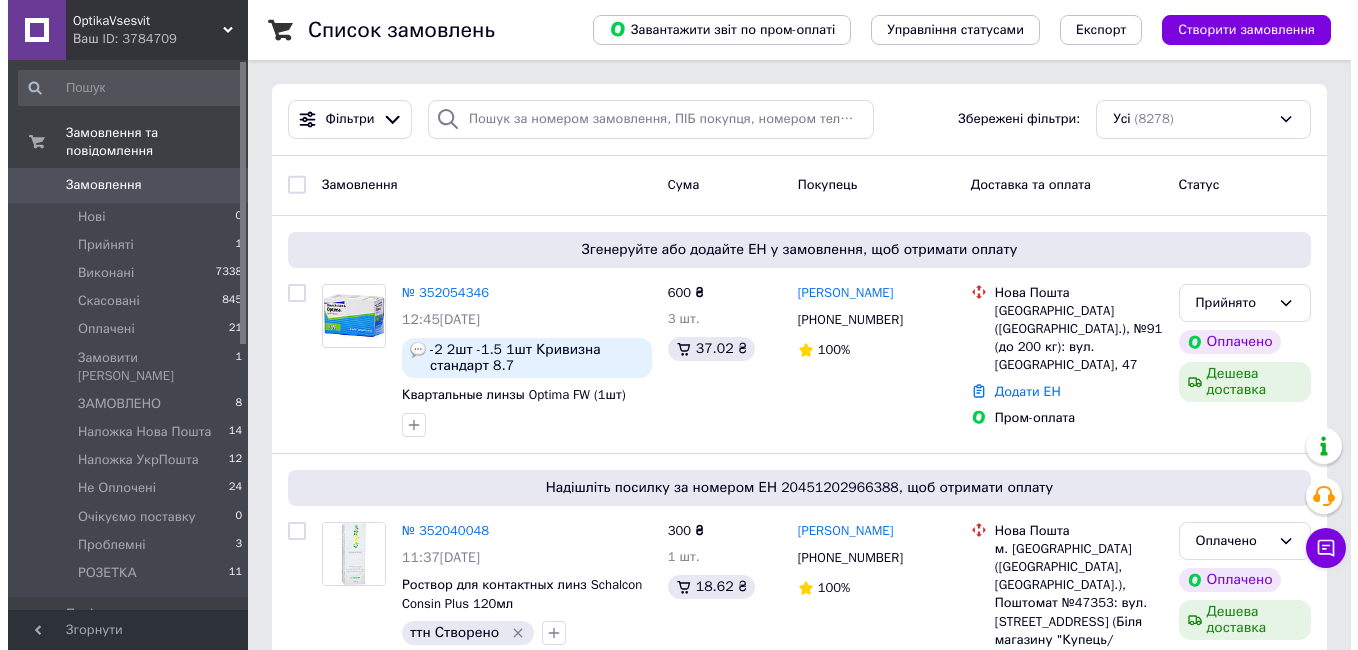 scroll, scrollTop: 0, scrollLeft: 0, axis: both 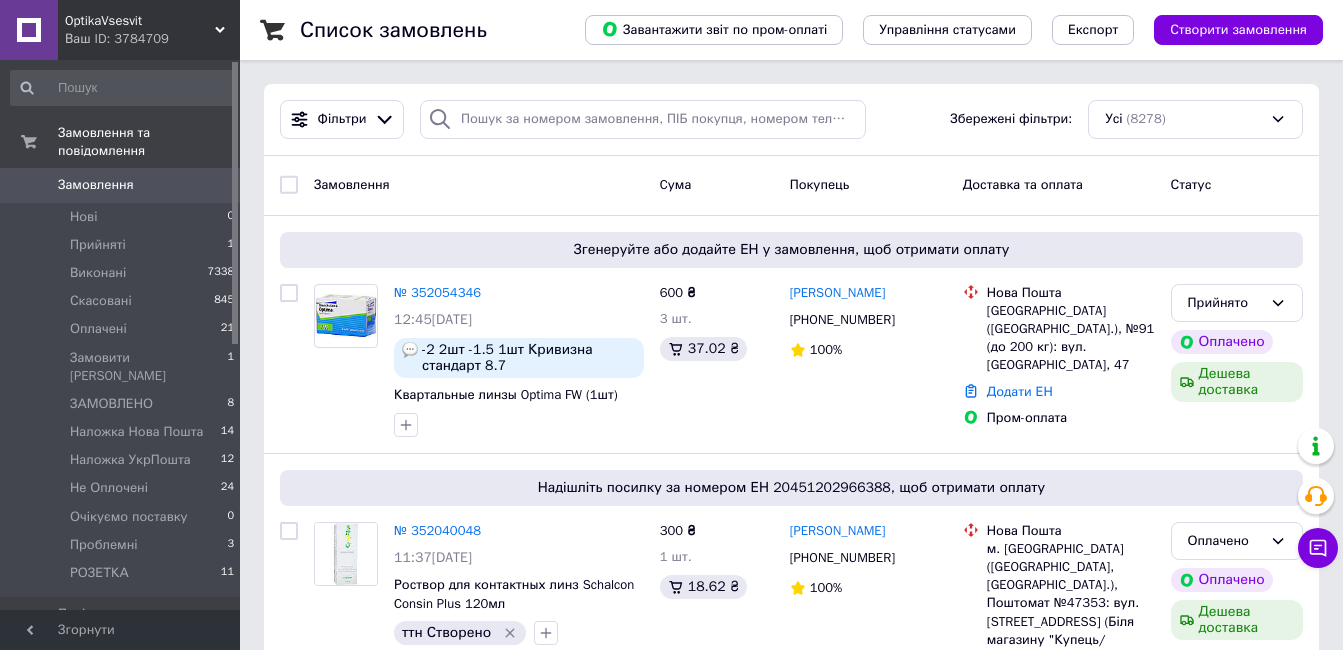 drag, startPoint x: 103, startPoint y: 163, endPoint x: 69, endPoint y: 6, distance: 160.63934 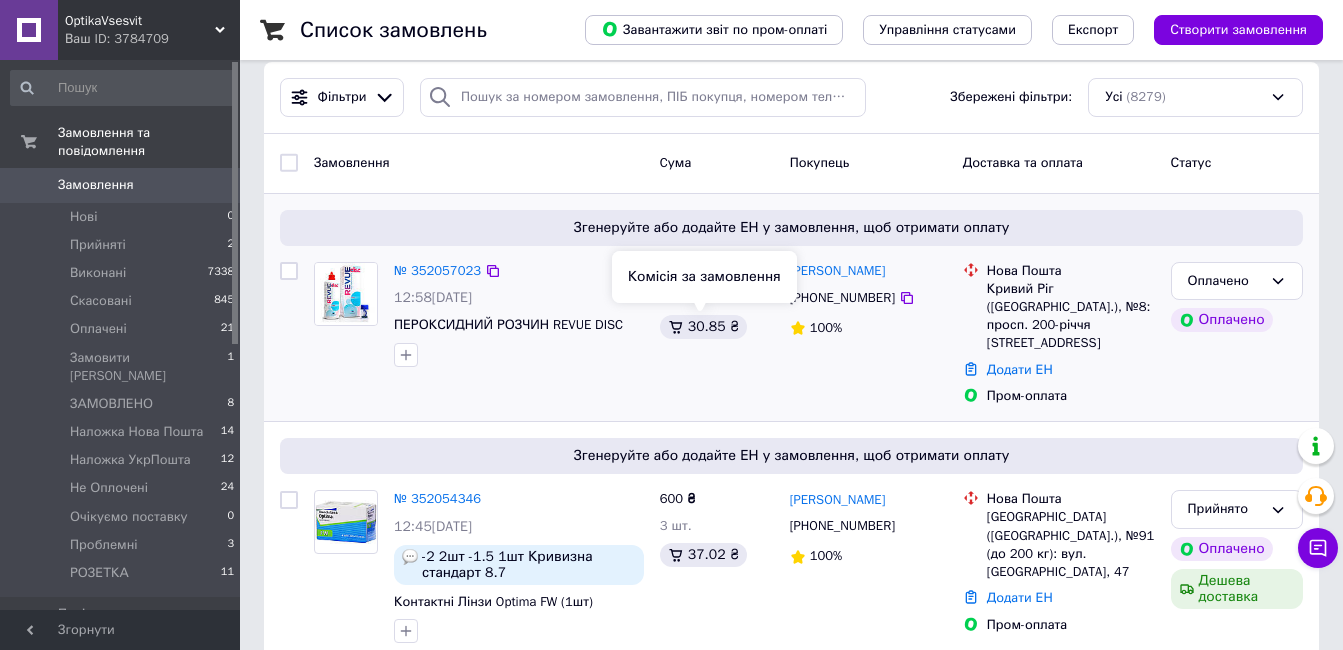 scroll, scrollTop: 0, scrollLeft: 0, axis: both 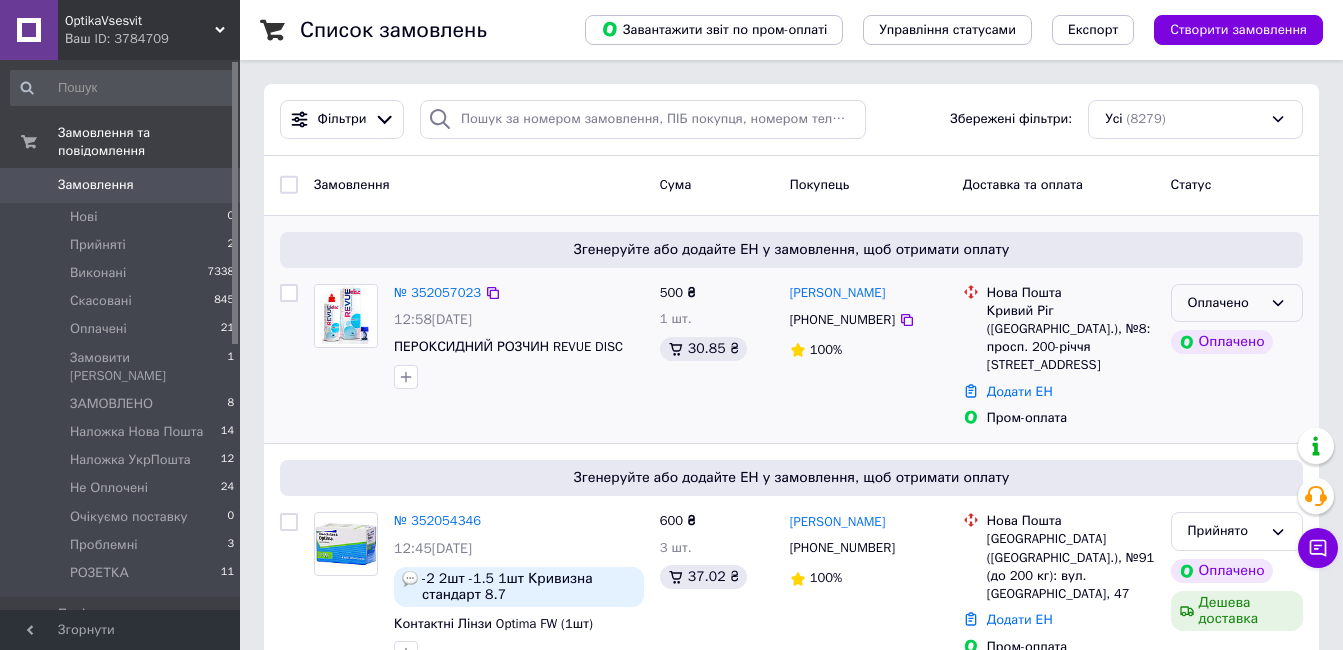 click 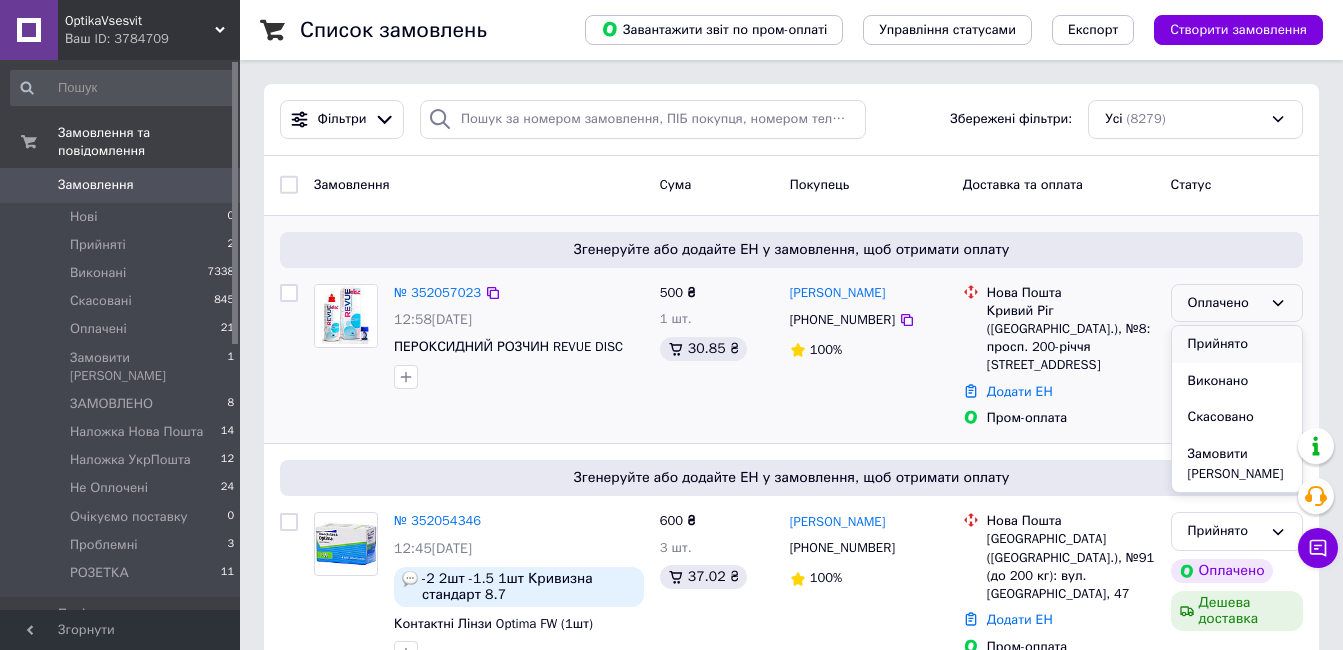 click on "Прийнято" at bounding box center [1237, 344] 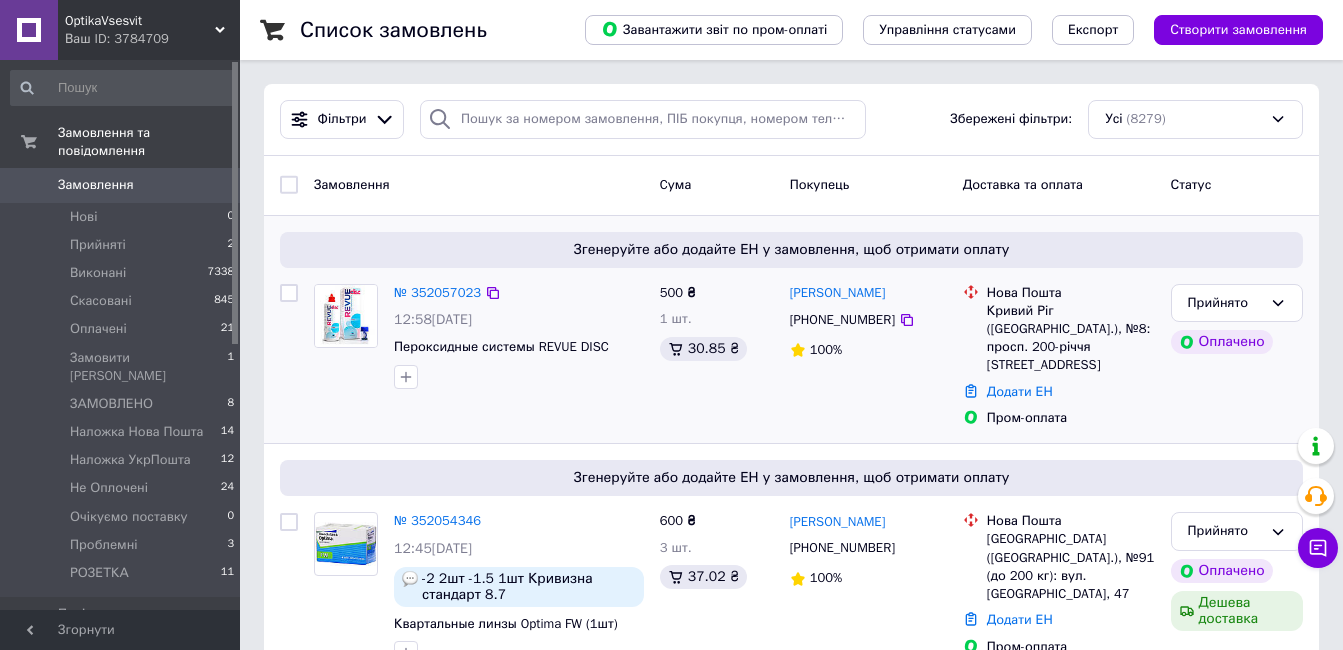 drag, startPoint x: 127, startPoint y: 172, endPoint x: 145, endPoint y: 162, distance: 20.59126 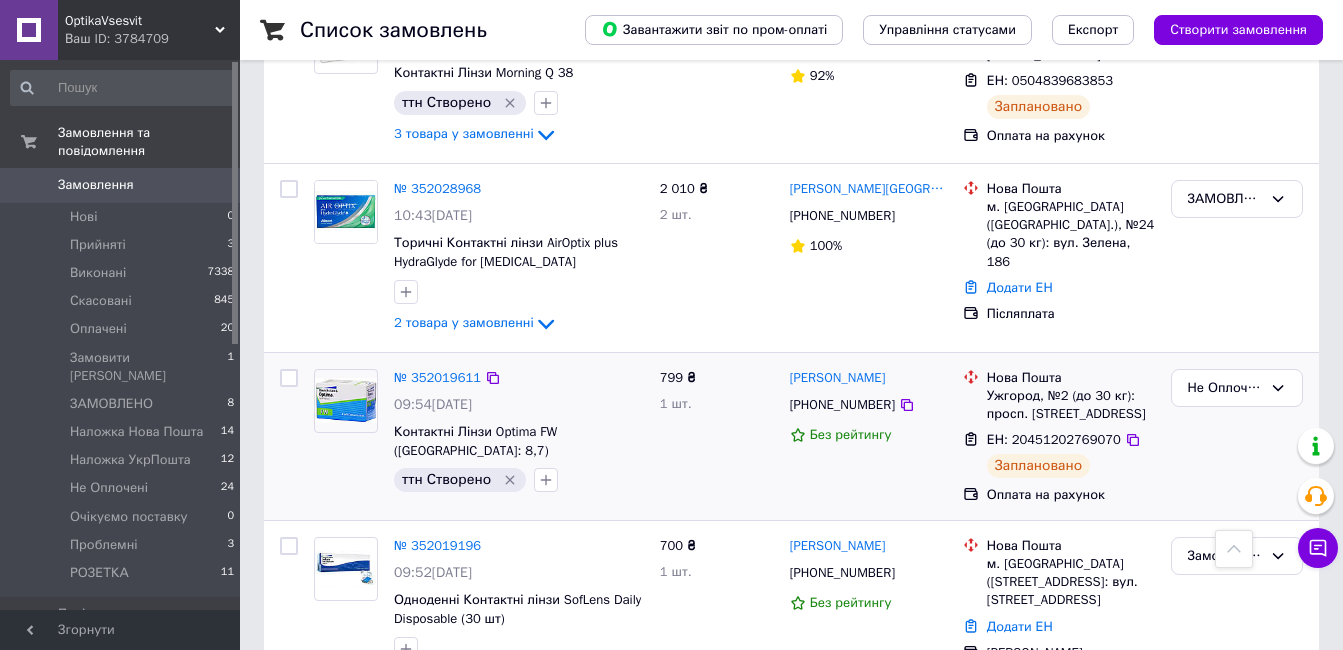 scroll, scrollTop: 1100, scrollLeft: 0, axis: vertical 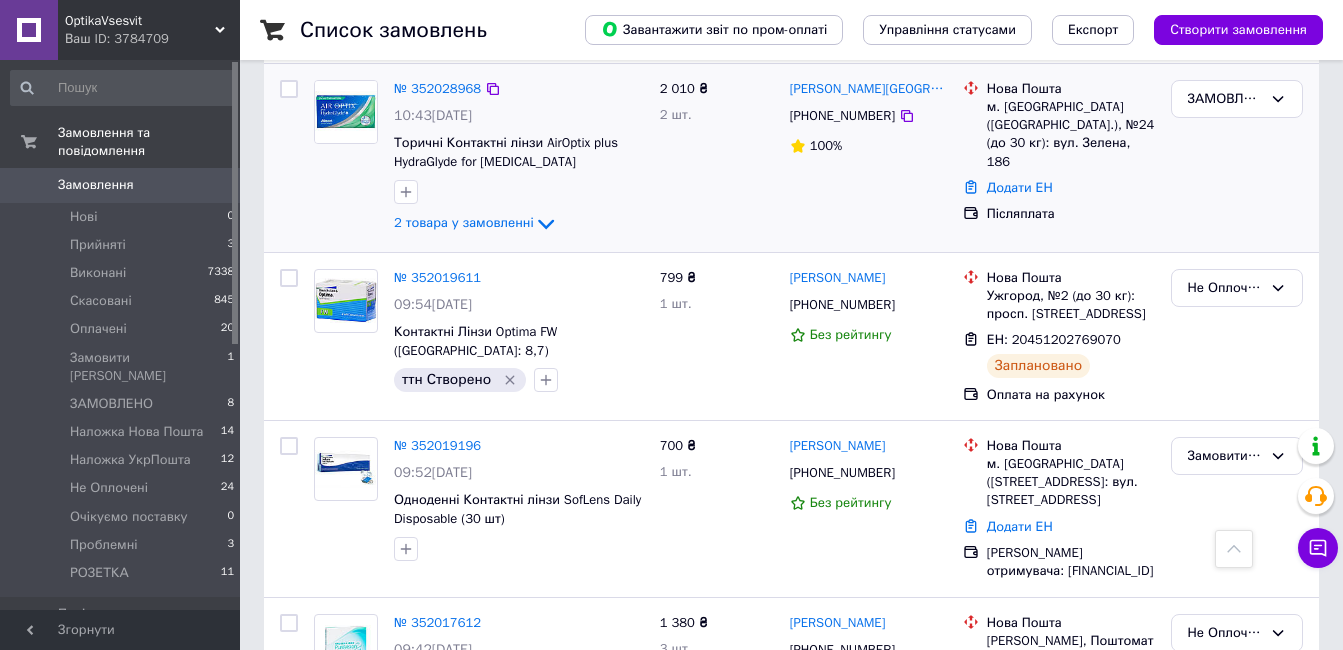 click on "2 010 ₴ 2 шт." at bounding box center [717, 158] 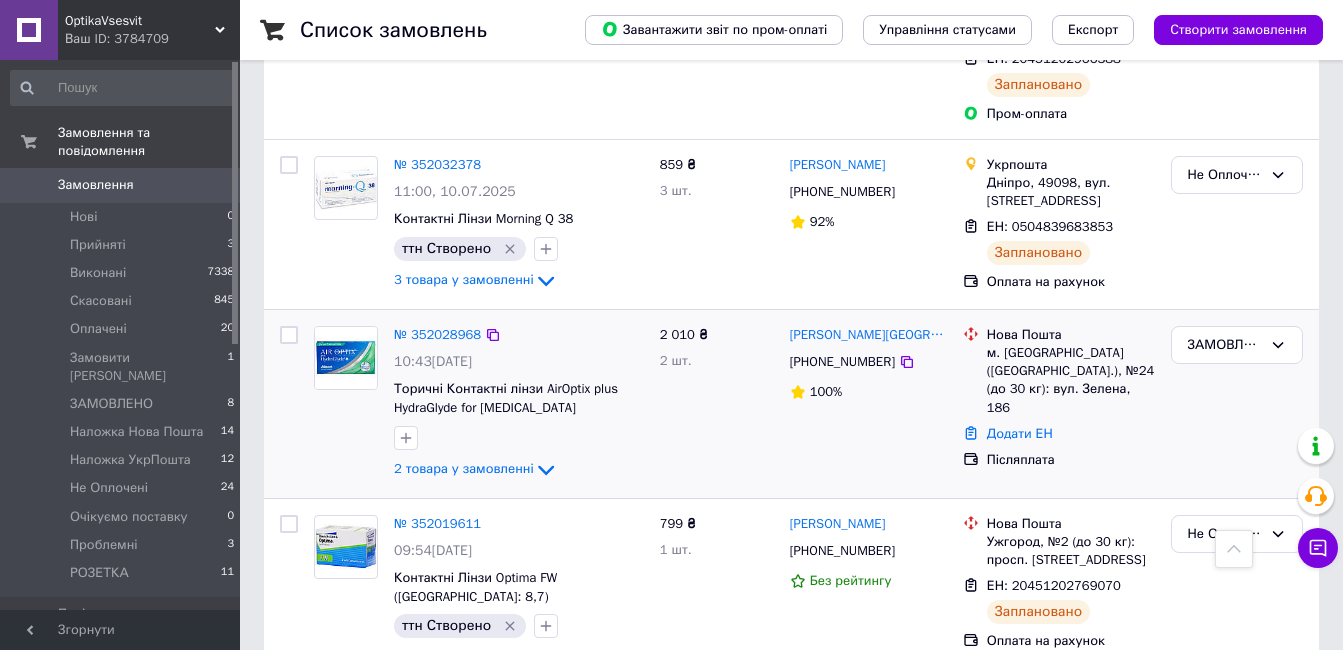 scroll, scrollTop: 1000, scrollLeft: 0, axis: vertical 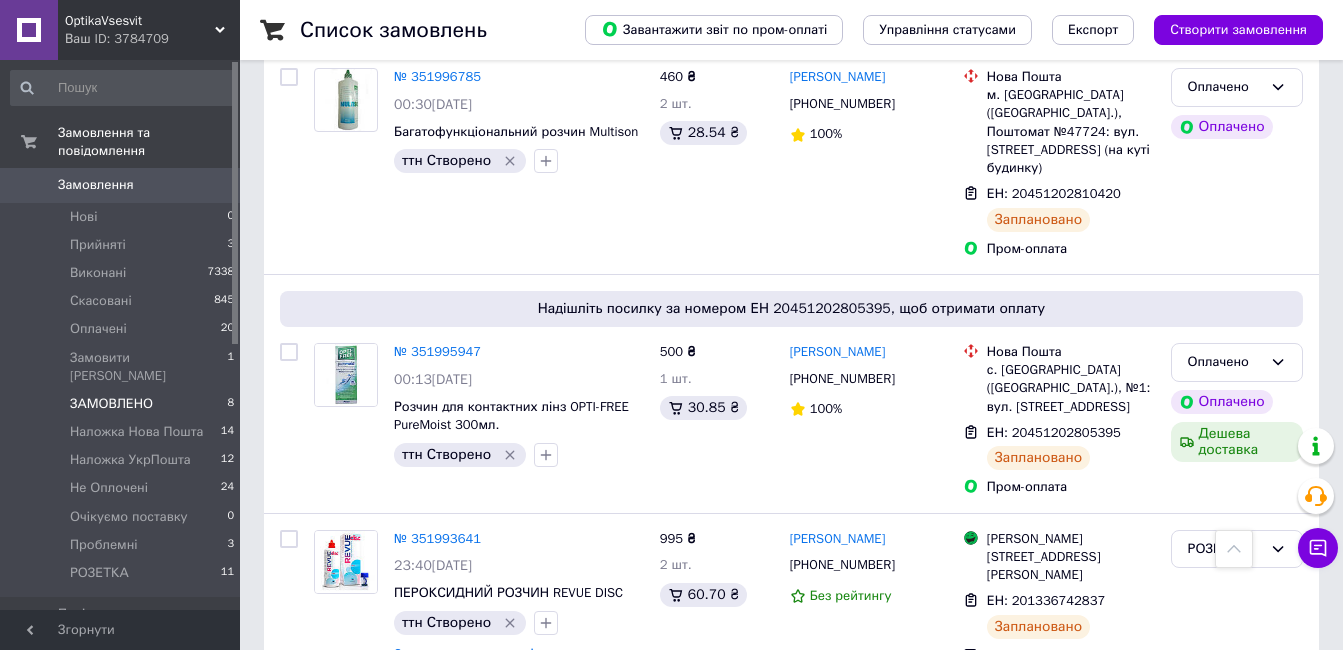 click on "ЗАМОВЛЕНО" at bounding box center [111, 404] 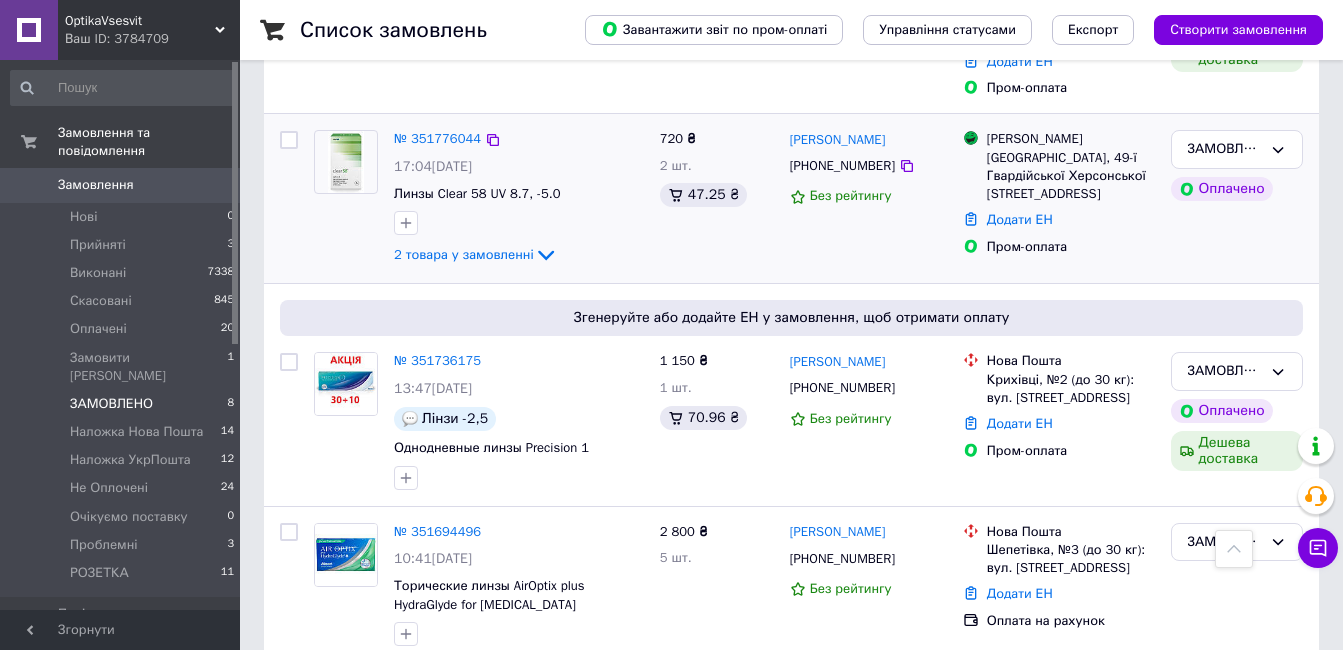 scroll, scrollTop: 1228, scrollLeft: 0, axis: vertical 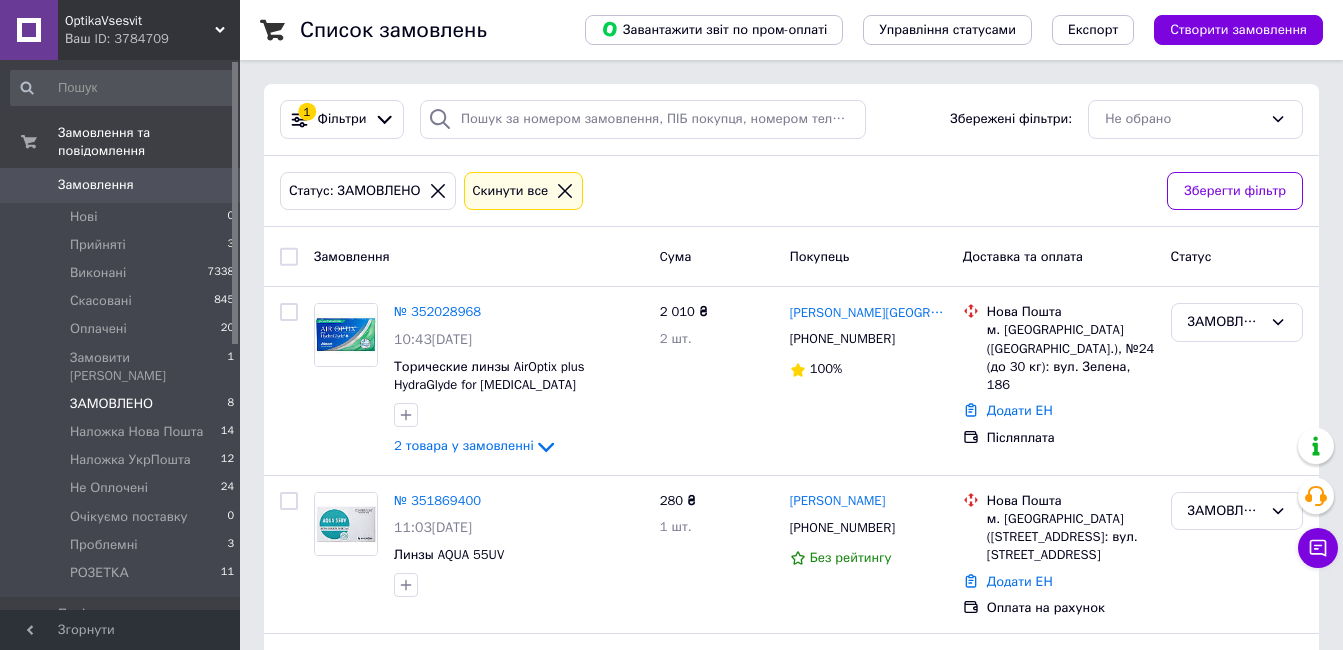 click at bounding box center (123, 88) 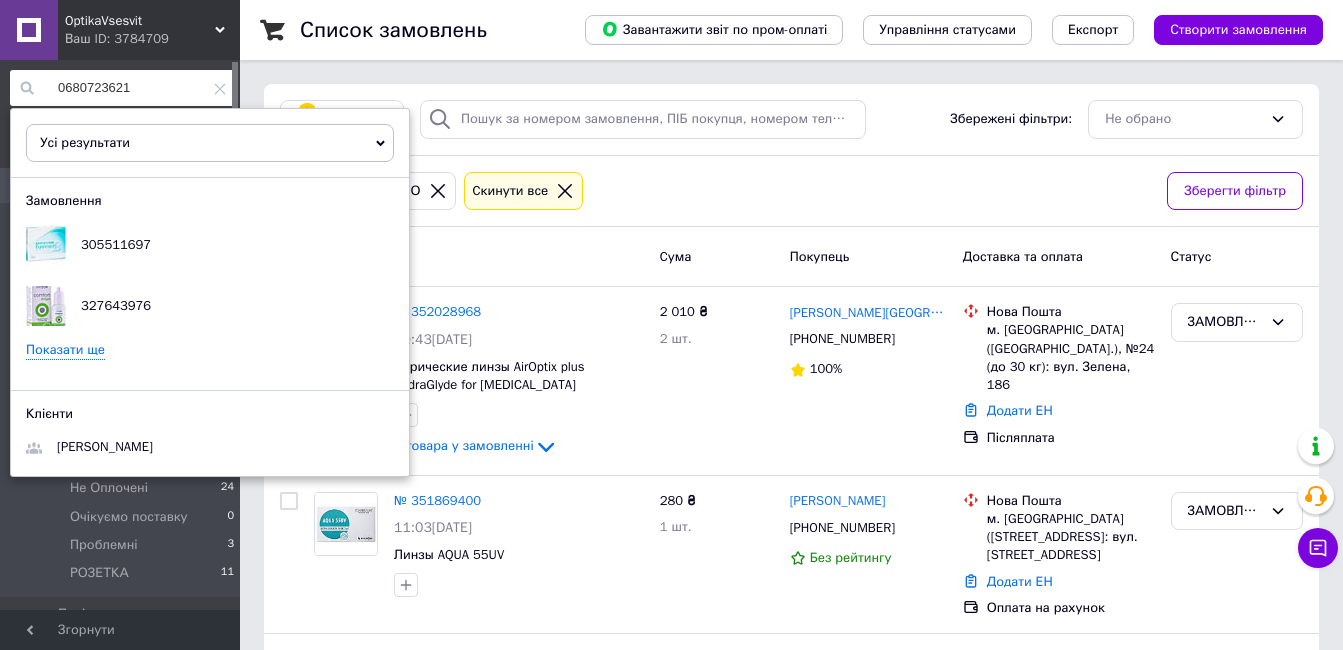 type on "0680723621" 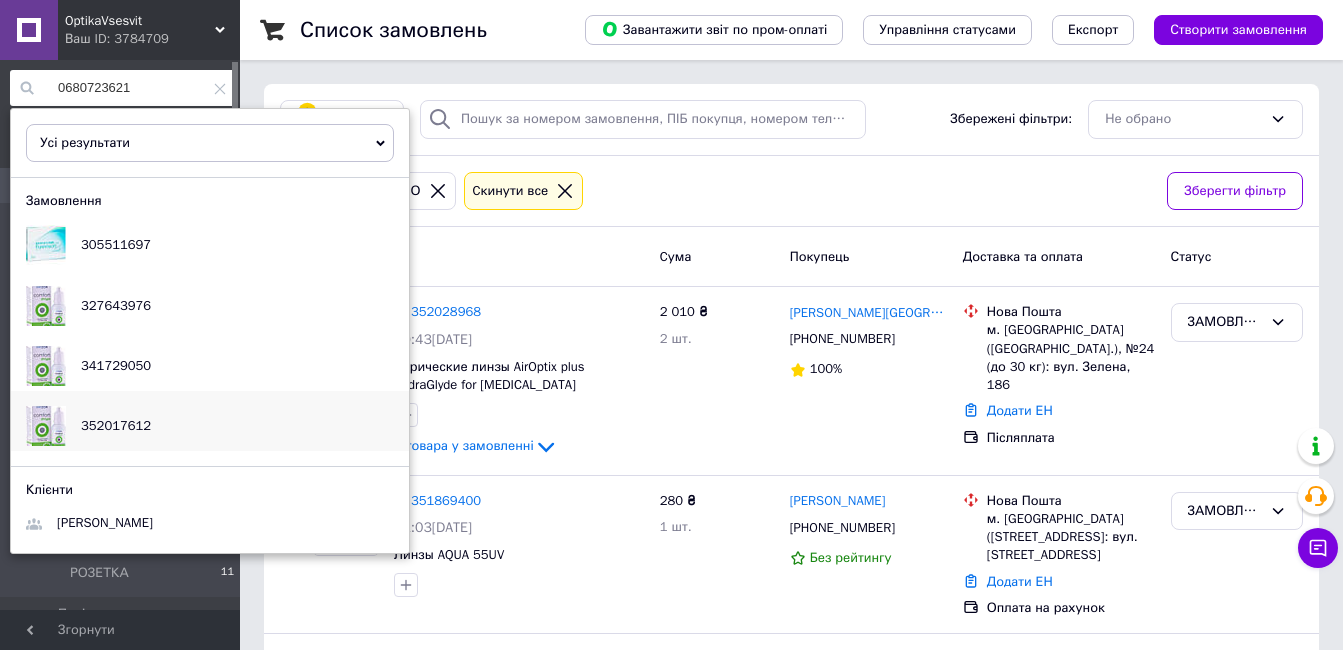 click on "352017612" at bounding box center (116, 425) 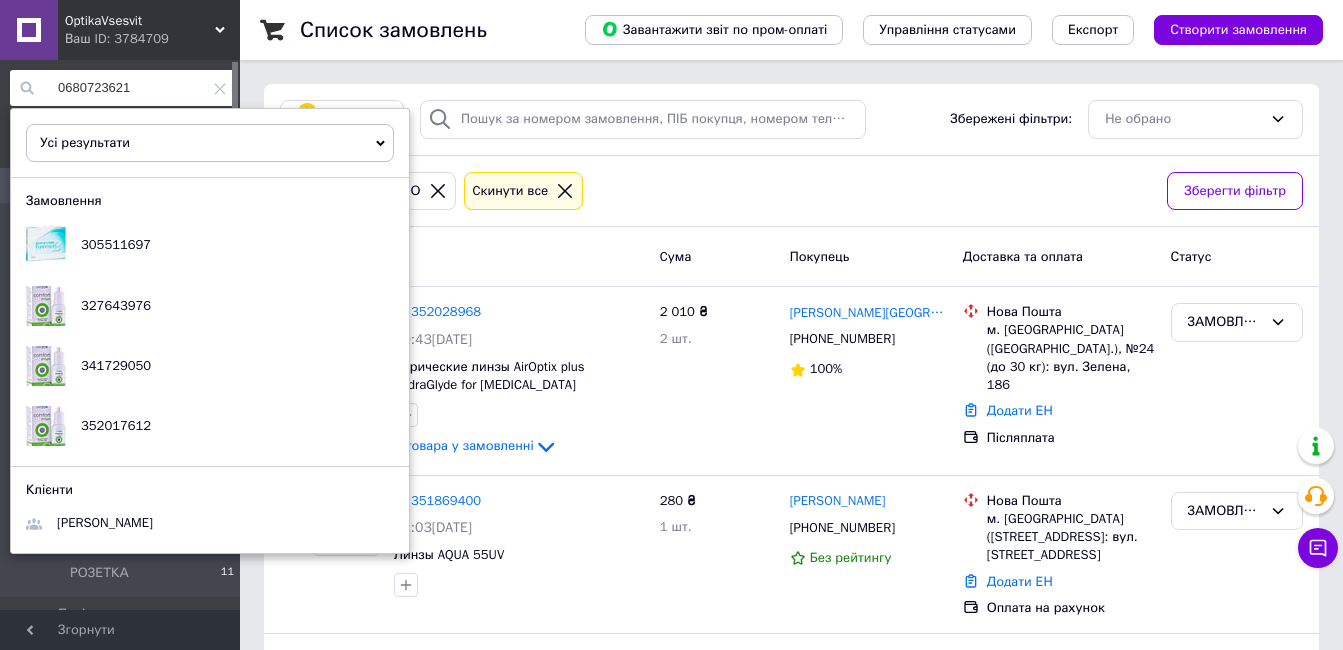 click on "Замовлення" at bounding box center (479, 256) 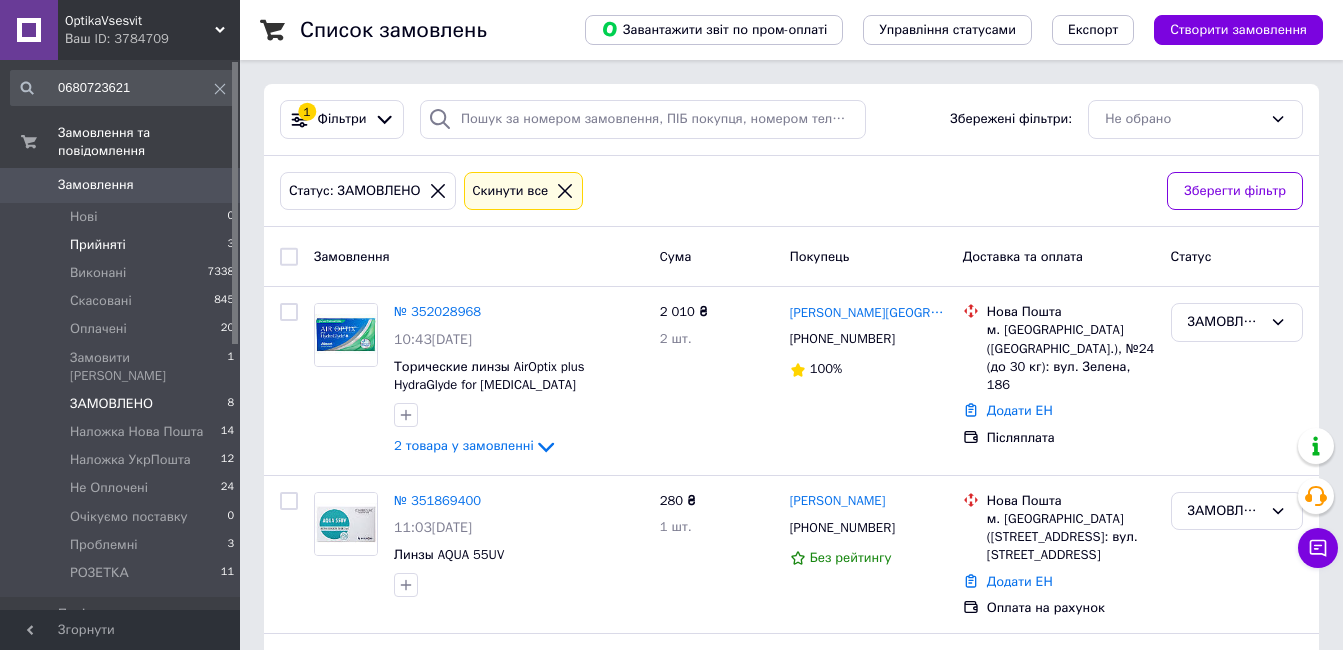 click on "Прийняті" at bounding box center [98, 245] 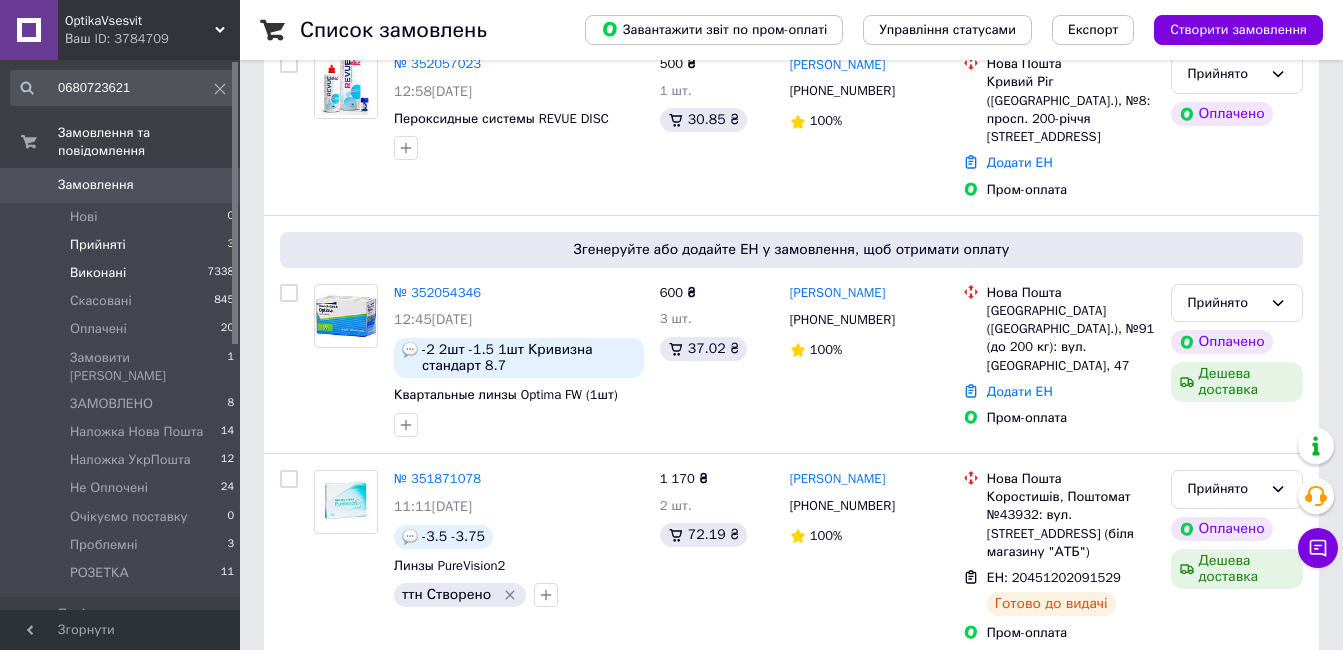 scroll, scrollTop: 314, scrollLeft: 0, axis: vertical 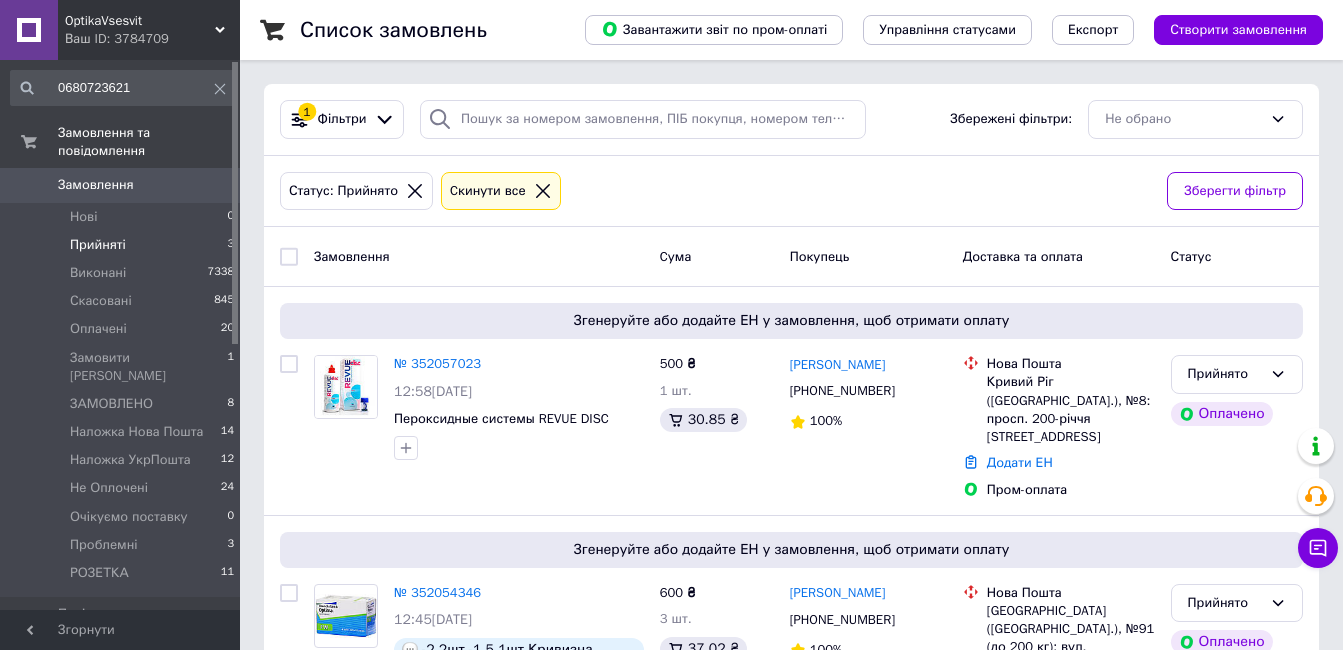 click on "Замовлення" at bounding box center (96, 185) 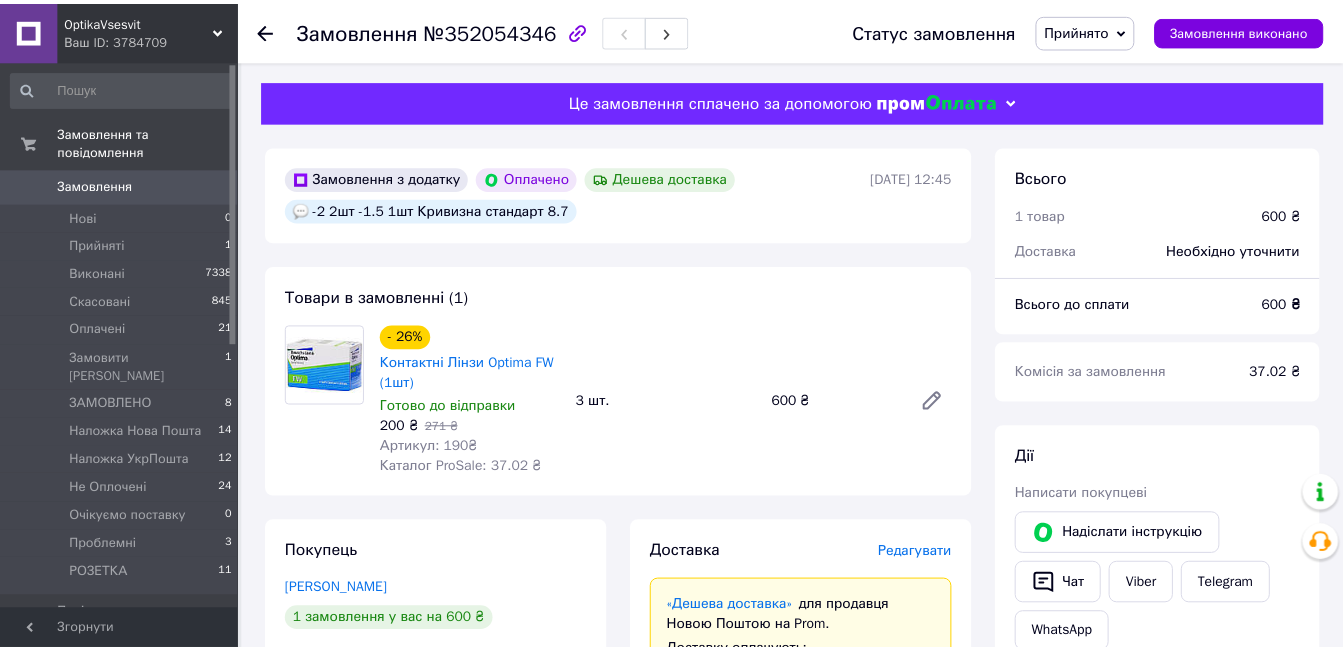 scroll, scrollTop: 0, scrollLeft: 0, axis: both 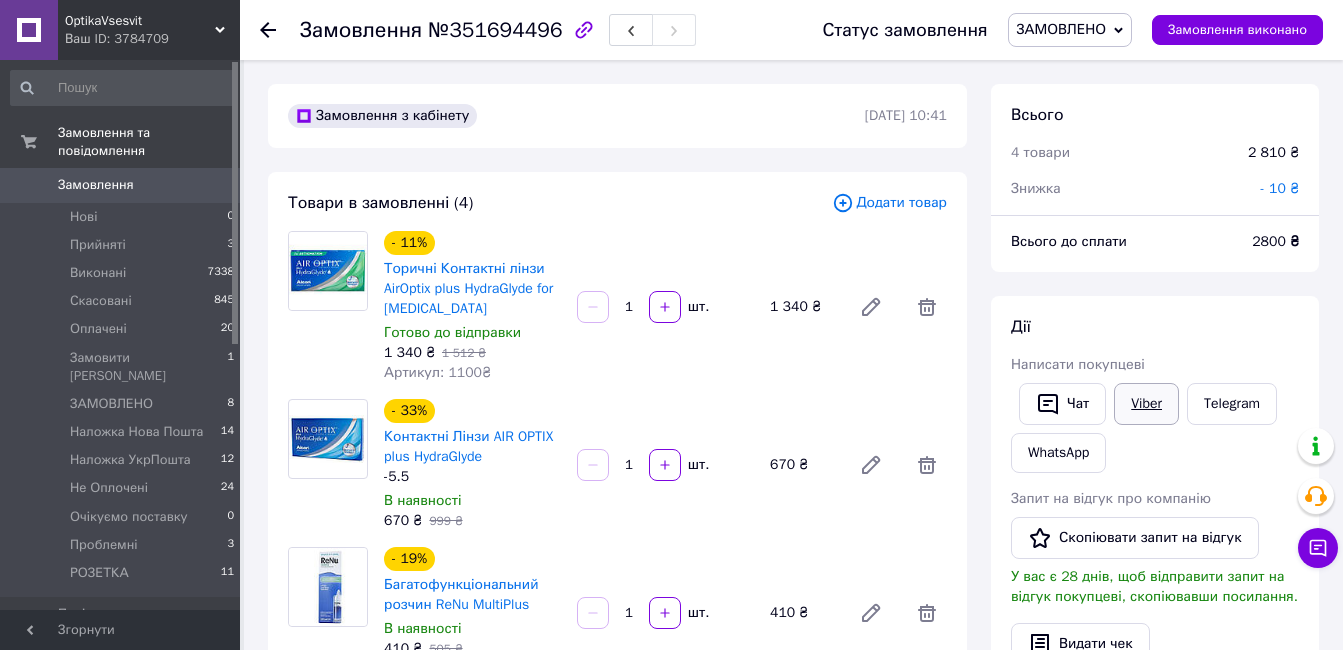 click on "Viber" at bounding box center [1146, 404] 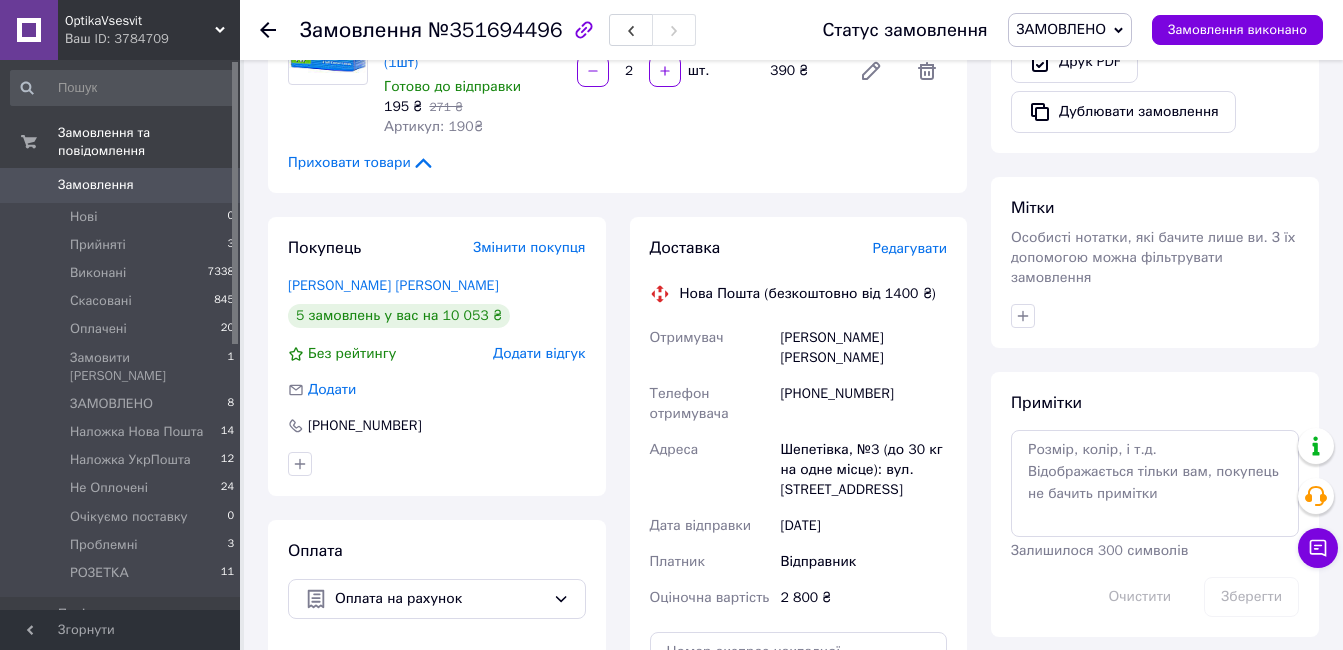 scroll, scrollTop: 700, scrollLeft: 0, axis: vertical 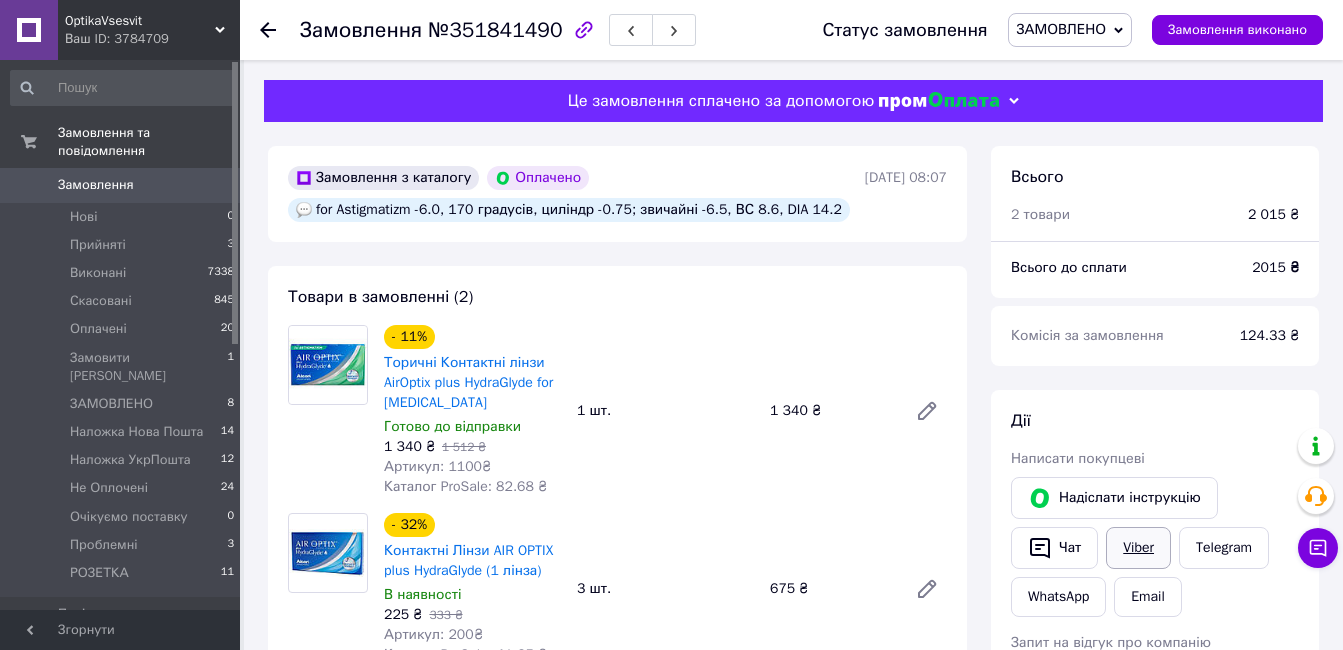 click on "Viber" at bounding box center (1138, 548) 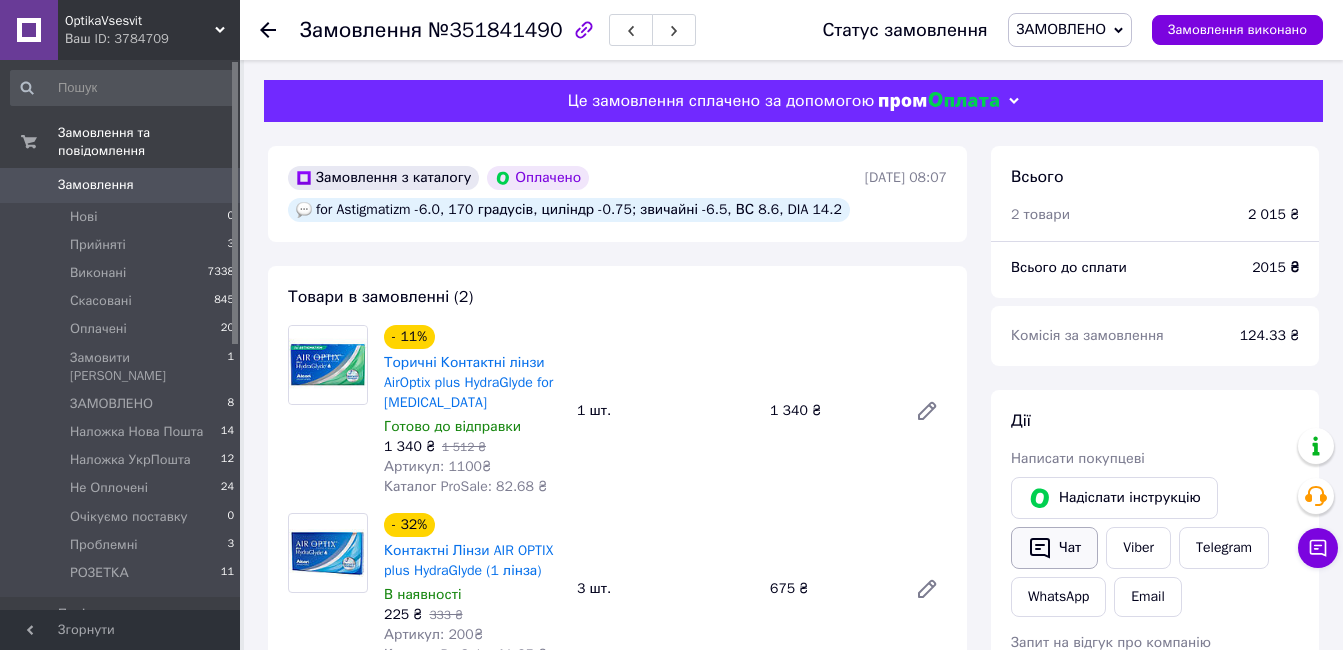 click on "Чат" at bounding box center (1054, 548) 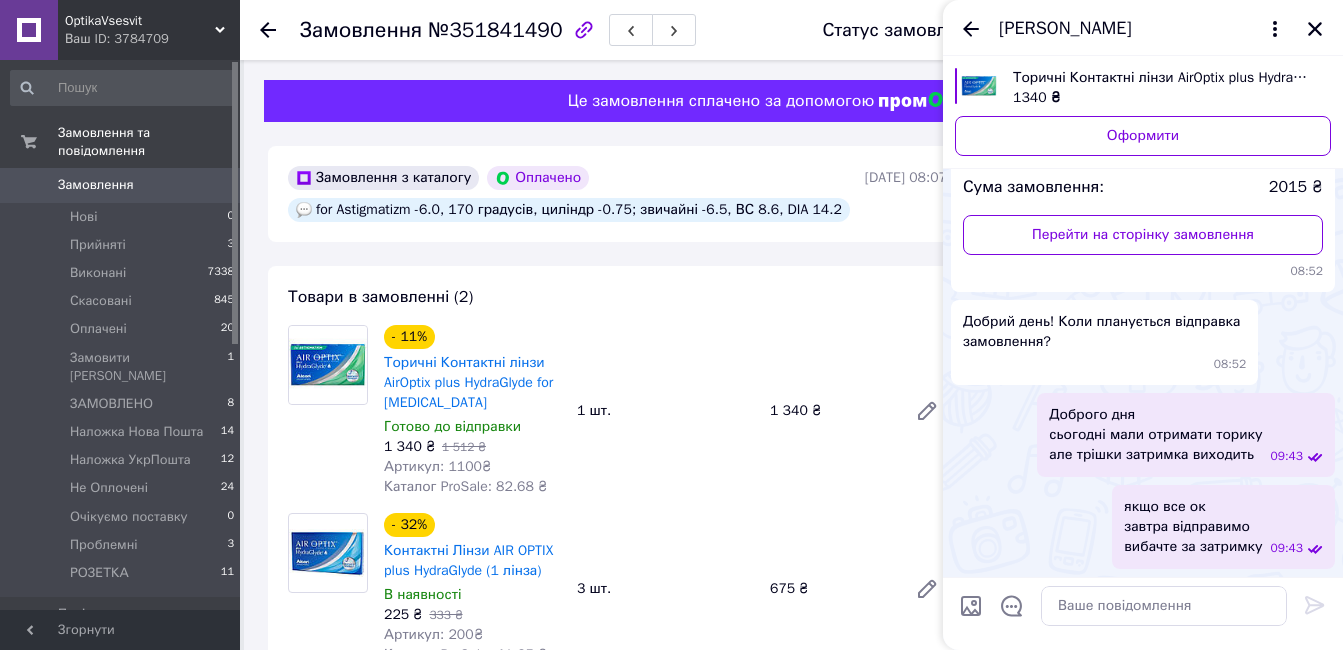 scroll, scrollTop: 1087, scrollLeft: 0, axis: vertical 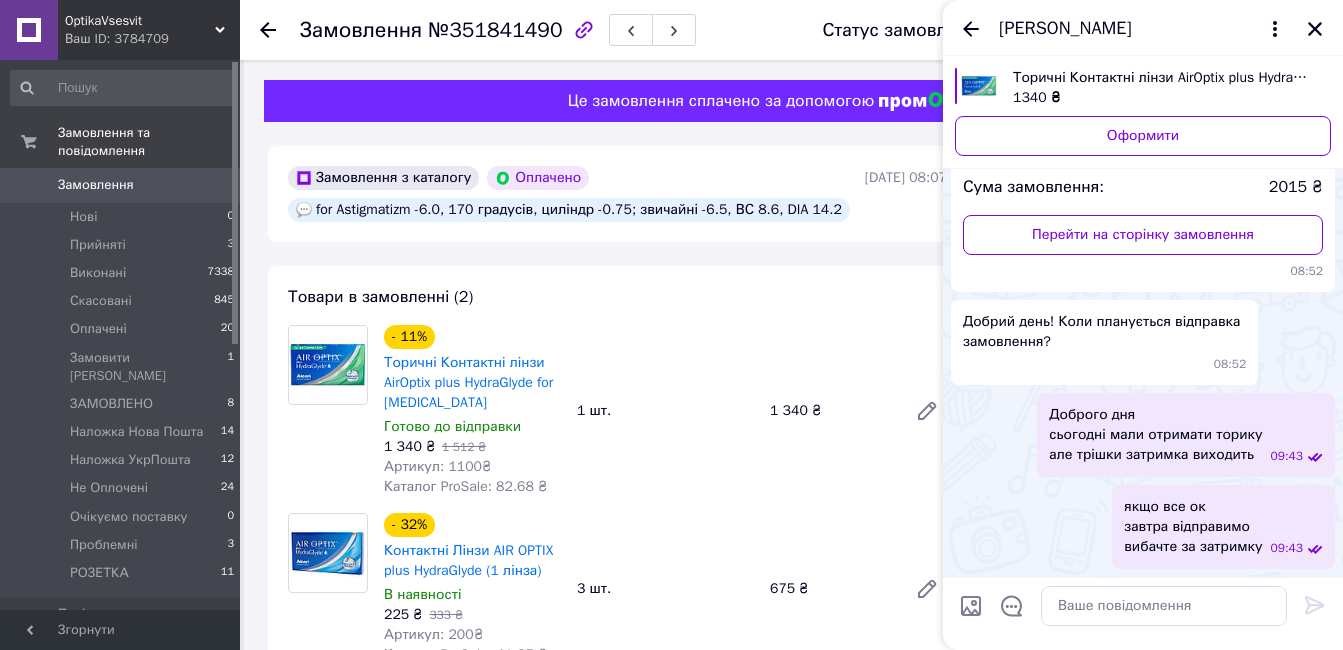 drag, startPoint x: 1316, startPoint y: 27, endPoint x: 722, endPoint y: 5, distance: 594.4073 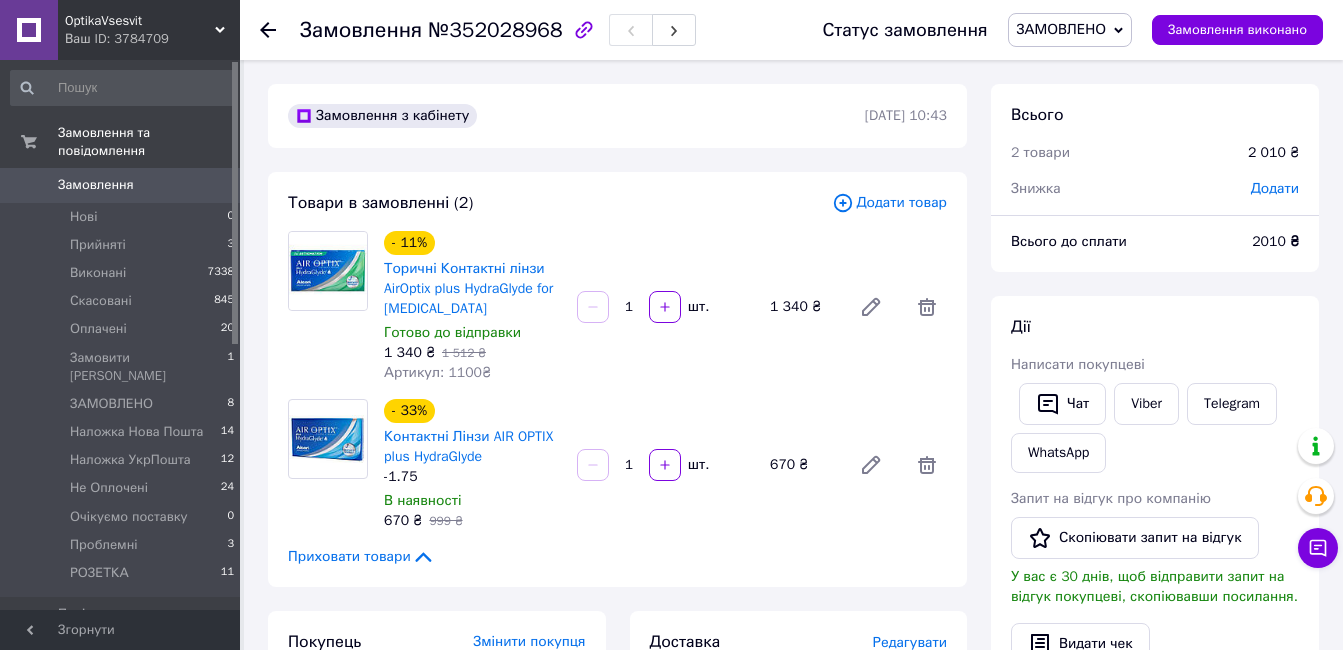 scroll, scrollTop: 0, scrollLeft: 0, axis: both 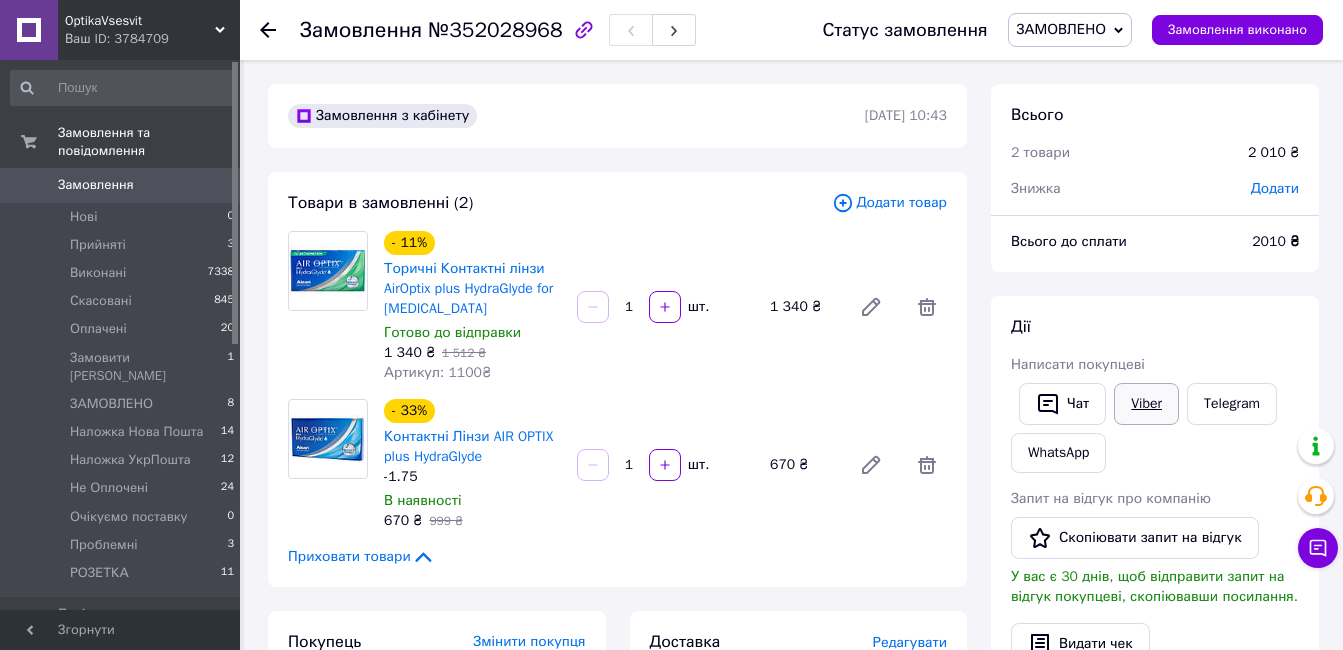 click on "Viber" at bounding box center [1146, 404] 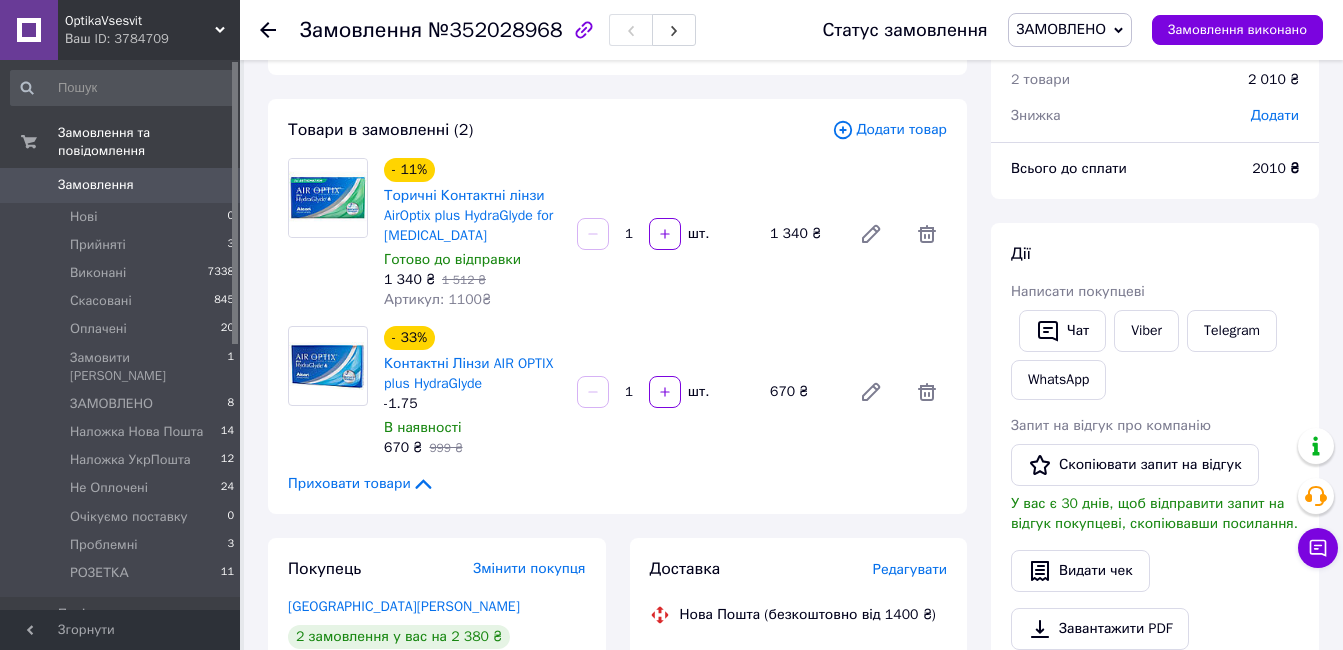 scroll, scrollTop: 200, scrollLeft: 0, axis: vertical 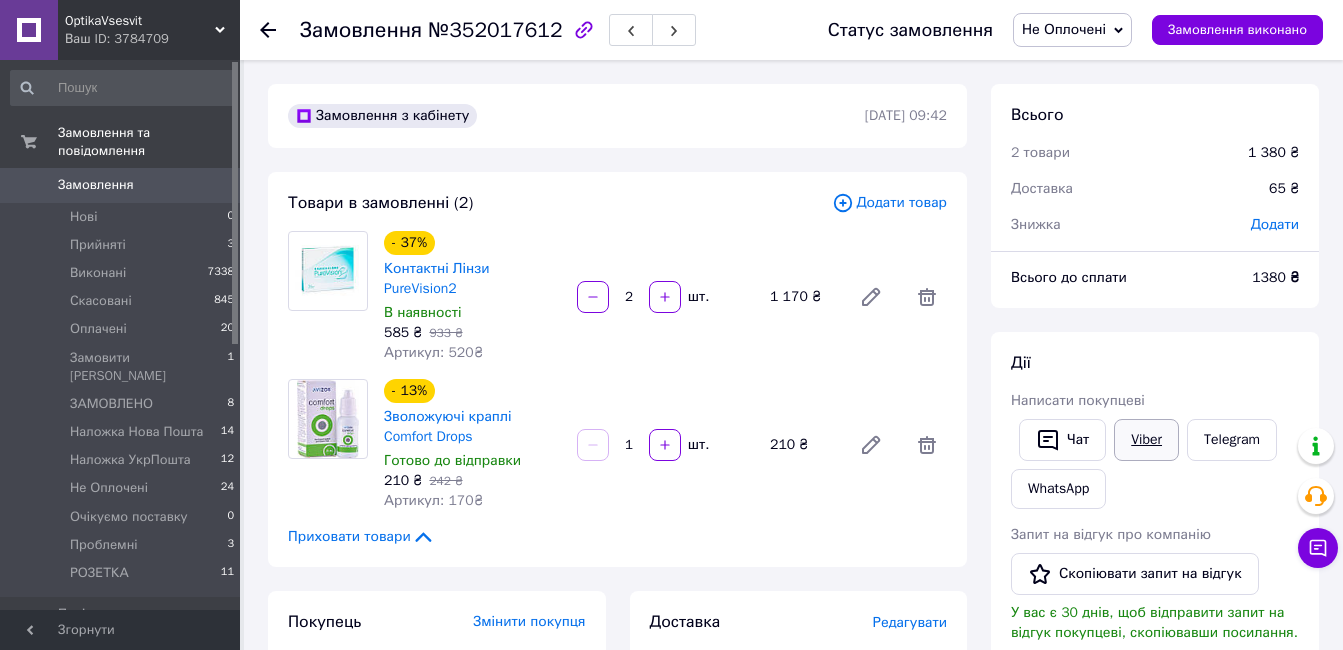 click on "Viber" at bounding box center [1146, 440] 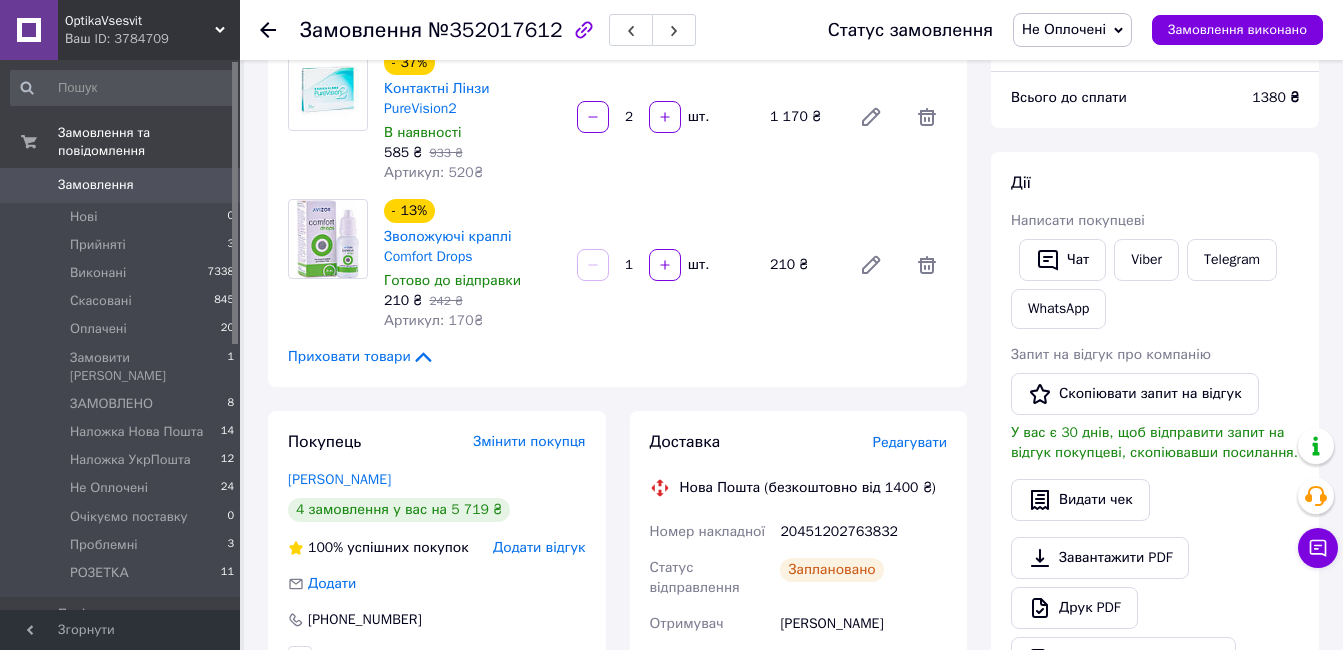 scroll, scrollTop: 0, scrollLeft: 0, axis: both 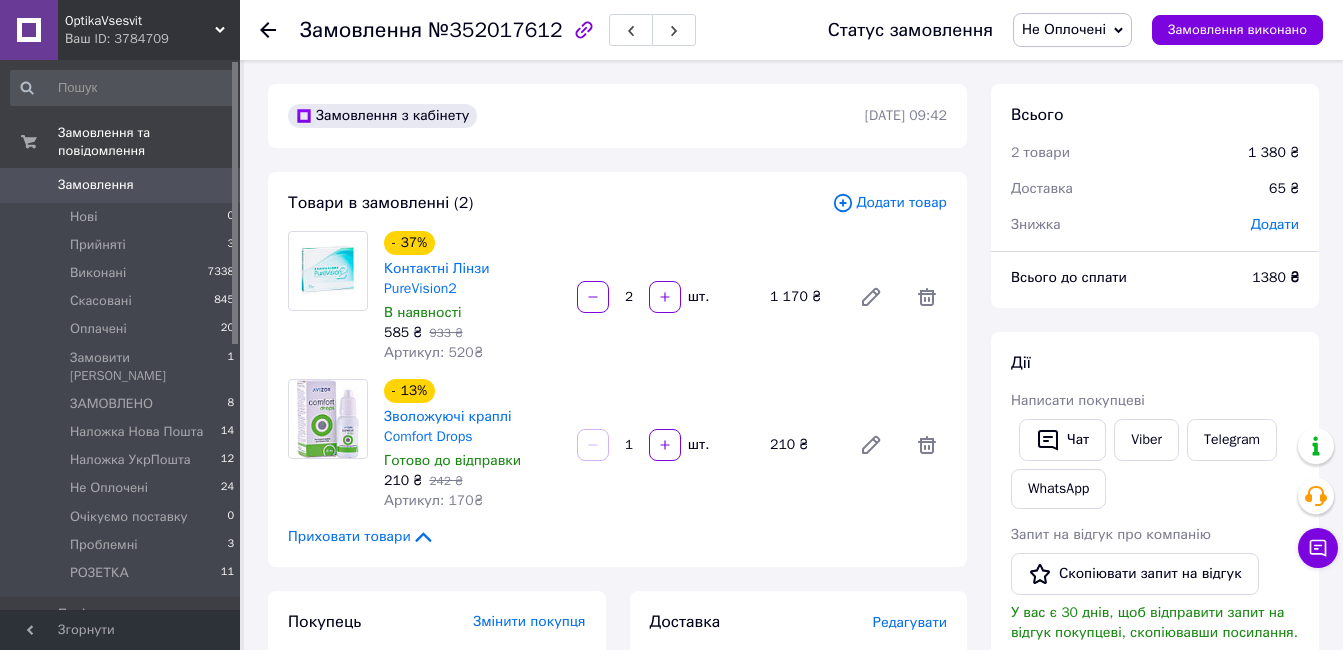 click on "- 37% Контактні Лінзи PureVision2 В наявності 585 ₴   933 ₴ Артикул: 520₴ 2   шт. 1 170 ₴" at bounding box center (665, 297) 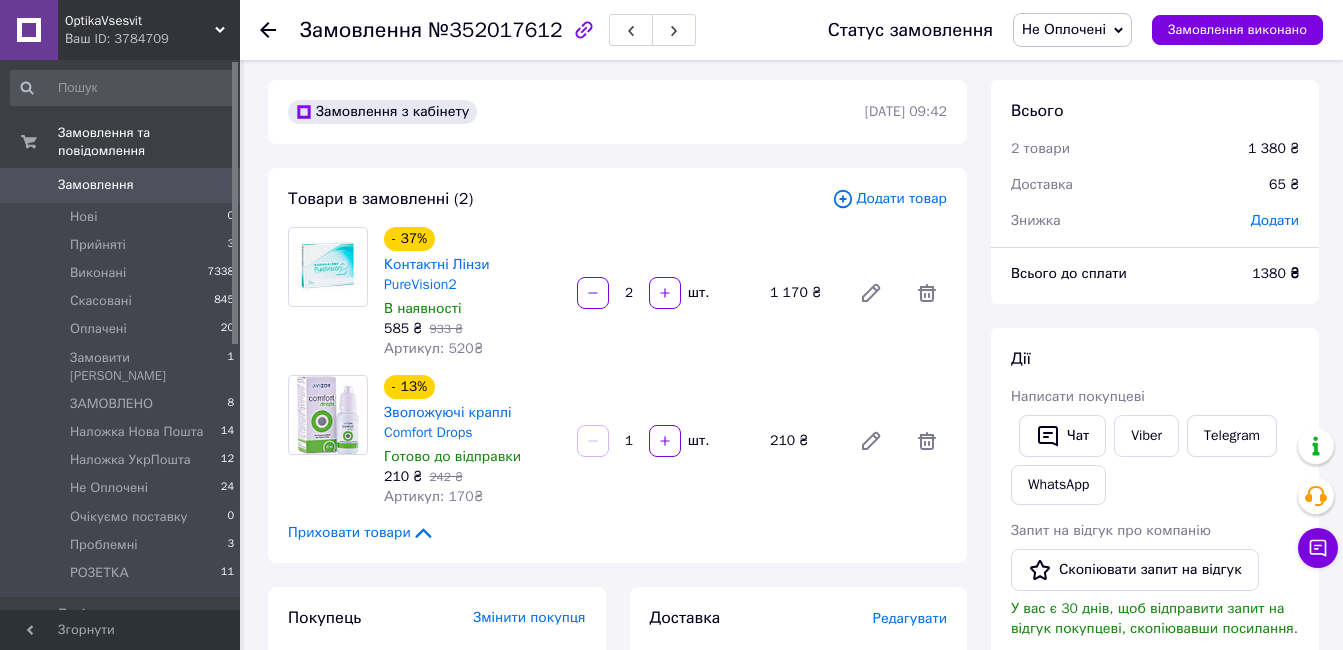 scroll, scrollTop: 0, scrollLeft: 0, axis: both 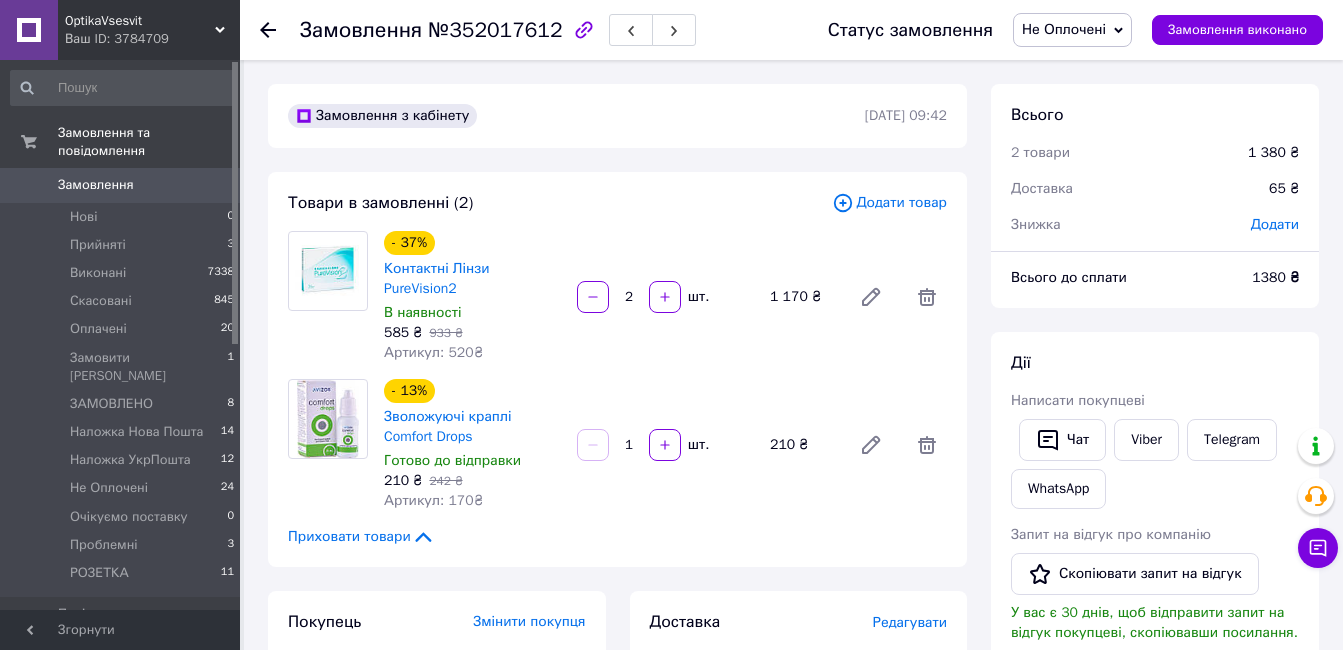 click on "Товари в замовленні (2) Додати товар - 37% Контактні Лінзи PureVision2 В наявності 585 ₴   933 ₴ Артикул: 520₴ 2   шт. 1 170 ₴ - 13% Зволожуючі краплі Comfort Drops Готово до відправки 210 ₴   242 ₴ Артикул: 170₴ 1   шт. 210 ₴ Приховати товари" at bounding box center (617, 369) 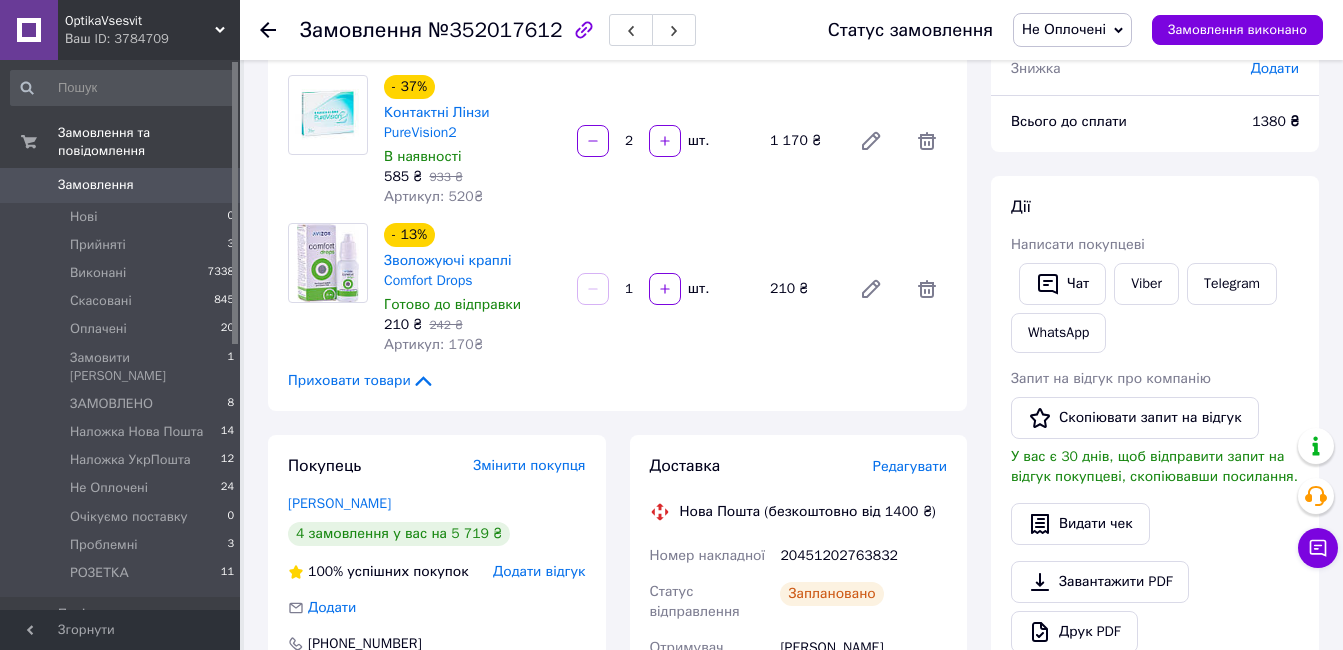 scroll, scrollTop: 0, scrollLeft: 0, axis: both 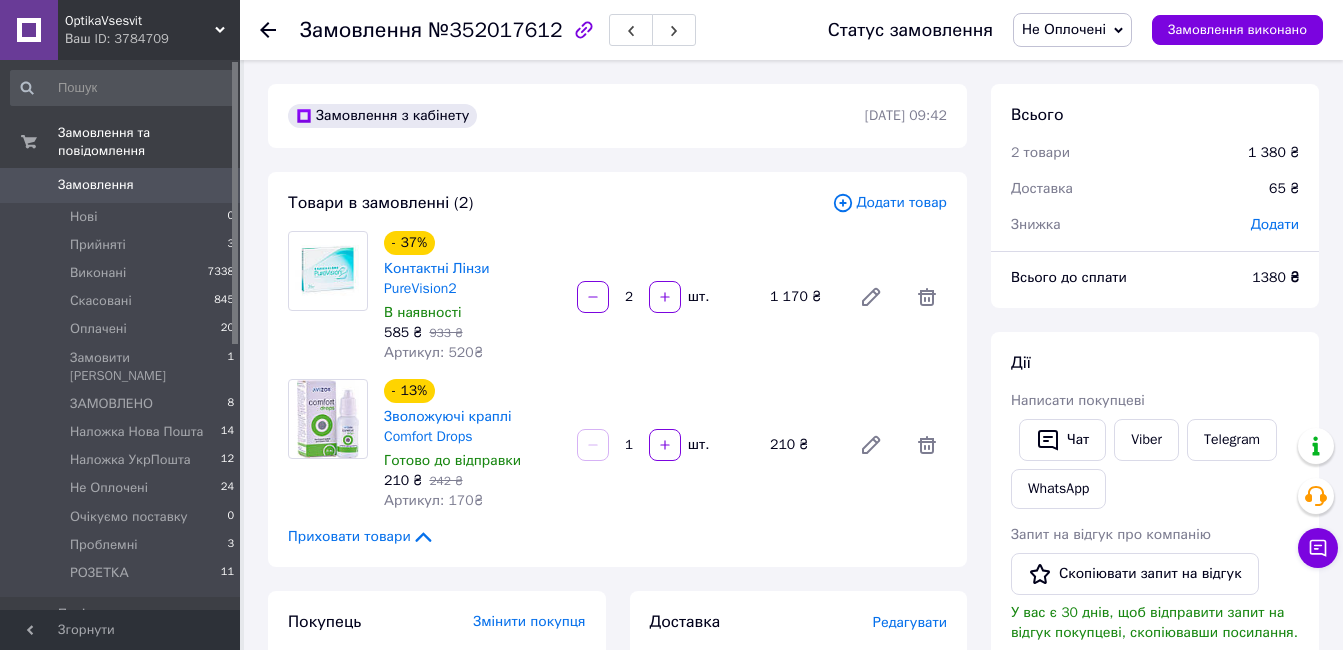 click on "- 13% Зволожуючі краплі Comfort Drops Готово до відправки 210 ₴   242 ₴ Артикул: 170₴ 1   шт. 210 ₴" at bounding box center [665, 445] 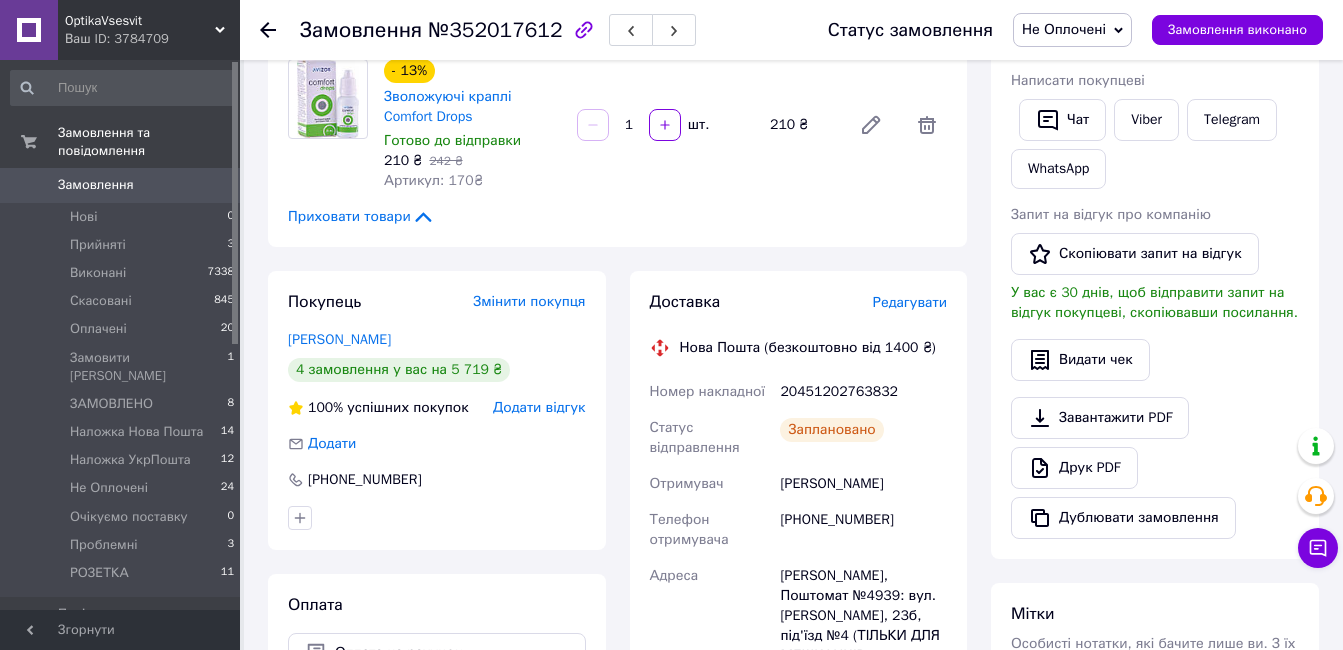 scroll, scrollTop: 0, scrollLeft: 0, axis: both 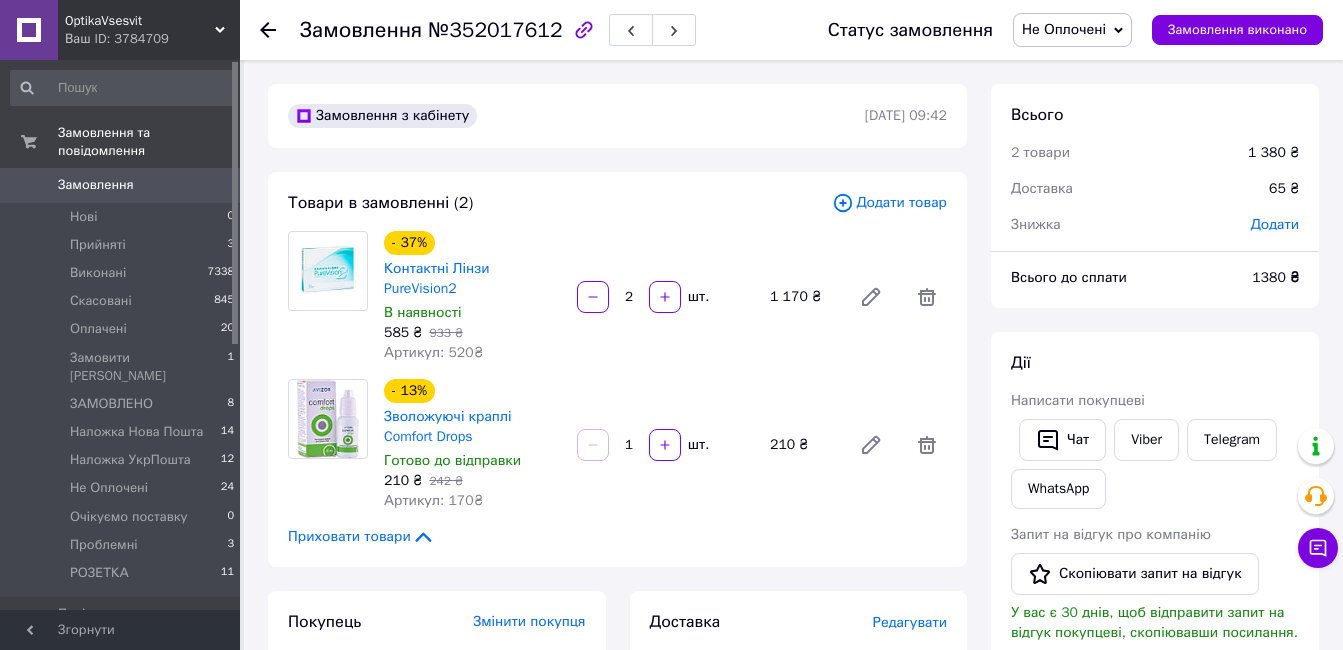 click on "- 13% Зволожуючі краплі Comfort Drops Готово до відправки 210 ₴   242 ₴ Артикул: 170₴ 1   шт. 210 ₴" at bounding box center [665, 445] 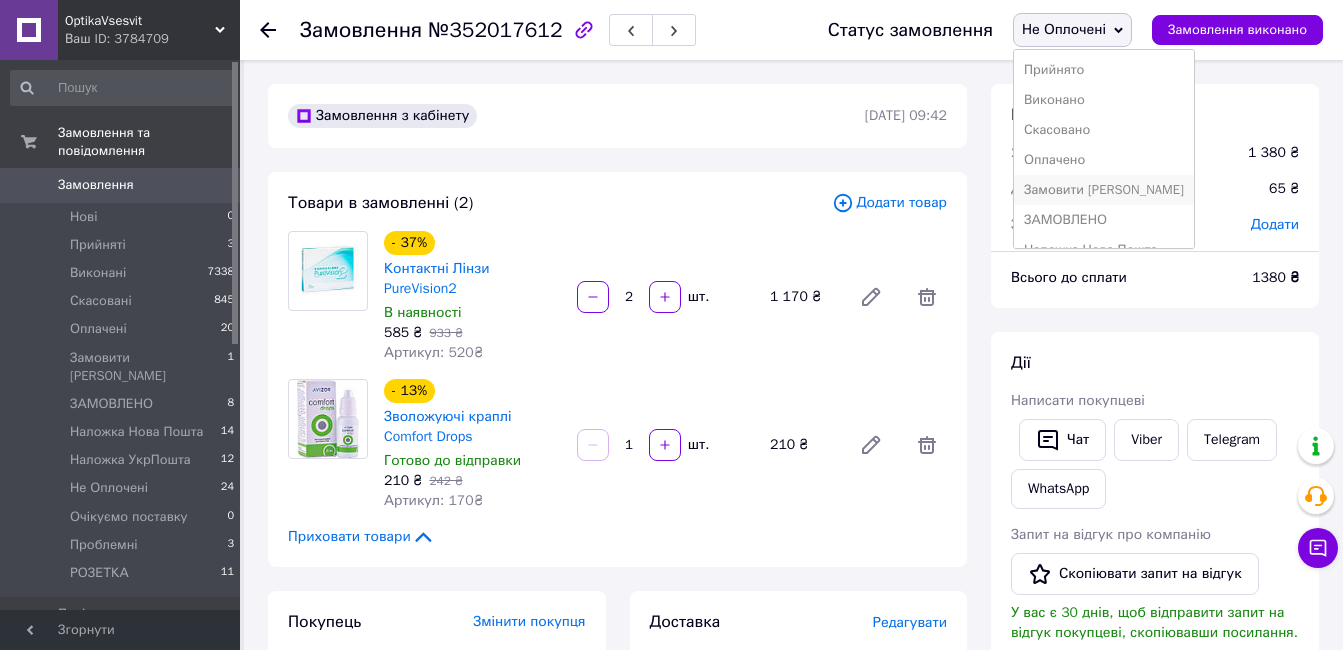 click on "Замовити [PERSON_NAME]" at bounding box center [1104, 190] 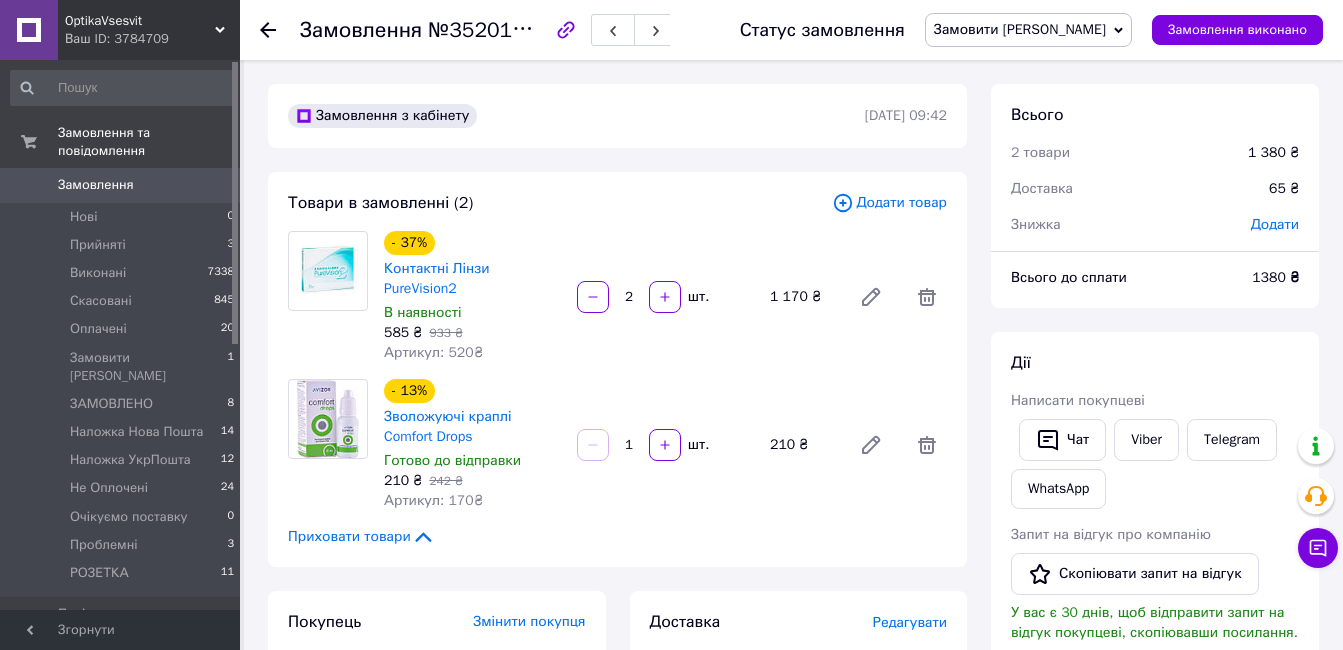 click on "Товари в замовленні (2)" at bounding box center [560, 203] 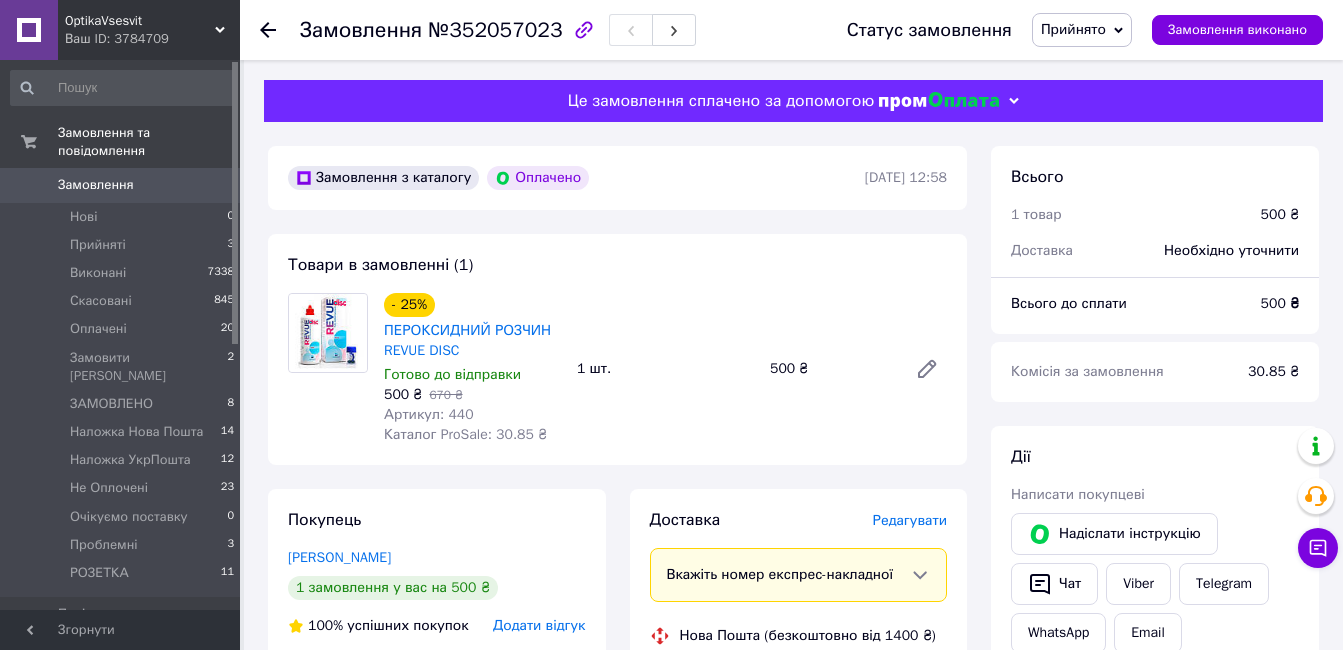 scroll, scrollTop: 0, scrollLeft: 0, axis: both 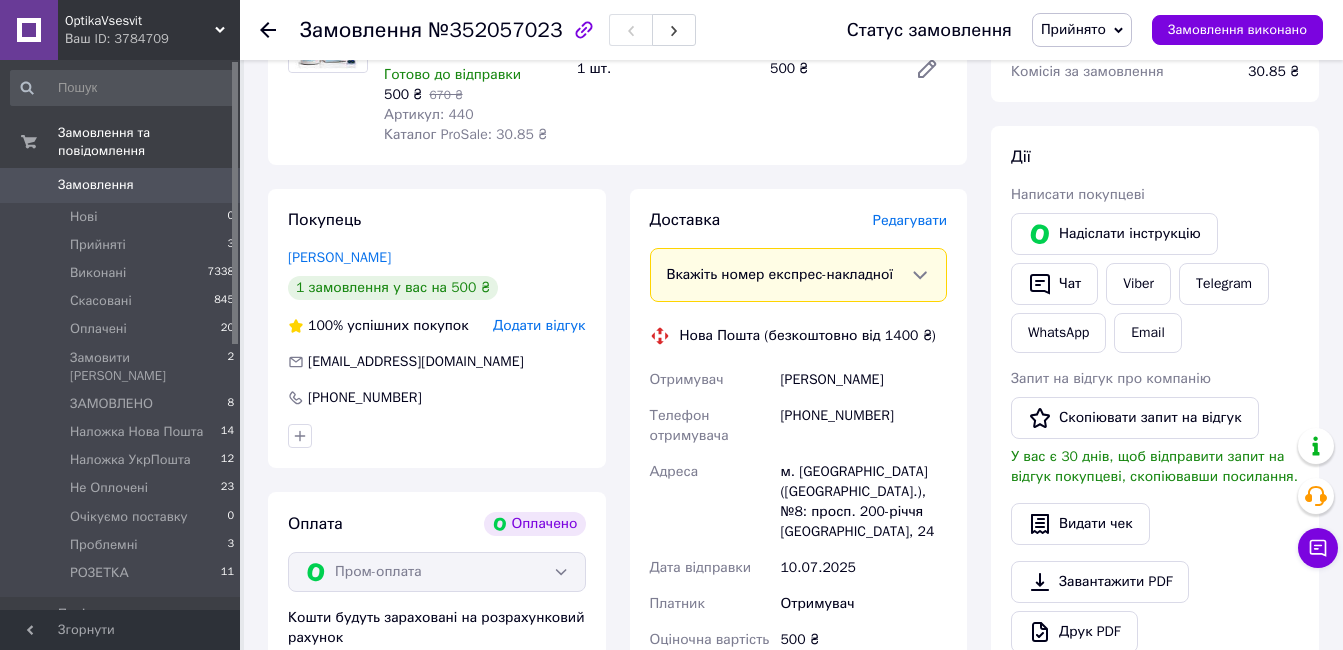 click on "Редагувати" at bounding box center [910, 220] 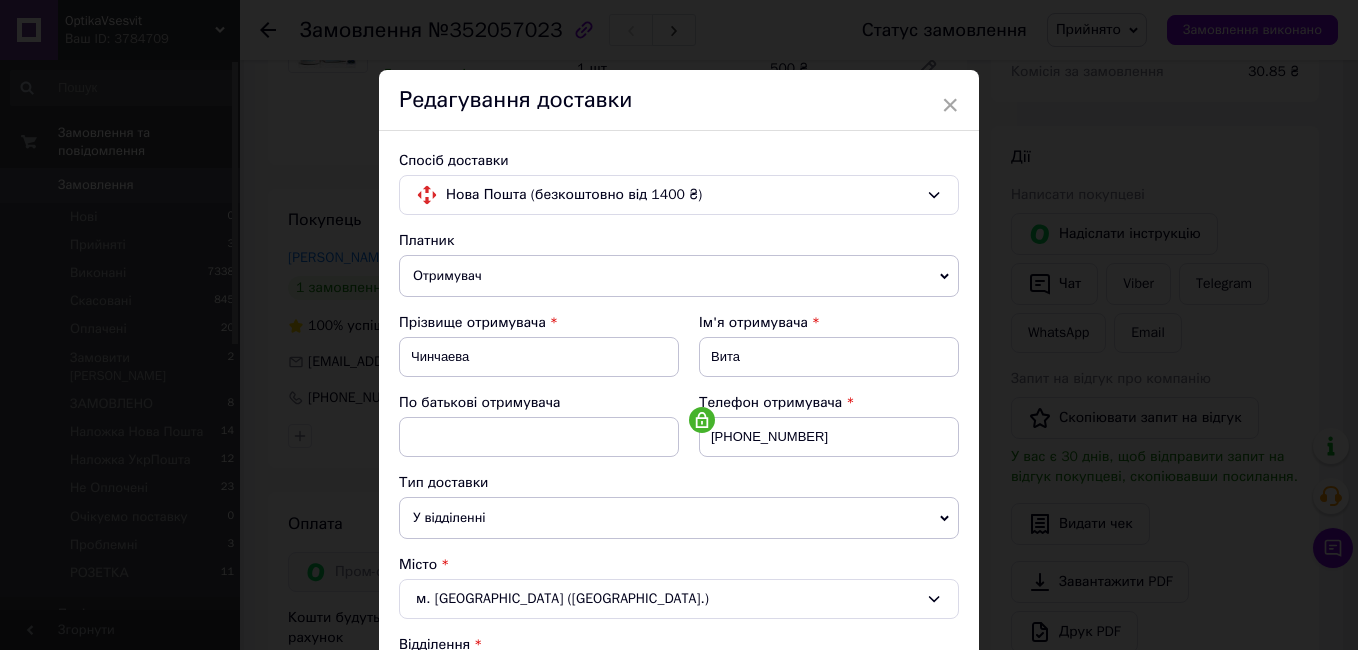 scroll, scrollTop: 678, scrollLeft: 0, axis: vertical 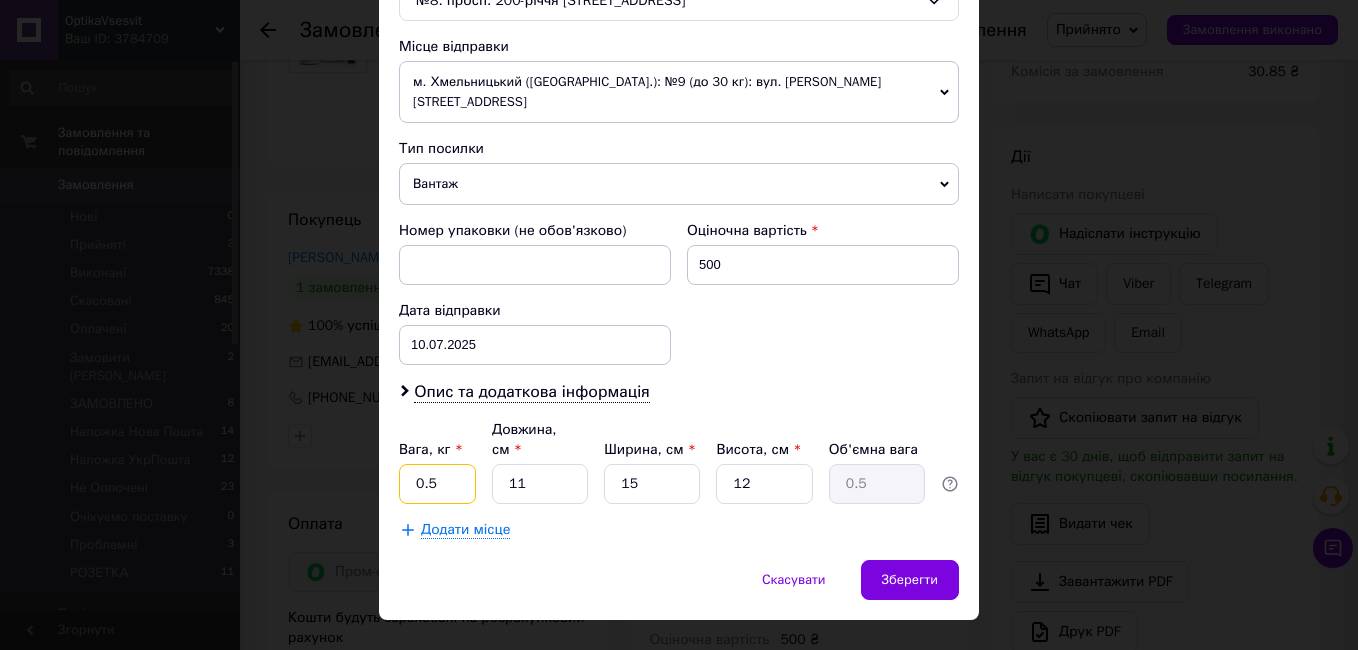 click on "0.5" at bounding box center [437, 484] 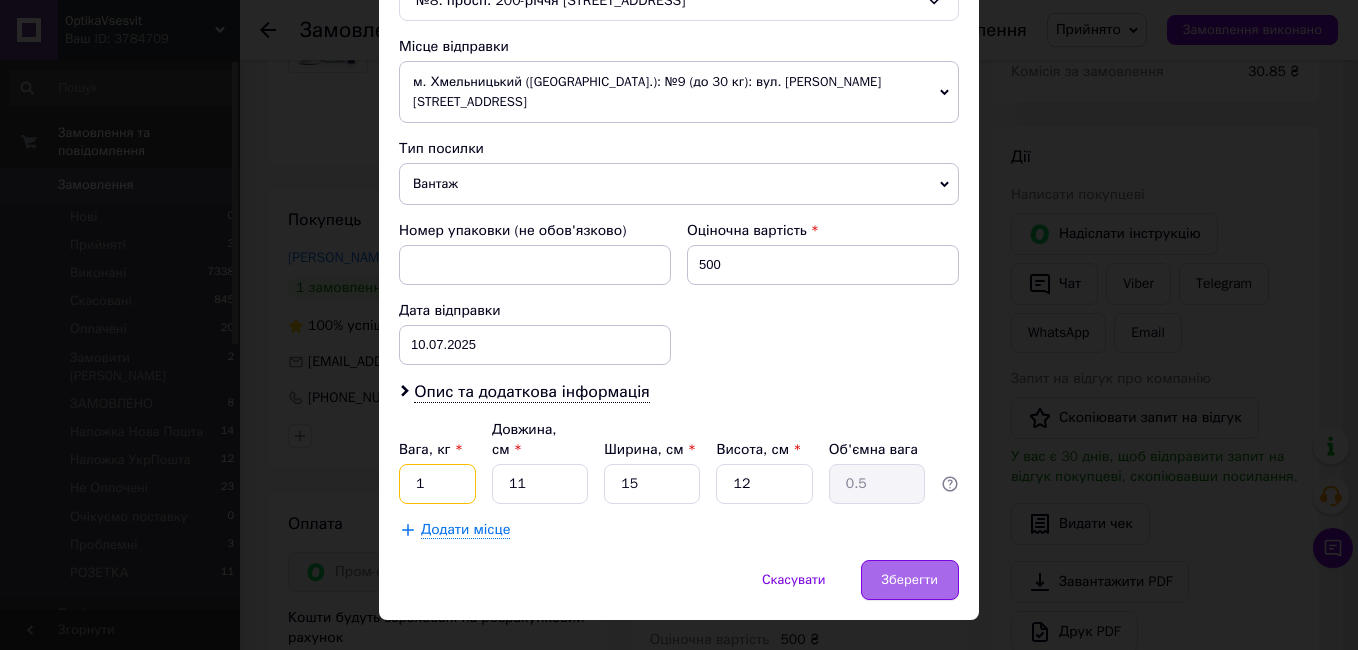 type on "1" 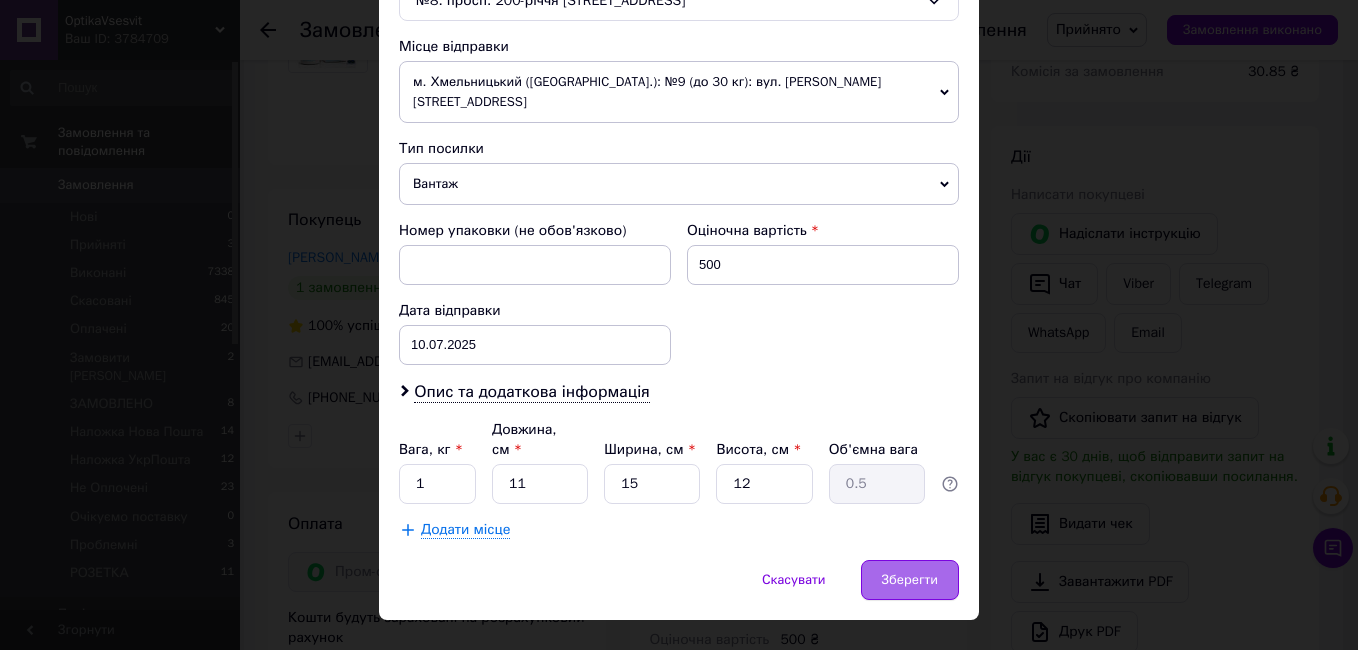 click on "Зберегти" at bounding box center [910, 580] 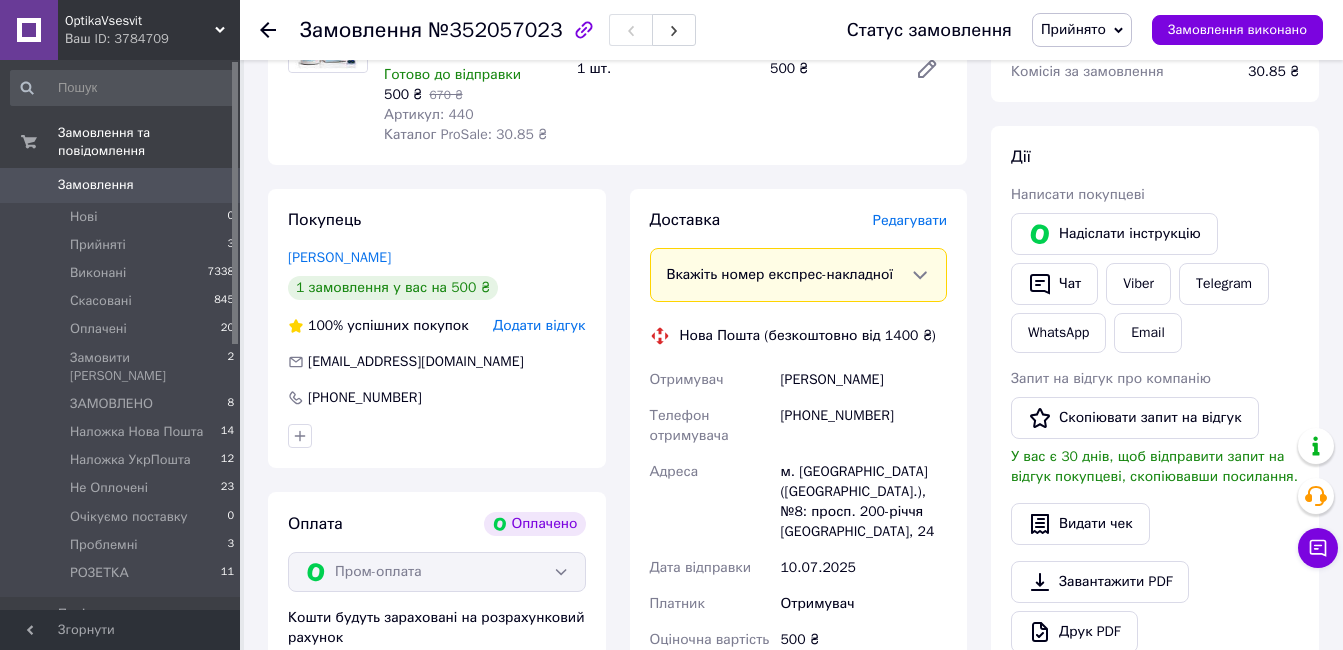 click on "Редагувати" at bounding box center [910, 220] 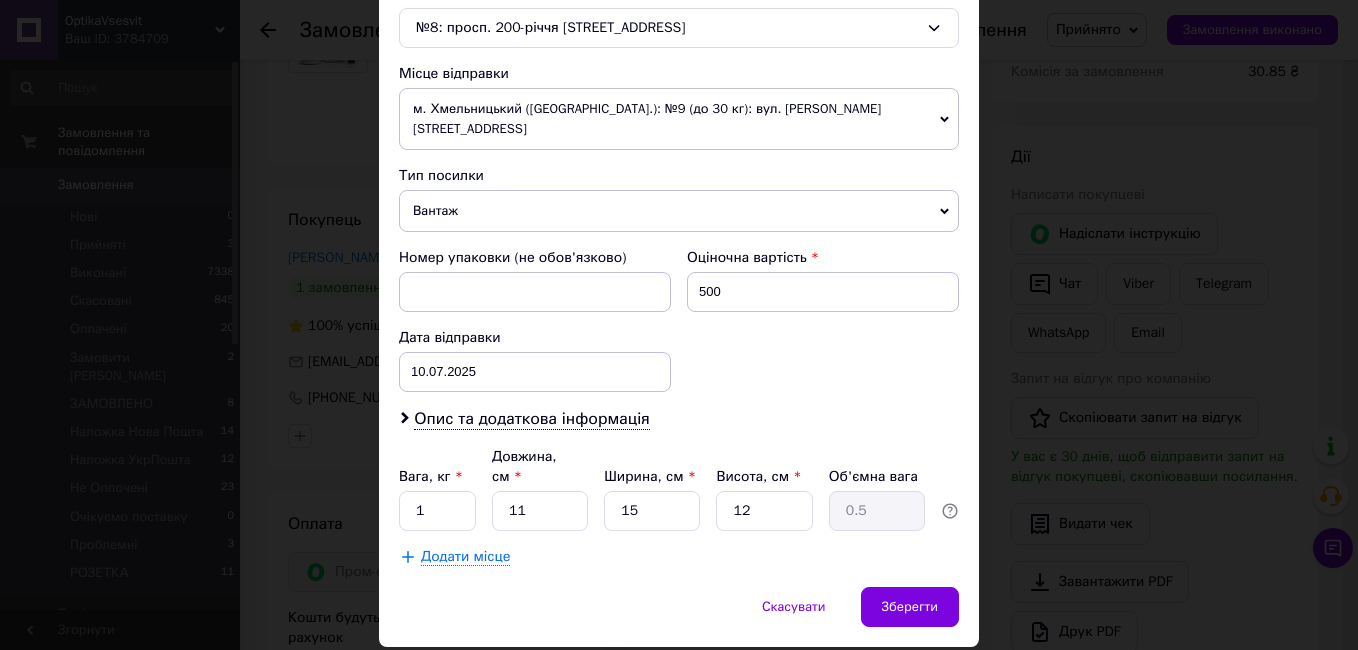 scroll, scrollTop: 678, scrollLeft: 0, axis: vertical 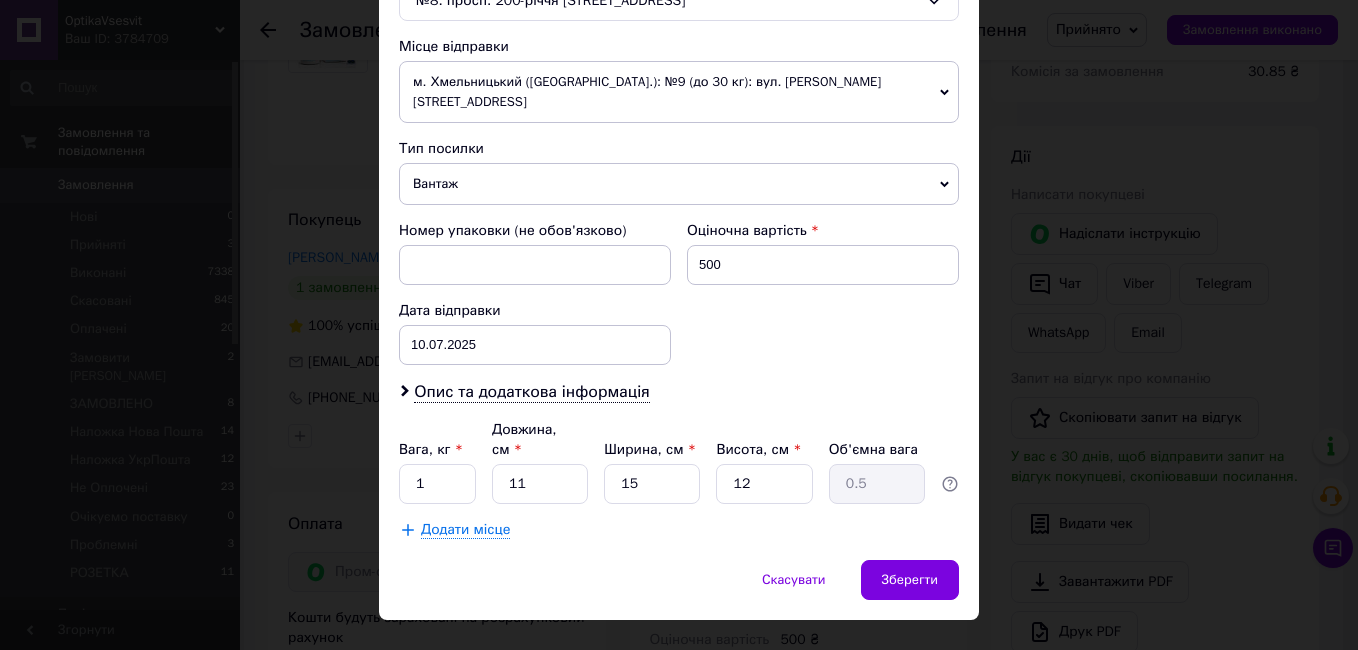 click on "× Редагування доставки Спосіб доставки Нова Пошта (безкоштовно від 1400 ₴) Платник Отримувач Відправник Прізвище отримувача Чинчаева Ім'я отримувача Вита По батькові отримувача Телефон отримувача +380965349635 Тип доставки У відділенні Кур'єром В поштоматі Місто м. Кривий Ріг (Дніпропетровська обл.) Відділення №8: просп. 200-річчя Кривого Рогу, 24 Місце відправки м. Хмельницький (Хмельницька обл.): №9 (до 30 кг): вул. Івана Пулюя, 7 Немає збігів. Спробуйте змінити умови пошуку Додати ще місце відправки Тип посилки Вантаж Документи Номер упаковки (не обов'язково) 500 10.07.2025" at bounding box center (679, 325) 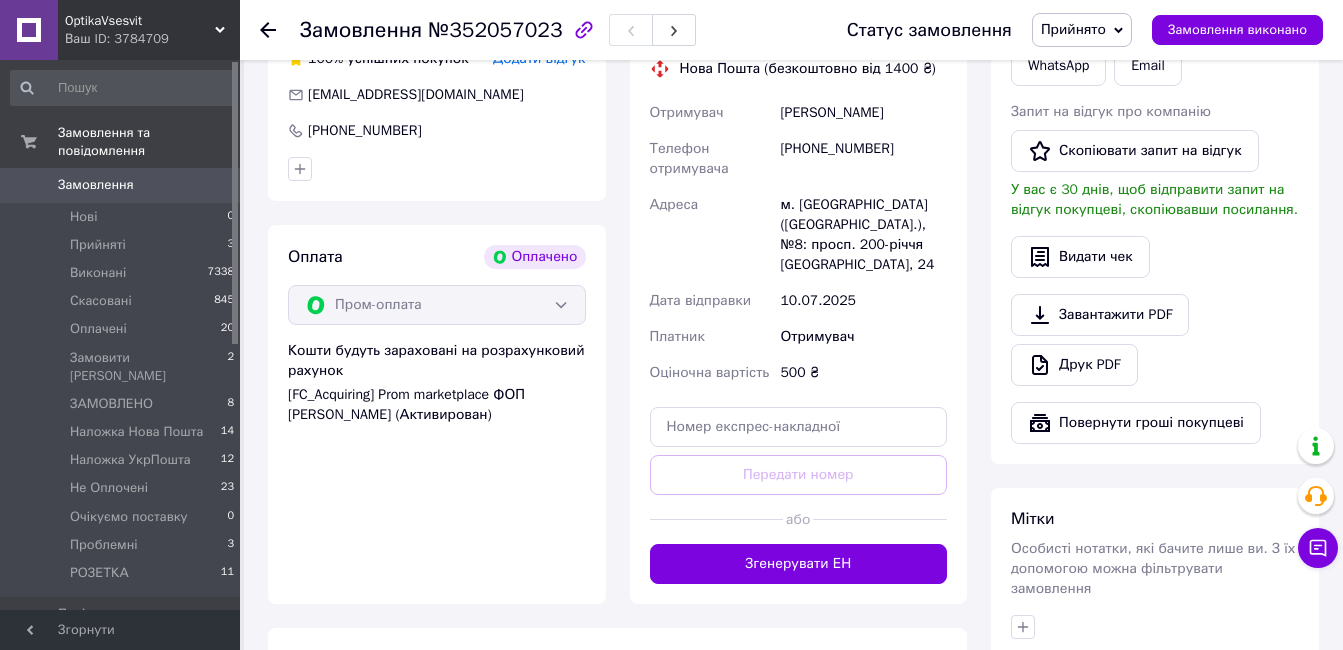scroll, scrollTop: 700, scrollLeft: 0, axis: vertical 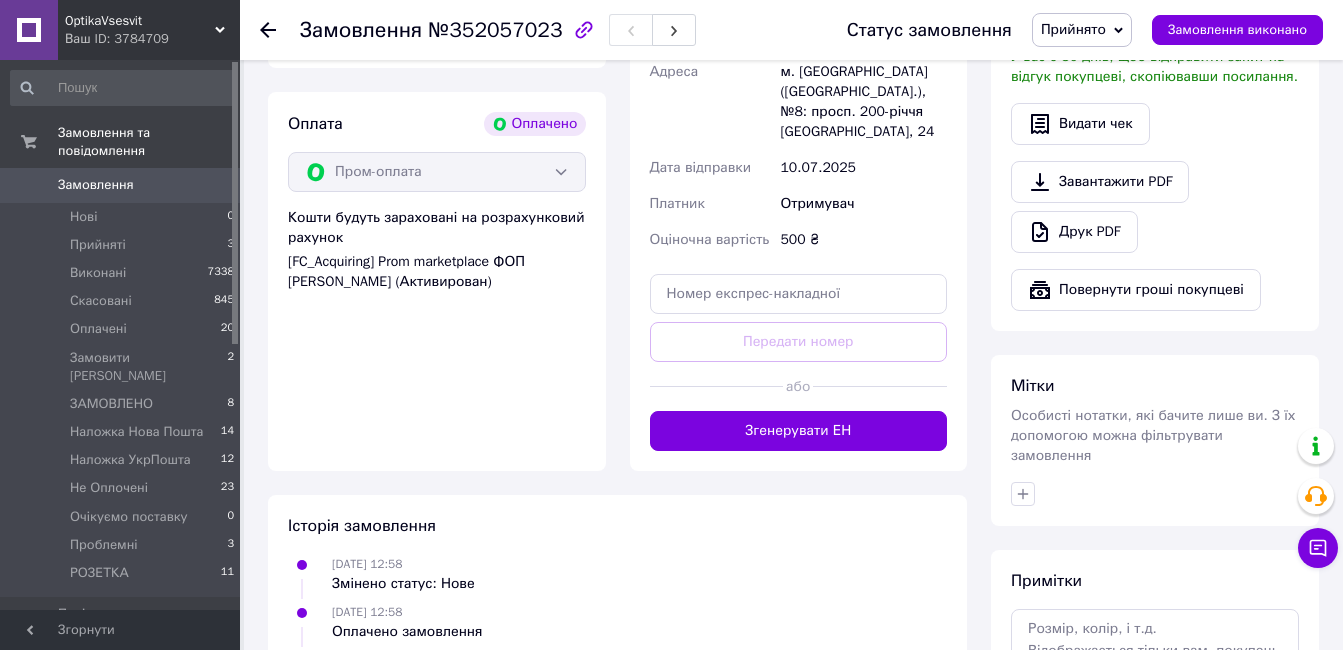 drag, startPoint x: 774, startPoint y: 418, endPoint x: 942, endPoint y: 441, distance: 169.5671 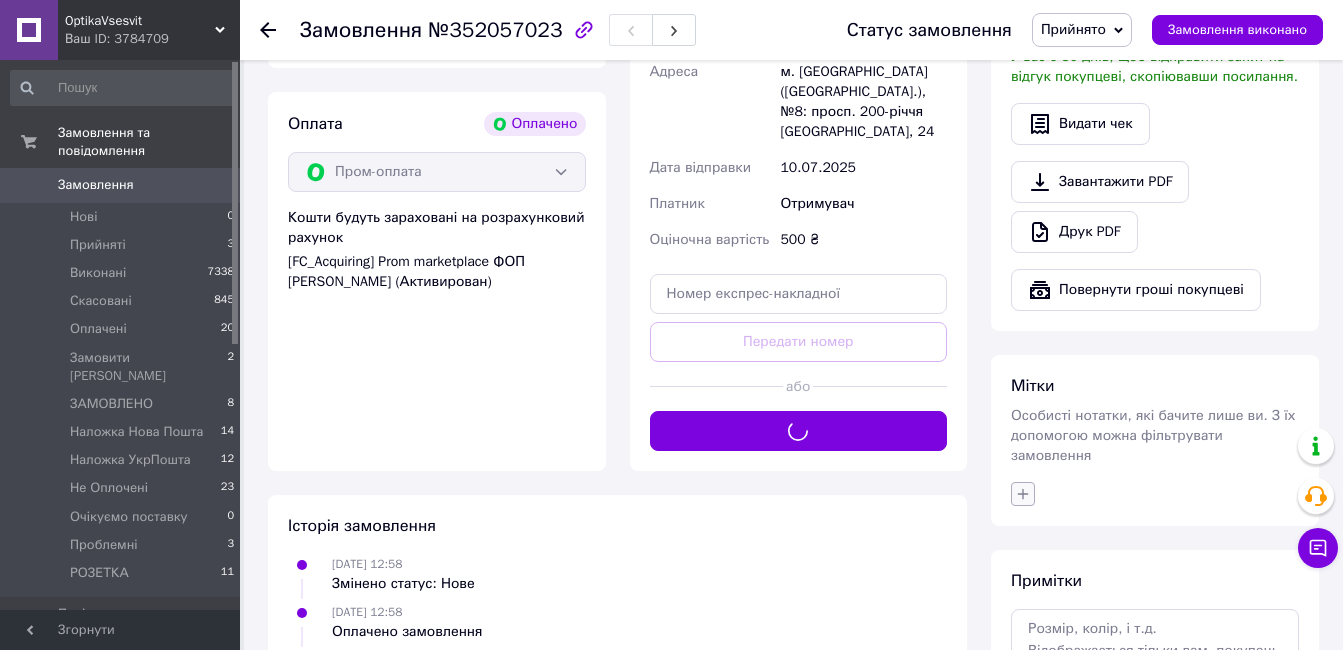 click 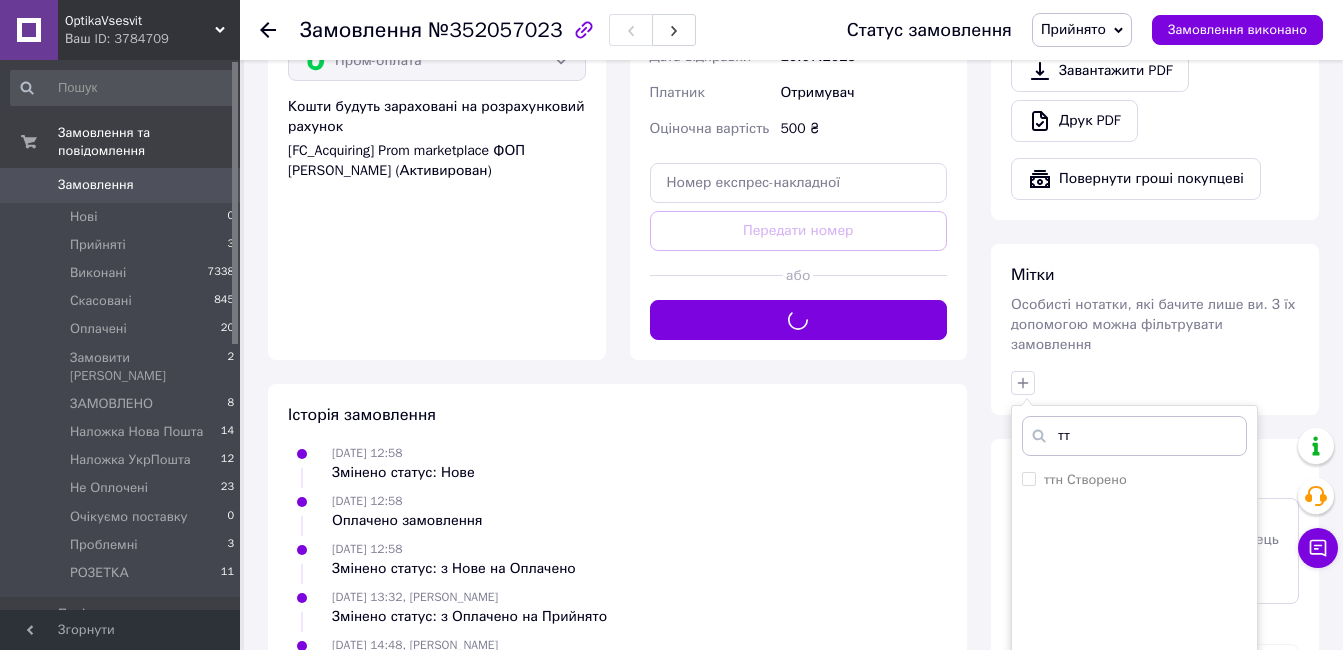 scroll, scrollTop: 900, scrollLeft: 0, axis: vertical 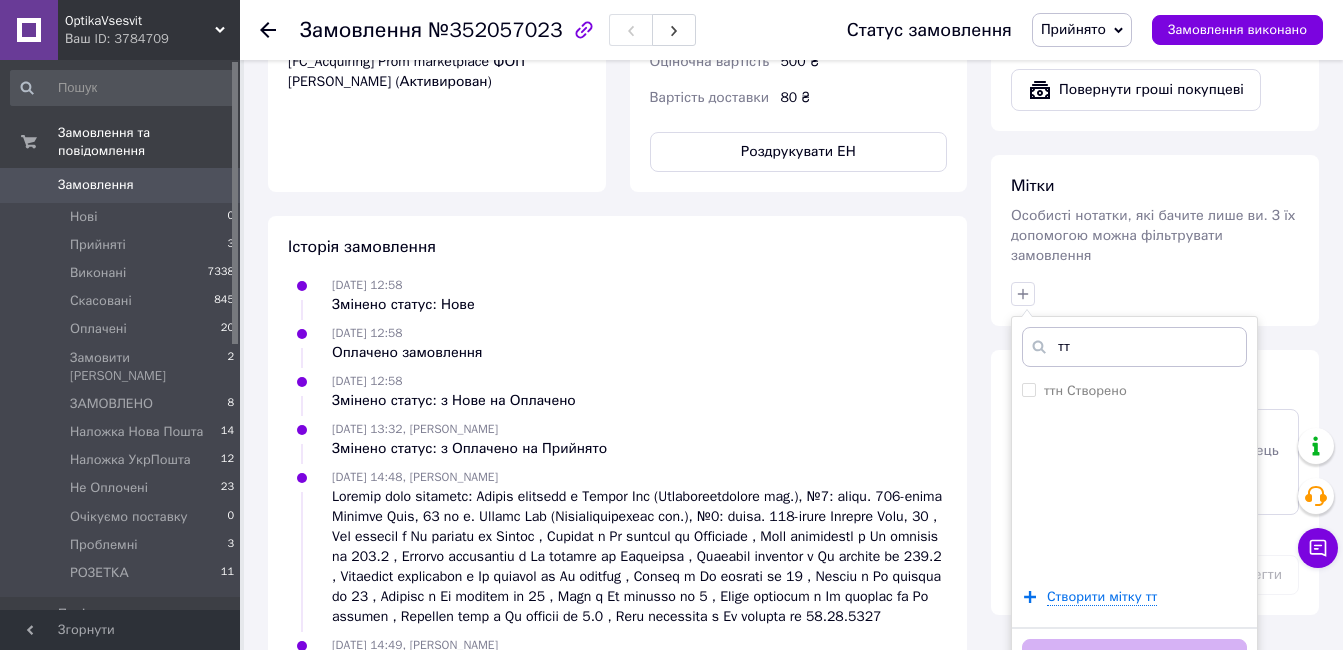 type on "тт" 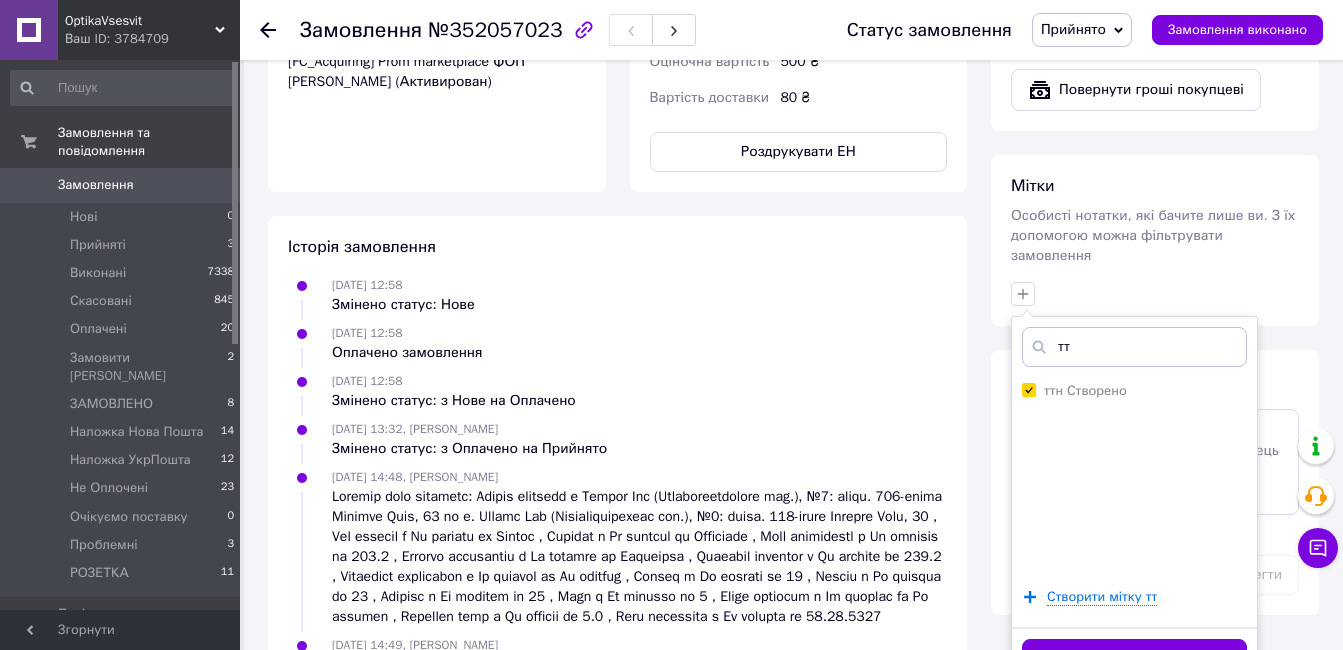 checkbox on "true" 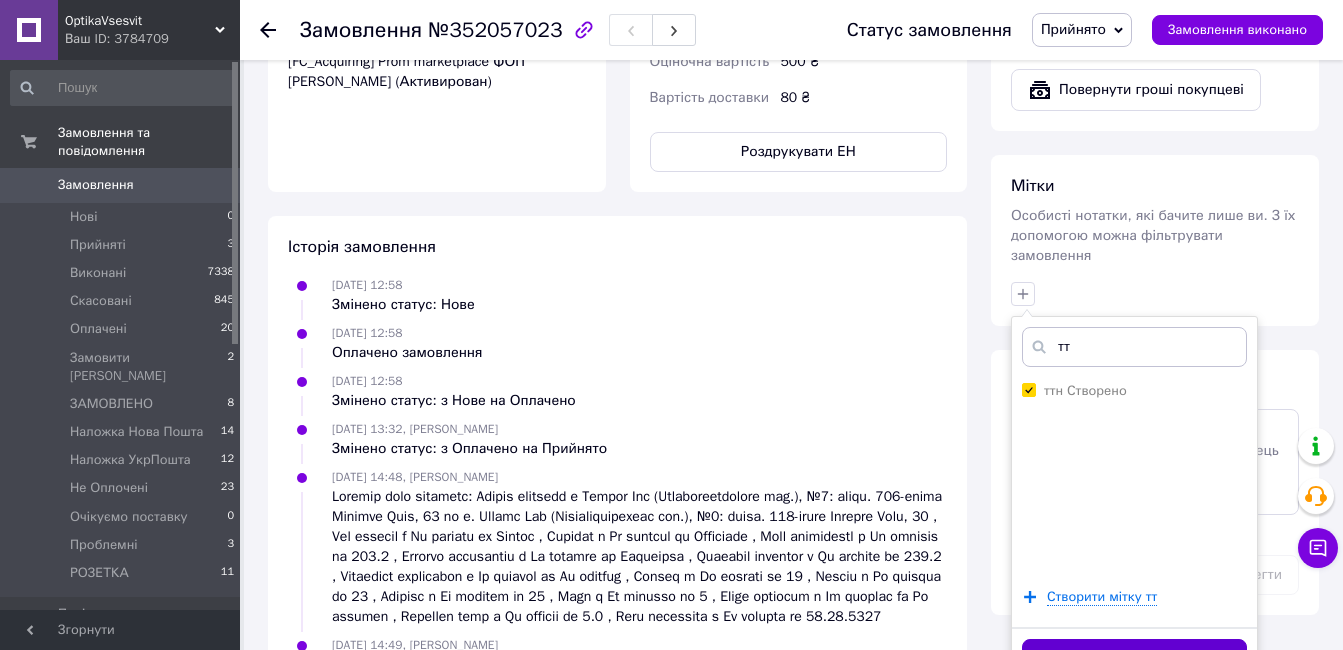 click on "Додати мітку" at bounding box center [1134, 658] 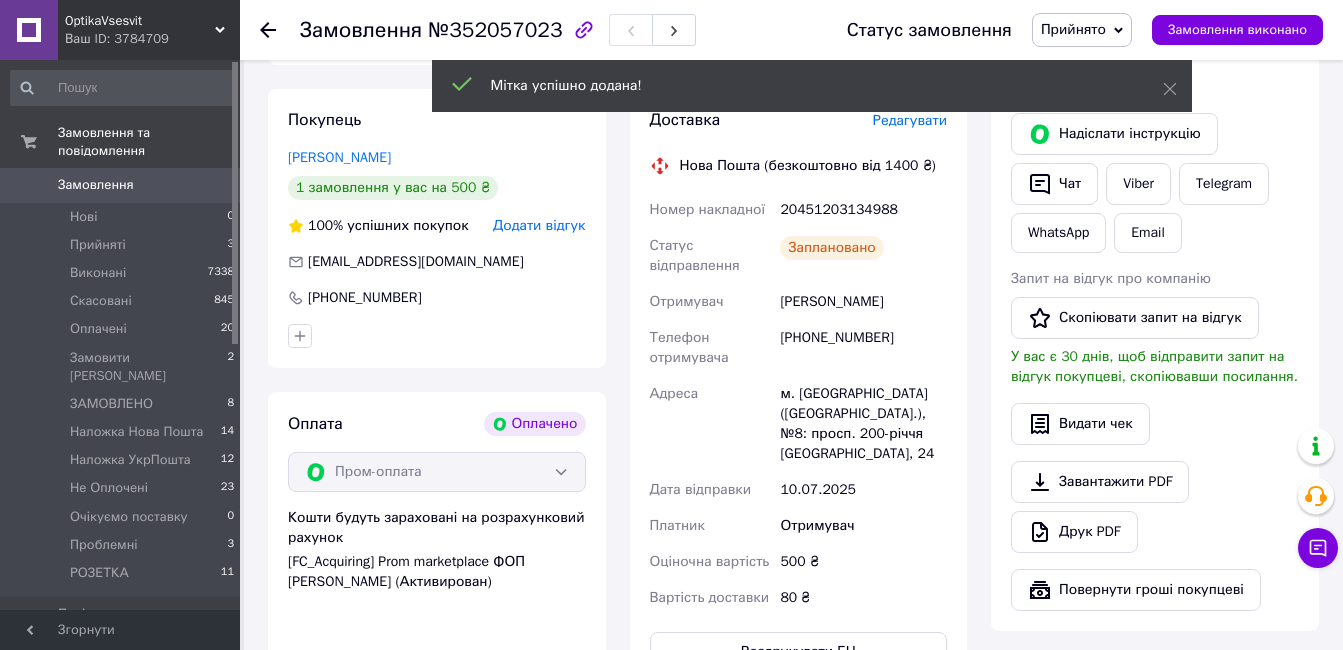 scroll, scrollTop: 300, scrollLeft: 0, axis: vertical 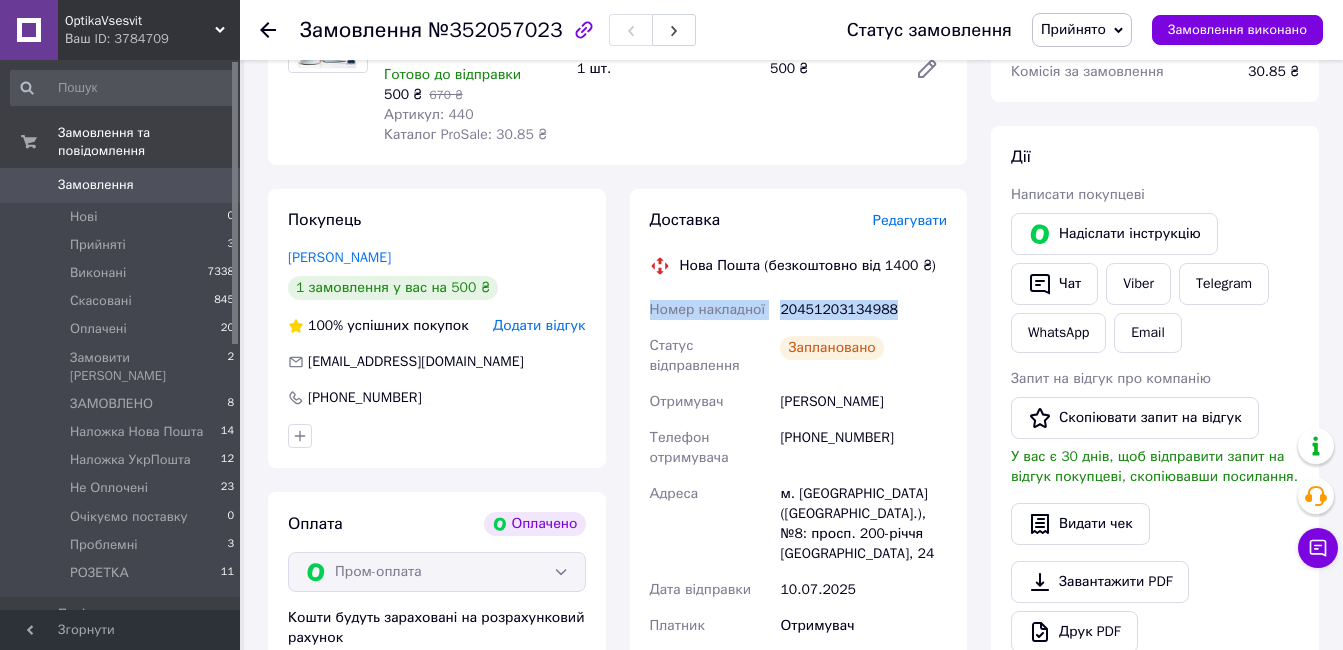 drag, startPoint x: 897, startPoint y: 302, endPoint x: 639, endPoint y: 315, distance: 258.3273 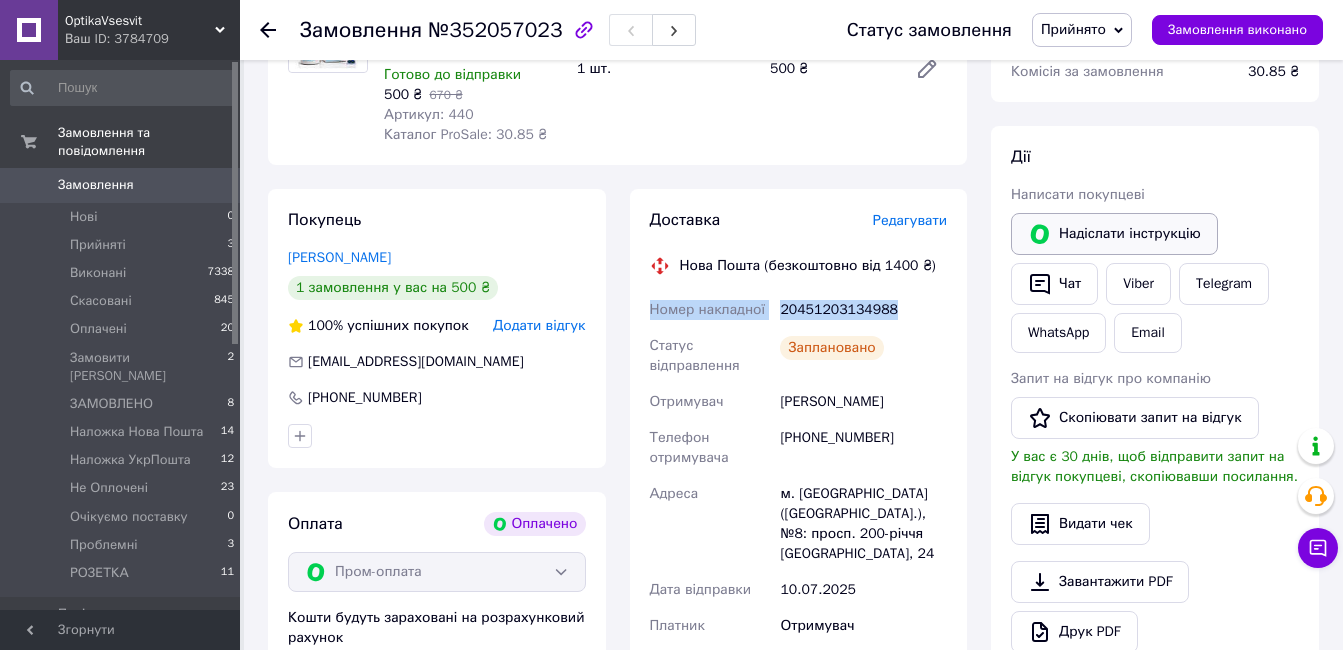 copy on "Номер накладної 20451203134988" 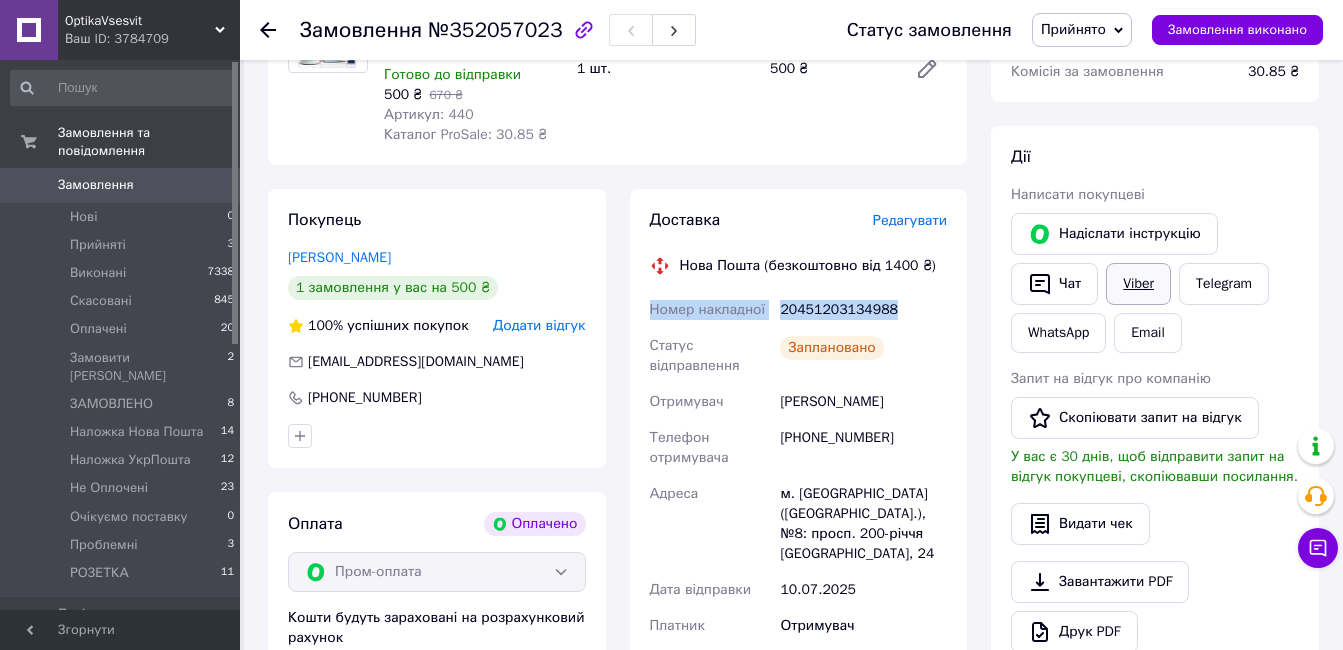 click on "Viber" at bounding box center [1138, 284] 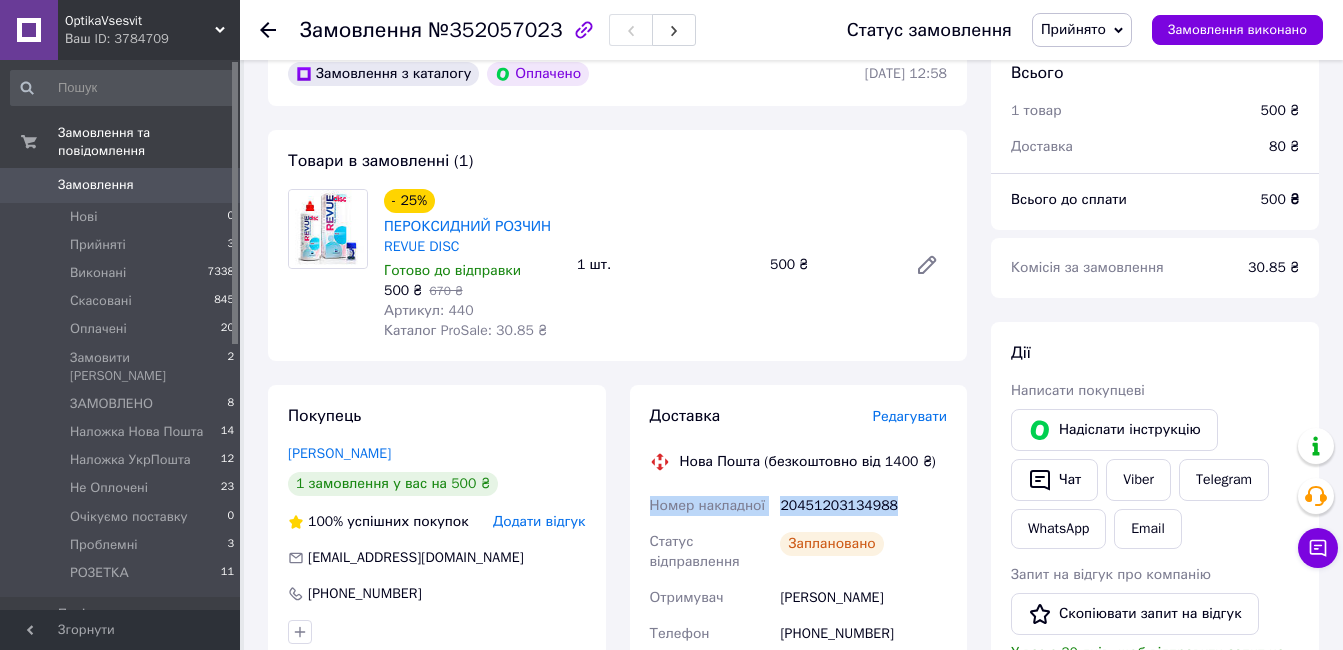 scroll, scrollTop: 0, scrollLeft: 0, axis: both 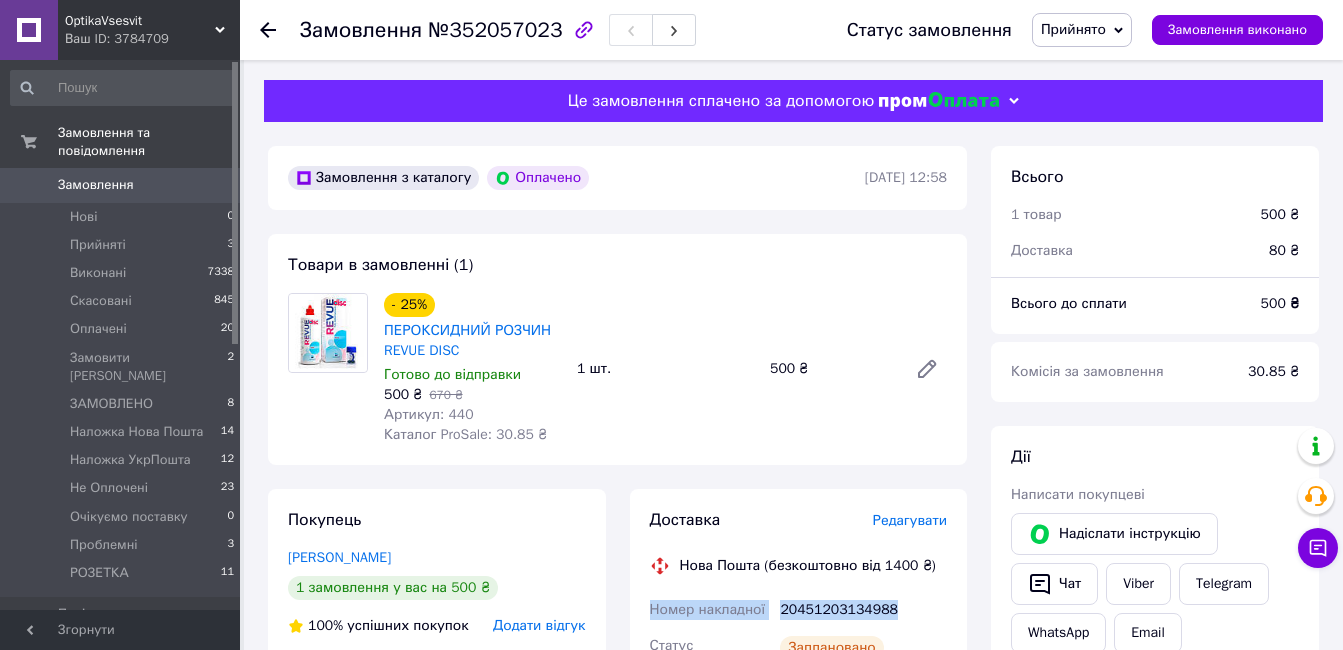click on "Прийнято" at bounding box center (1082, 30) 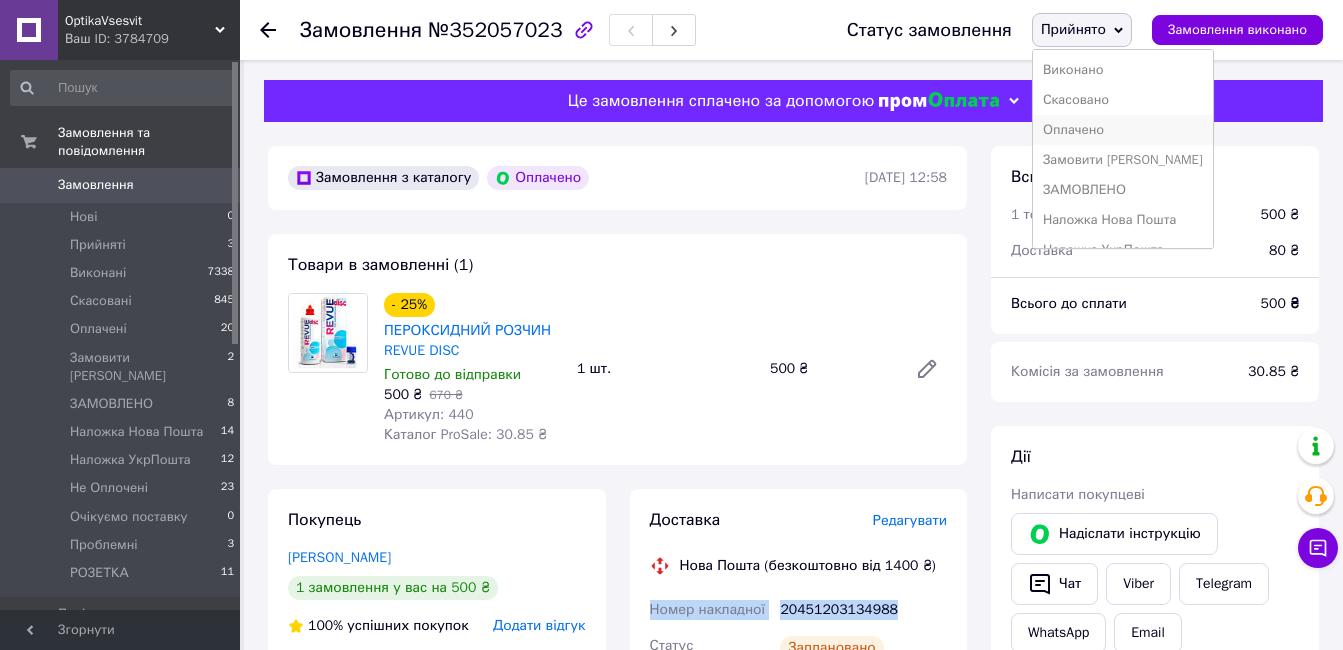 click on "Оплачено" at bounding box center [1123, 130] 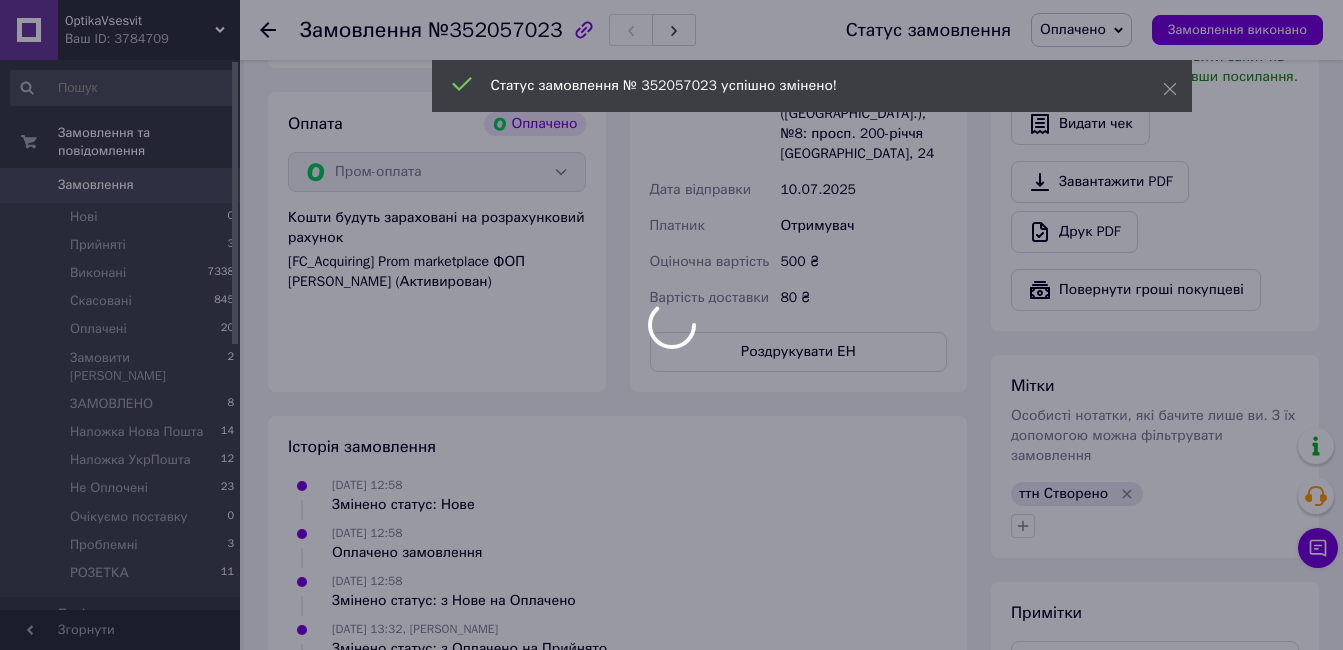 scroll, scrollTop: 200, scrollLeft: 0, axis: vertical 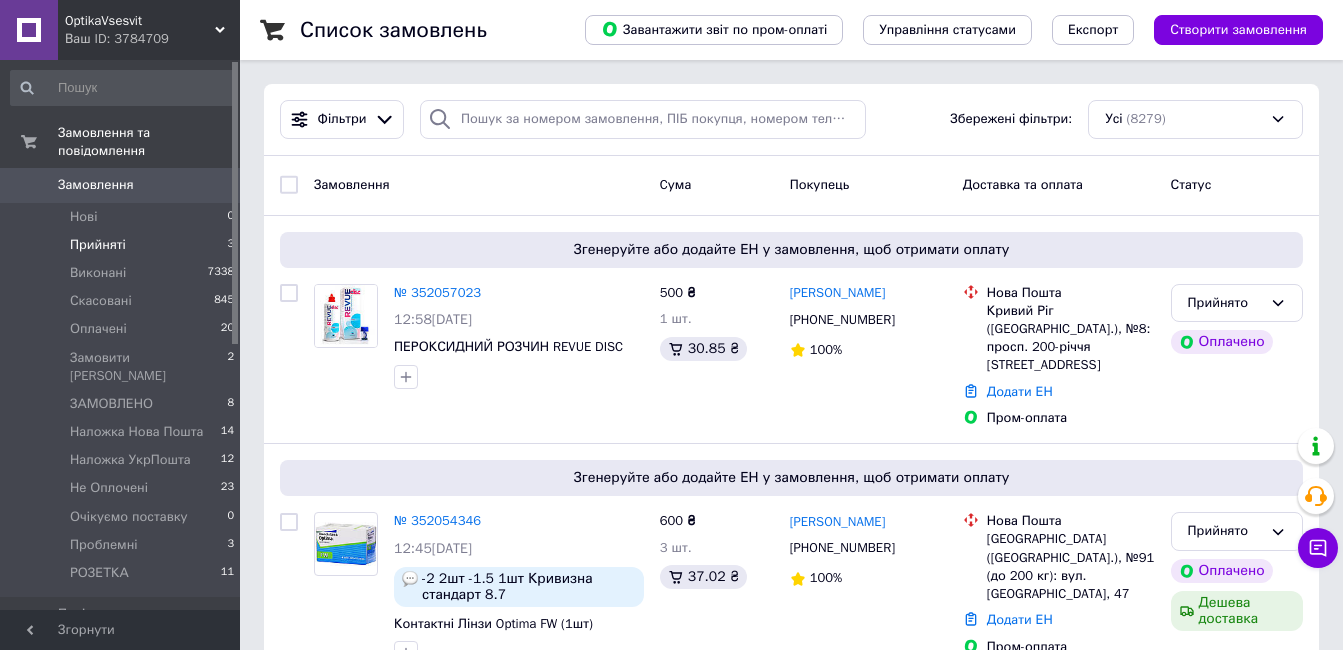 click on "Прийняті" at bounding box center (98, 245) 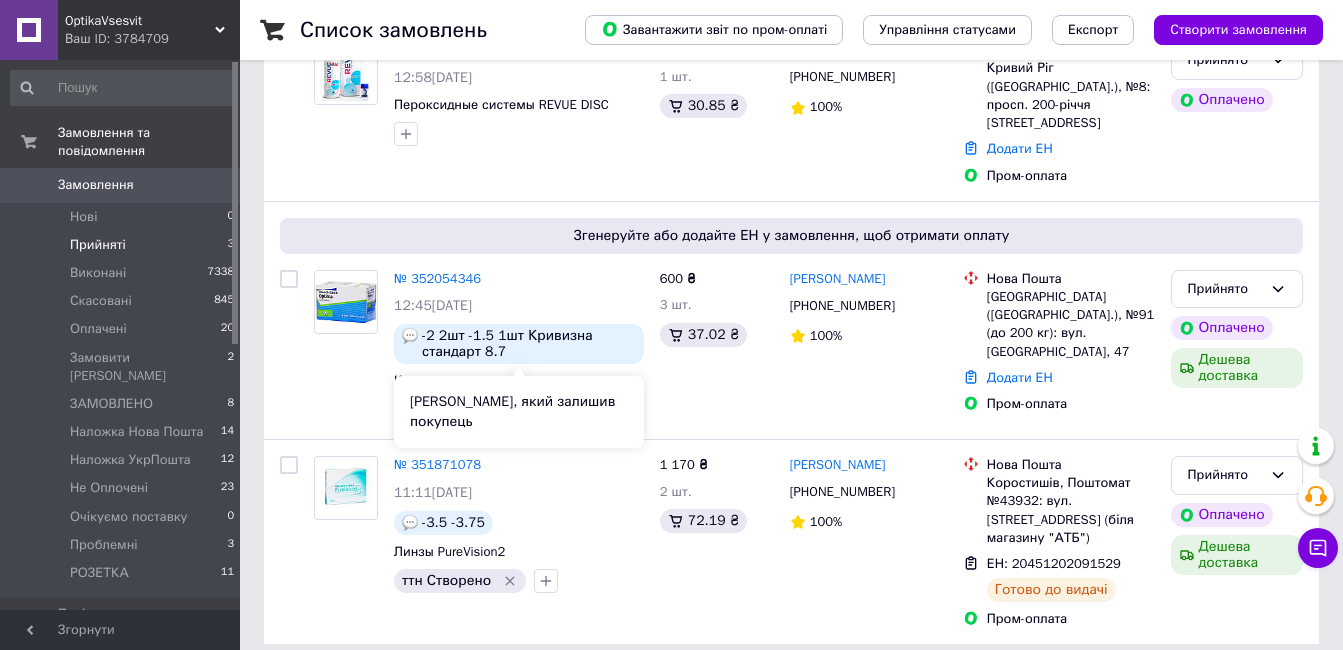 scroll, scrollTop: 0, scrollLeft: 0, axis: both 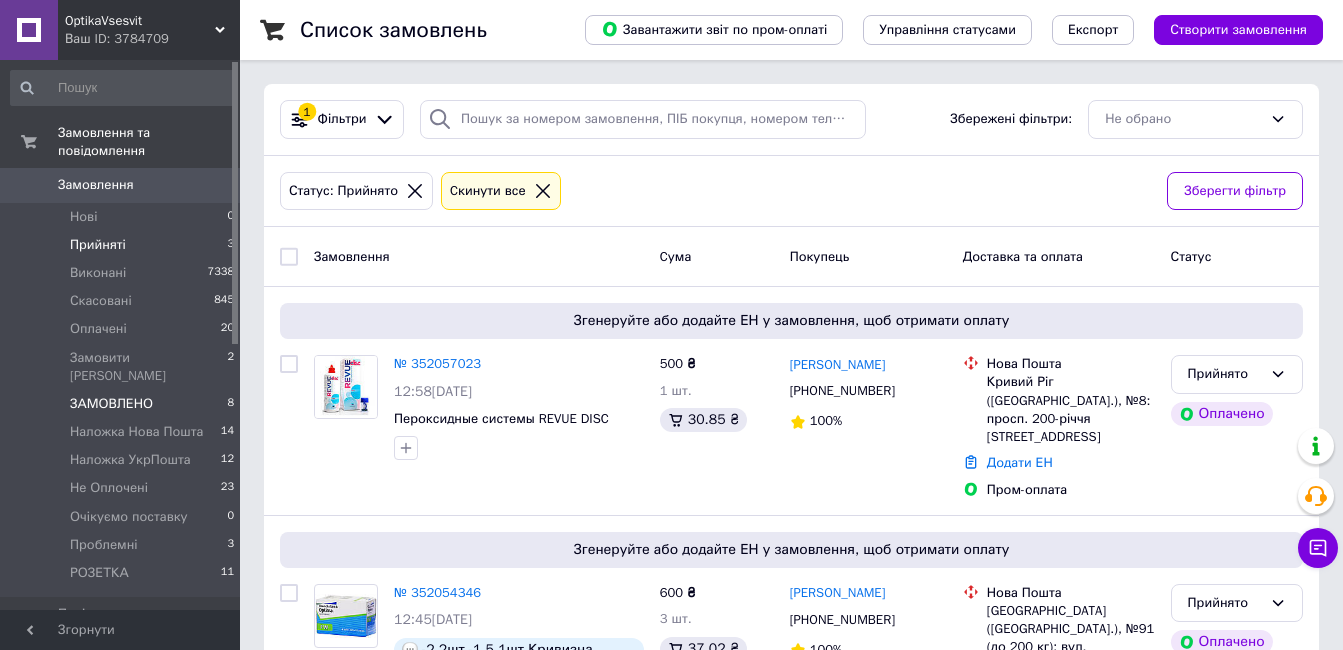 click on "ЗАМОВЛЕНО" at bounding box center [111, 404] 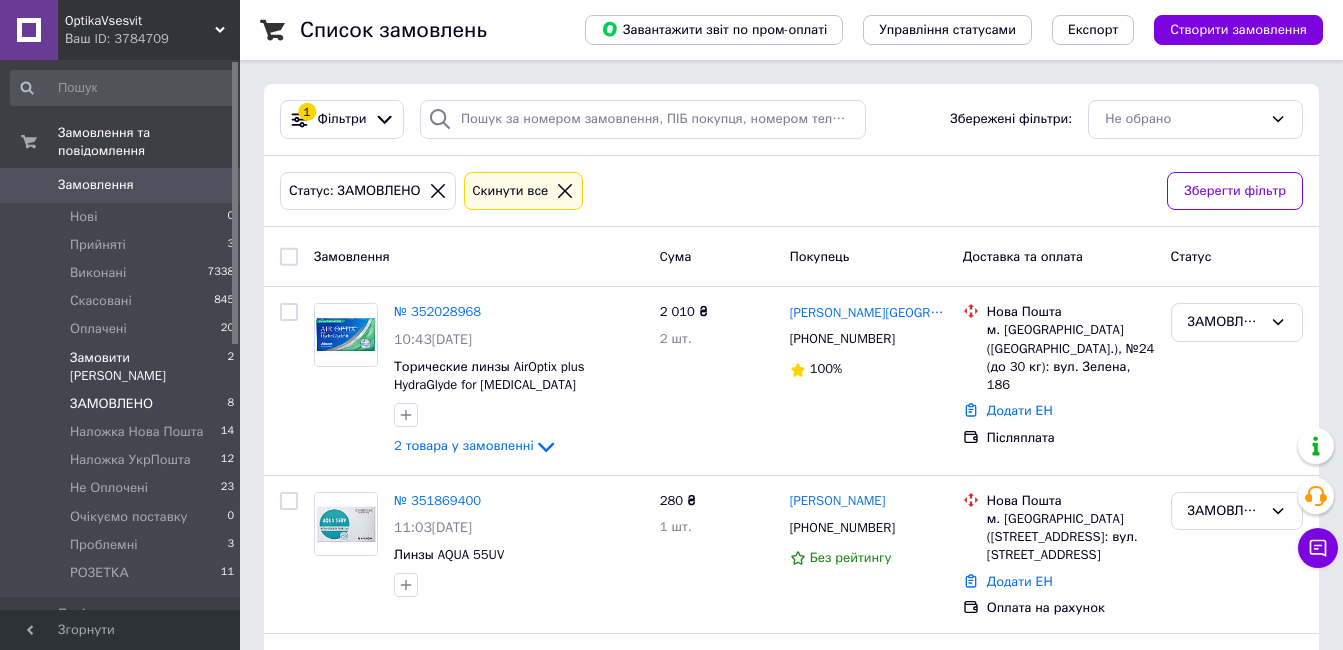 click on "Замовити [PERSON_NAME]" at bounding box center [148, 367] 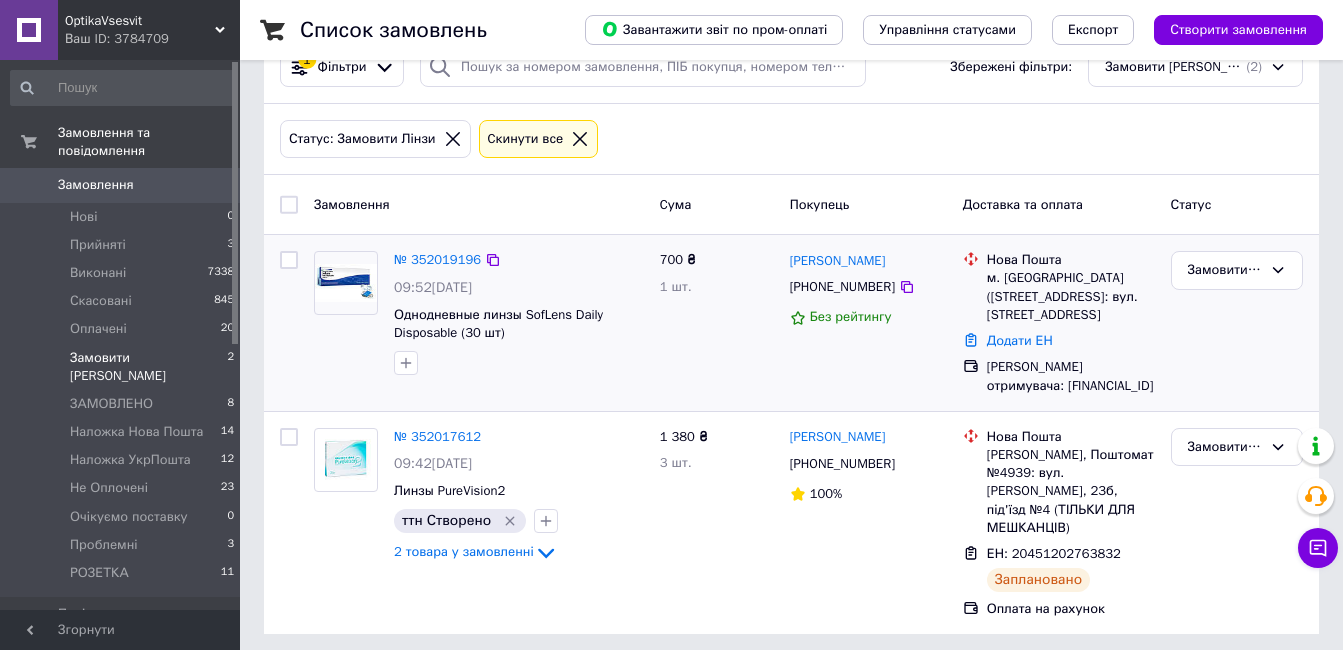 scroll, scrollTop: 78, scrollLeft: 0, axis: vertical 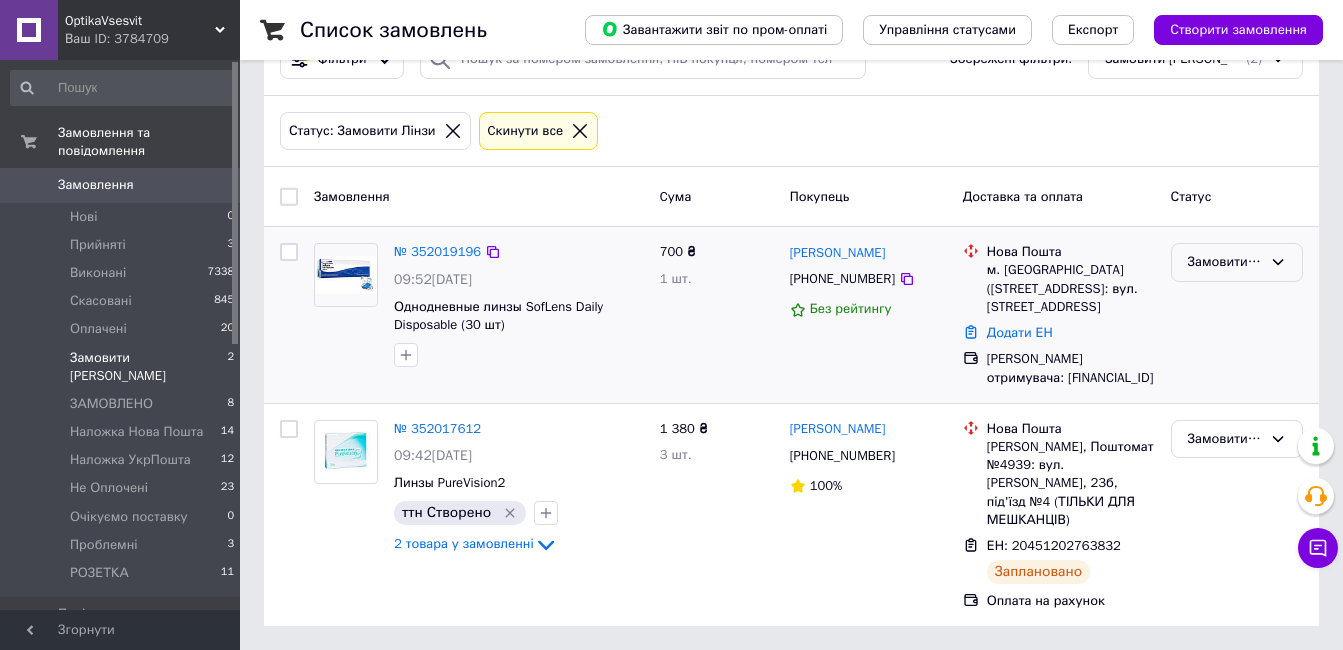 click on "Замовити [PERSON_NAME]" at bounding box center [1225, 262] 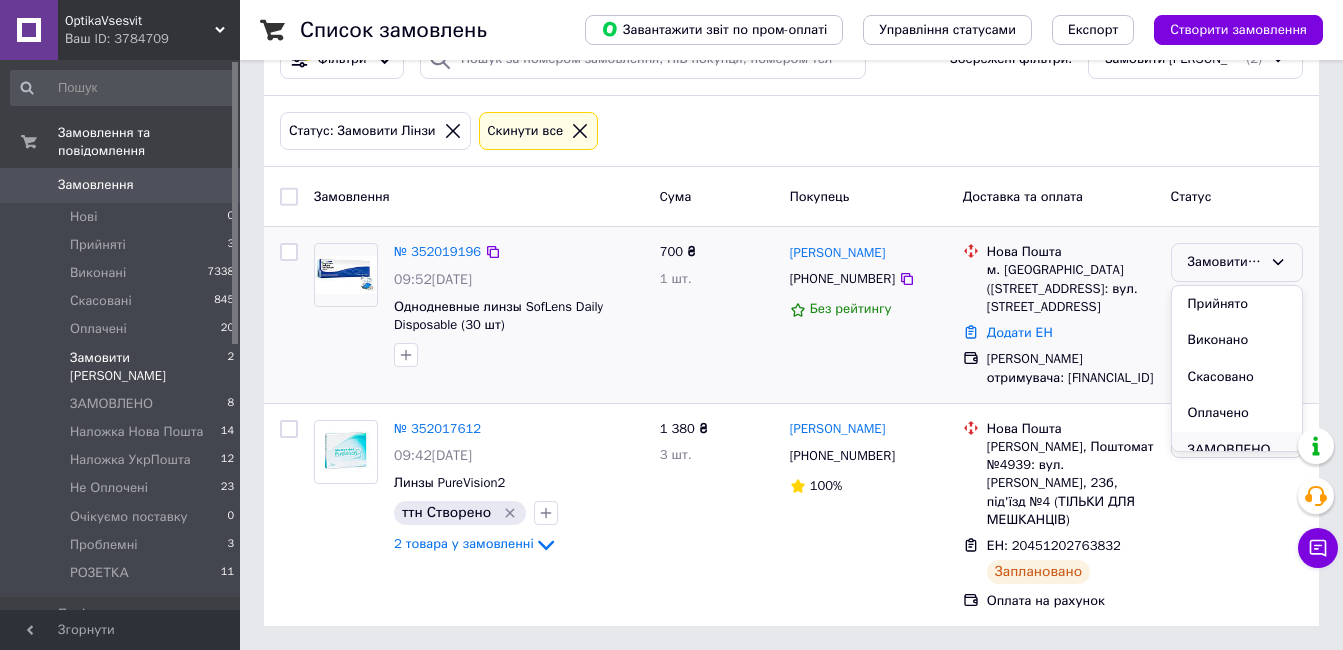 click on "ЗАМОВЛЕНО" at bounding box center (1237, 450) 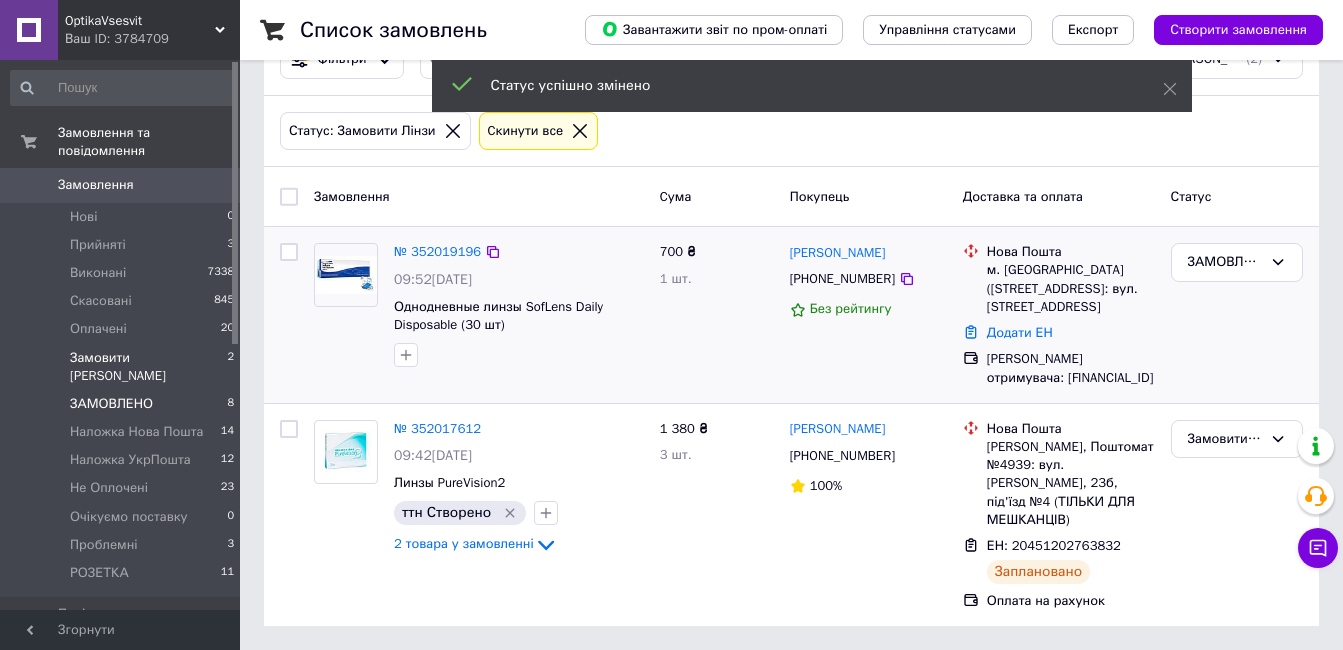 click on "ЗАМОВЛЕНО" at bounding box center (111, 404) 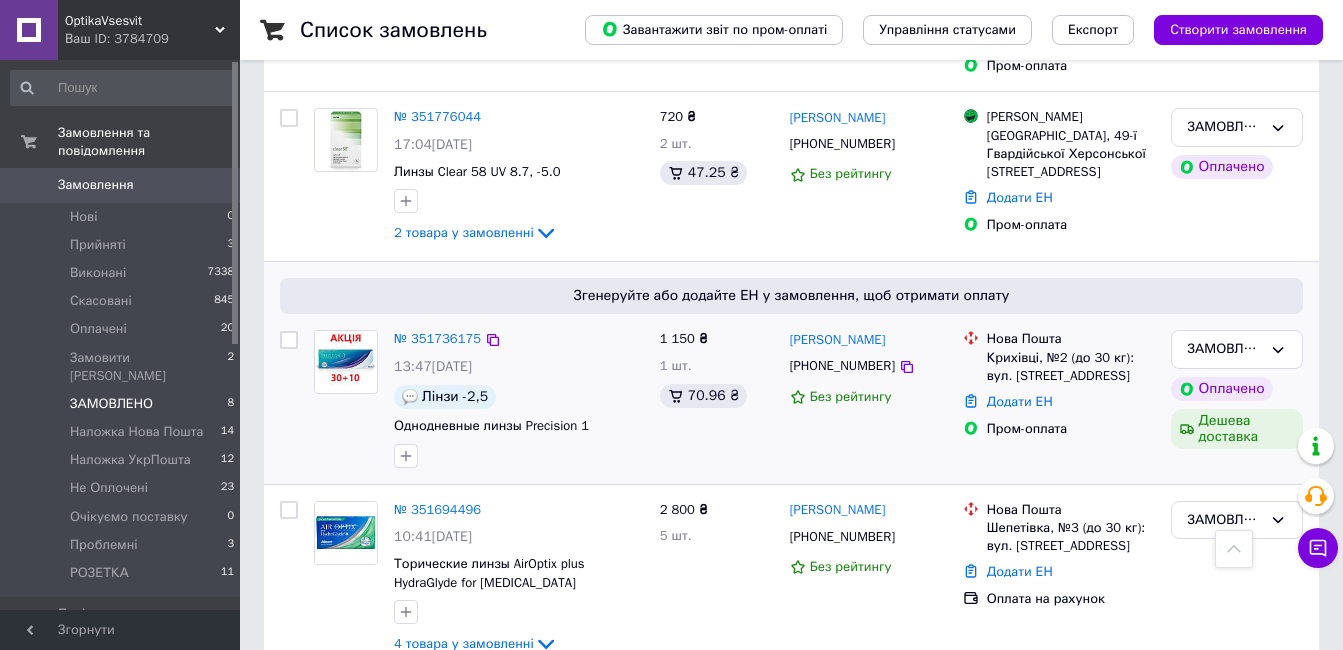 scroll, scrollTop: 1228, scrollLeft: 0, axis: vertical 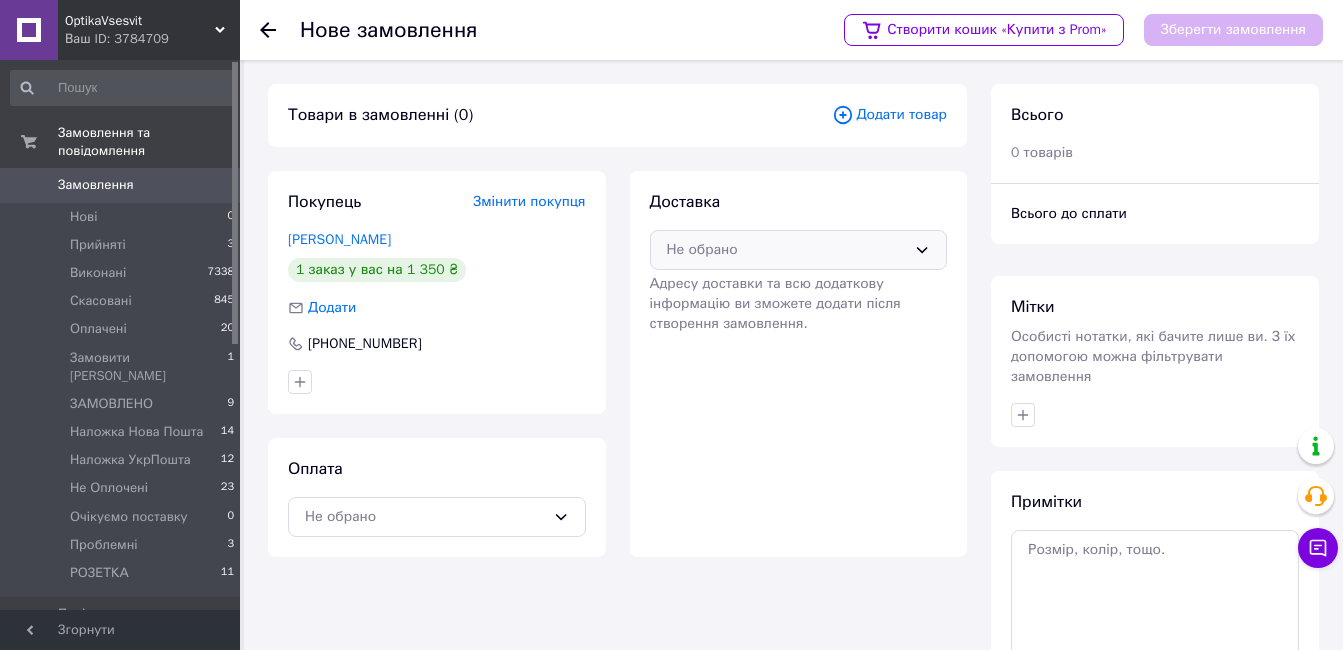 click on "Не обрано" at bounding box center (787, 250) 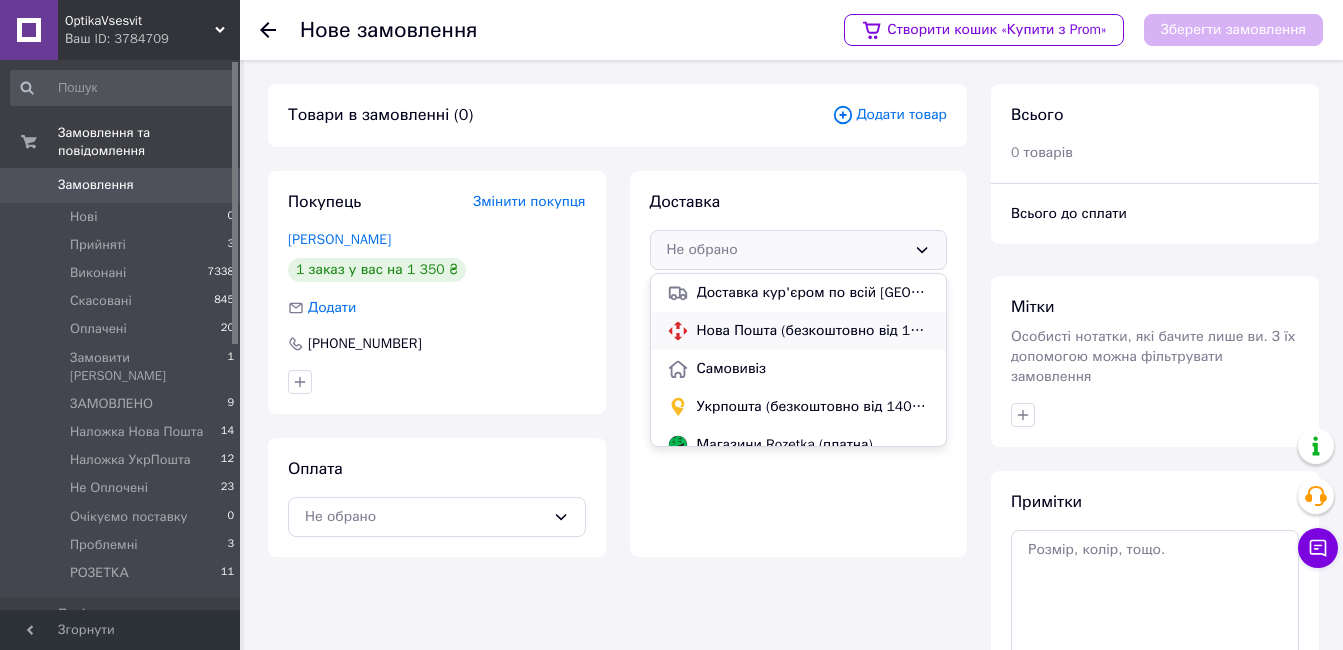 click on "Нова Пошта (безкоштовно від 1400 ₴)" at bounding box center [814, 331] 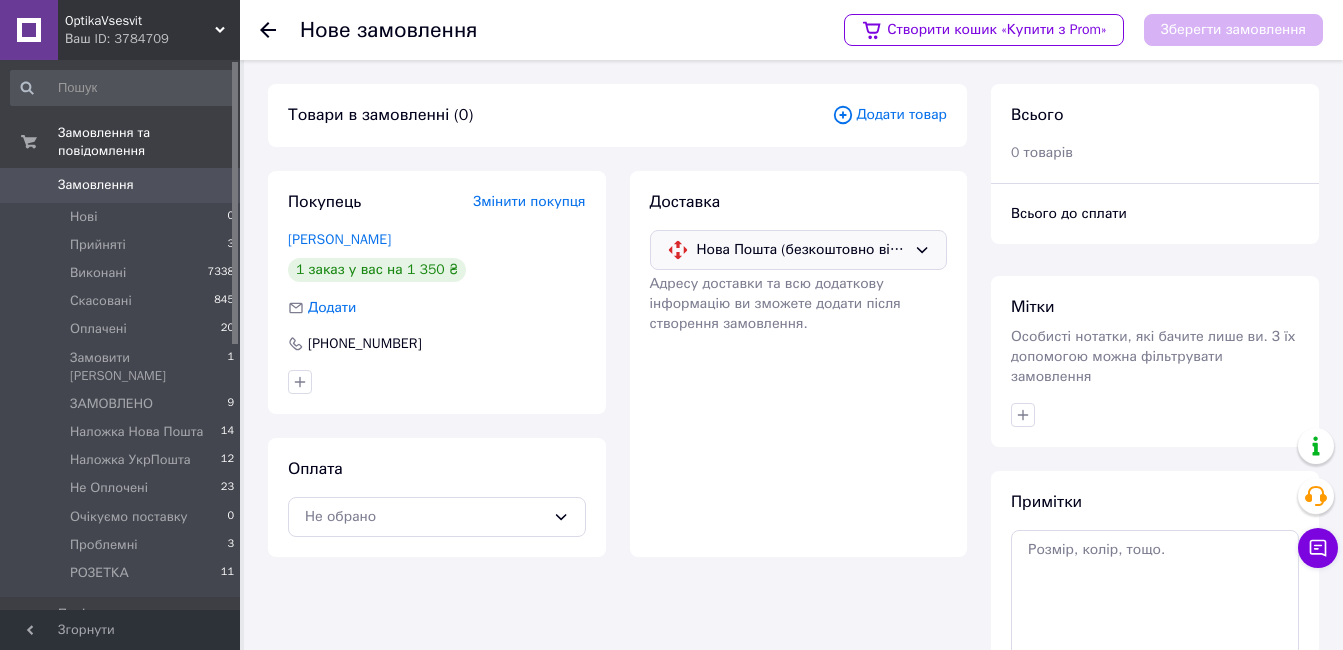 click on "Додати товар" at bounding box center [889, 115] 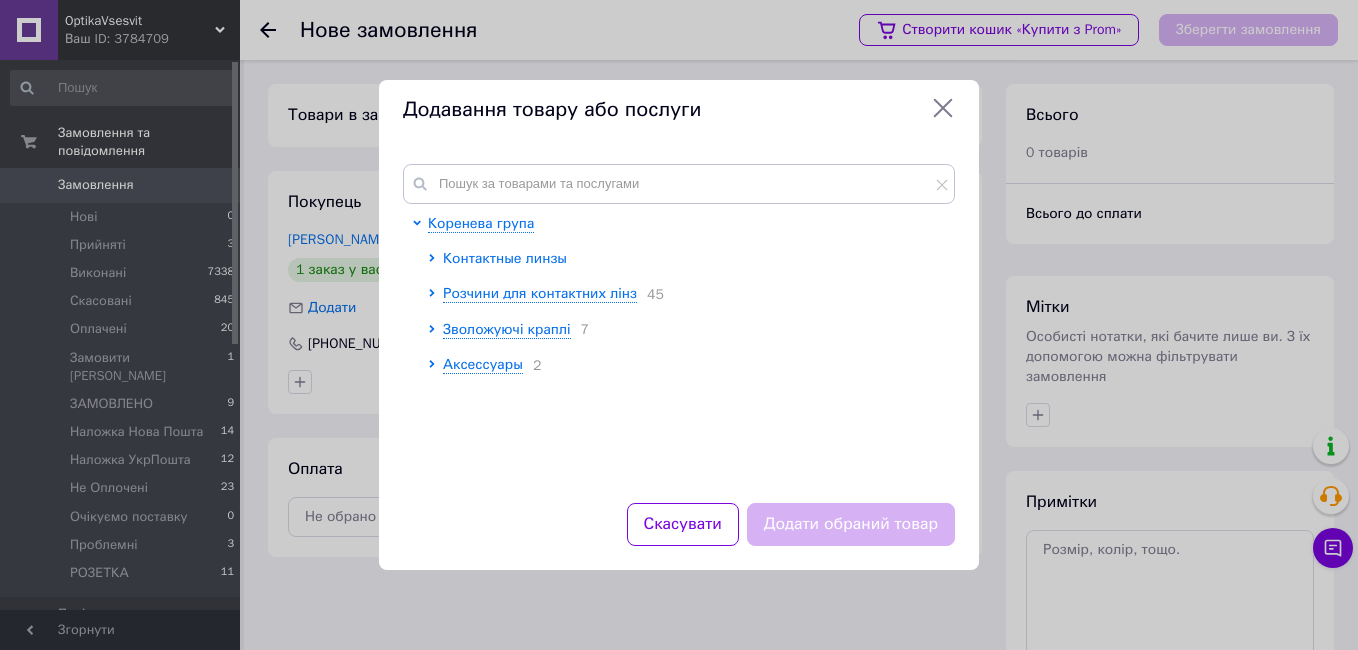 click on "Контактные линзы" at bounding box center (505, 258) 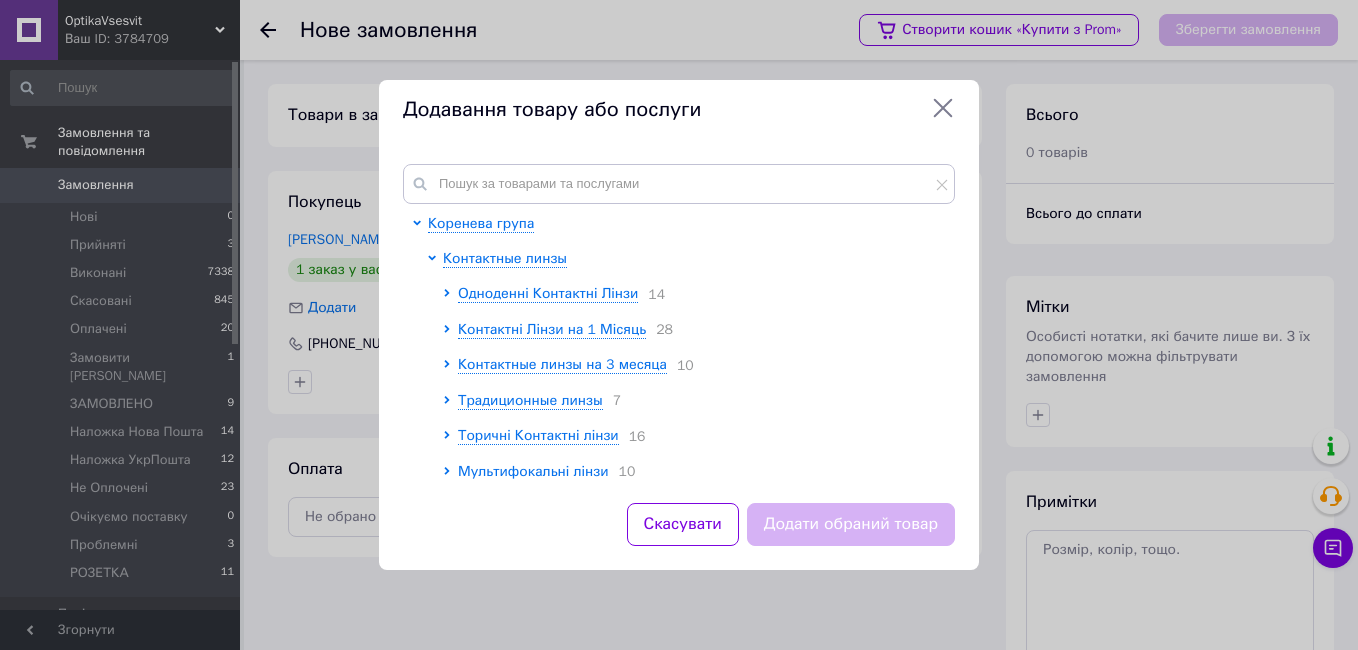 click on "Мультифокальні лінзи" at bounding box center (533, 471) 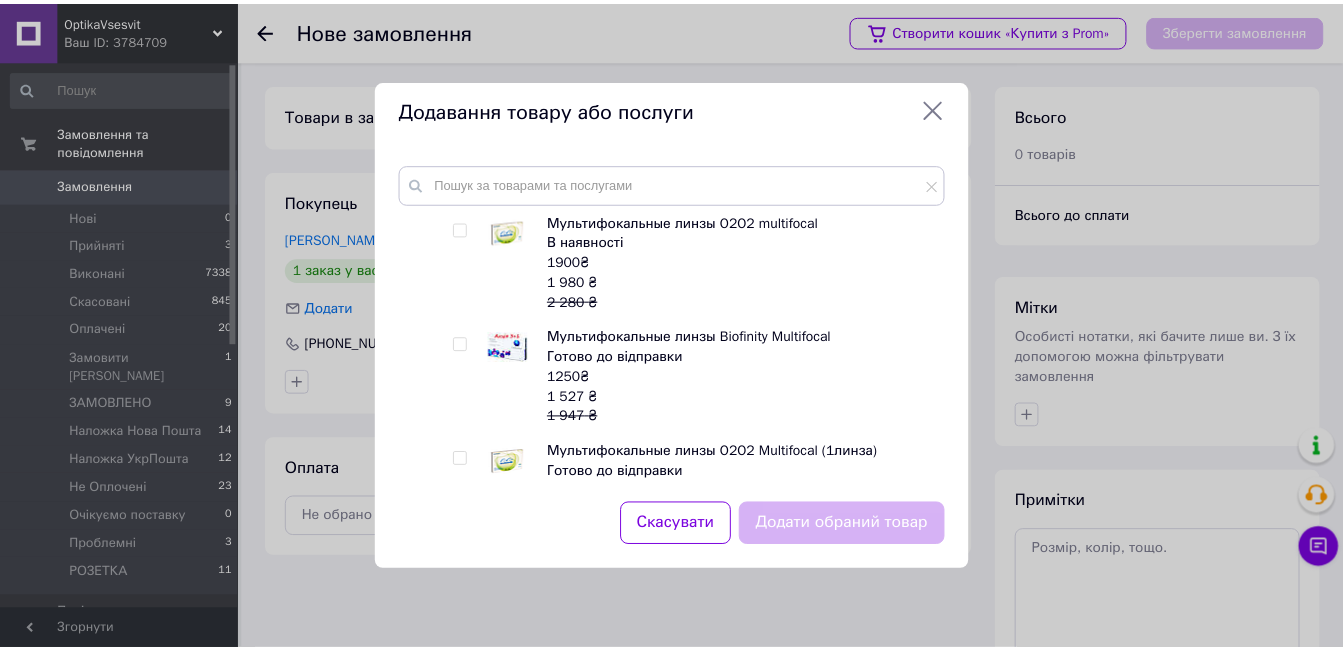 scroll, scrollTop: 454, scrollLeft: 0, axis: vertical 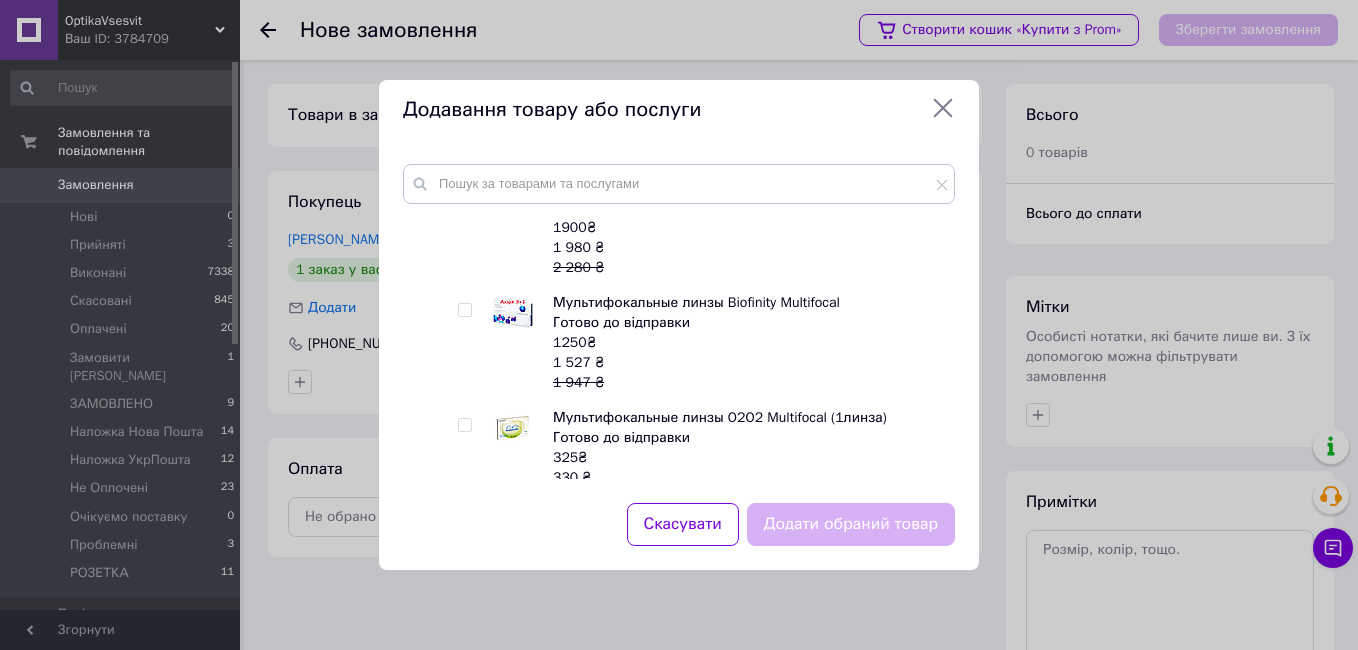 click at bounding box center [464, 310] 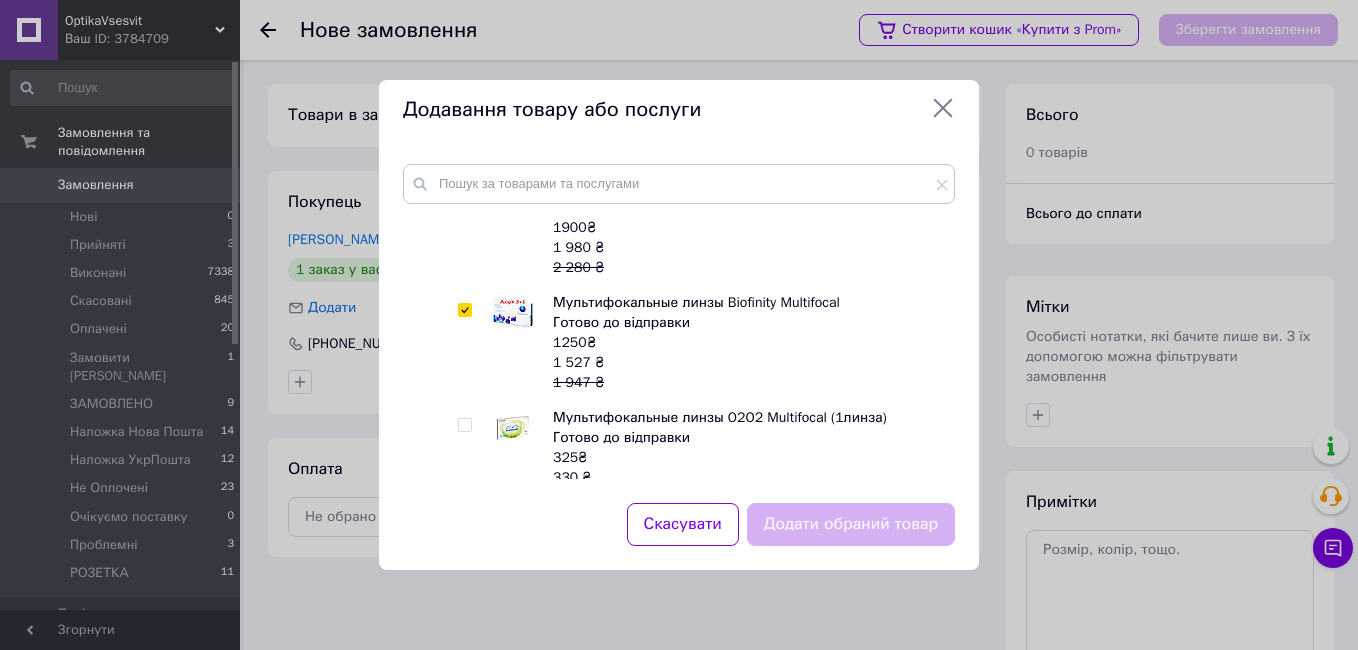 checkbox on "true" 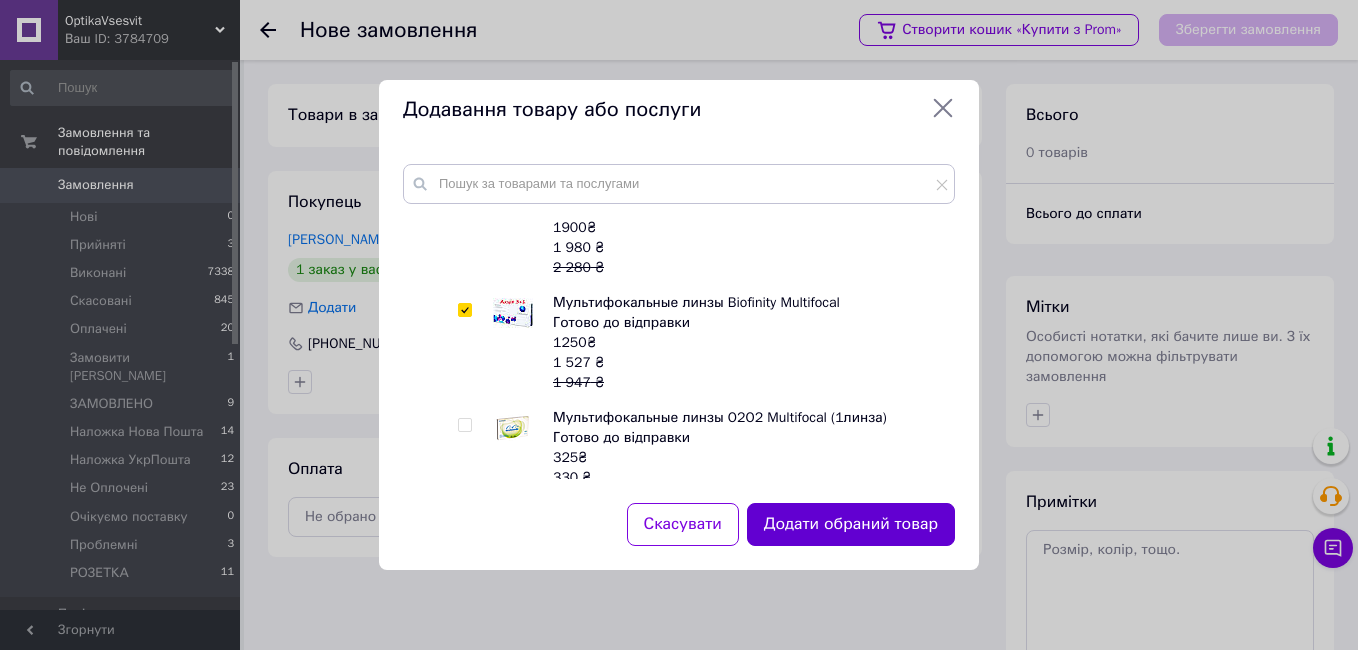 click on "Додати обраний товар" at bounding box center [851, 524] 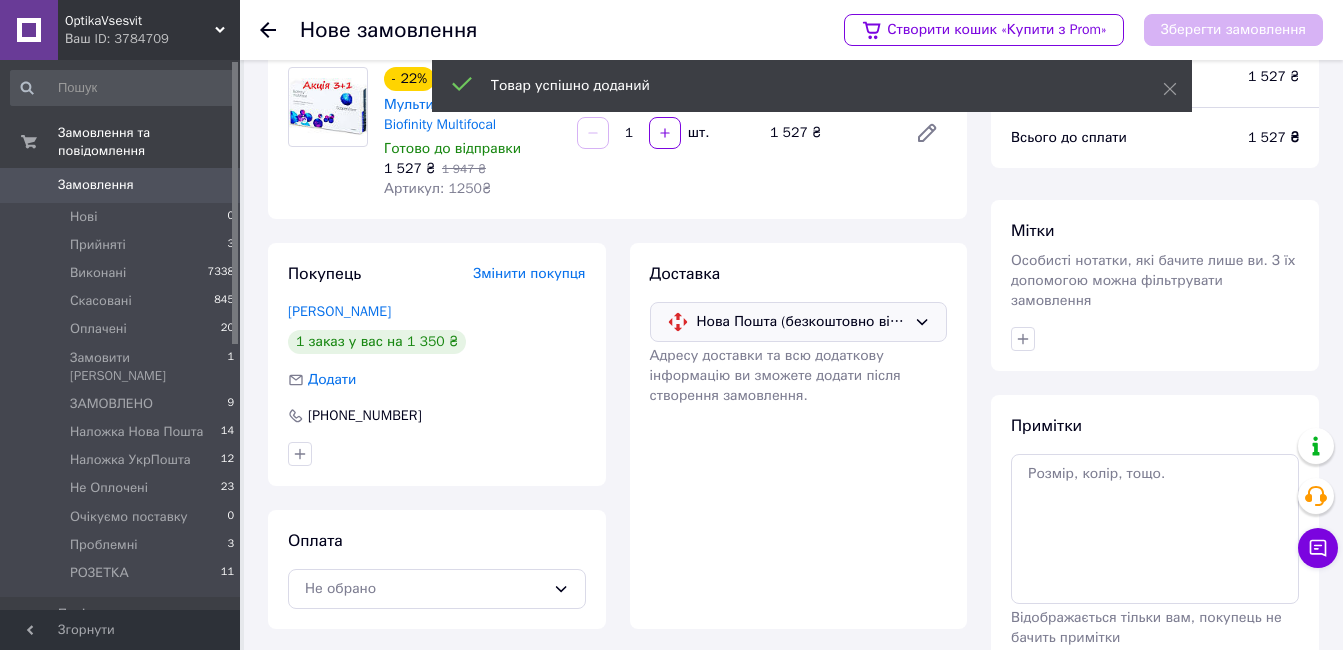 scroll, scrollTop: 174, scrollLeft: 0, axis: vertical 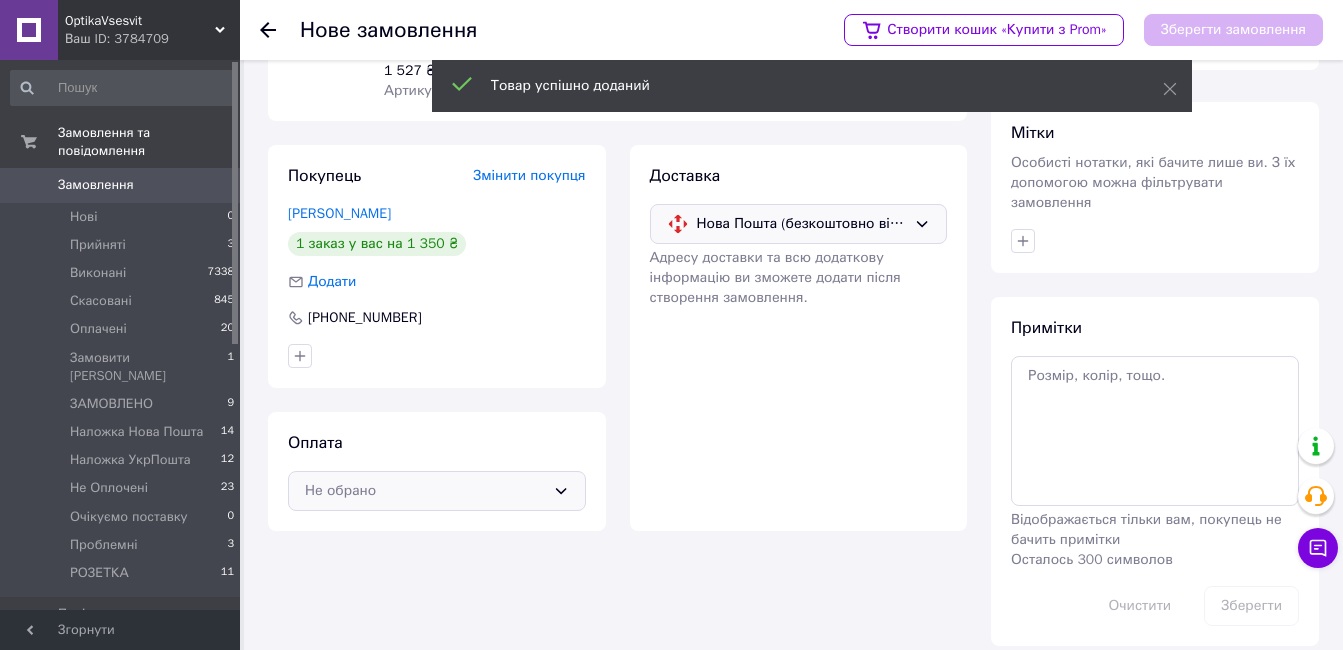 click on "Не обрано" at bounding box center (425, 491) 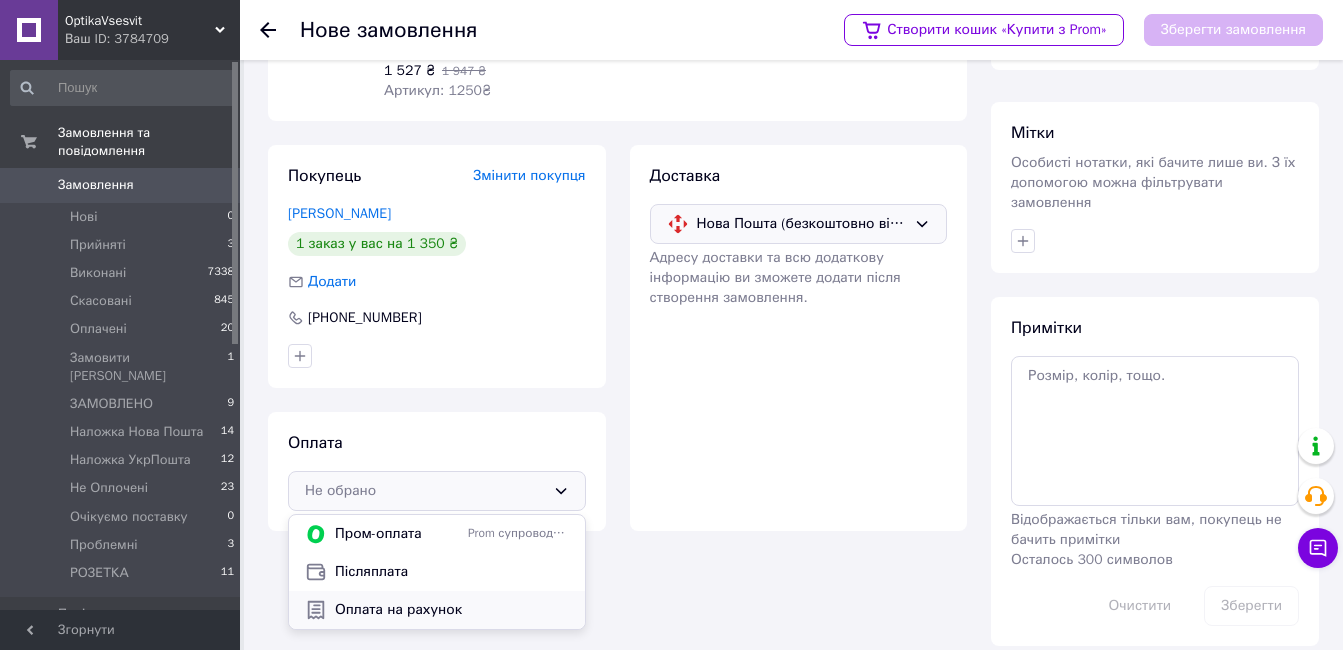 click on "Оплата на рахунок" at bounding box center [452, 610] 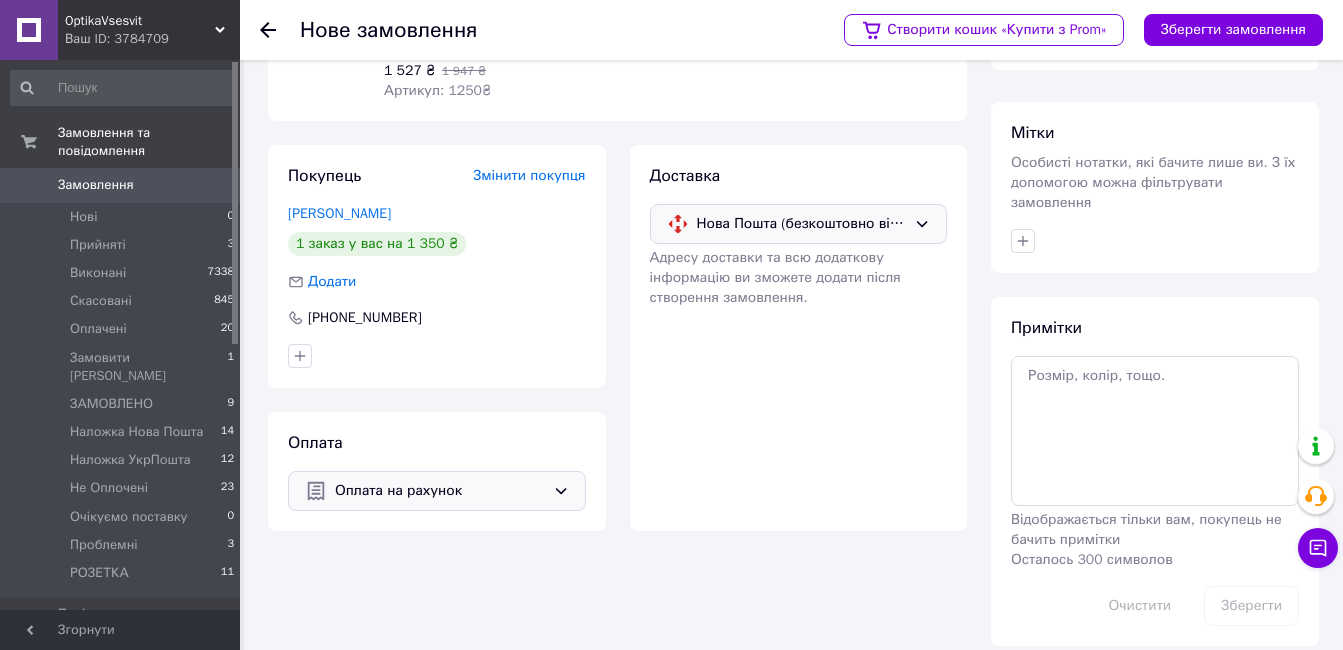 scroll, scrollTop: 0, scrollLeft: 0, axis: both 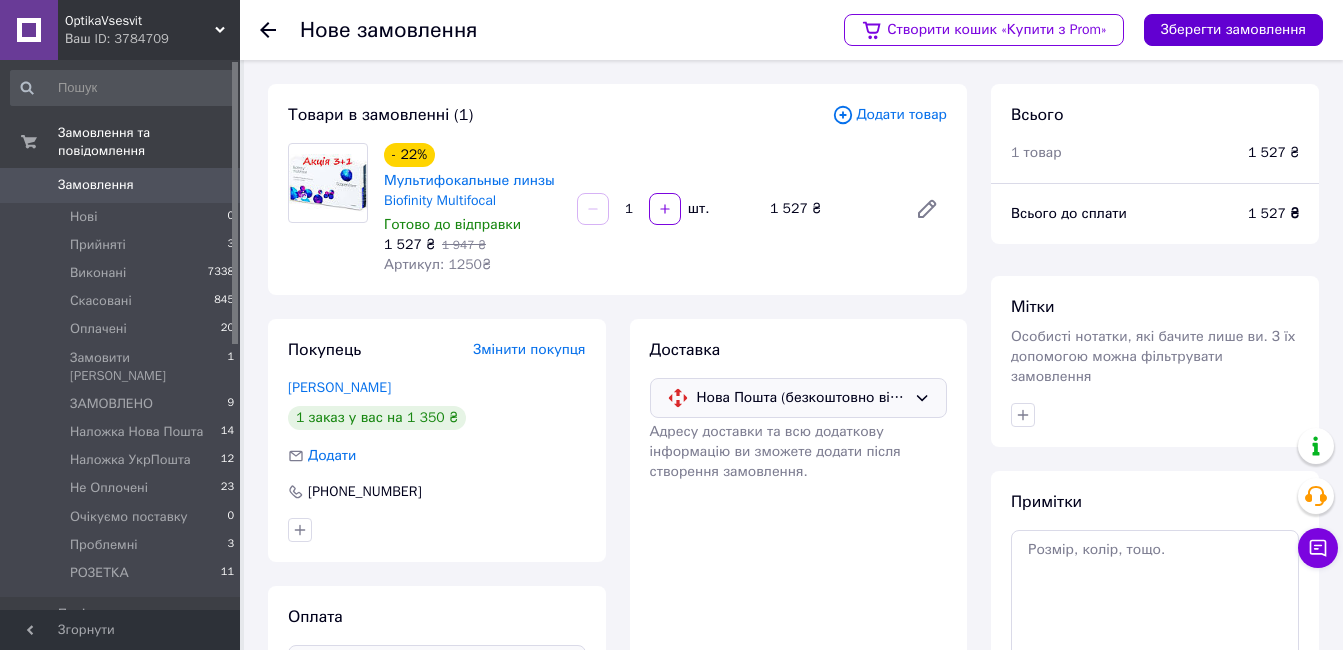 click on "Зберегти замовлення" at bounding box center (1233, 30) 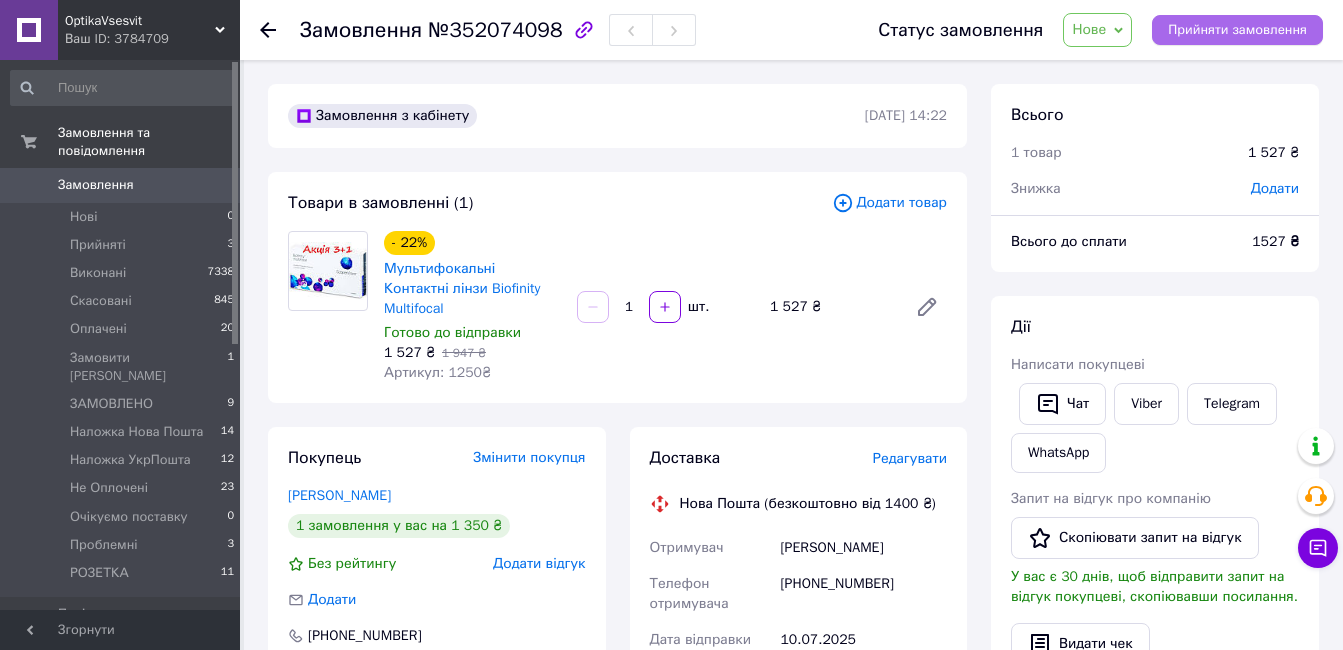 click on "Прийняти замовлення" at bounding box center [1237, 30] 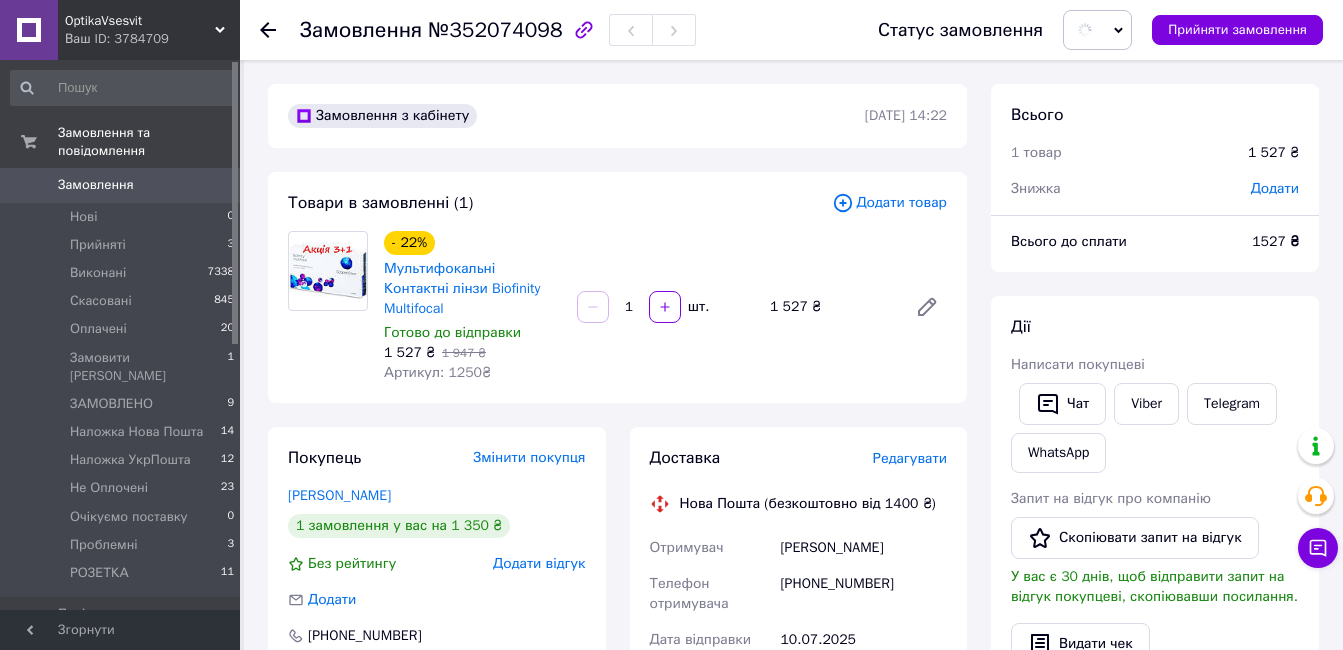click on "Додати" at bounding box center (1275, 188) 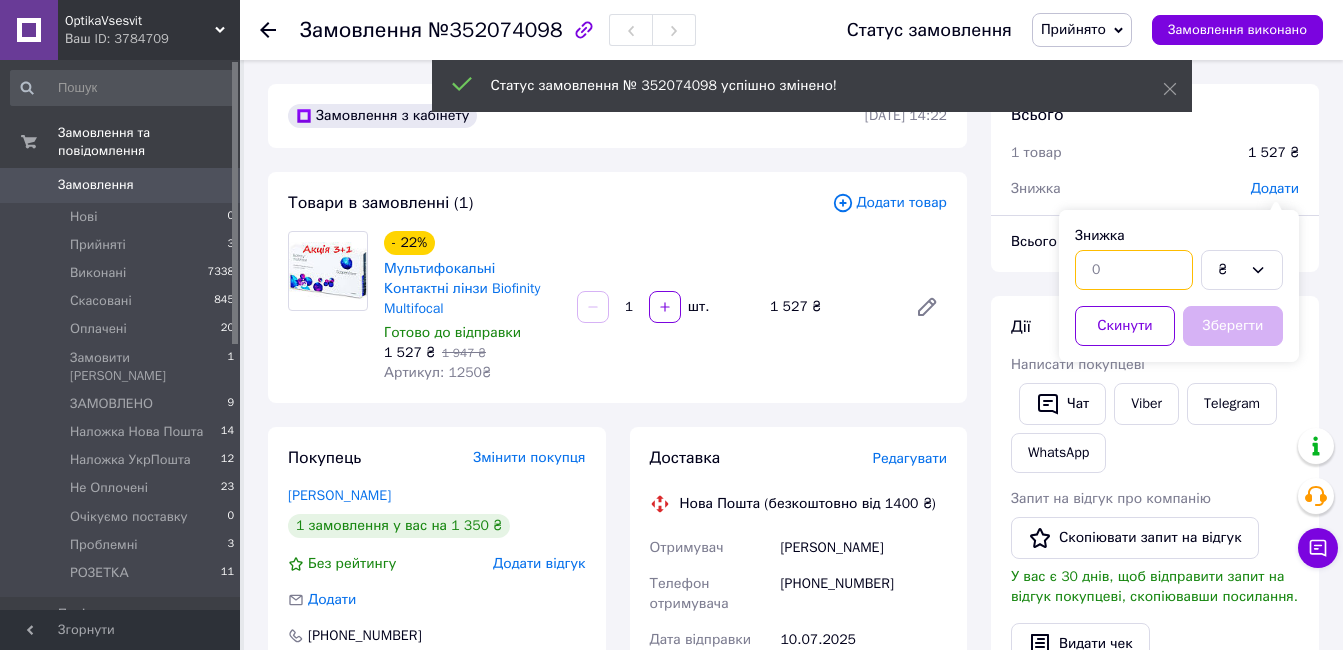 click at bounding box center (1134, 270) 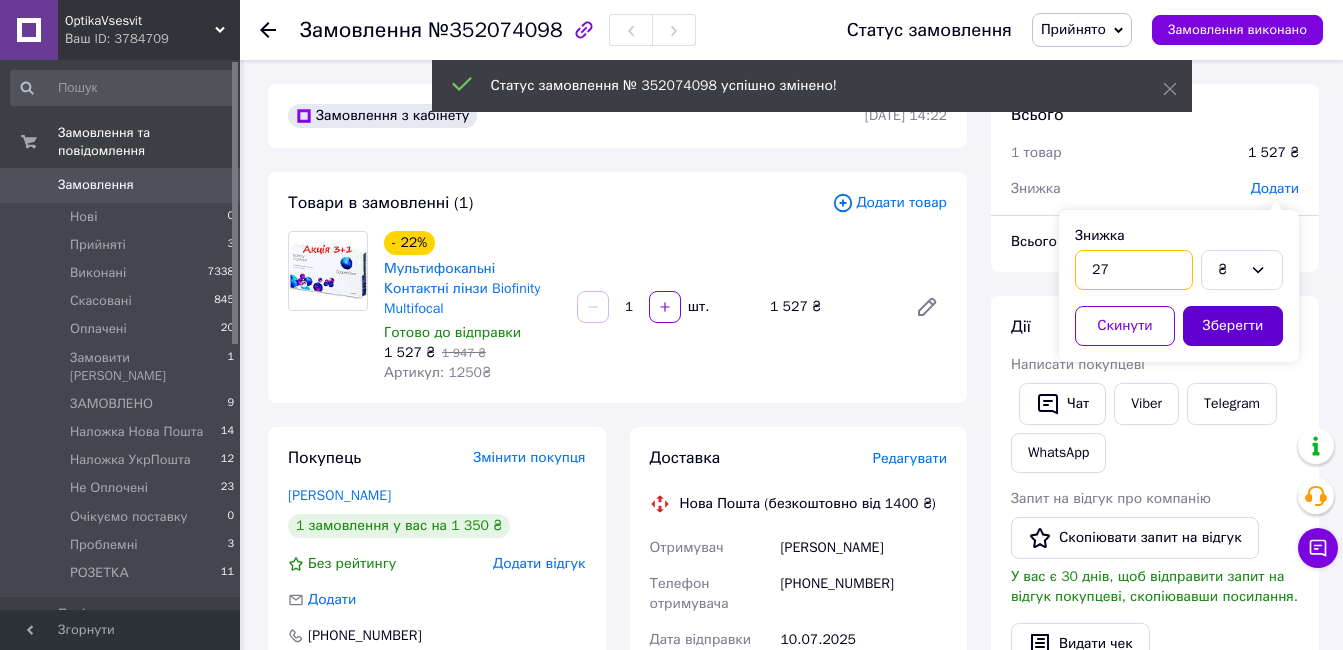 type on "27" 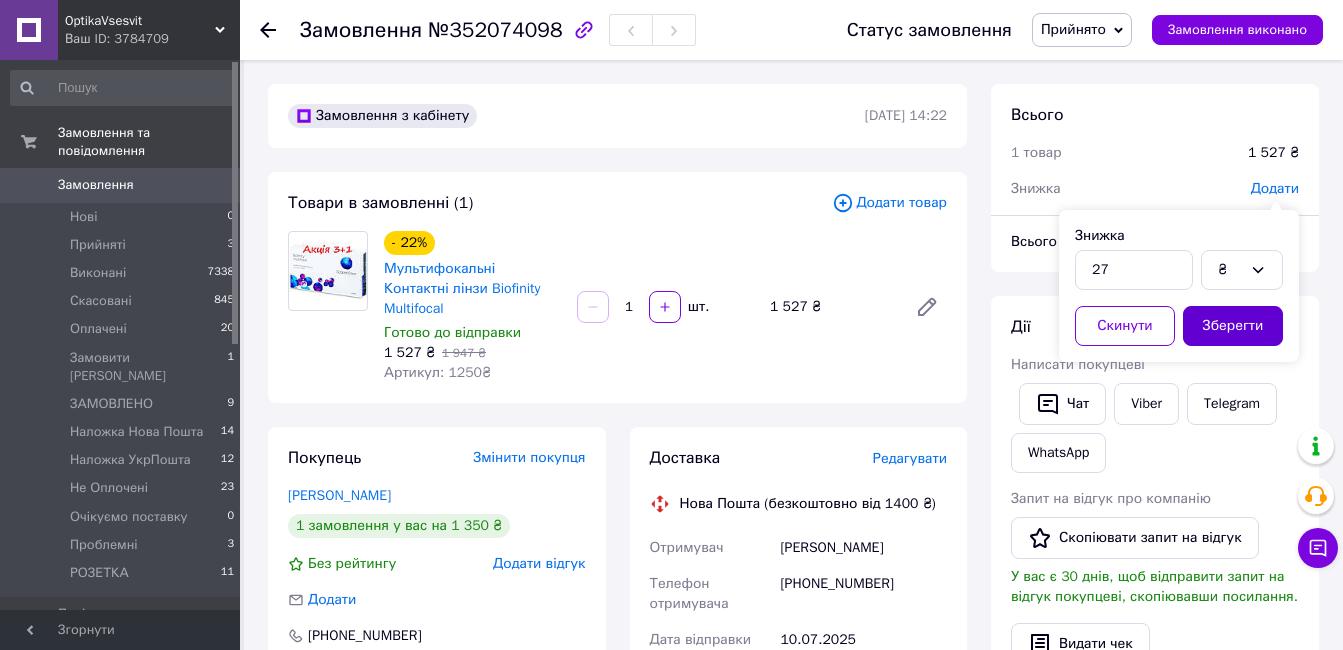click on "Зберегти" at bounding box center [1233, 326] 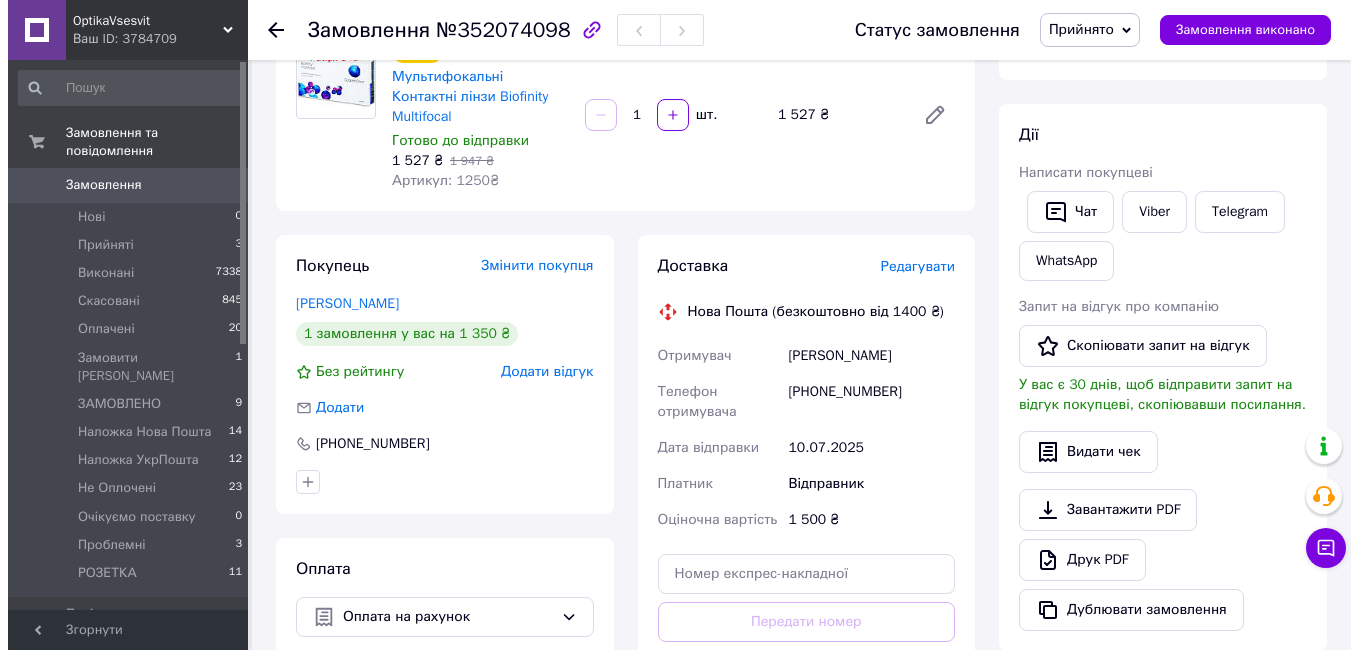 scroll, scrollTop: 200, scrollLeft: 0, axis: vertical 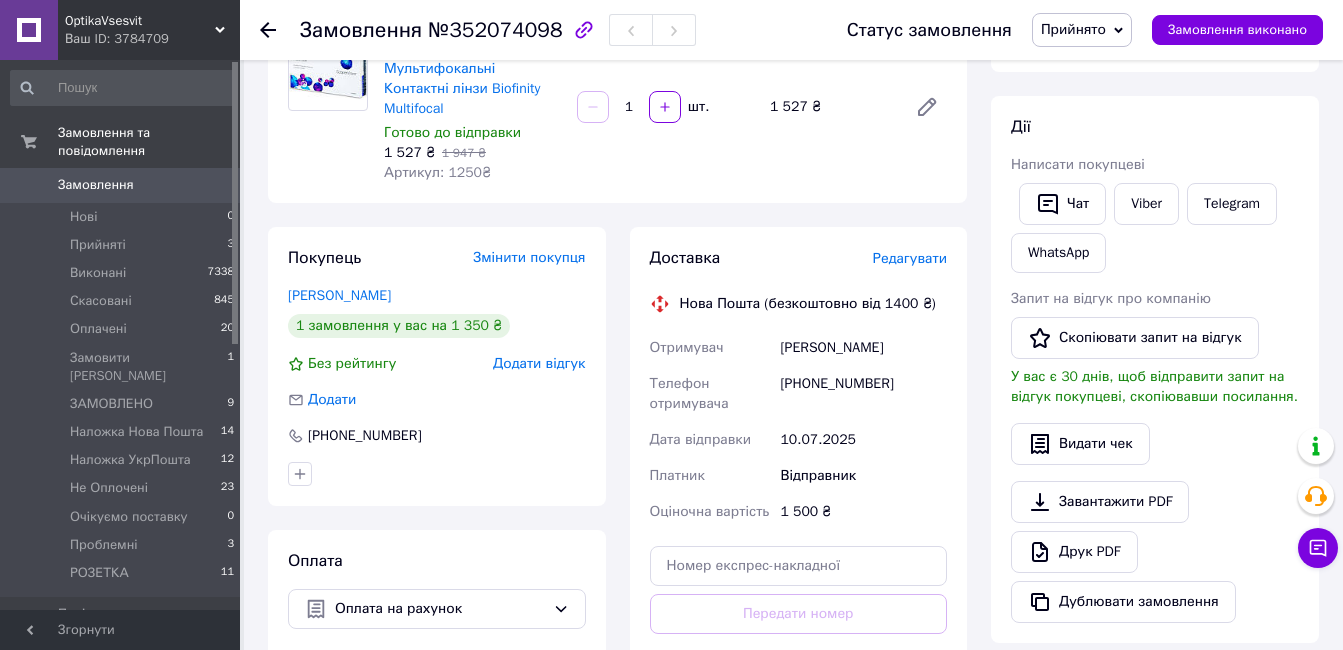 click on "Редагувати" at bounding box center [910, 258] 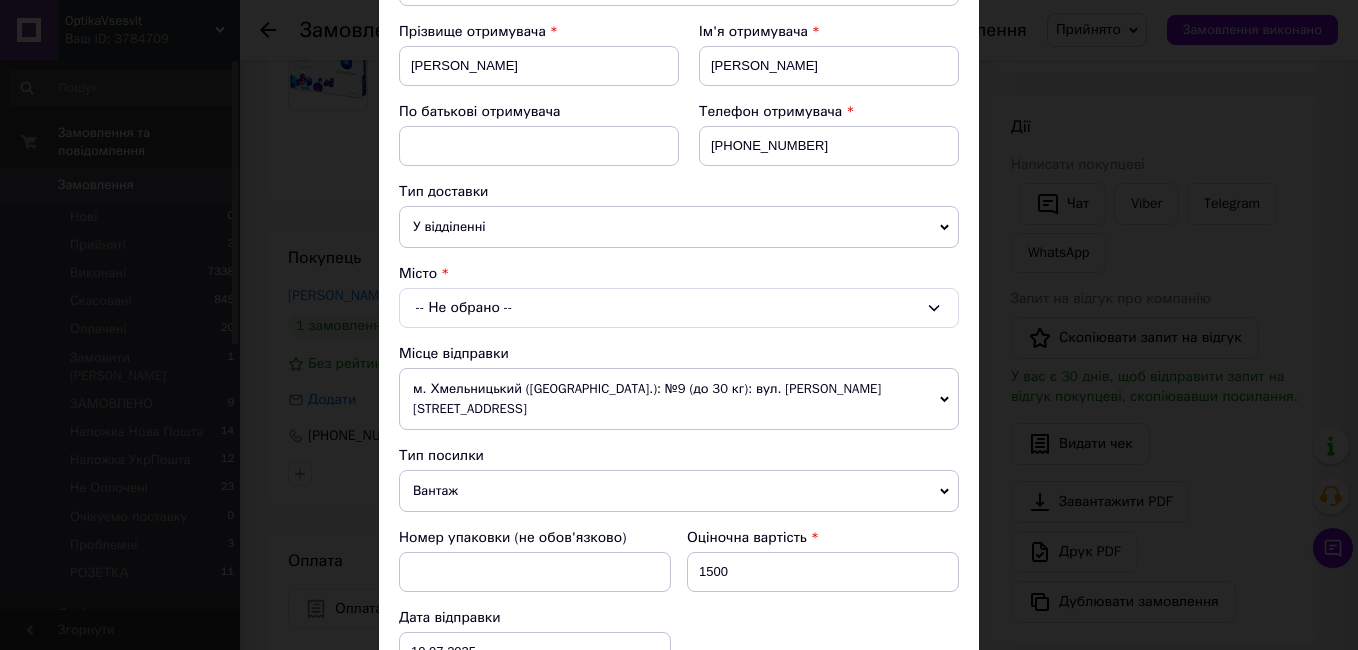 scroll, scrollTop: 300, scrollLeft: 0, axis: vertical 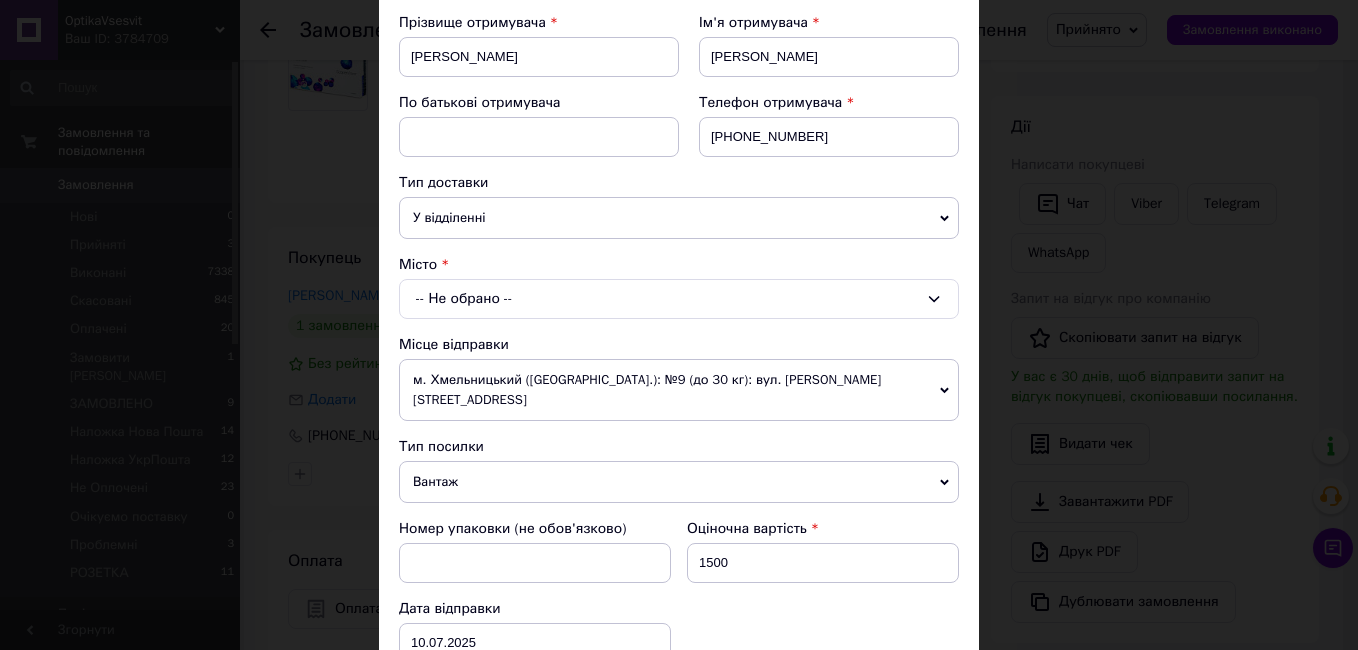 click on "-- Не обрано --" at bounding box center (679, 299) 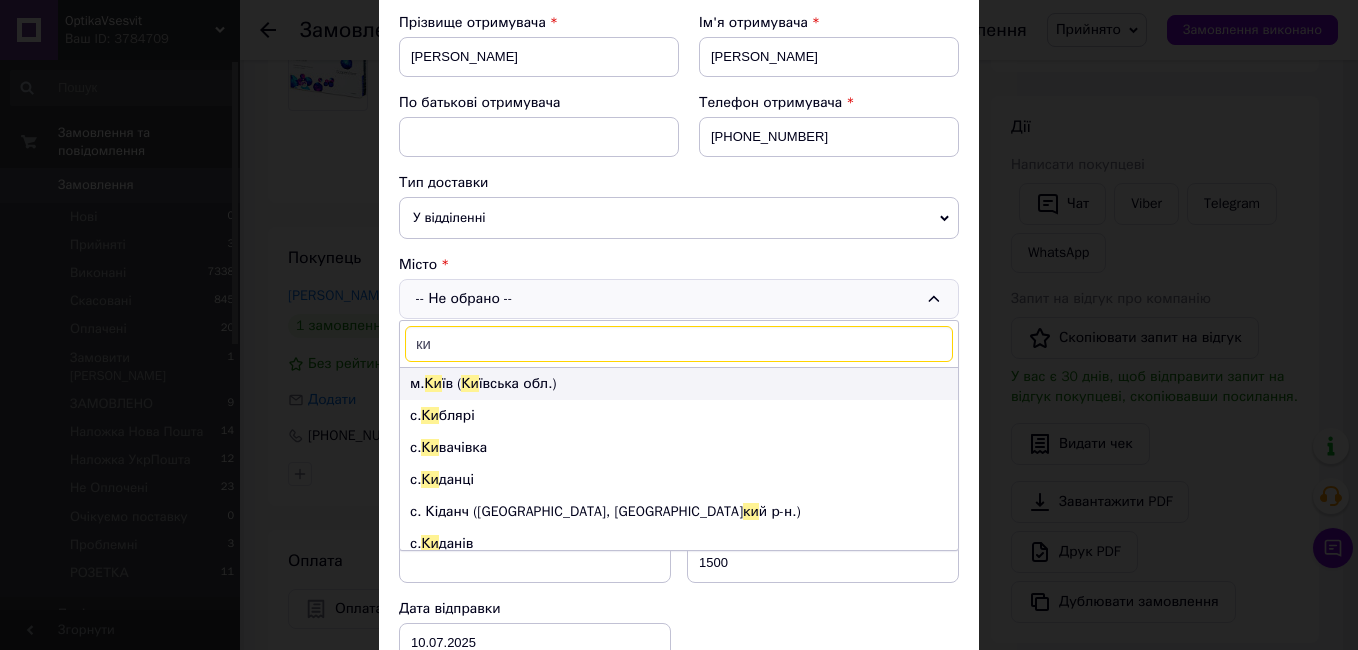 type on "ки" 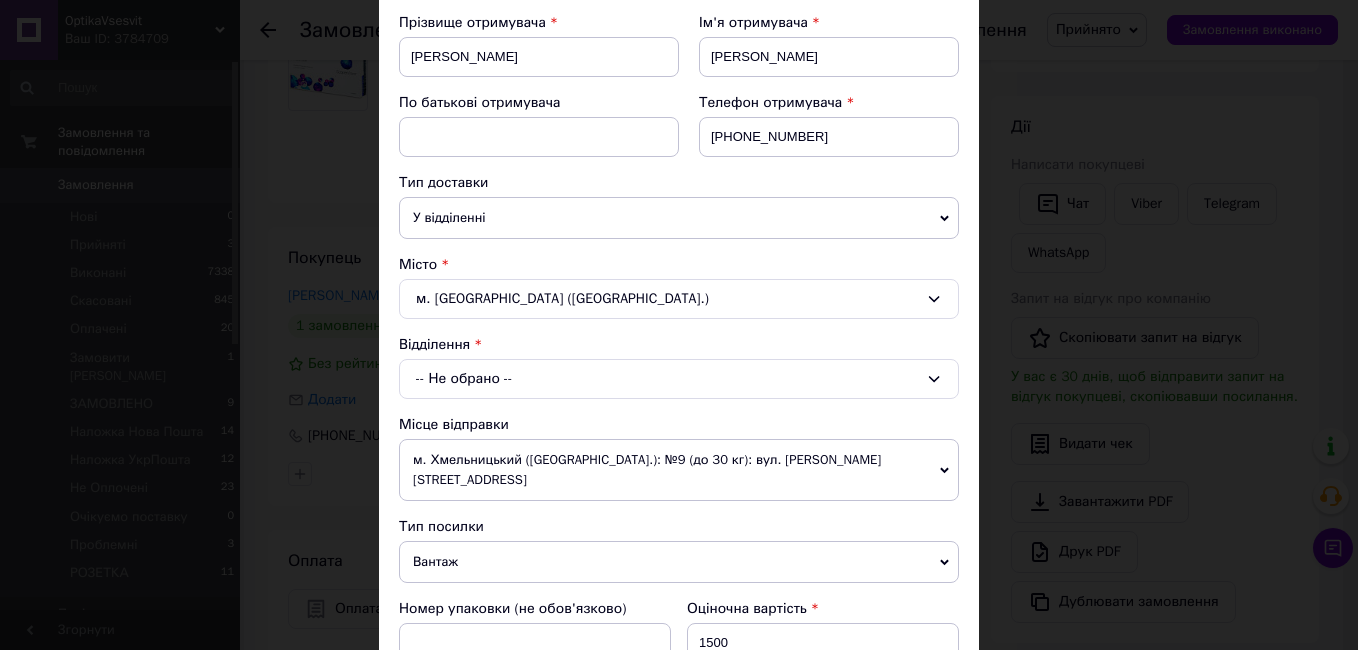 click on "-- Не обрано --" at bounding box center [679, 379] 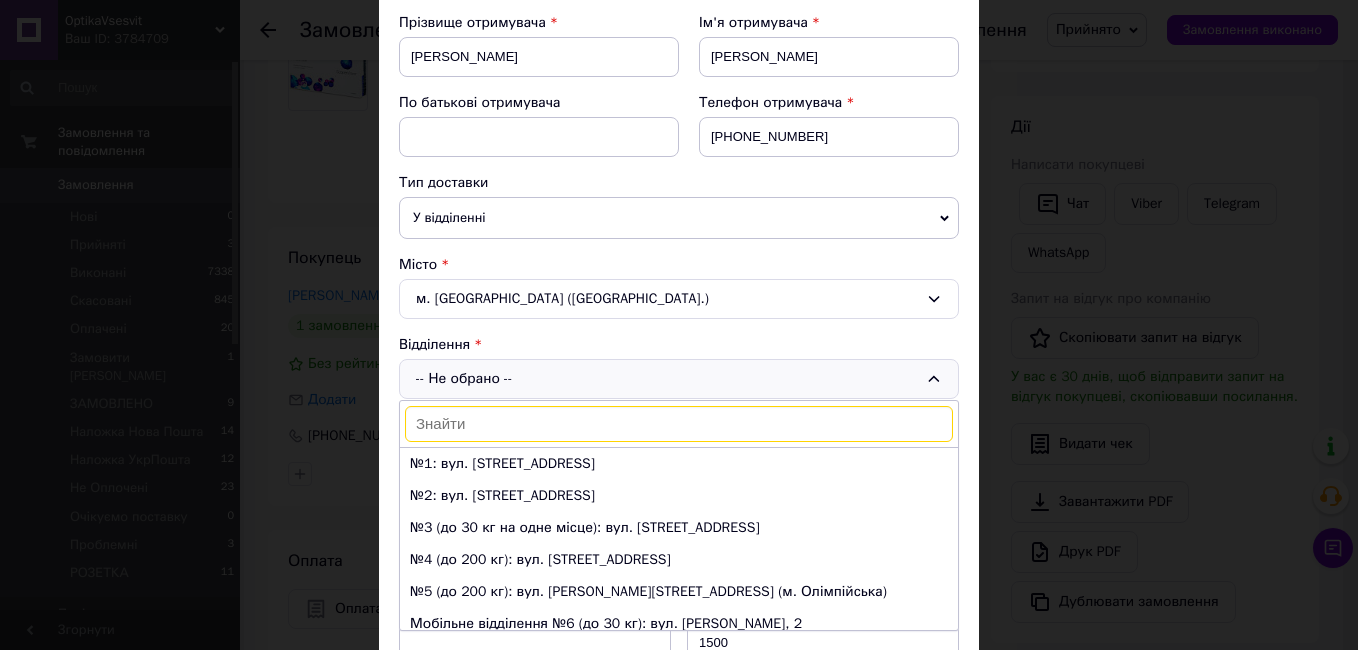 click on "Платник Відправник Отримувач Прізвище отримувача Кумейко Ім'я отримувача Тетяна По батькові отримувача Телефон отримувача +380631438308 Тип доставки У відділенні Кур'єром В поштоматі Місто м. Київ (Київська обл.) Відділення -- Не обрано -- №1: вул. Пирогівський шлях, 135 №2: вул. Богатирська, 11 №3 (до 30 кг на одне місце): вул. Слобожанська,13 №4 (до 200 кг): вул. Верховинна, 69 №5 (до 200 кг): вул. Федорова, 32 (м. Олімпійська) Мобільне відділення №6 (до 30 кг): вул. Миколи Василенка, 2 №7 (до 10 кг): вул. Гната Хоткевича, 8 (м.Чернігівська) №10 (до 1100 кг ): вул. Василя Жуковського, 22А Вантаж 1500 <" at bounding box center [679, 442] 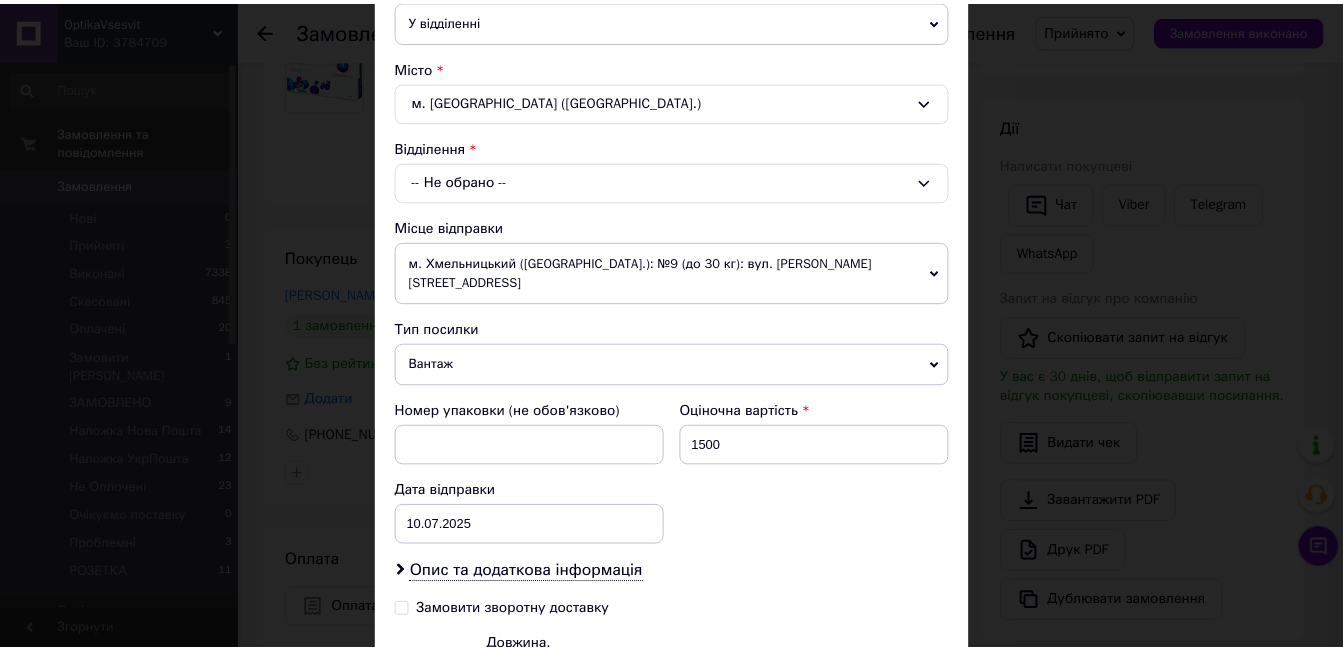 scroll, scrollTop: 500, scrollLeft: 0, axis: vertical 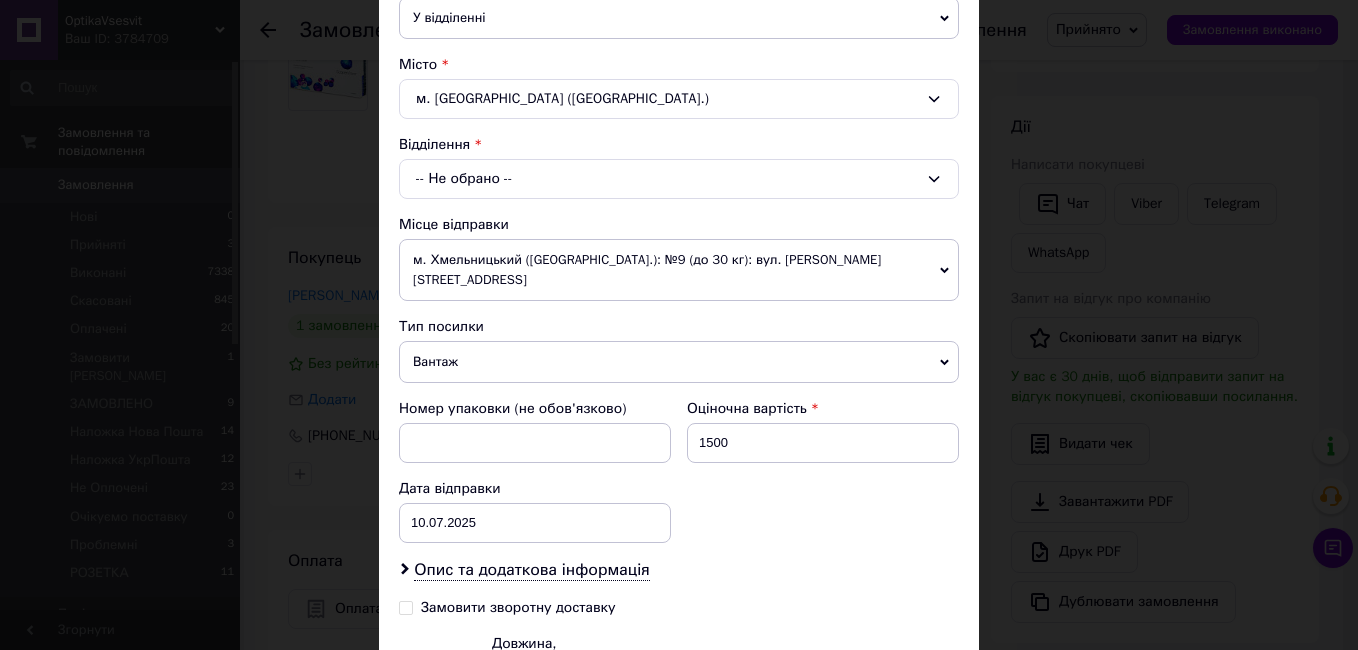 click on "× Редагування доставки Спосіб доставки Нова Пошта (безкоштовно від 1400 ₴) Платник Відправник Отримувач Прізвище отримувача Кумейко Ім'я отримувача Тетяна По батькові отримувача Телефон отримувача +380631438308 Тип доставки У відділенні Кур'єром В поштоматі Місто м. Київ (Київська обл.) Відділення -- Не обрано -- Місце відправки м. Хмельницький (Хмельницька обл.): №9 (до 30 кг): вул. Івана Пулюя, 7 Немає збігів. Спробуйте змінити умови пошуку Додати ще місце відправки Тип посилки Вантаж Документи Номер упаковки (не обов'язково) Оціночна вартість 1500 Дата відправки < 2025 >" at bounding box center (679, 325) 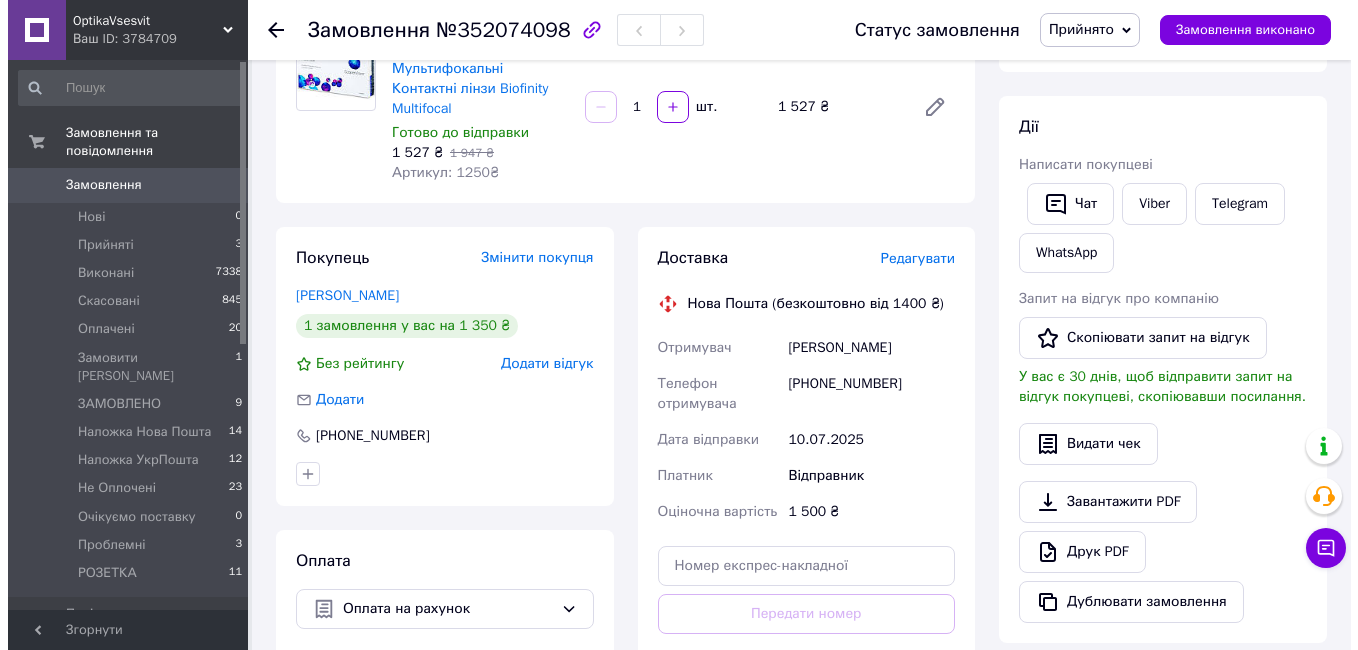 scroll, scrollTop: 0, scrollLeft: 0, axis: both 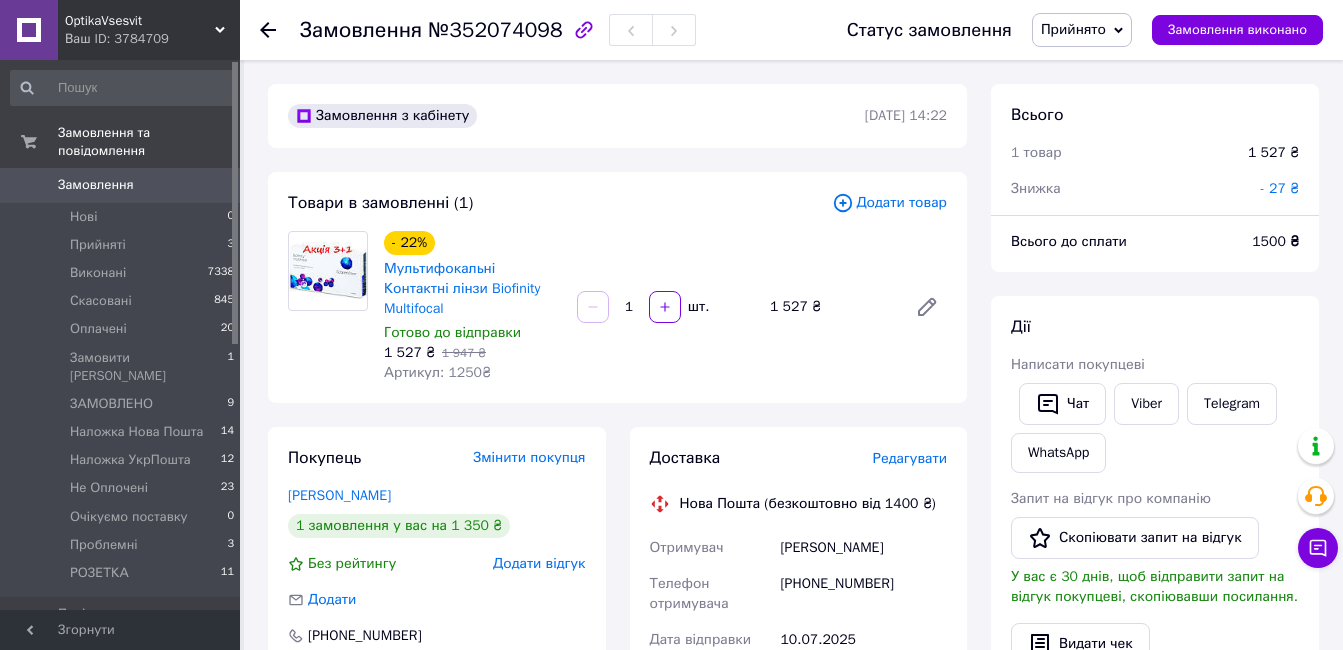 click on "Додати товар" at bounding box center [889, 203] 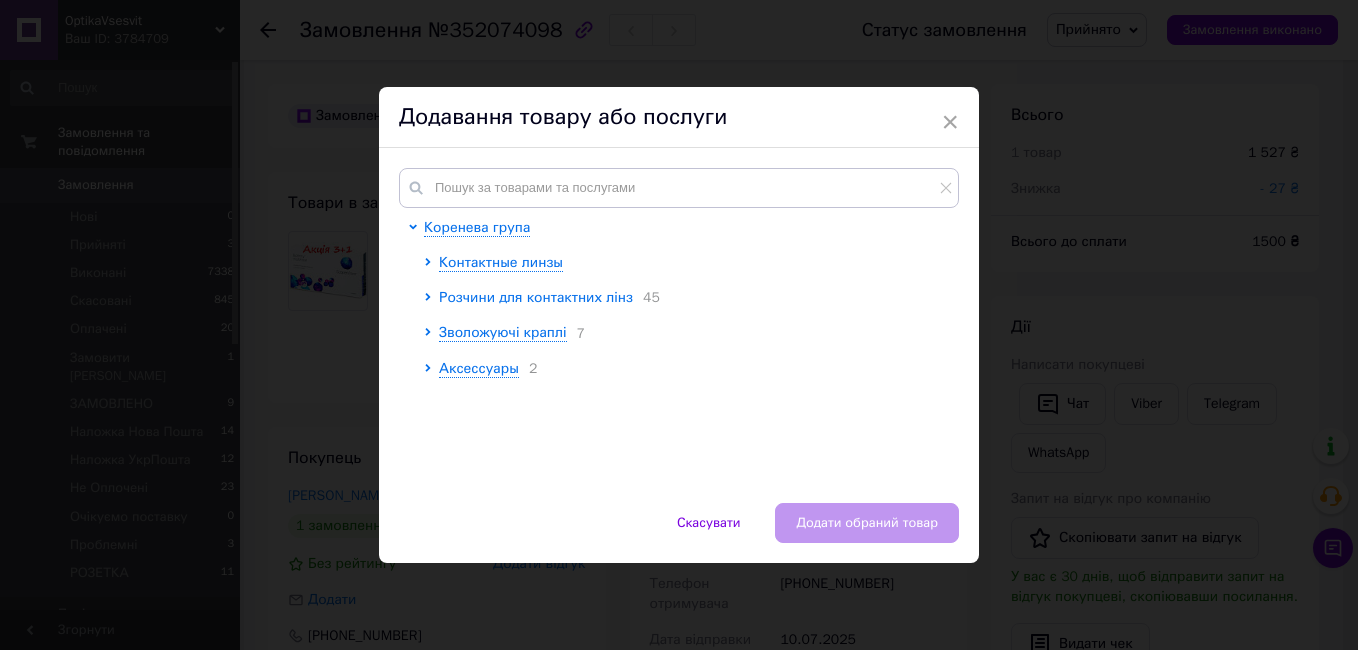 click on "Розчини для контактних лінз" at bounding box center (536, 297) 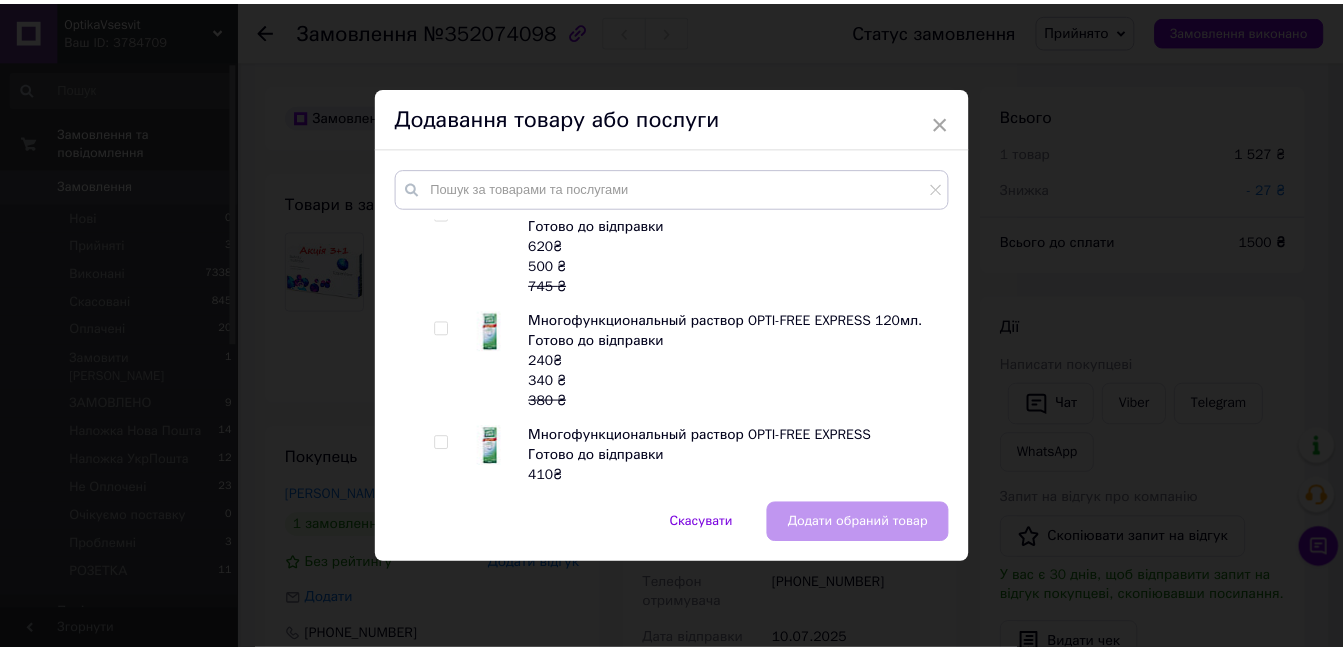scroll, scrollTop: 1818, scrollLeft: 0, axis: vertical 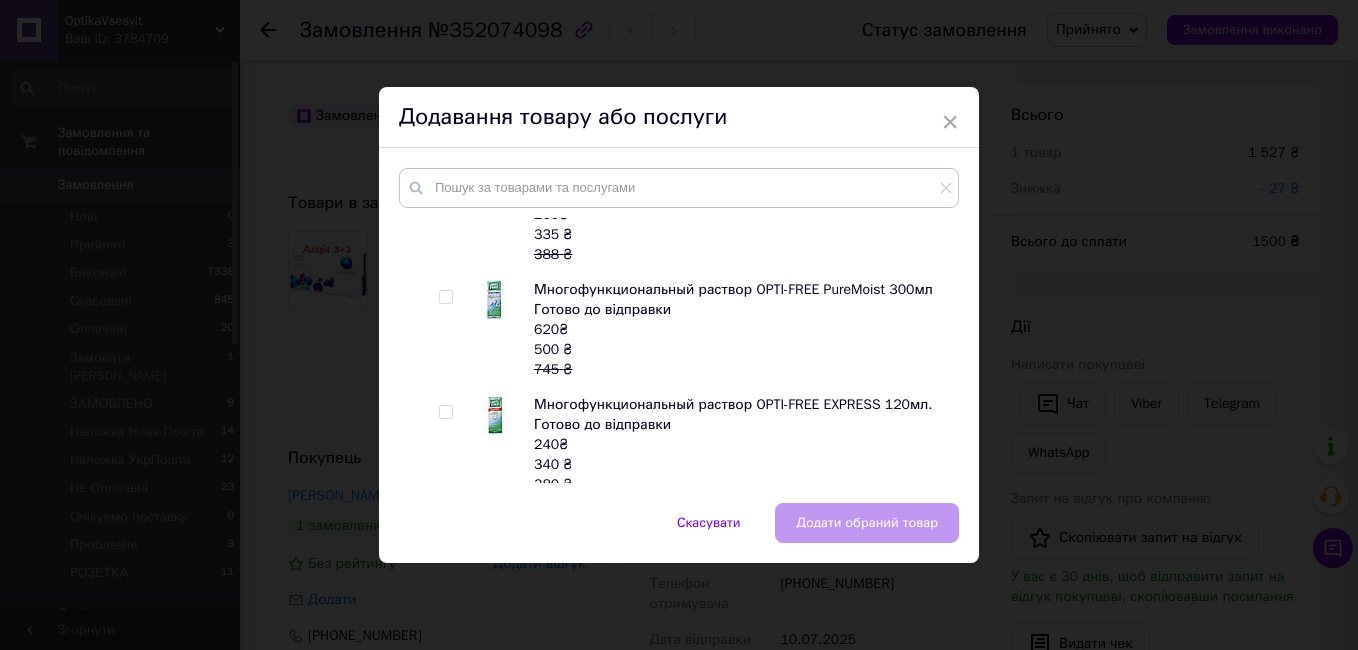 click at bounding box center [445, 297] 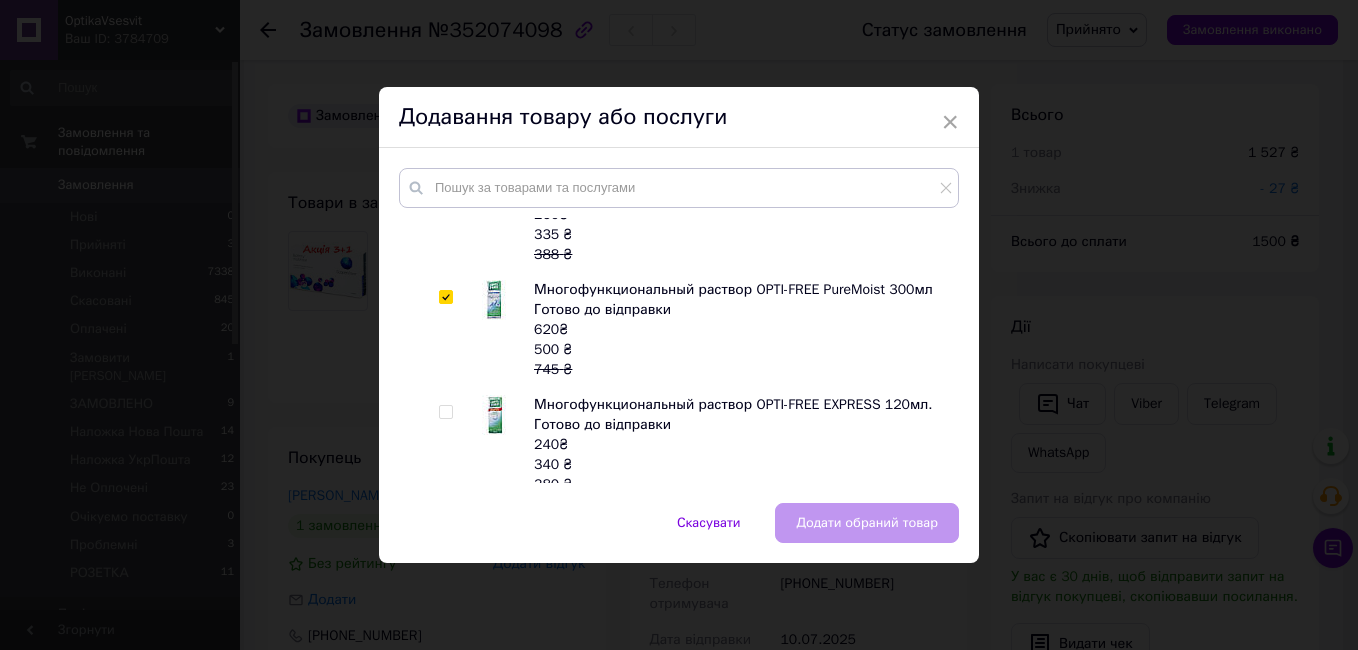 checkbox on "true" 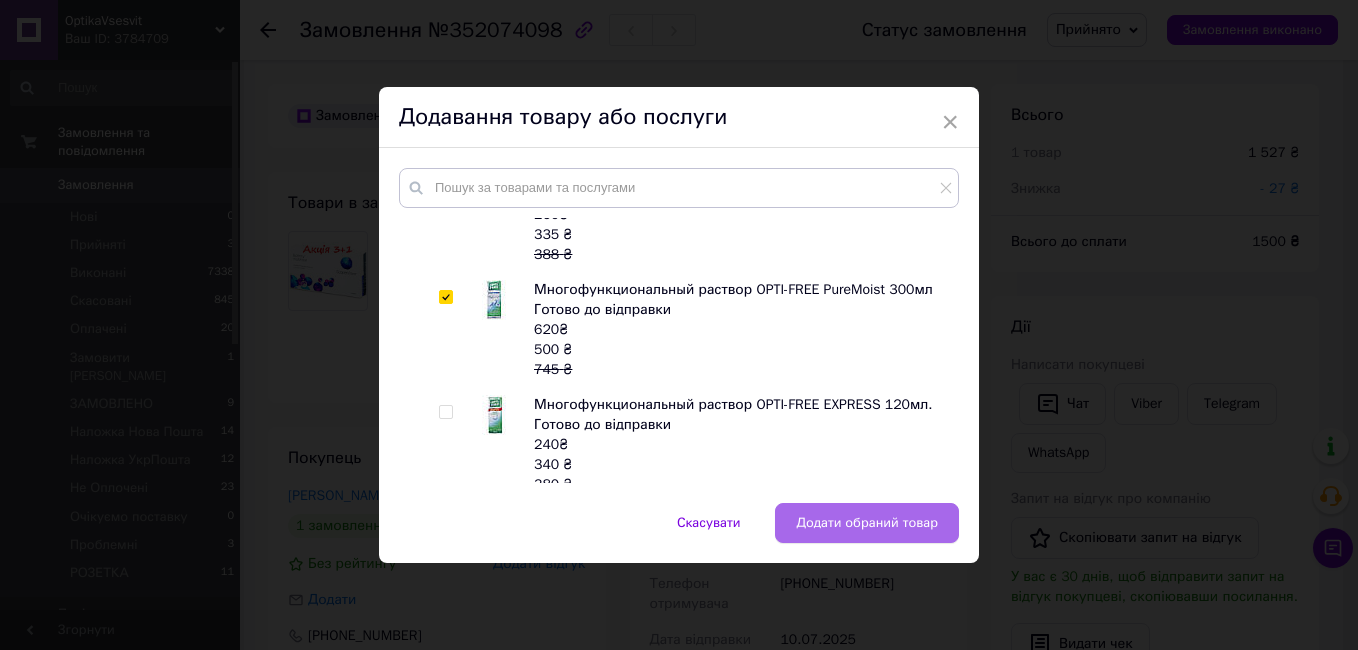 click on "Додати обраний товар" at bounding box center [867, 523] 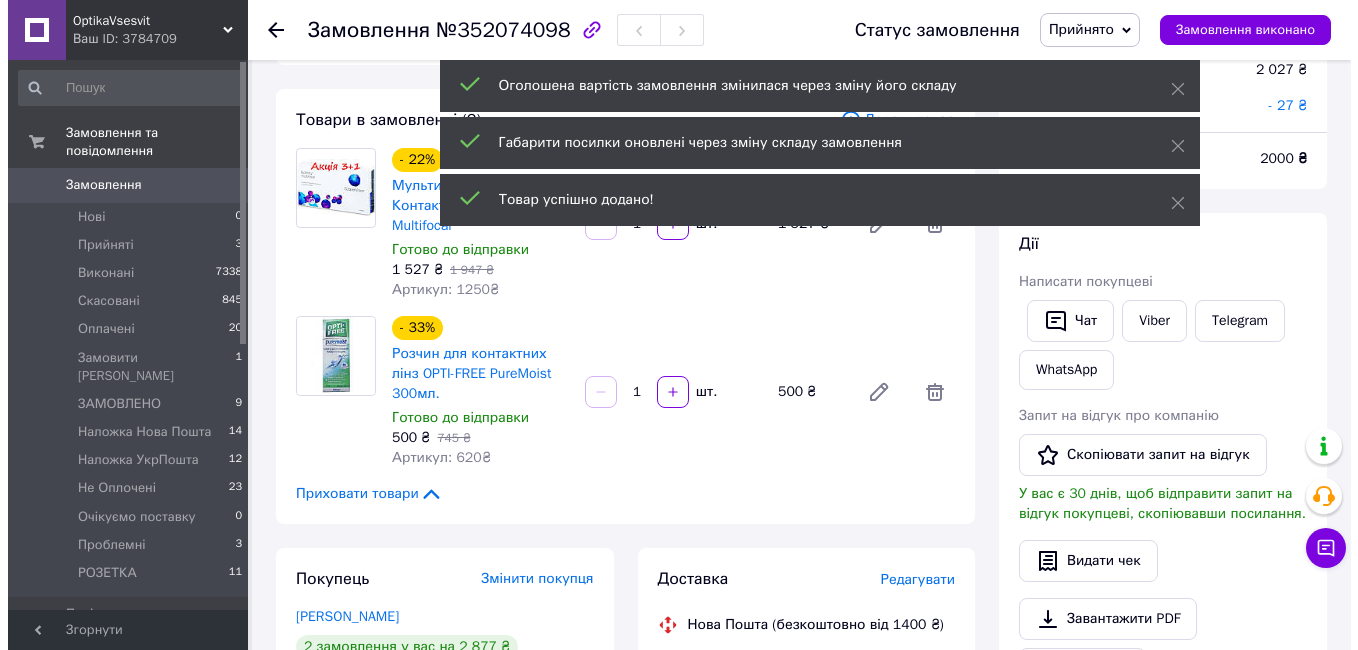 scroll, scrollTop: 300, scrollLeft: 0, axis: vertical 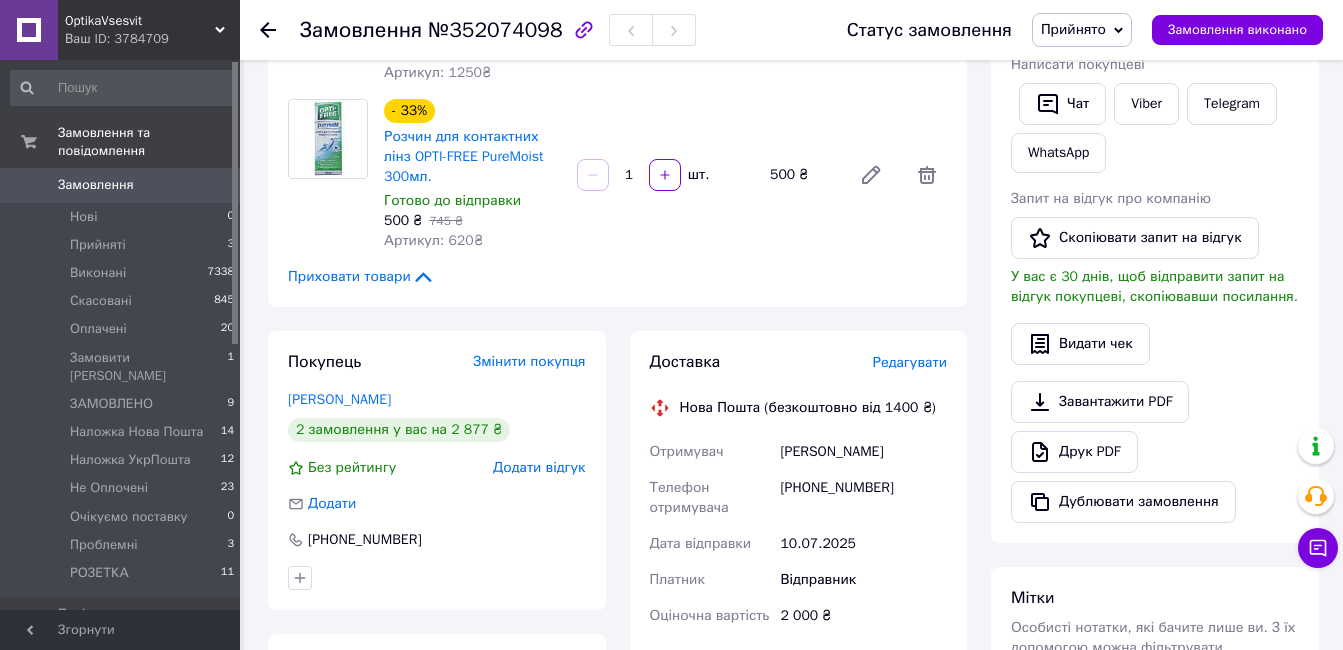 click on "Редагувати" at bounding box center (910, 362) 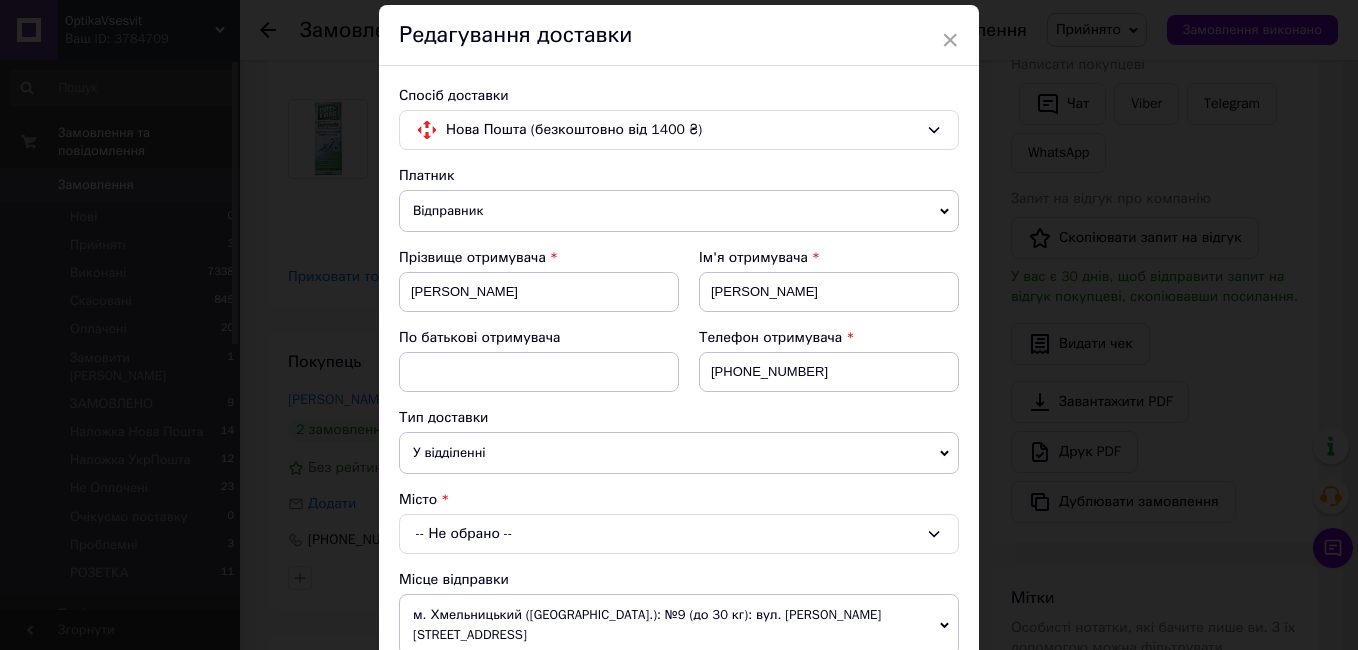 scroll, scrollTop: 100, scrollLeft: 0, axis: vertical 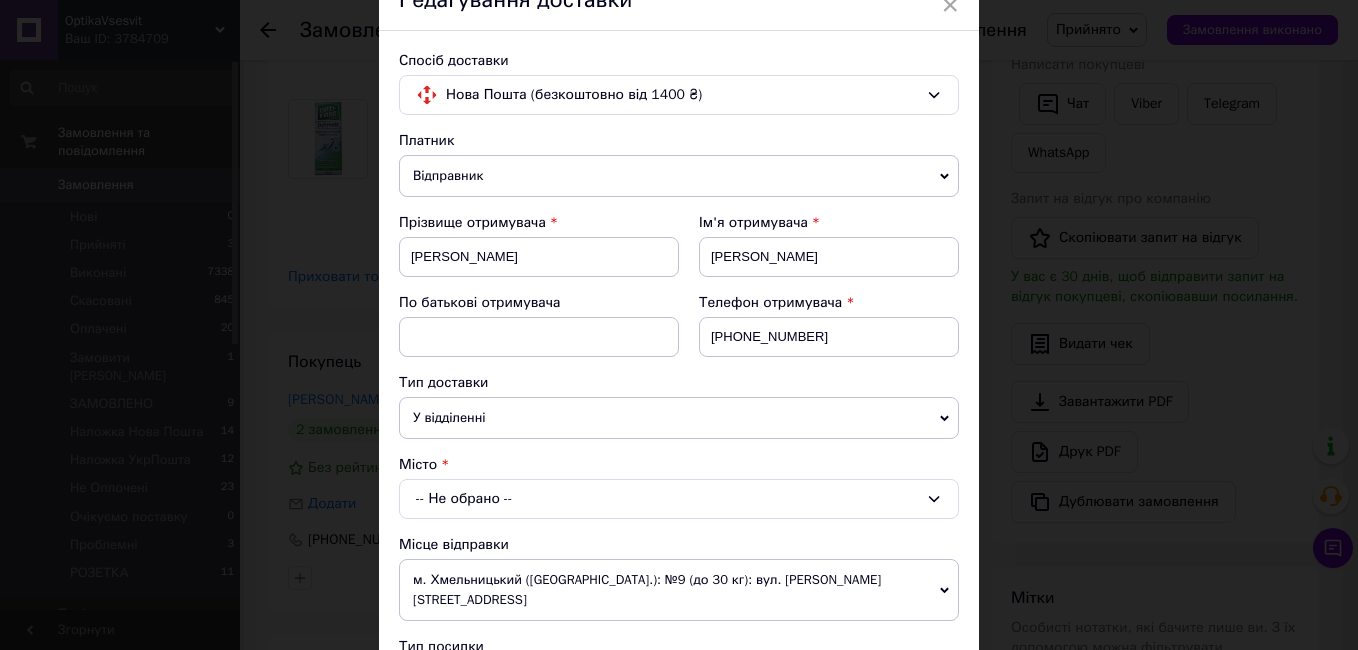 click on "-- Не обрано --" at bounding box center [679, 499] 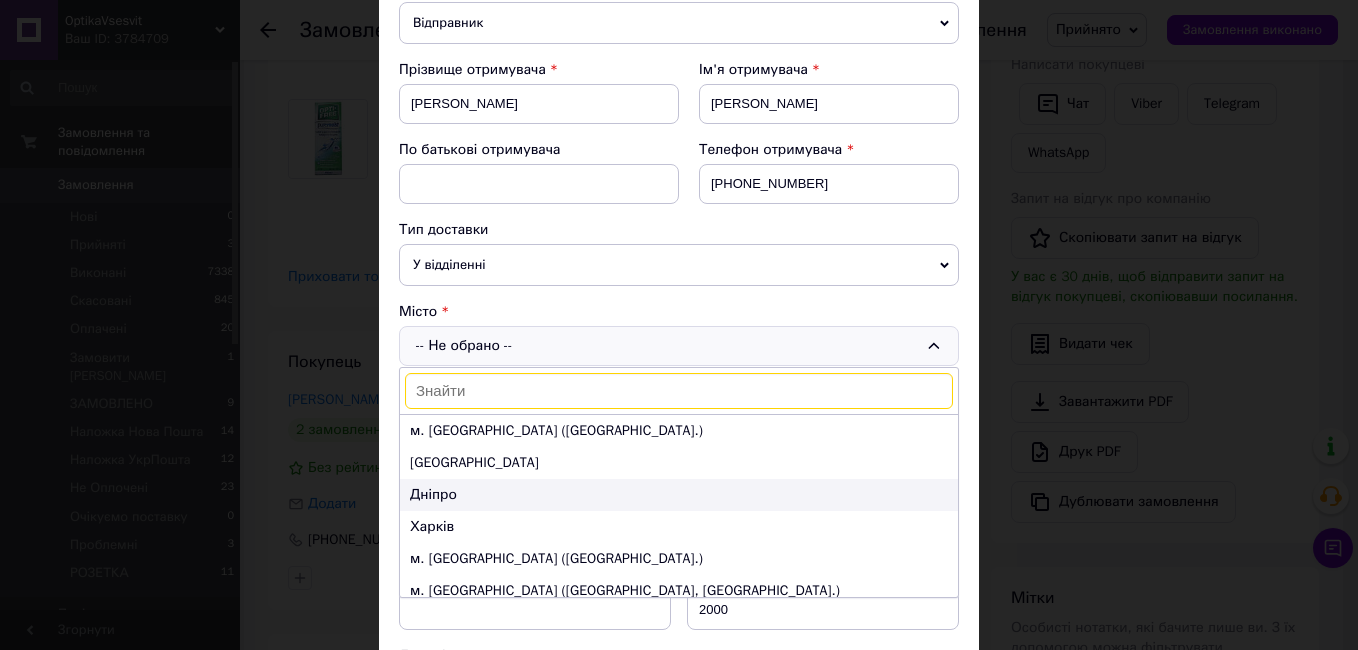 scroll, scrollTop: 300, scrollLeft: 0, axis: vertical 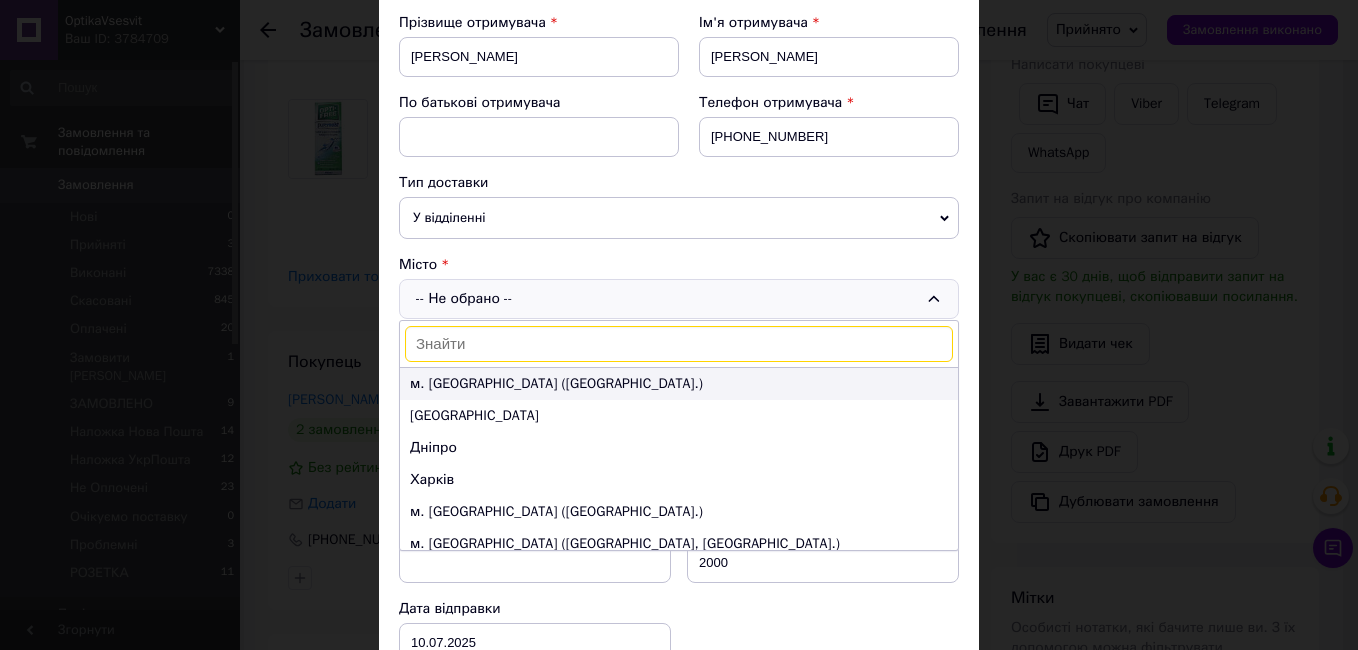 click on "м. Київ (Київська обл.)" at bounding box center [679, 384] 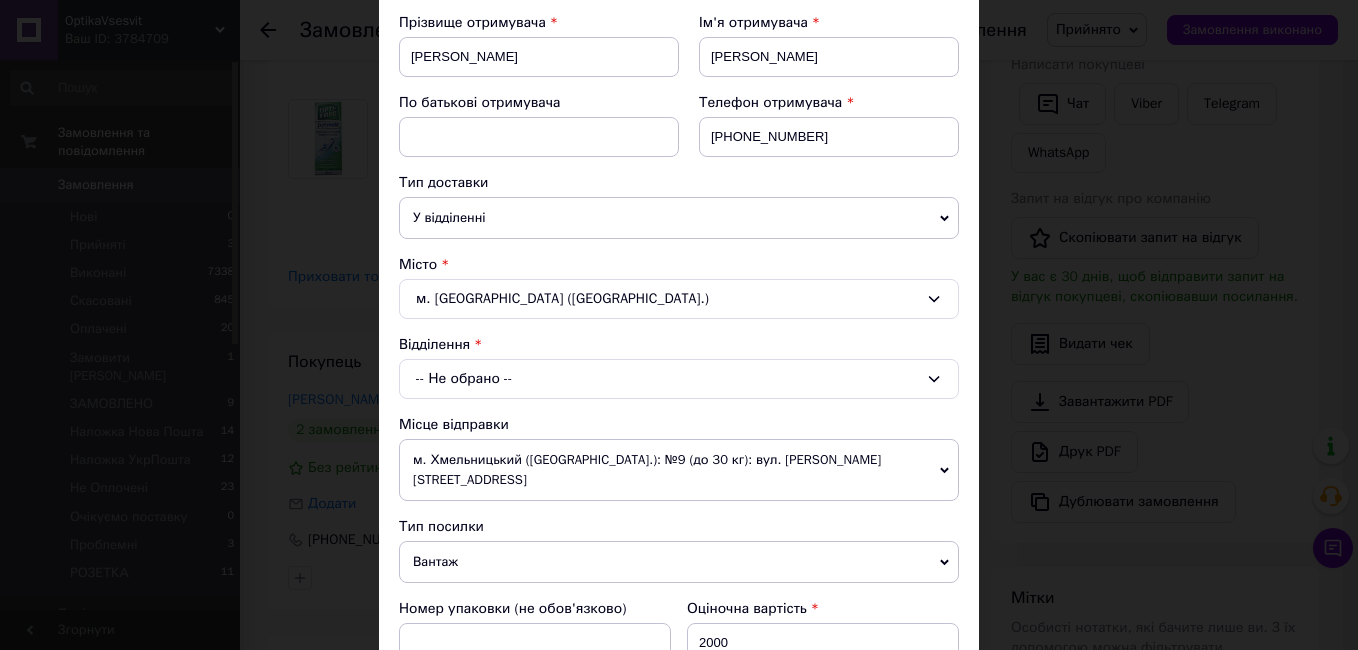 click on "-- Не обрано --" at bounding box center [679, 379] 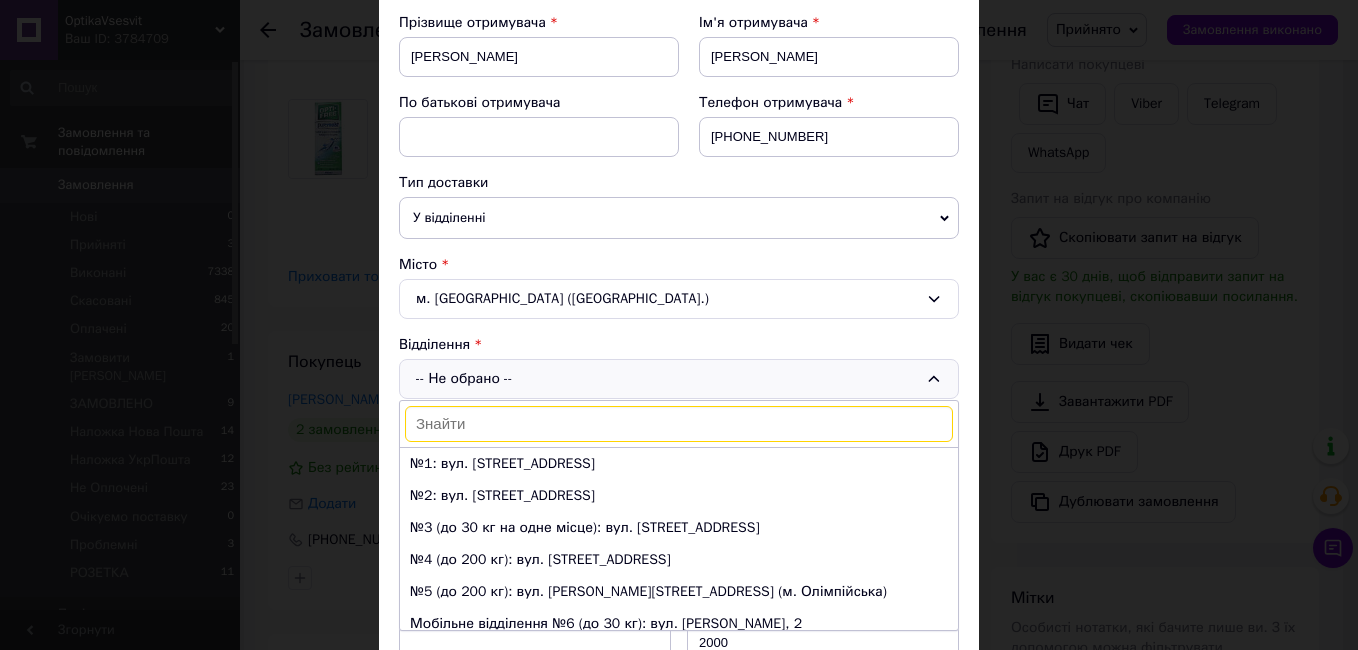 click at bounding box center (679, 424) 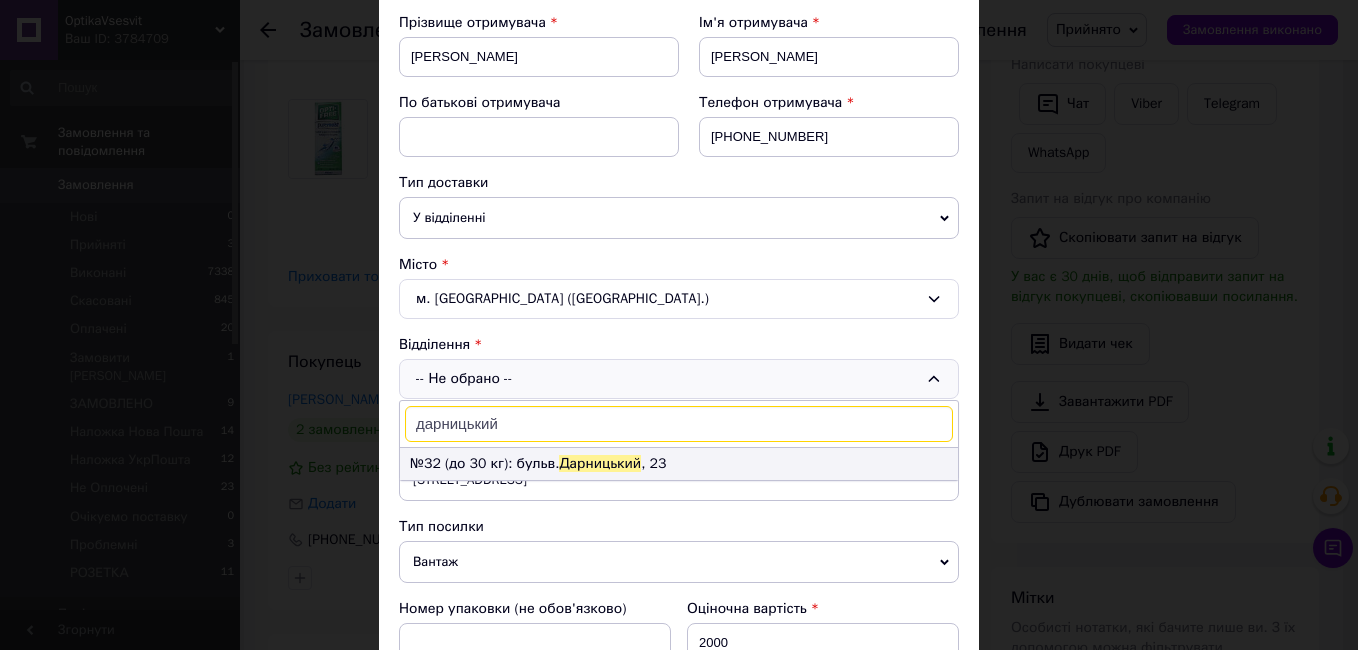 type on "дарницький" 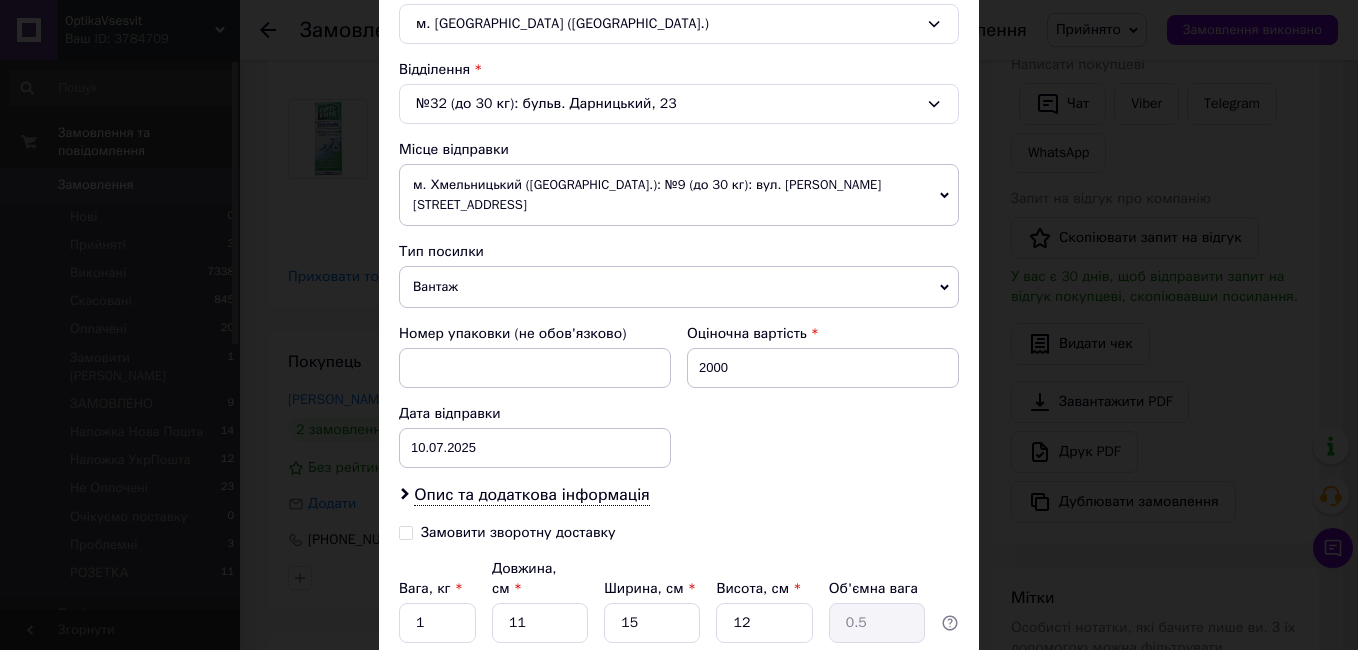 scroll, scrollTop: 600, scrollLeft: 0, axis: vertical 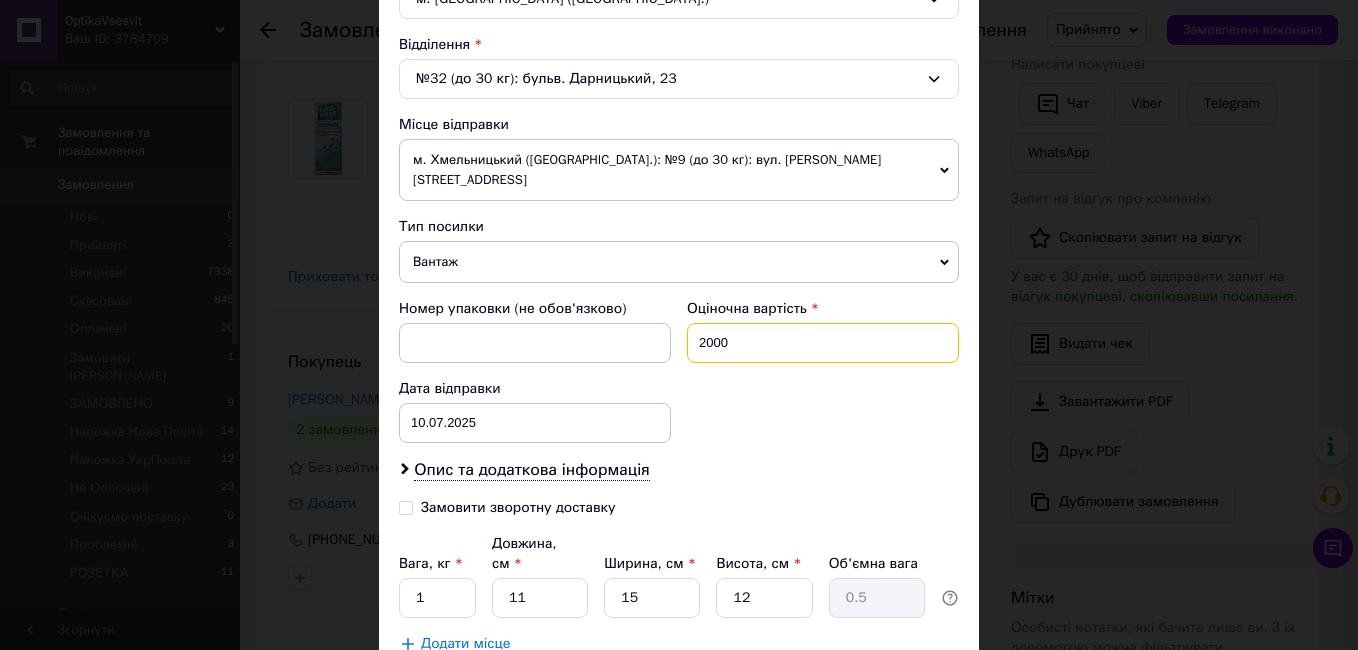 click on "2000" at bounding box center (823, 343) 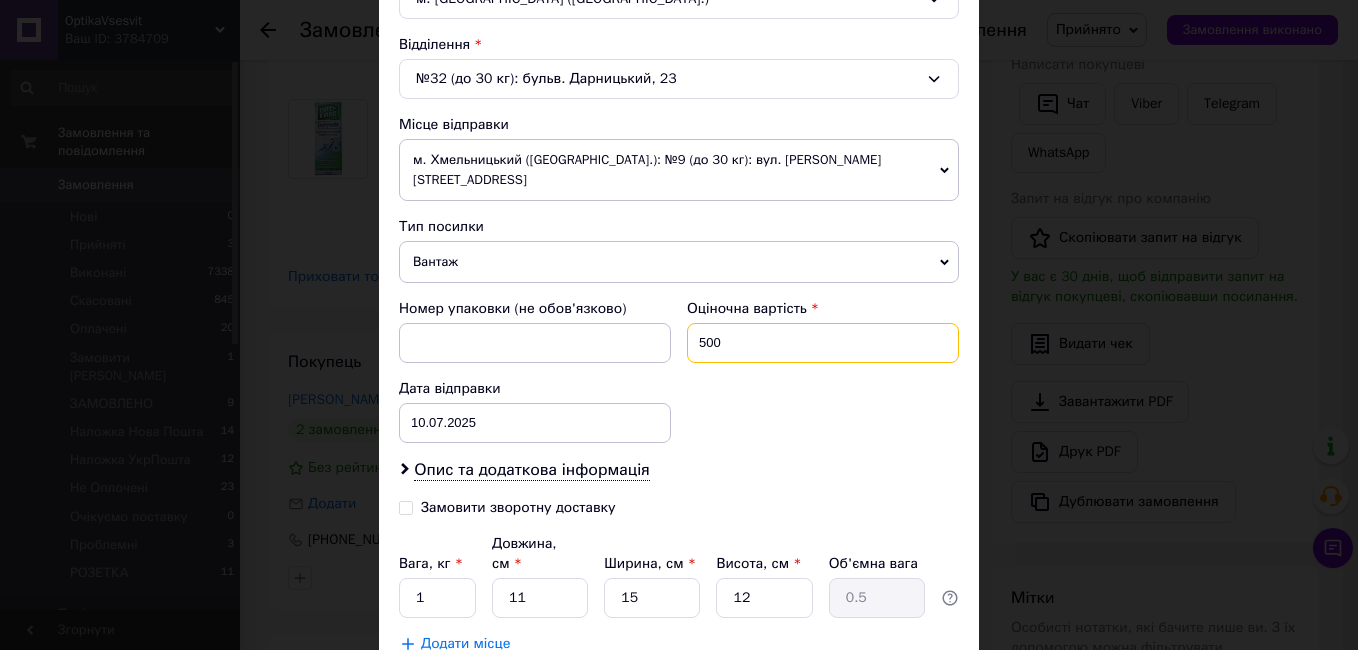 type on "500" 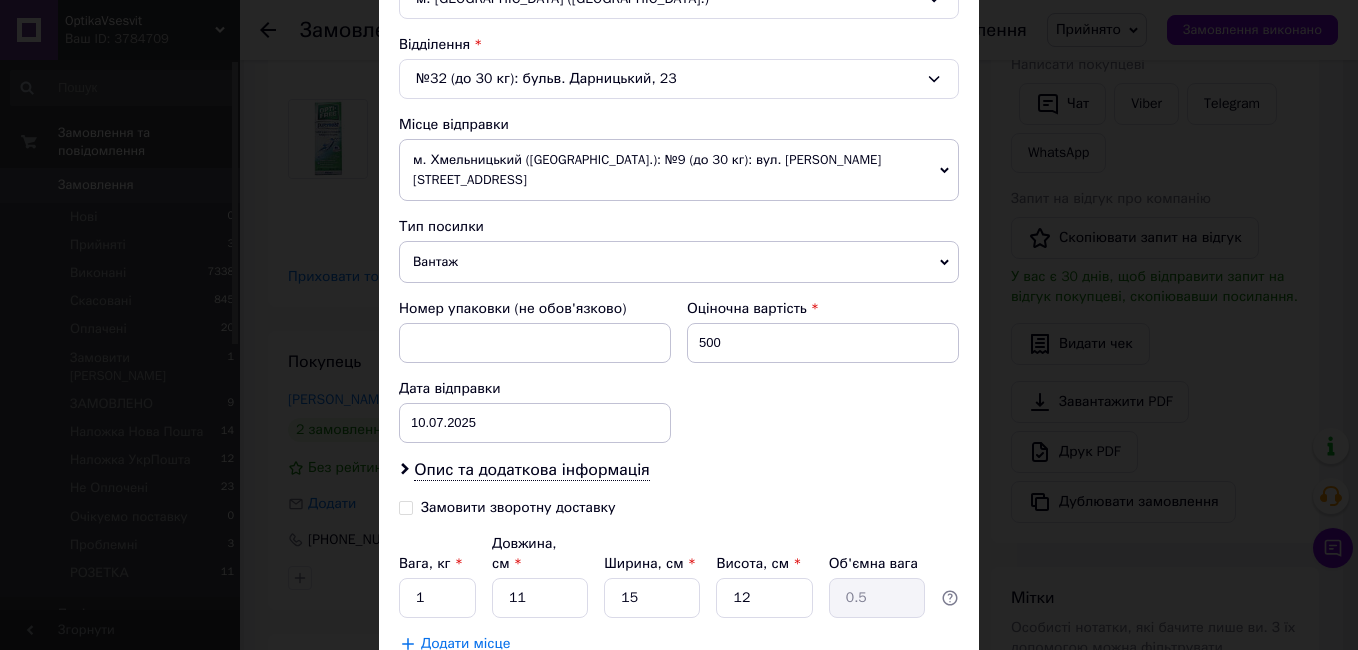 click on "Номер упаковки (не обов'язково) Оціночна вартість 500 Дата відправки 10.07.2025 < 2025 > < Июль > Пн Вт Ср Чт Пт Сб Вс 30 1 2 3 4 5 6 7 8 9 10 11 12 13 14 15 16 17 18 19 20 21 22 23 24 25 26 27 28 29 30 31 1 2 3 4 5 6 7 8 9 10" at bounding box center (679, 371) 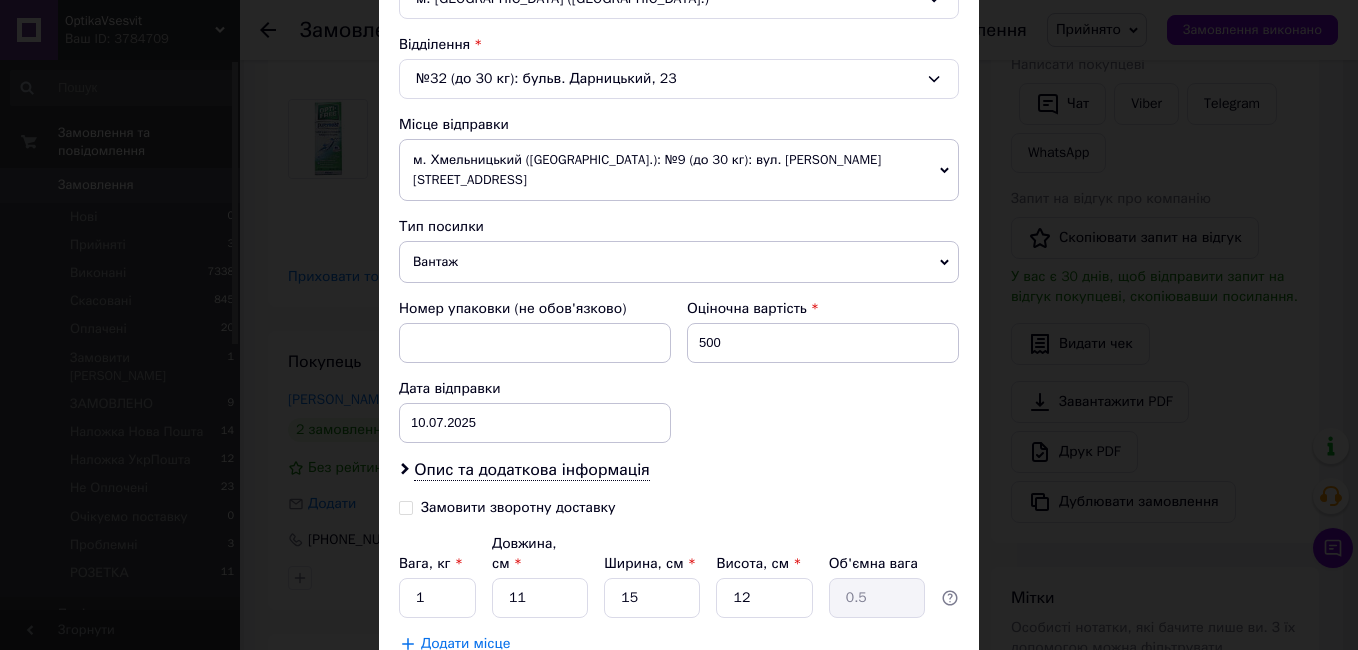 click on "Зберегти" at bounding box center [910, 694] 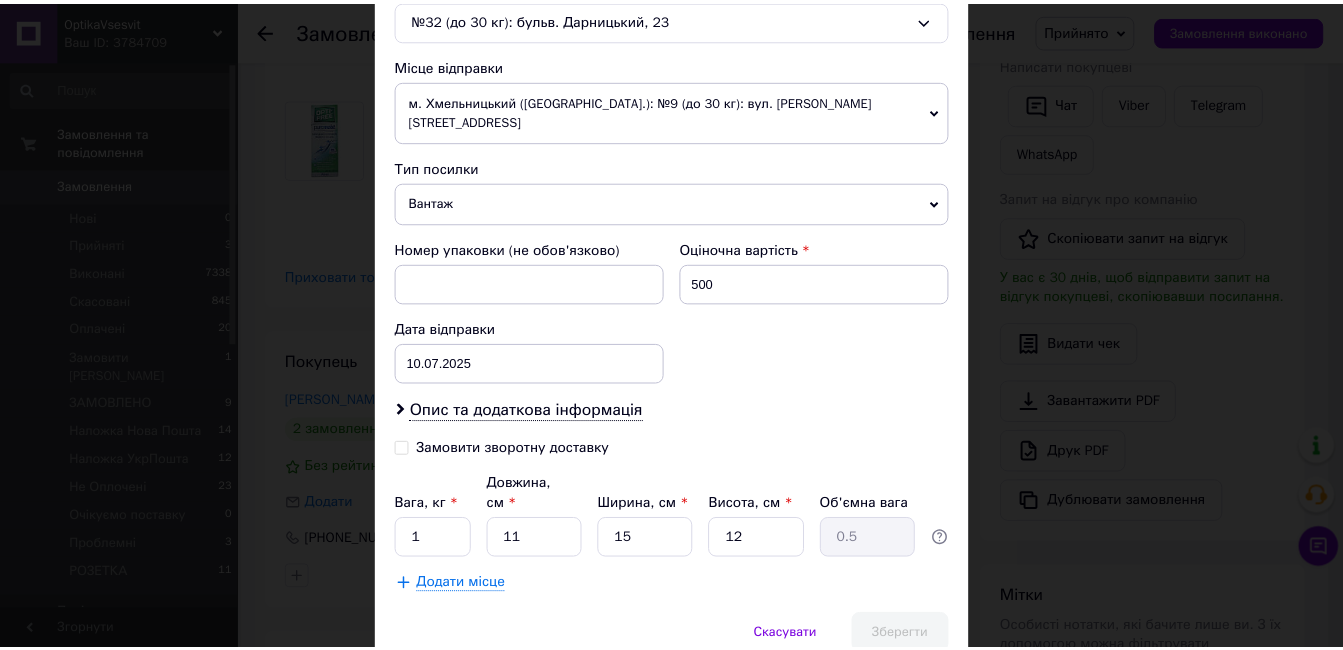 scroll, scrollTop: 710, scrollLeft: 0, axis: vertical 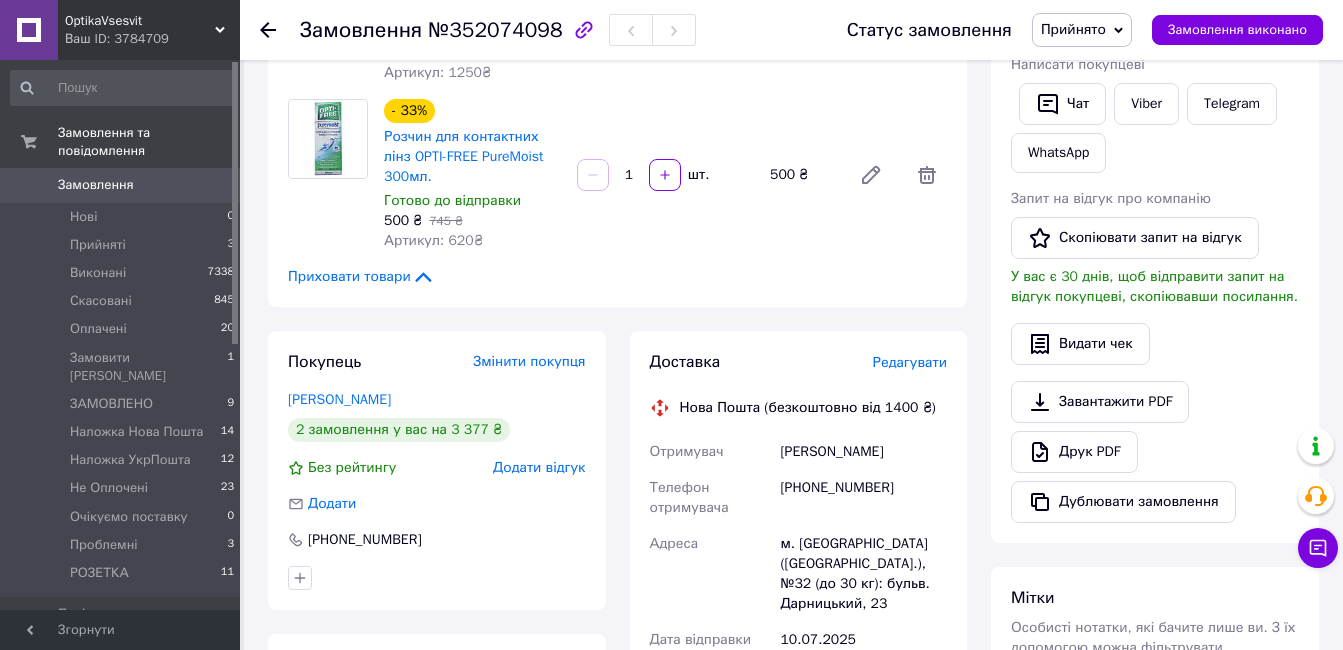 click on "Редагувати" at bounding box center [910, 362] 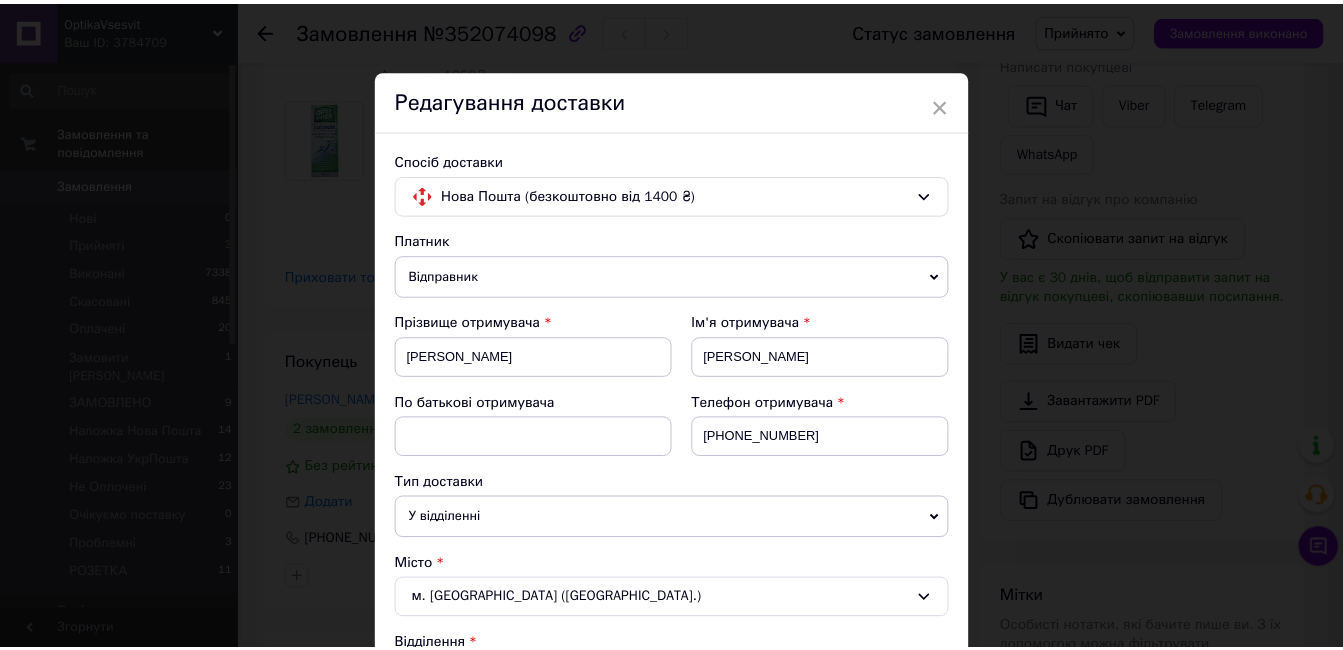 scroll, scrollTop: 714, scrollLeft: 0, axis: vertical 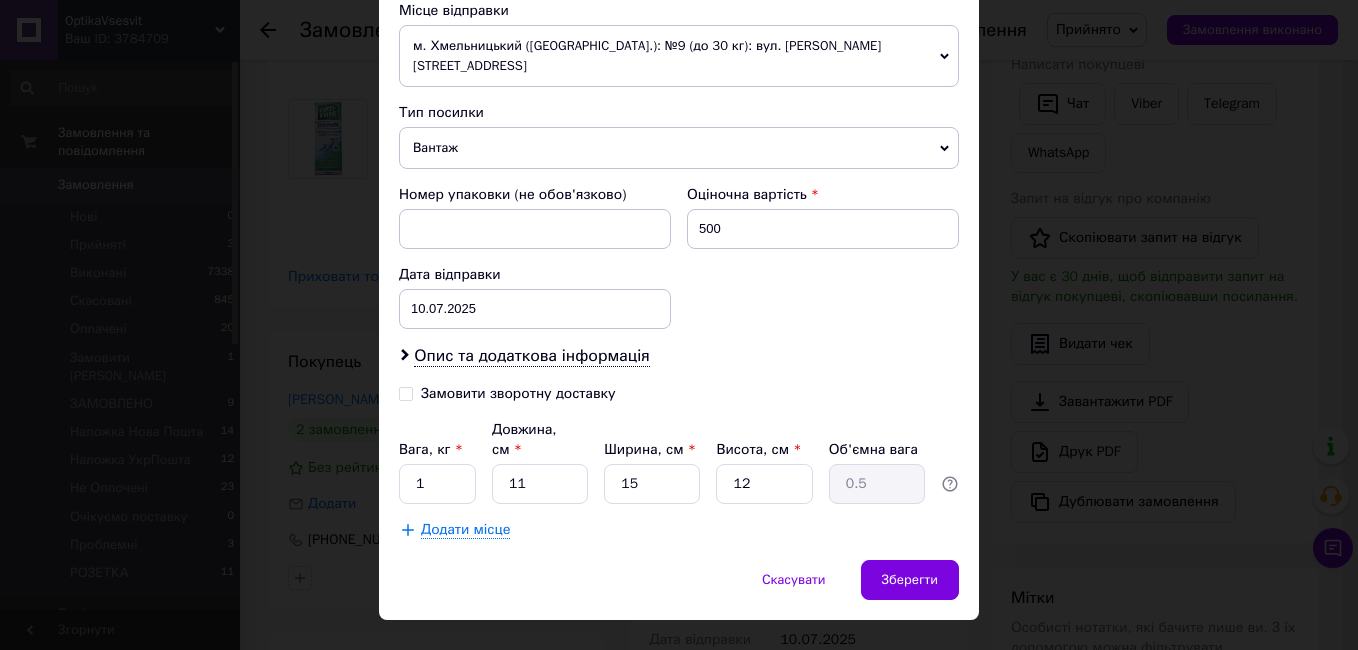click on "× Редагування доставки Спосіб доставки Нова Пошта (безкоштовно від 1400 ₴) Платник Відправник Отримувач Прізвище отримувача Кумейко Ім'я отримувача Тетяна По батькові отримувача Телефон отримувача +380631438308 Тип доставки У відділенні Кур'єром В поштоматі Місто м. Київ (Київська обл.) Відділення №32 (до 30 кг): бульв. Дарницький, 23 Місце відправки м. Хмельницький (Хмельницька обл.): №9 (до 30 кг): вул. Івана Пулюя, 7 Немає збігів. Спробуйте змінити умови пошуку Додати ще місце відправки Тип посилки Вантаж Документи Номер упаковки (не обов'язково) Оціночна вартість 500 < >" at bounding box center [679, 325] 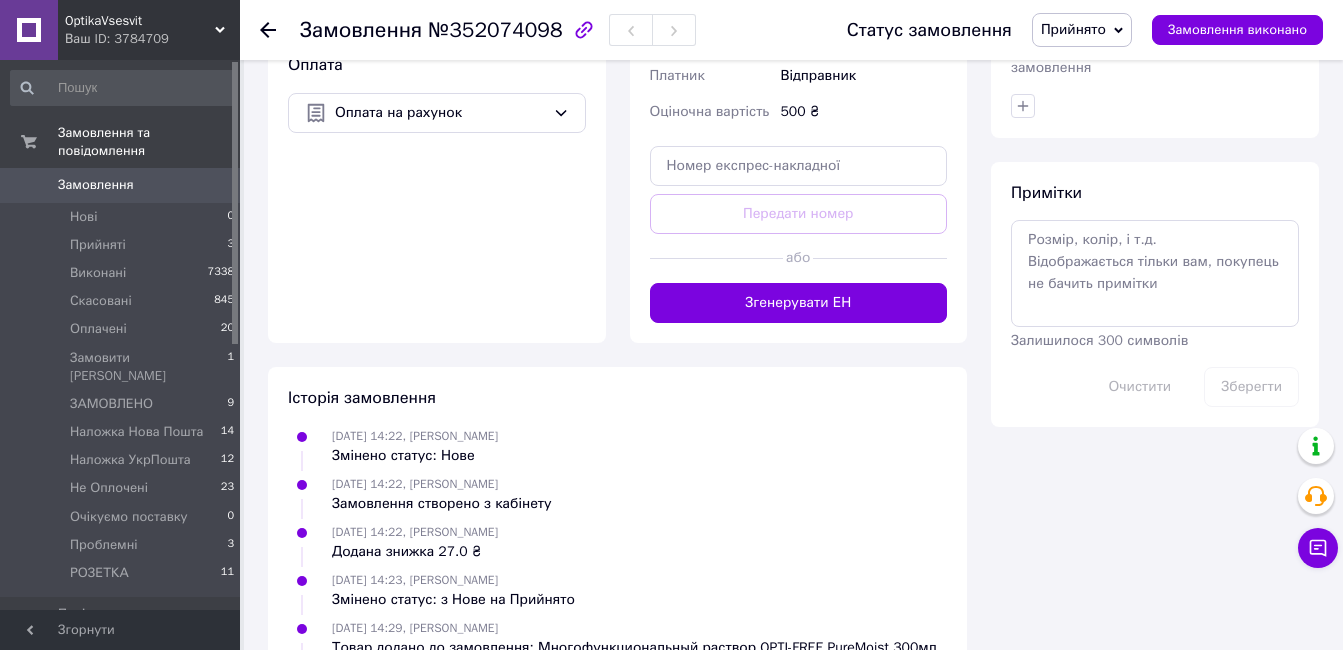 drag, startPoint x: 778, startPoint y: 254, endPoint x: 694, endPoint y: 300, distance: 95.77056 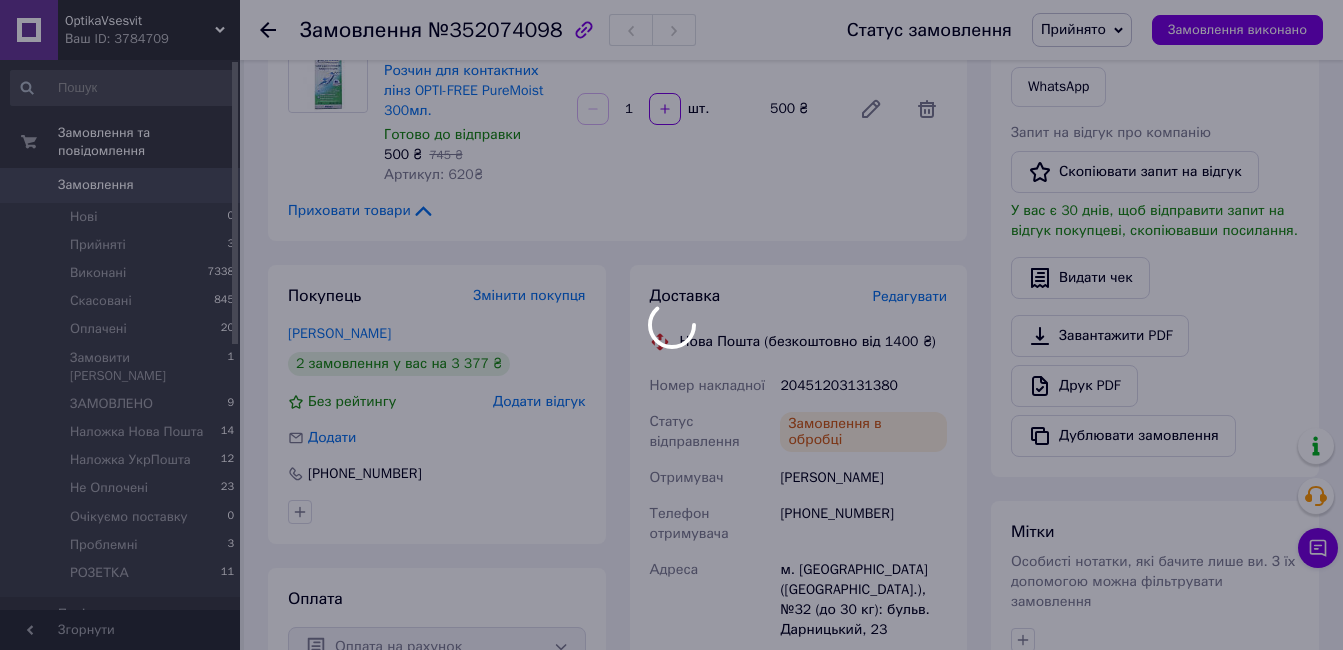 scroll, scrollTop: 400, scrollLeft: 0, axis: vertical 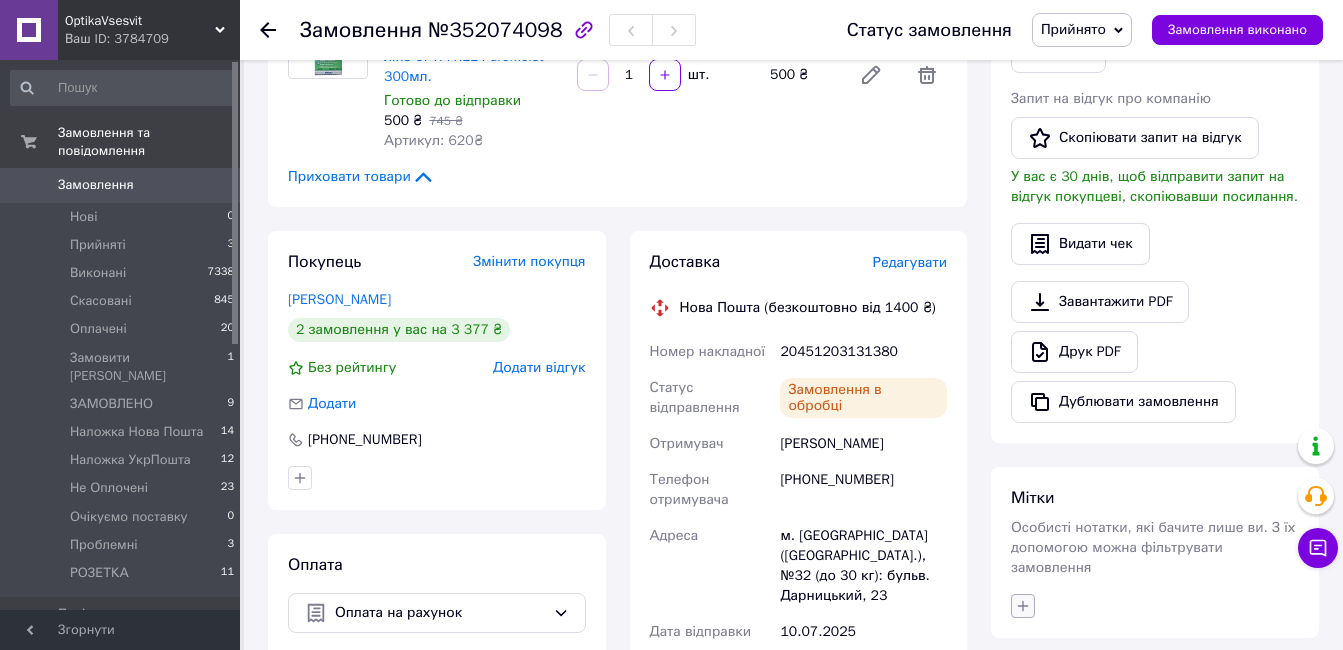 click 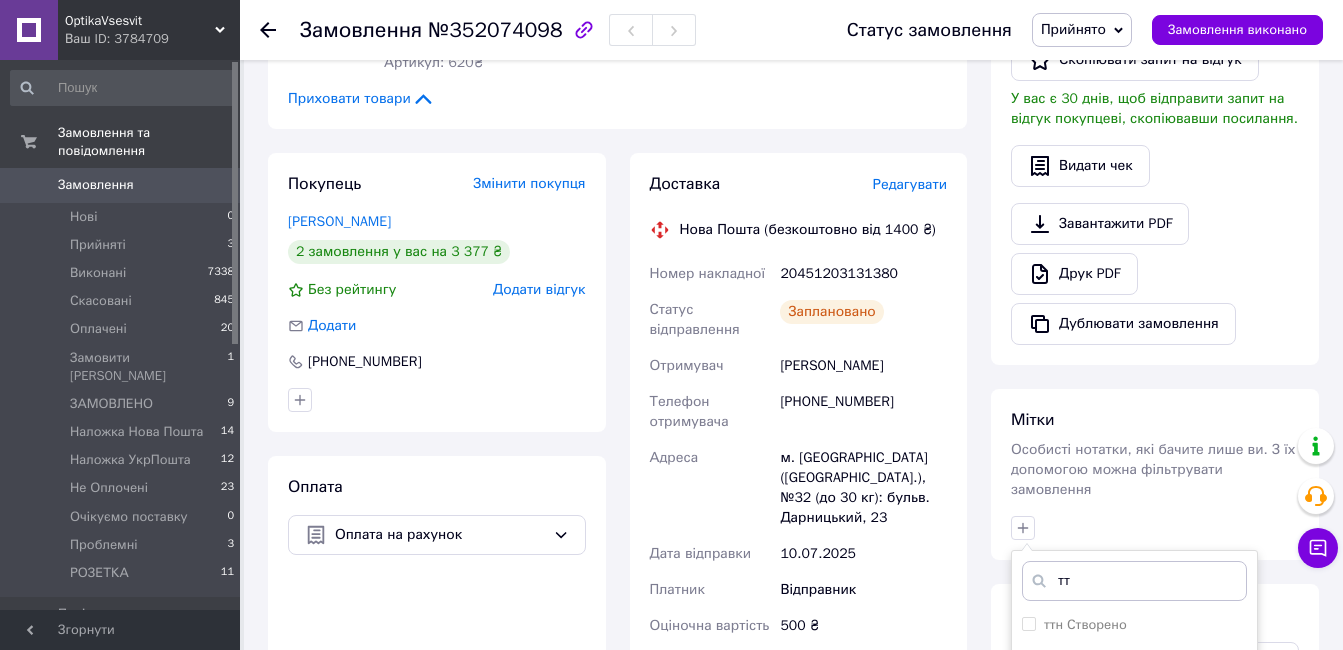 scroll, scrollTop: 709, scrollLeft: 0, axis: vertical 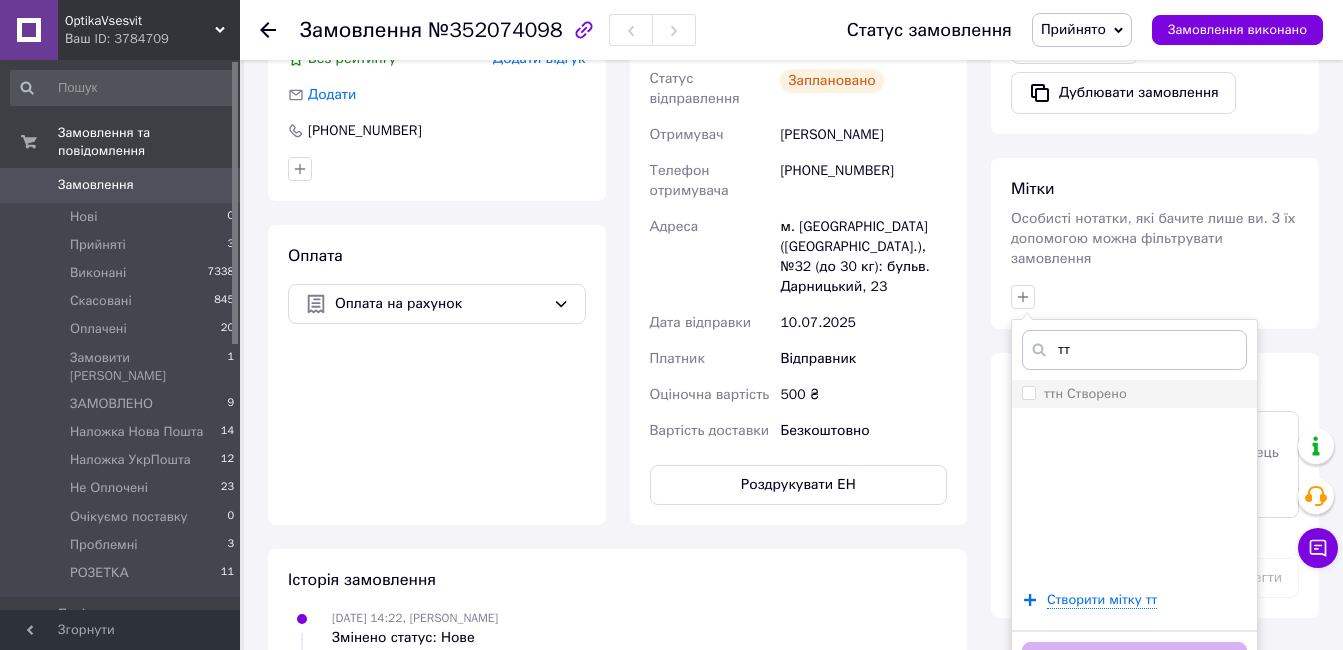 type on "тт" 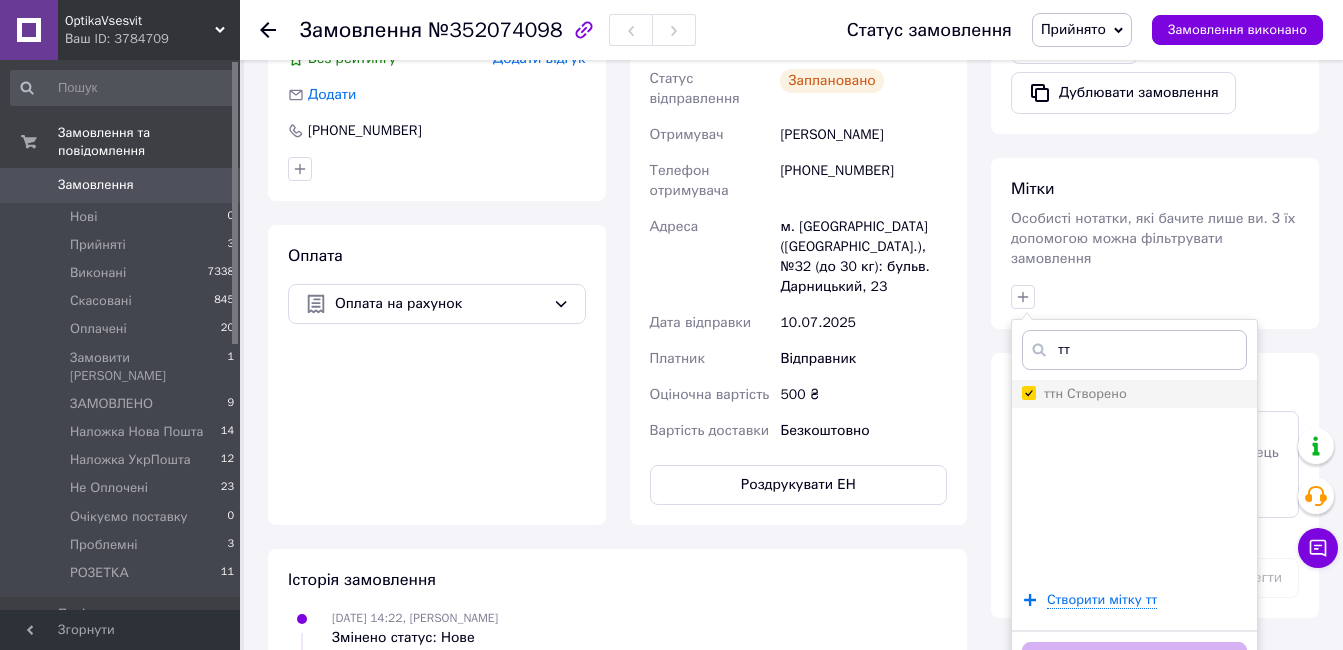 checkbox on "true" 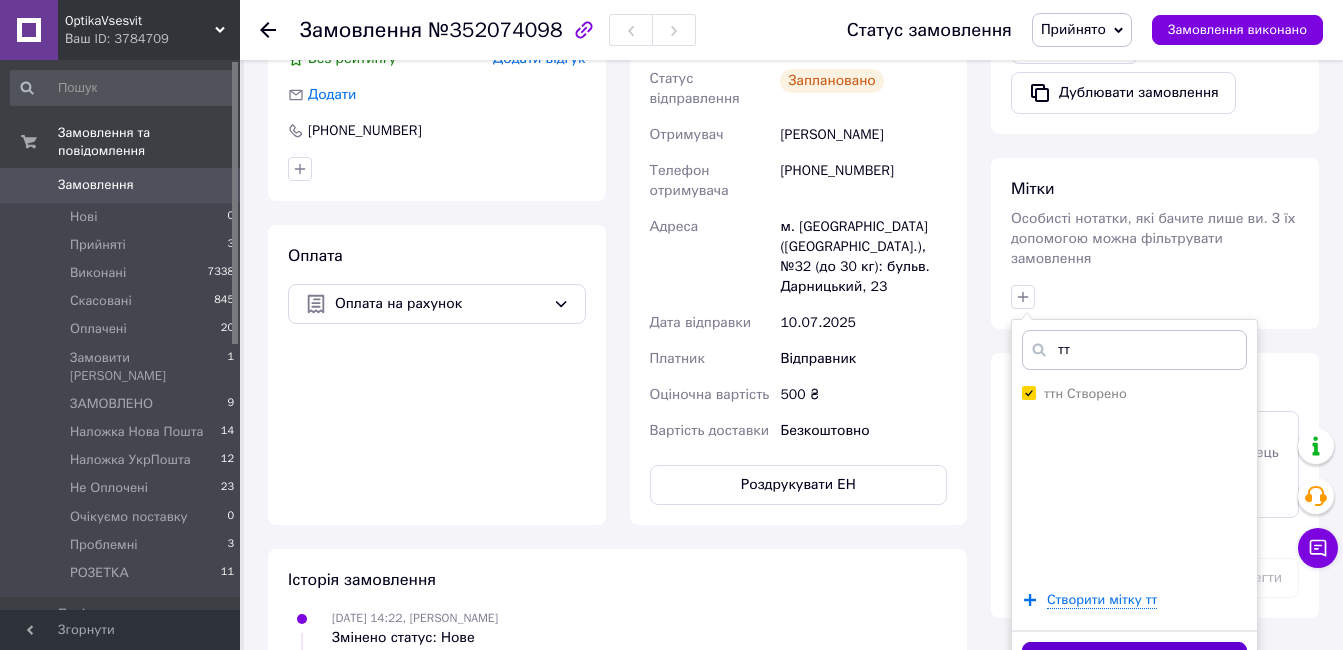 click on "Додати мітку" at bounding box center (1134, 661) 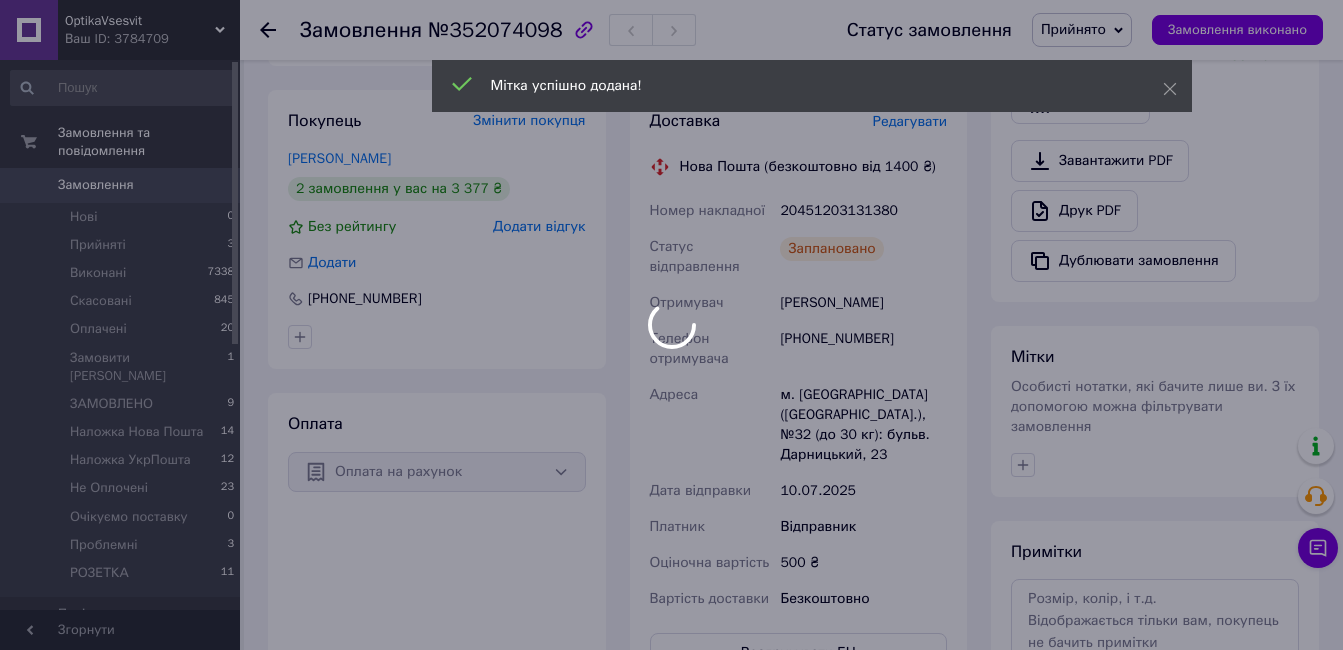 scroll, scrollTop: 509, scrollLeft: 0, axis: vertical 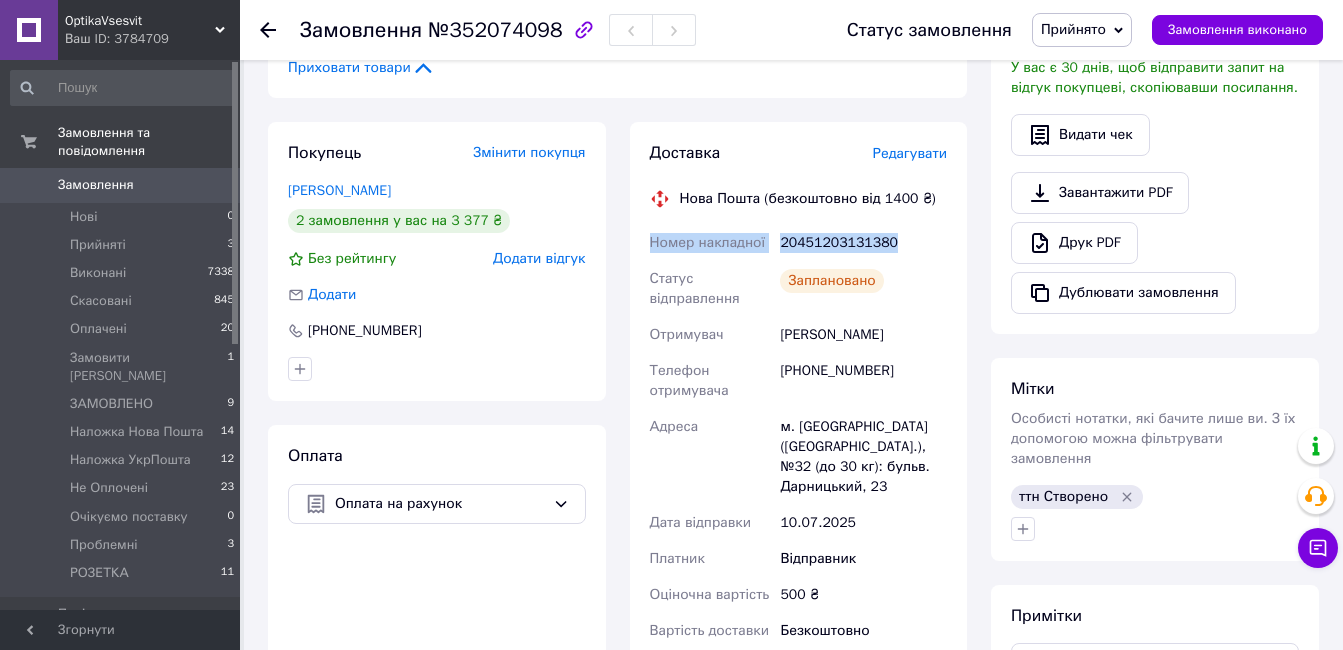drag, startPoint x: 903, startPoint y: 222, endPoint x: 619, endPoint y: 230, distance: 284.11264 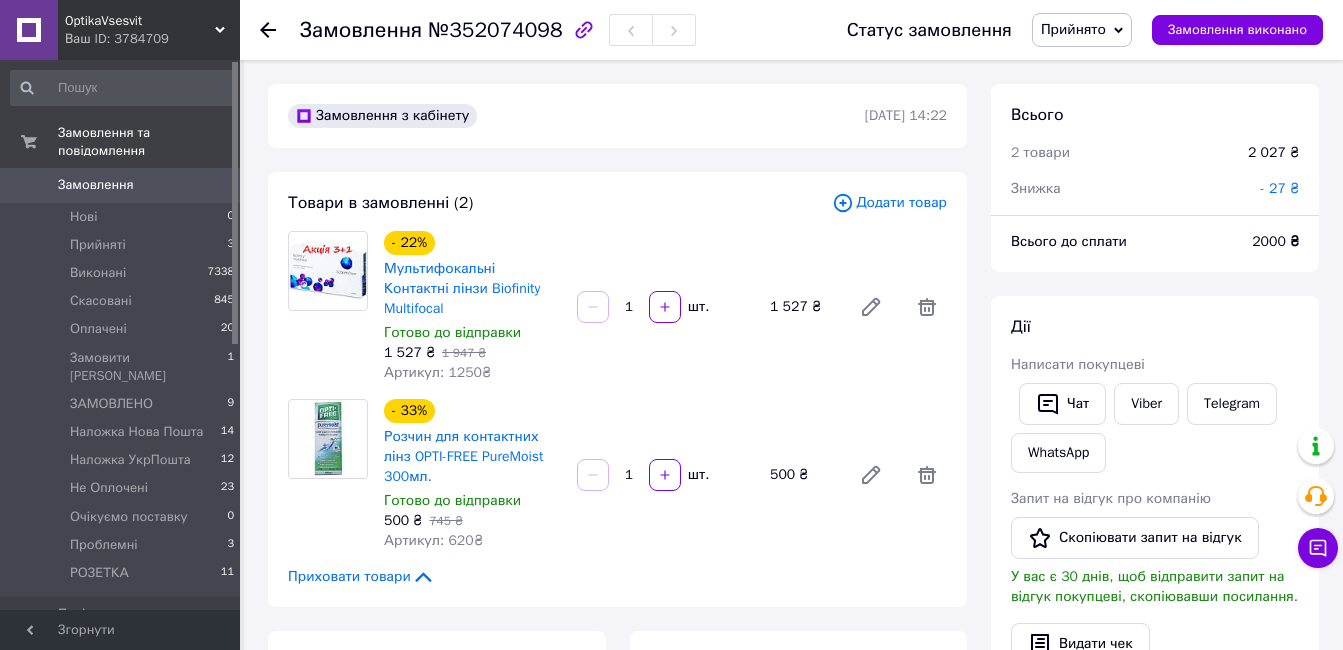 click on "Прийнято" at bounding box center (1073, 29) 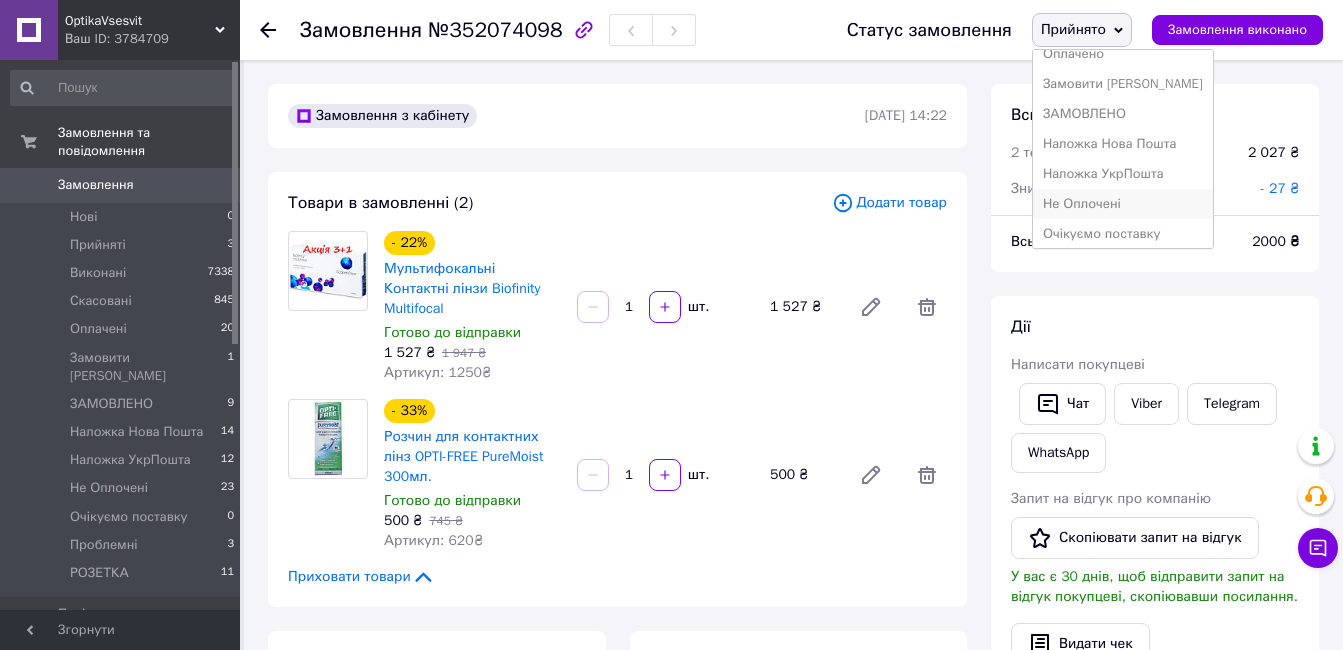 scroll, scrollTop: 142, scrollLeft: 0, axis: vertical 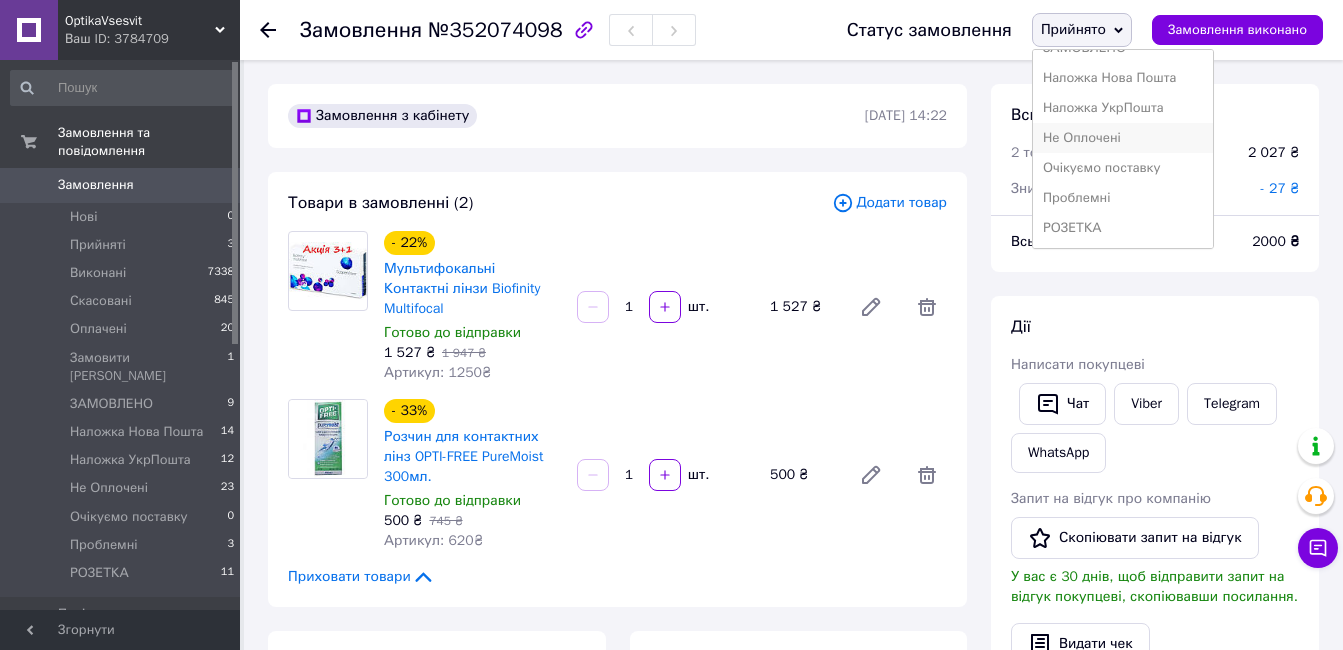 click on "Не Оплочені" at bounding box center [1123, 138] 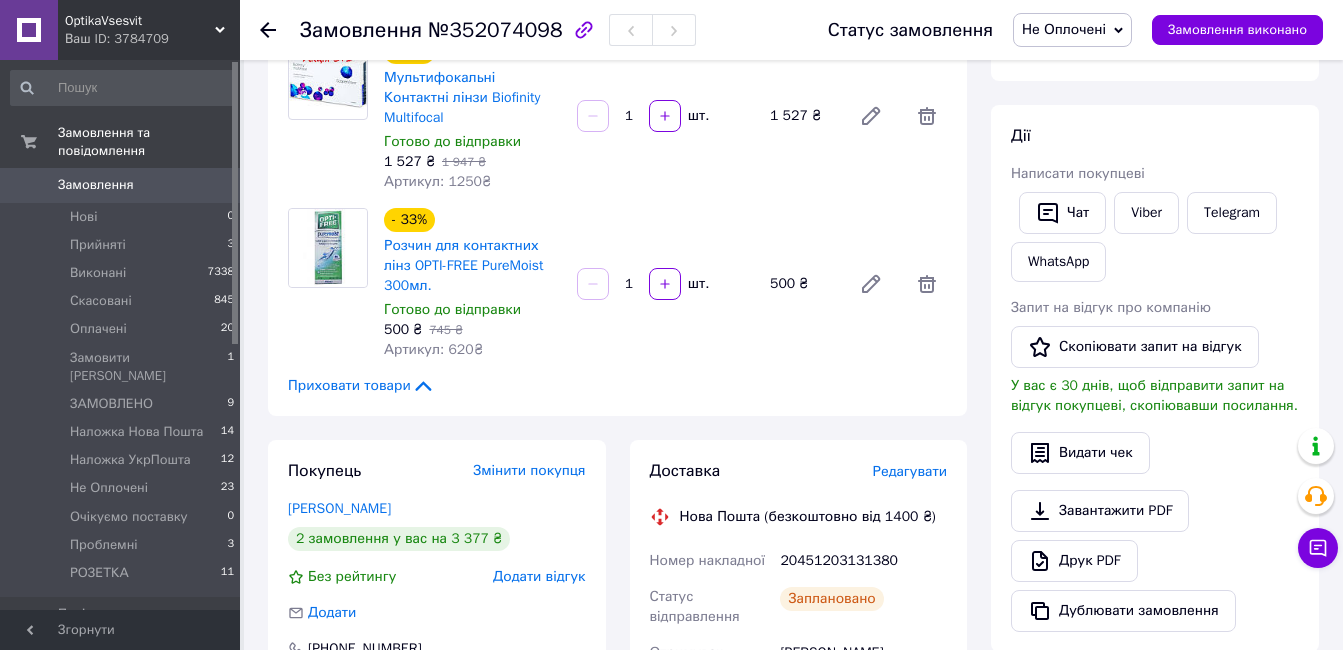 scroll, scrollTop: 0, scrollLeft: 0, axis: both 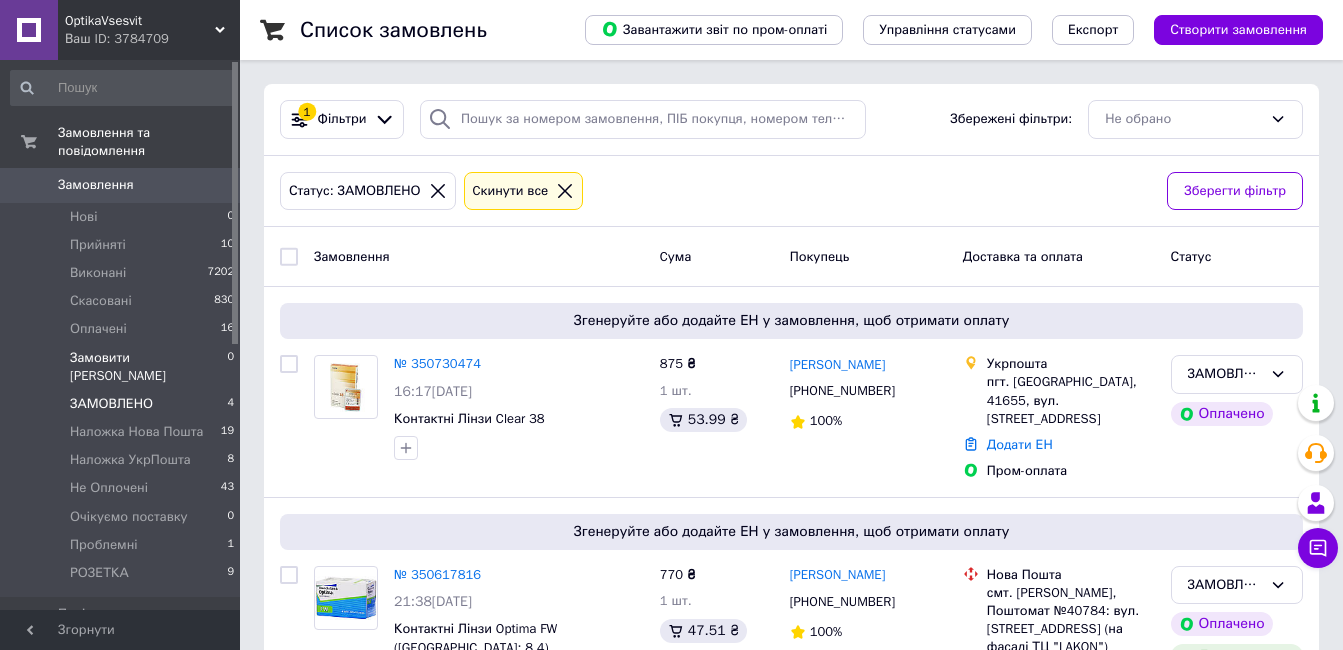 drag, startPoint x: 111, startPoint y: 338, endPoint x: 131, endPoint y: 352, distance: 24.41311 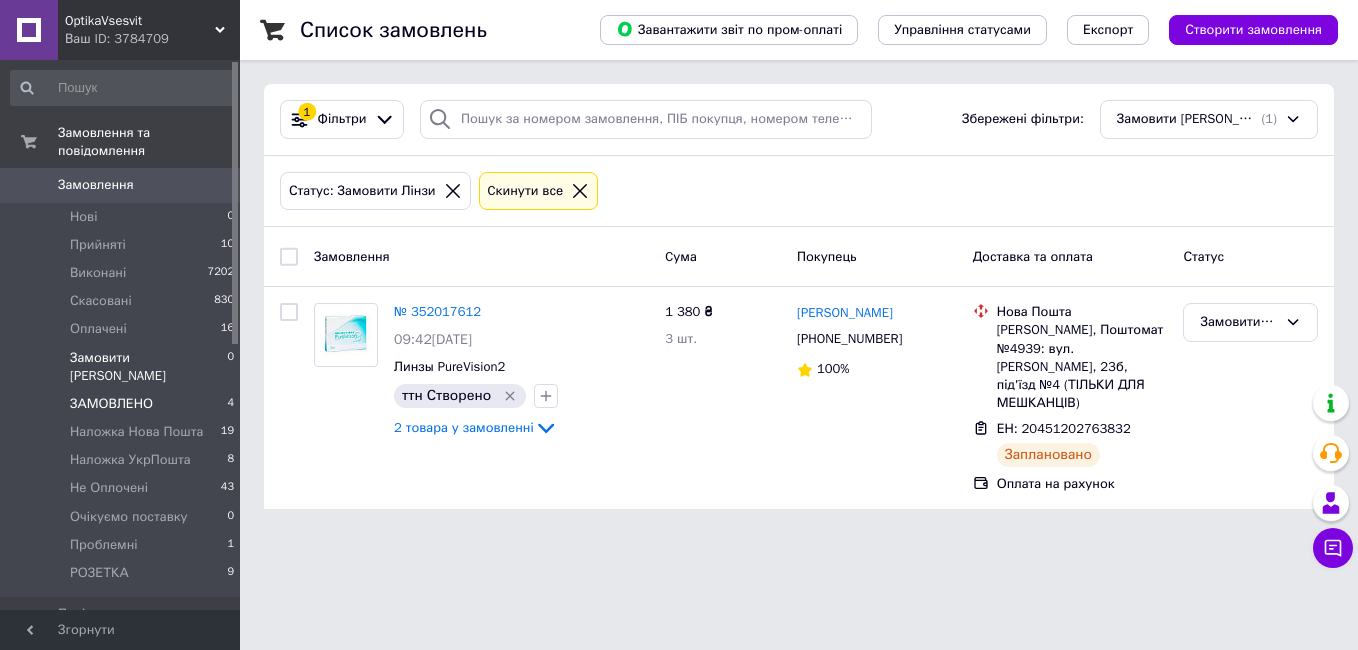 click on "ЗАМОВЛЕНО" at bounding box center (111, 404) 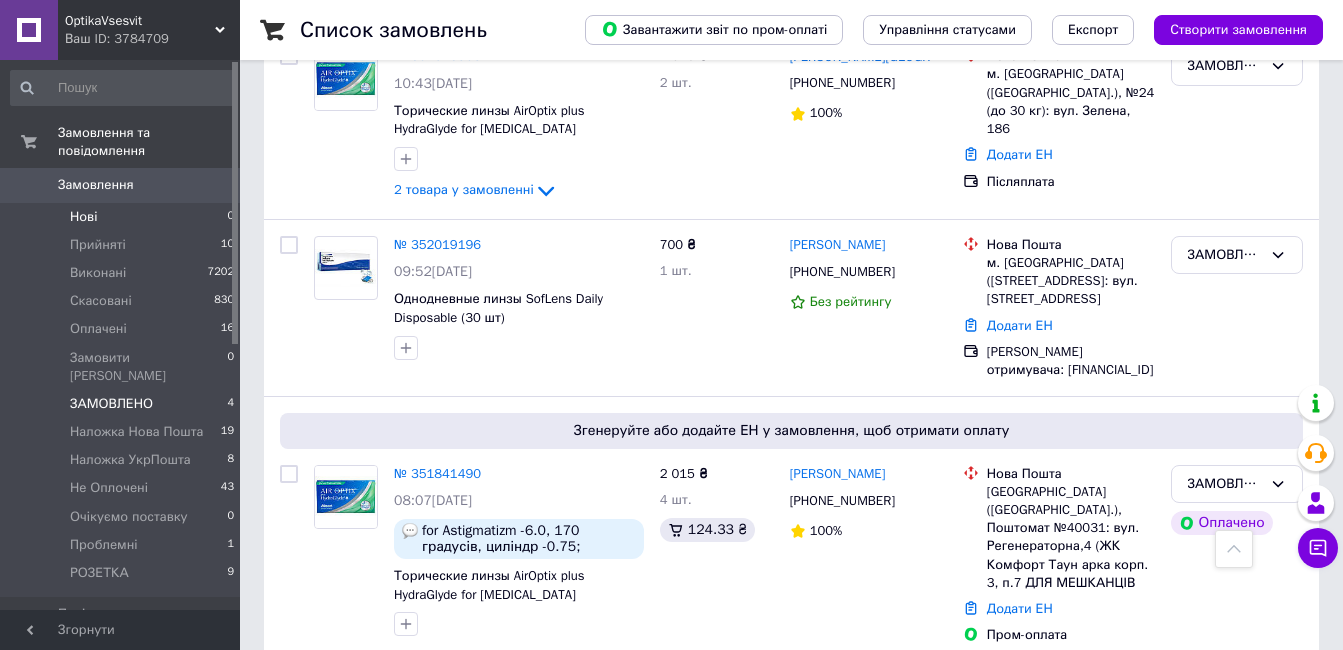 scroll, scrollTop: 0, scrollLeft: 0, axis: both 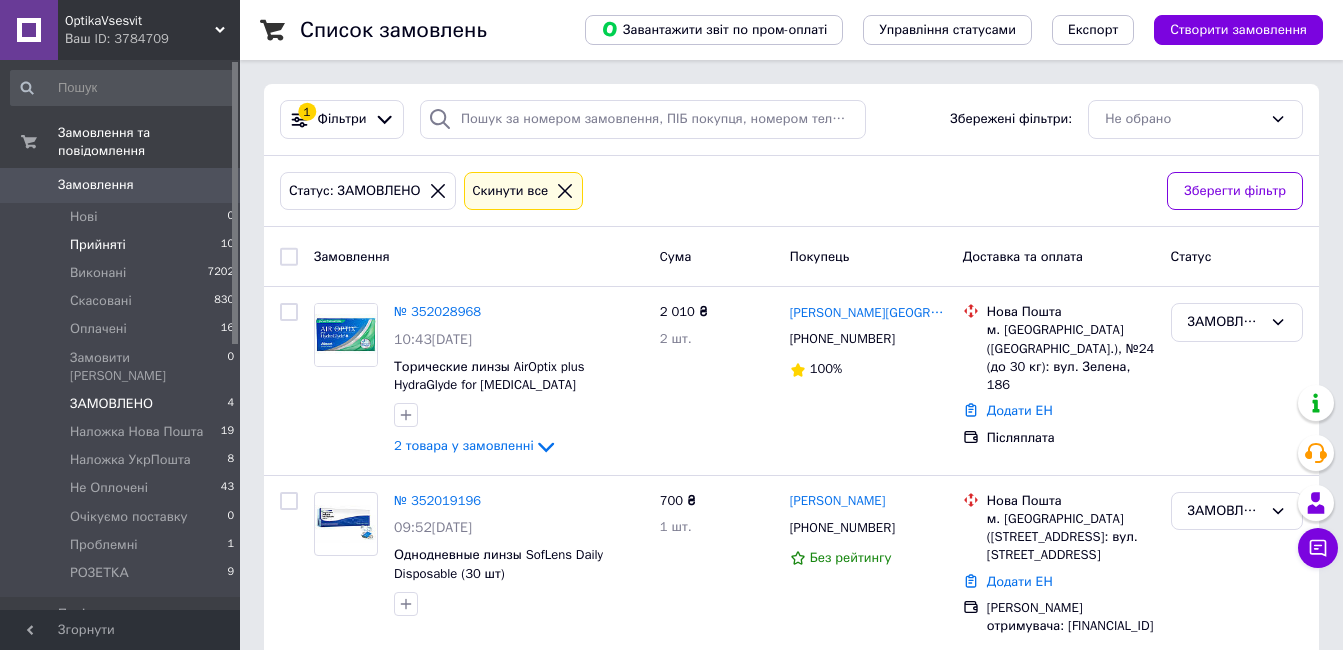 click on "Прийняті" at bounding box center [98, 245] 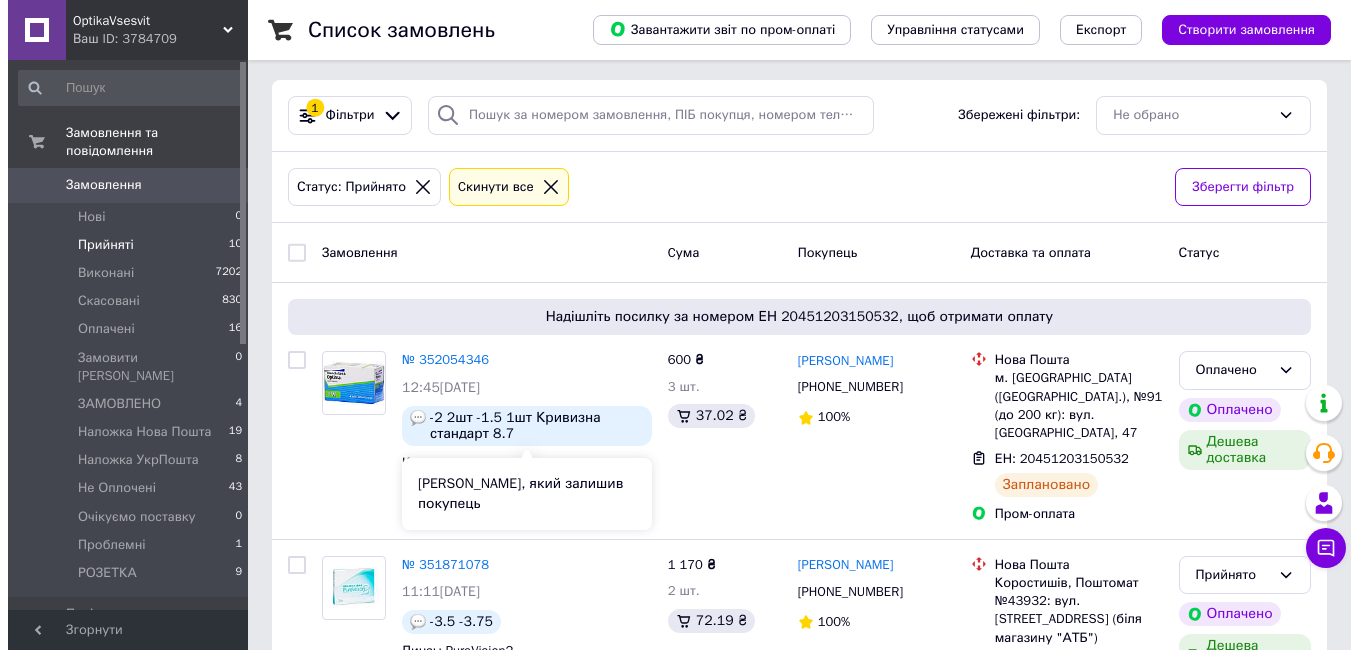 scroll, scrollTop: 0, scrollLeft: 0, axis: both 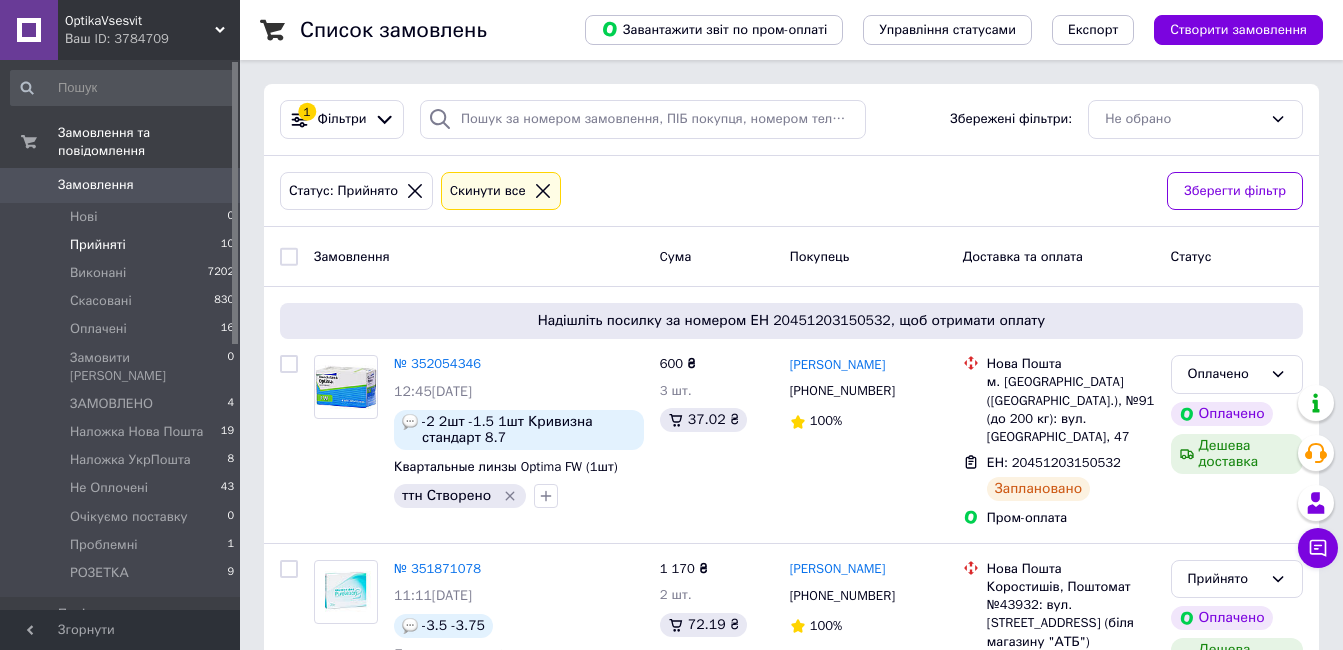 click on "Замовлення" at bounding box center (96, 185) 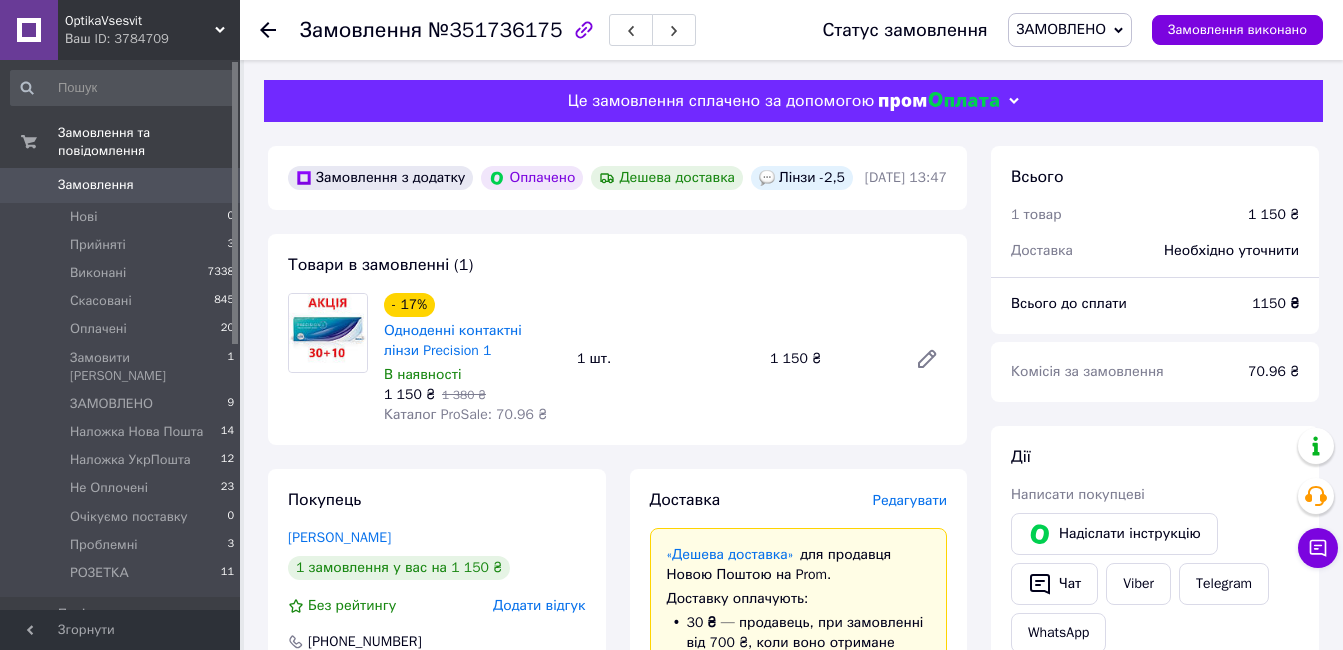 scroll, scrollTop: 0, scrollLeft: 0, axis: both 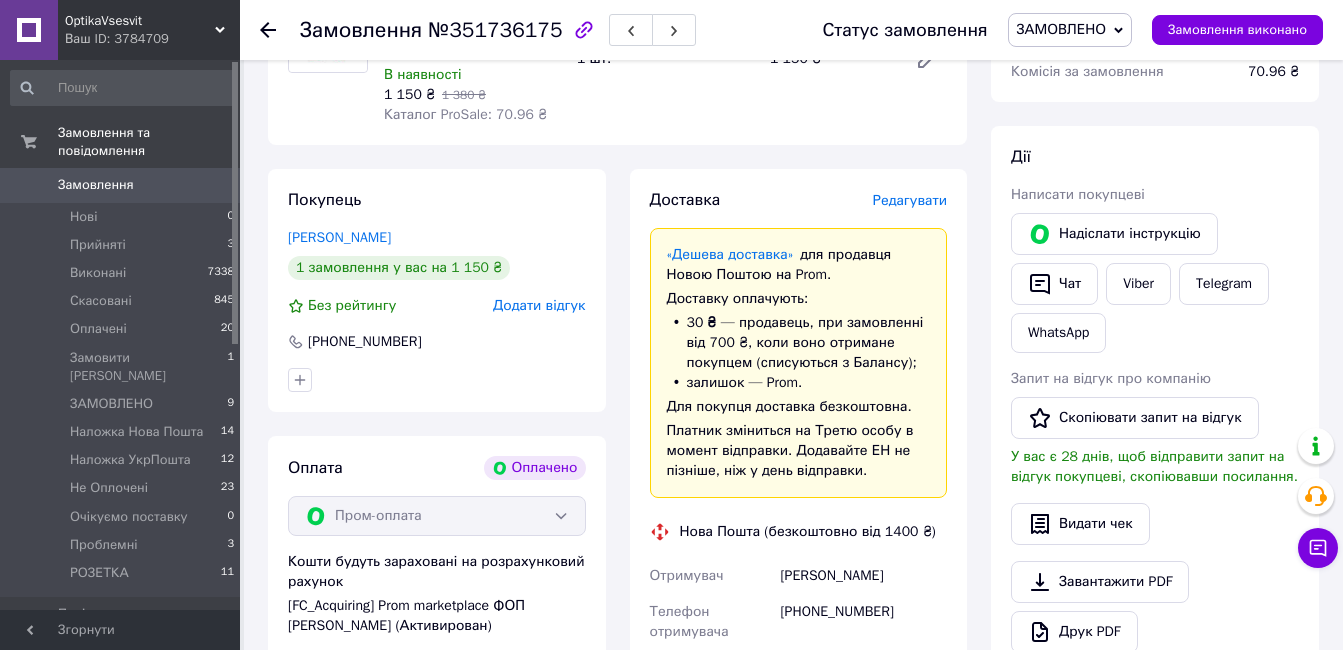 click on "Редагувати" at bounding box center [910, 200] 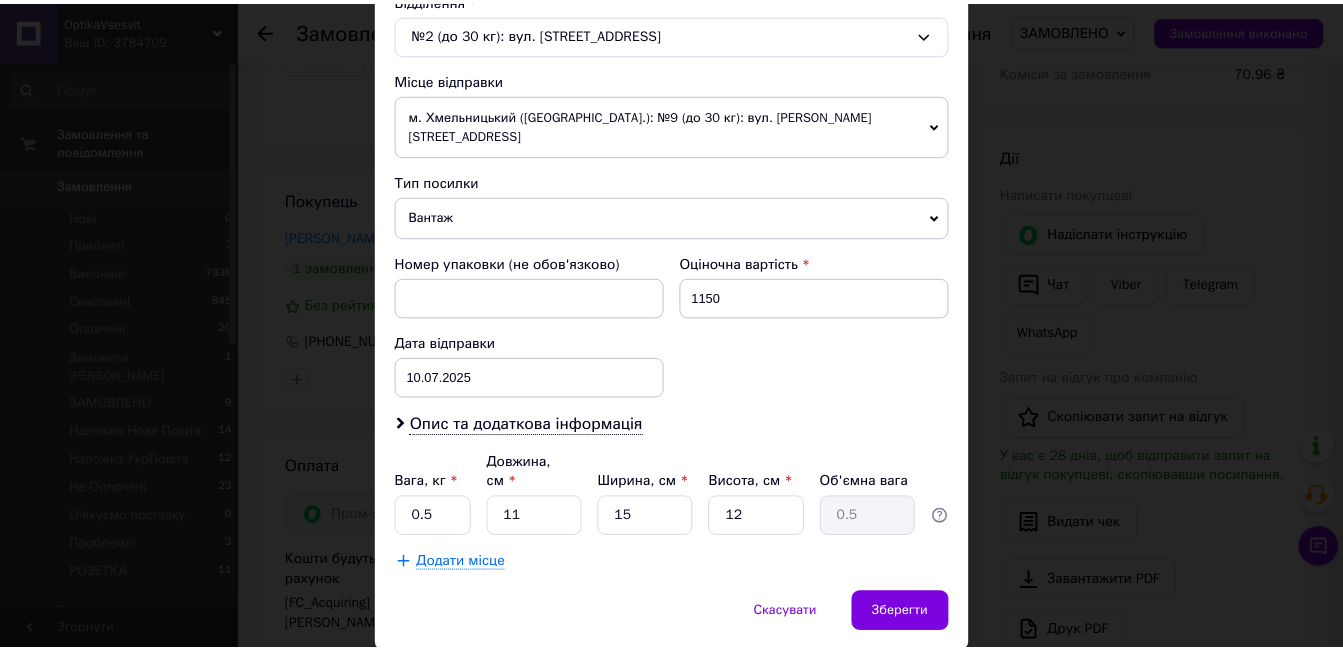 scroll, scrollTop: 678, scrollLeft: 0, axis: vertical 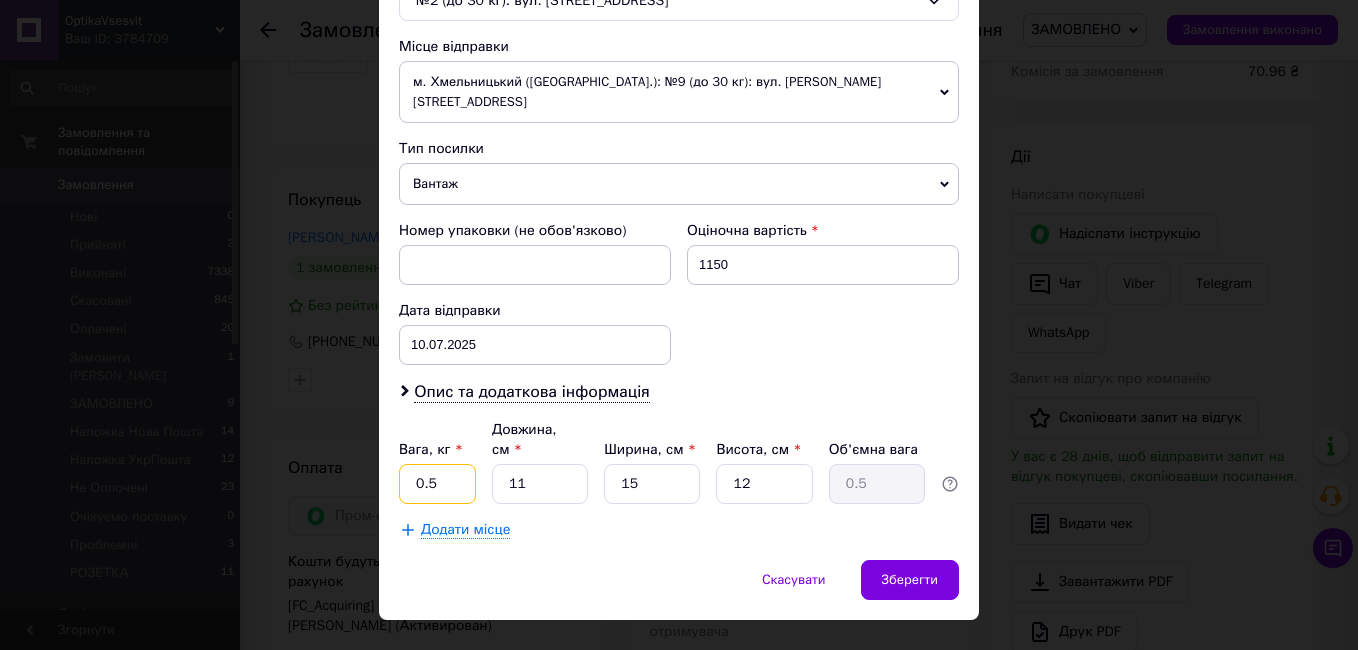 click on "0.5" at bounding box center (437, 484) 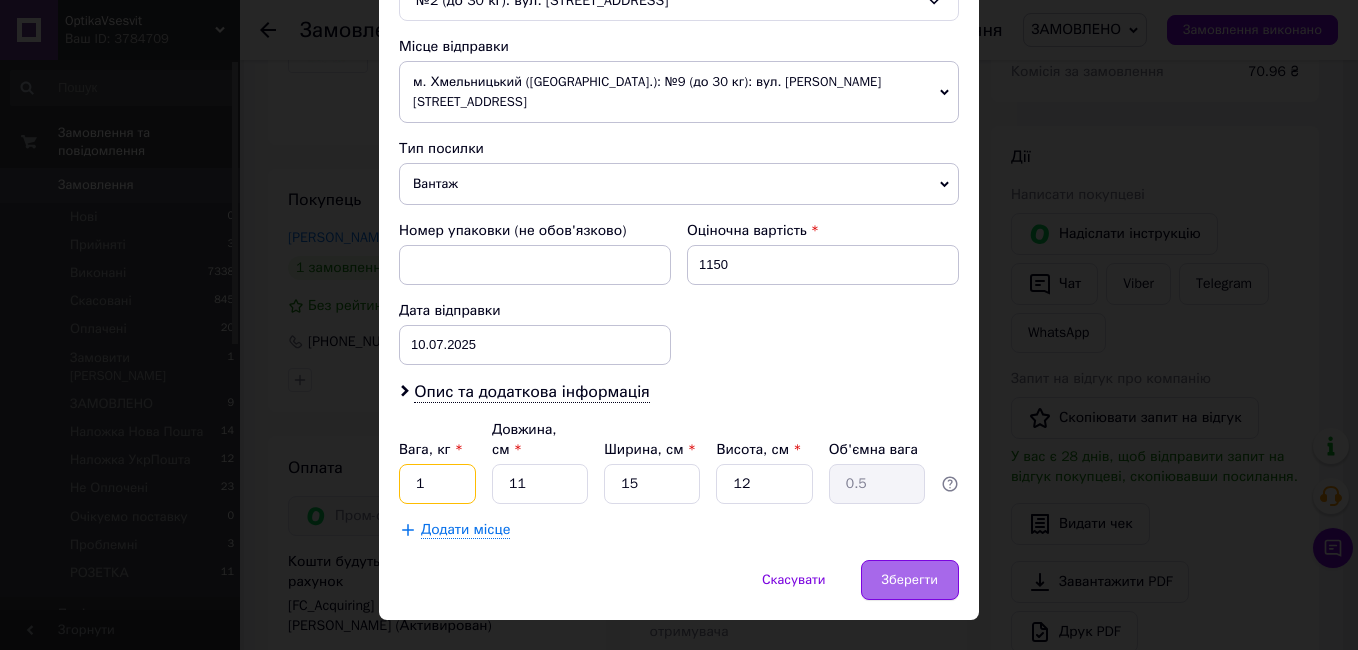 type on "1" 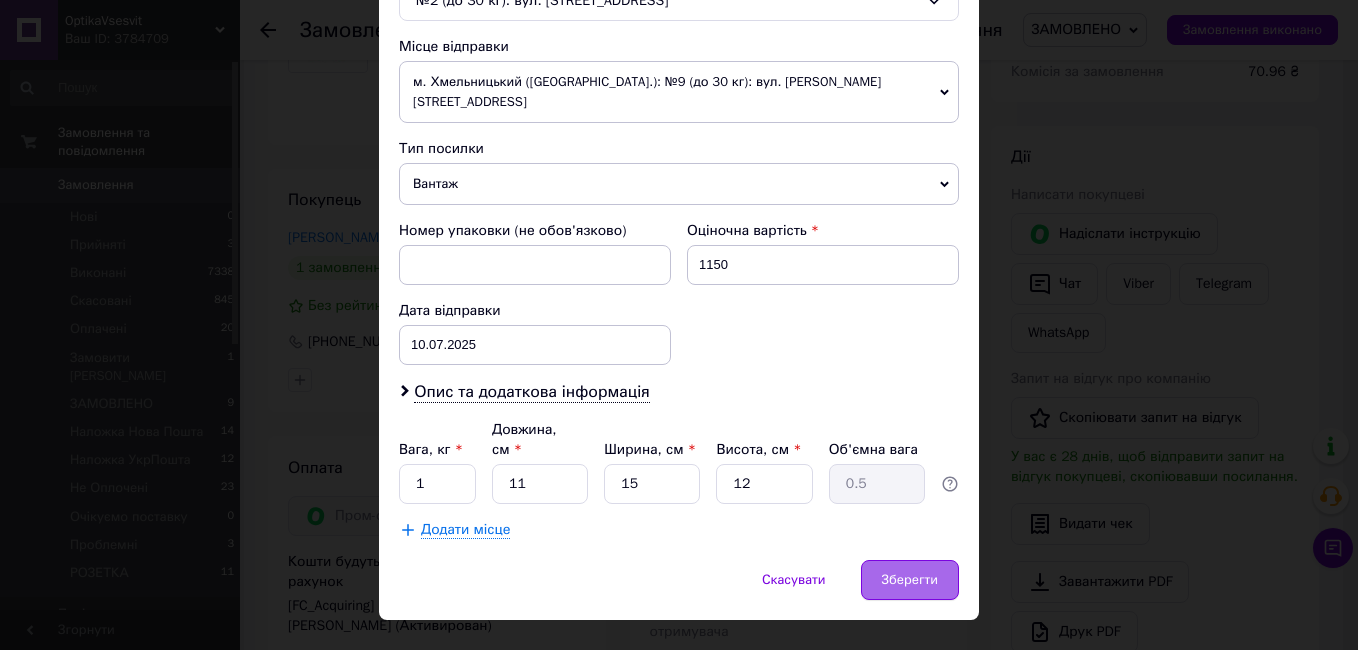 click on "Зберегти" at bounding box center [910, 580] 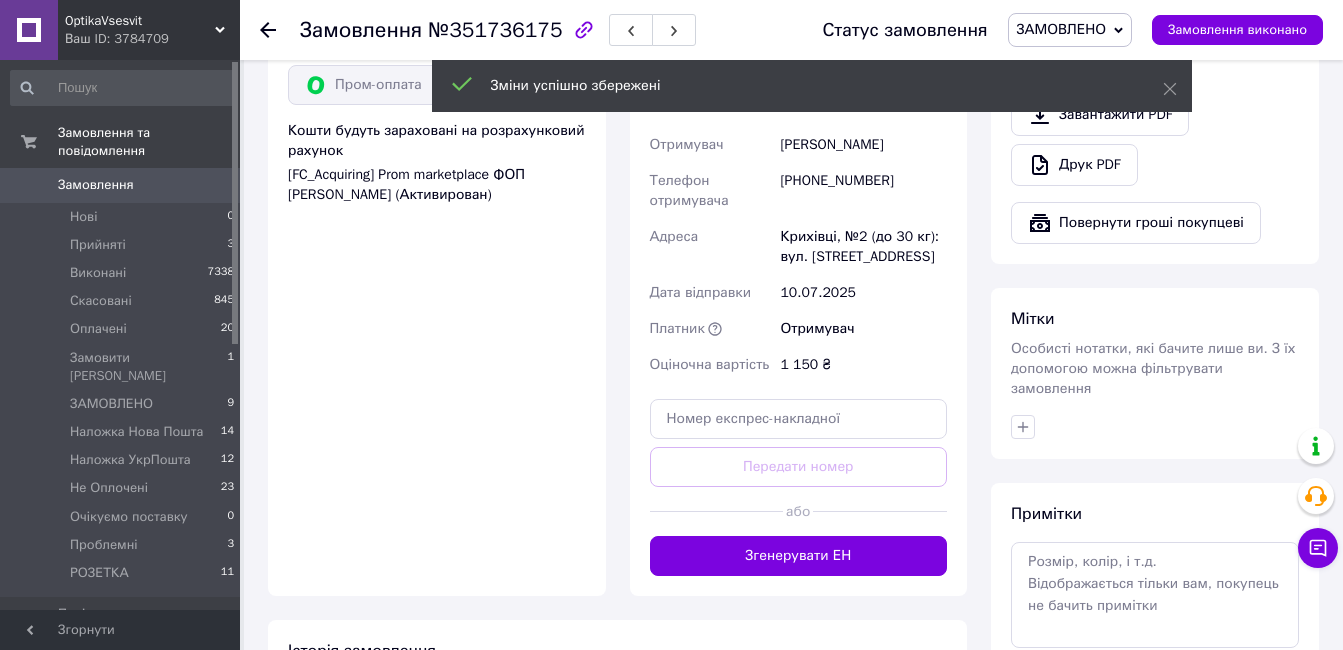 scroll, scrollTop: 800, scrollLeft: 0, axis: vertical 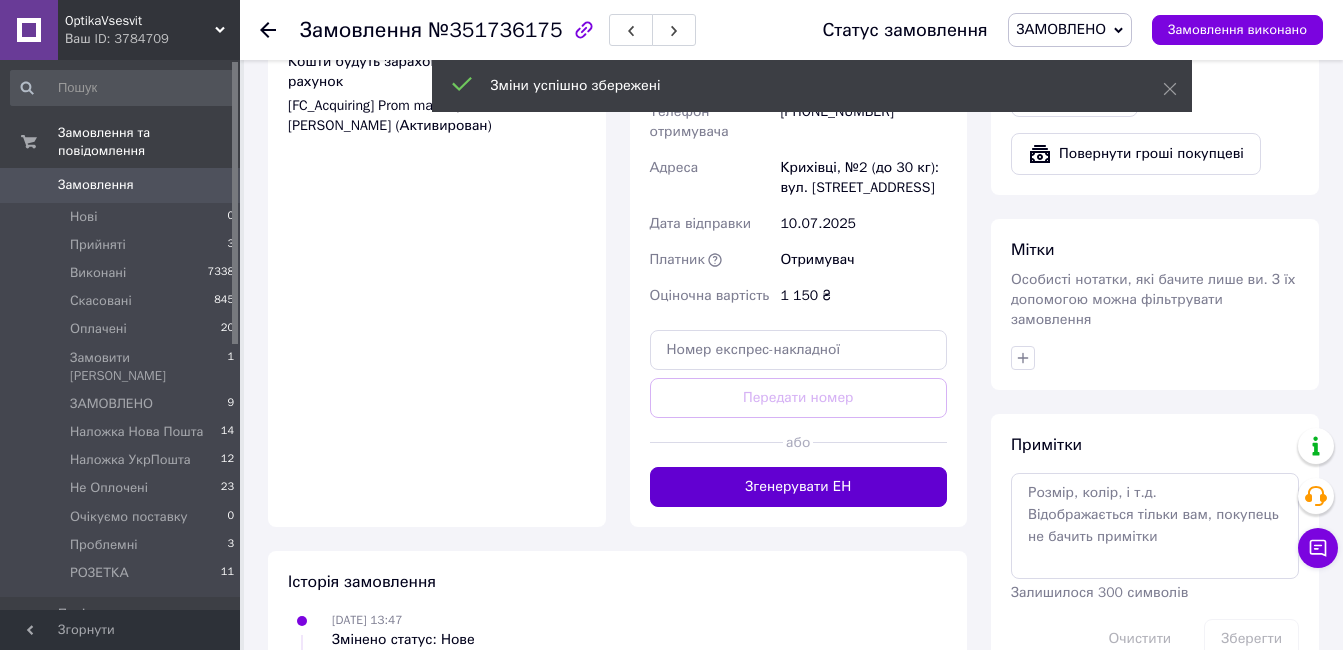 click on "Згенерувати ЕН" at bounding box center (799, 487) 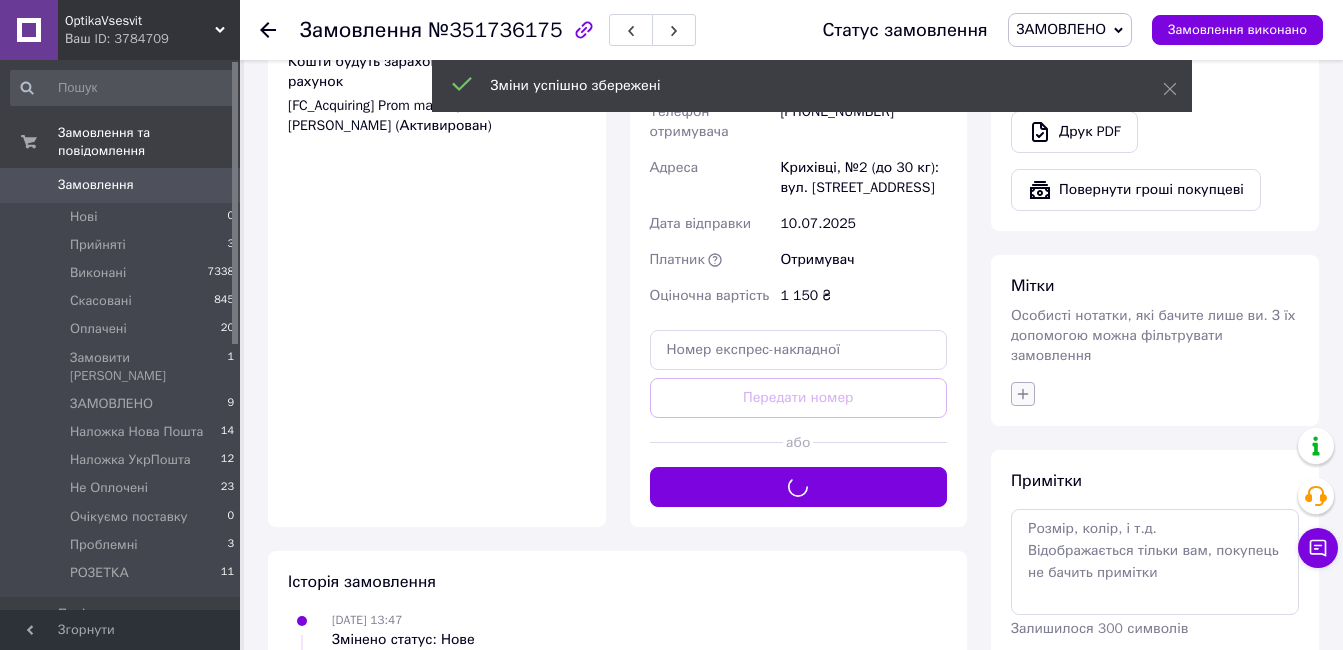 click 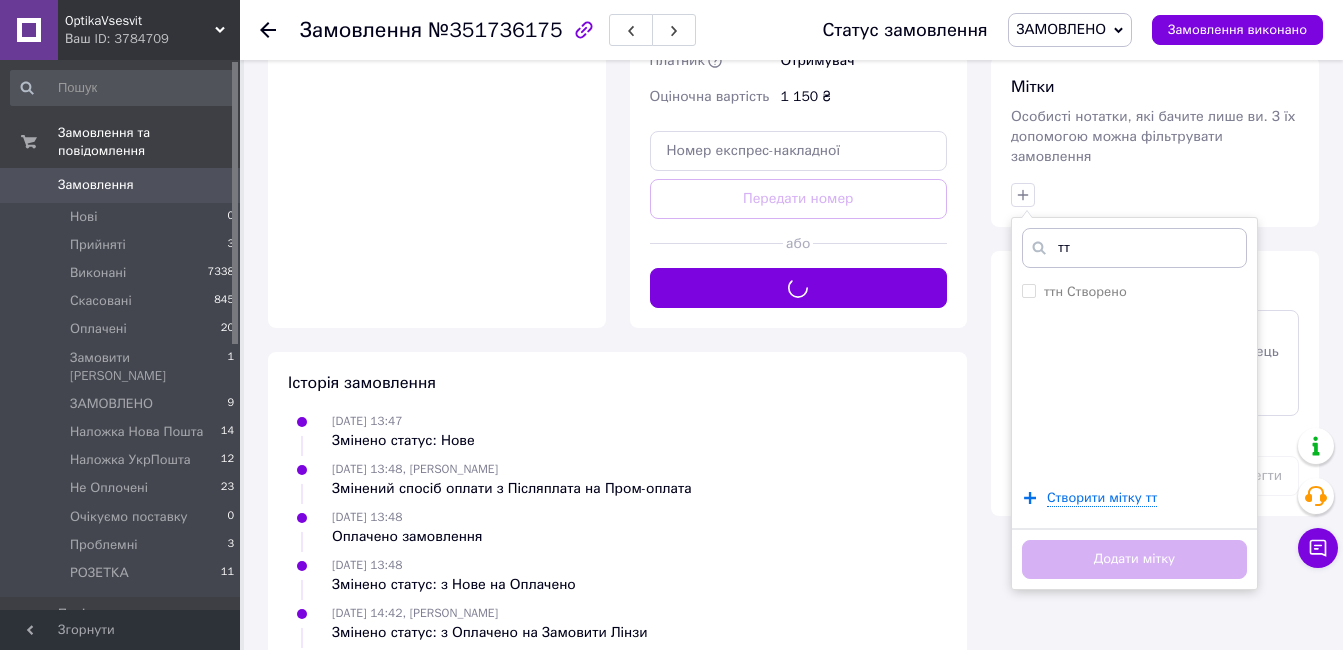 scroll, scrollTop: 1000, scrollLeft: 0, axis: vertical 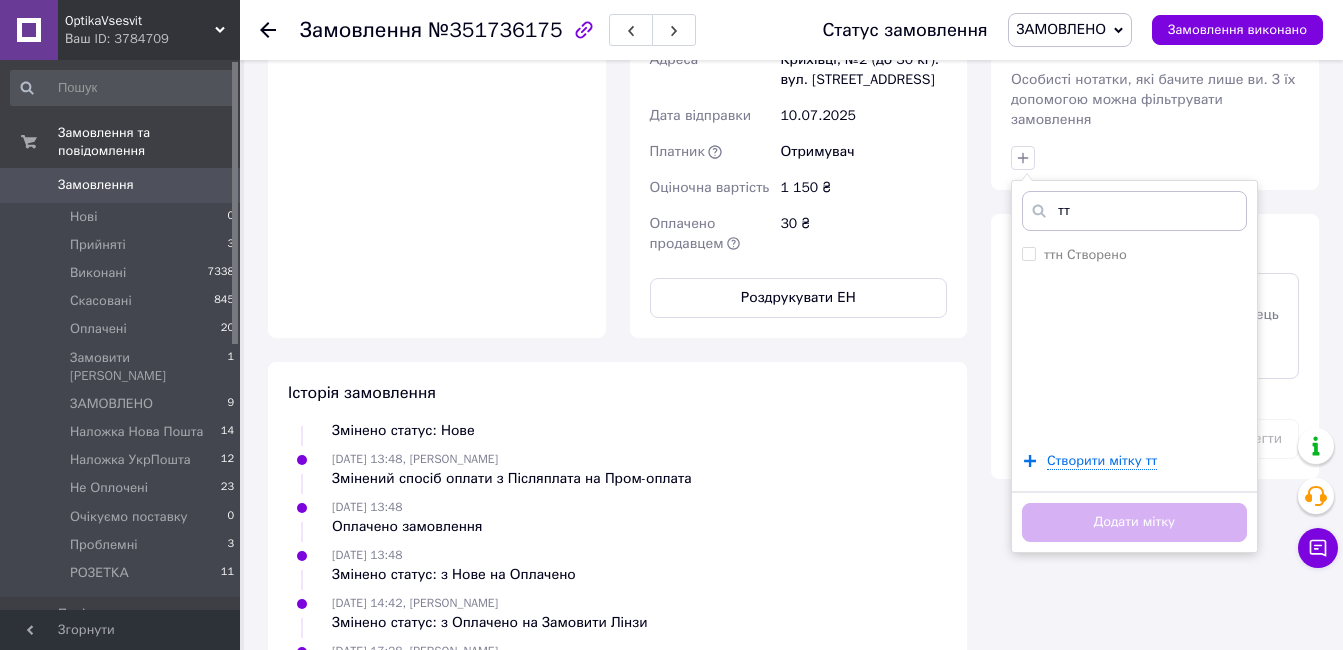 type on "тт" 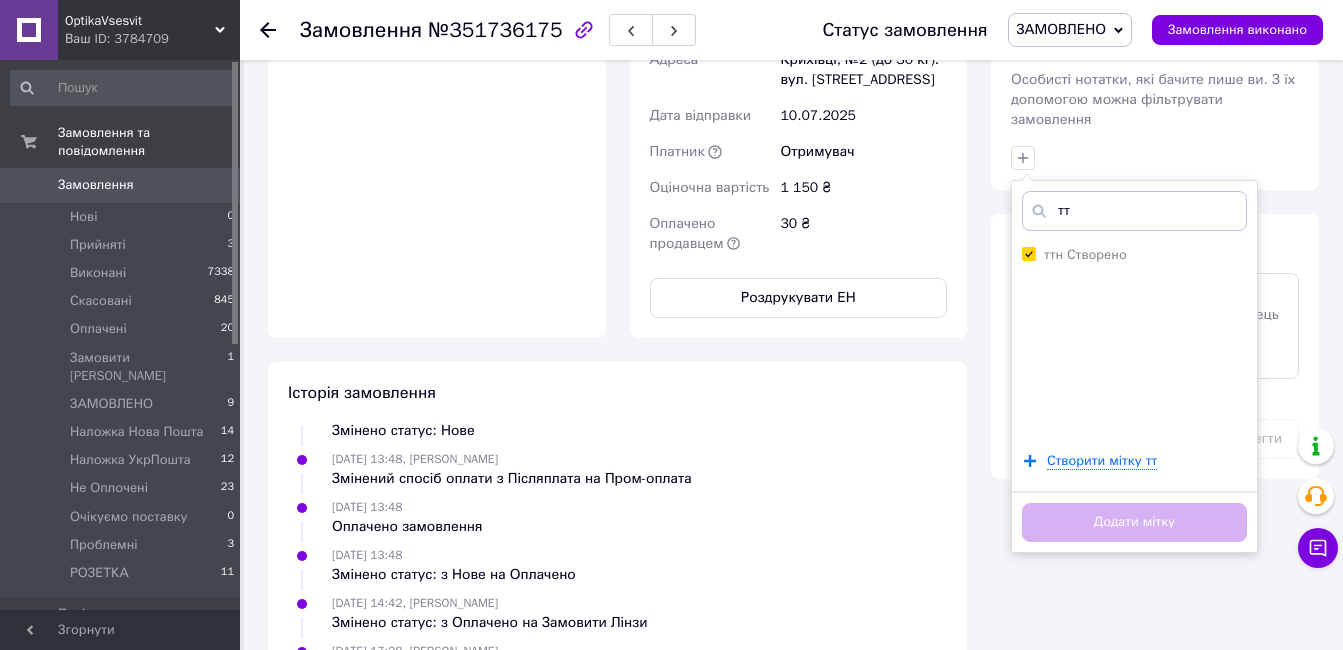 checkbox on "true" 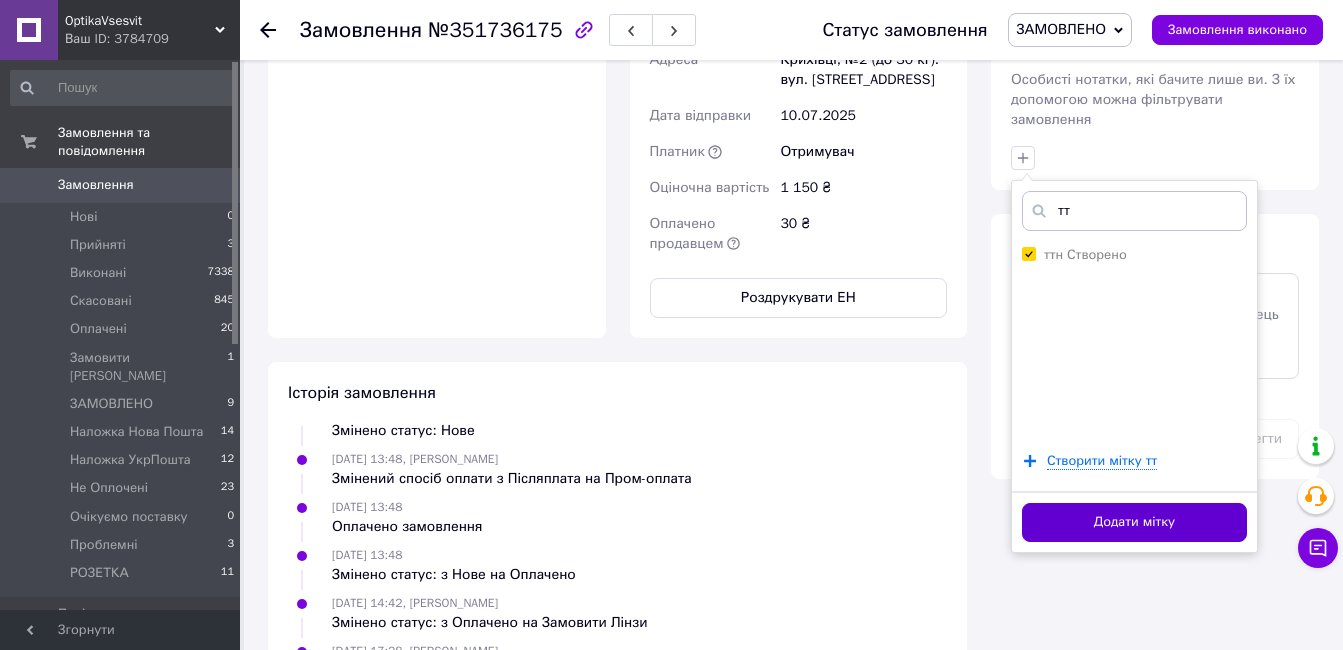click on "Додати мітку" at bounding box center [1134, 522] 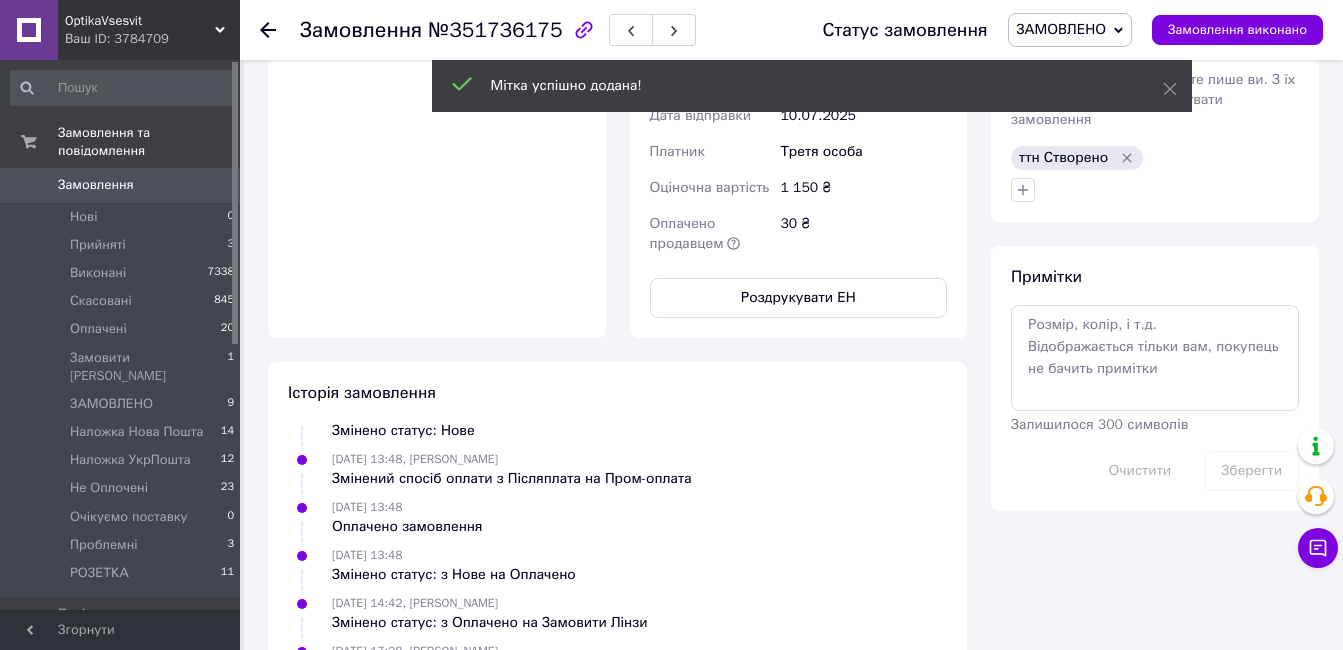 scroll, scrollTop: 68, scrollLeft: 0, axis: vertical 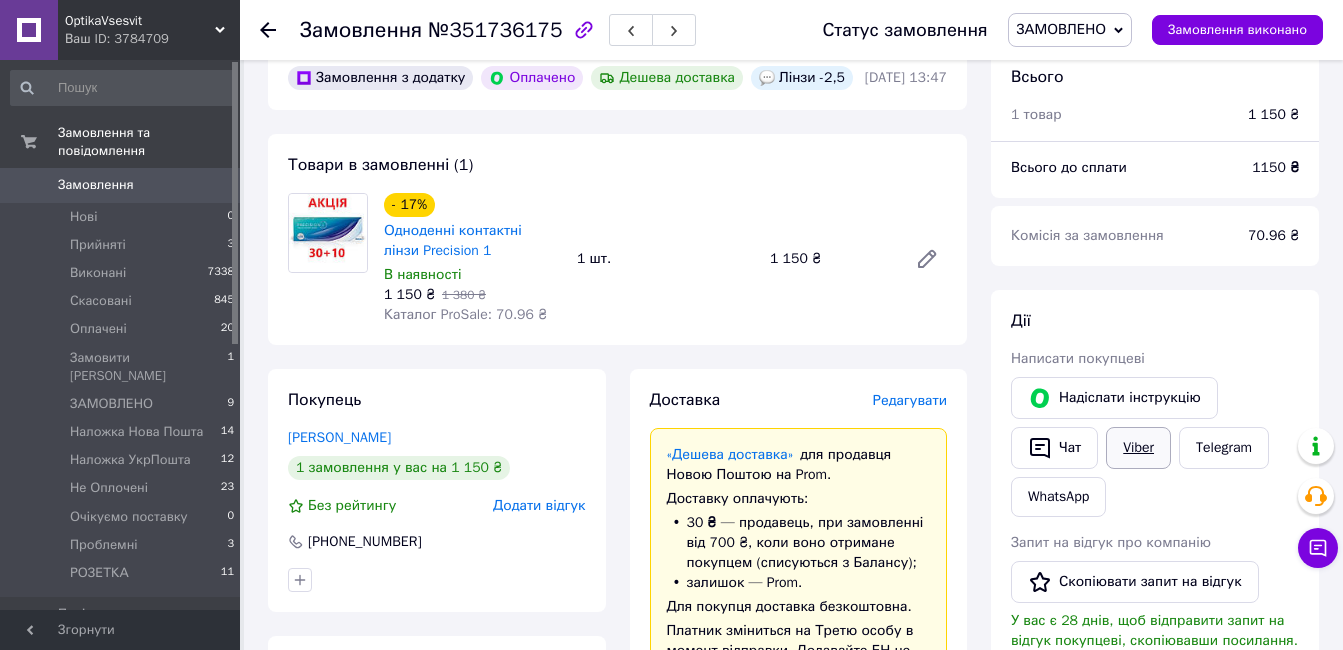 click on "Viber" at bounding box center (1138, 448) 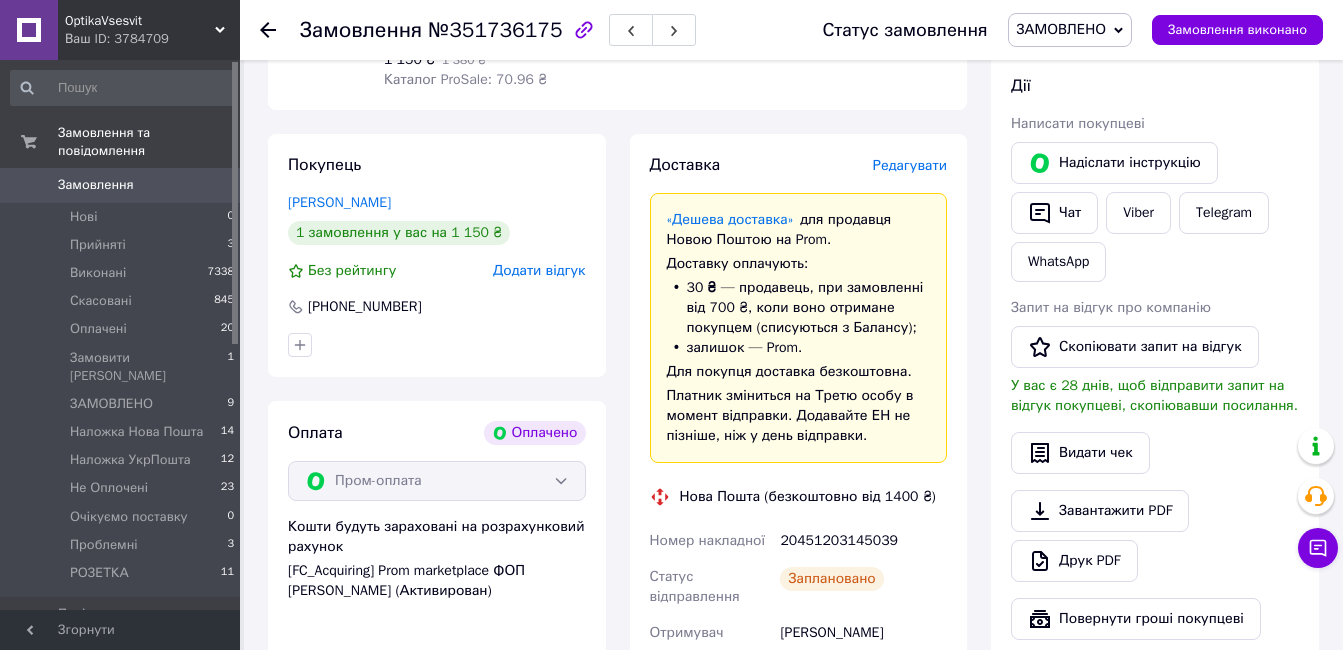 scroll, scrollTop: 500, scrollLeft: 0, axis: vertical 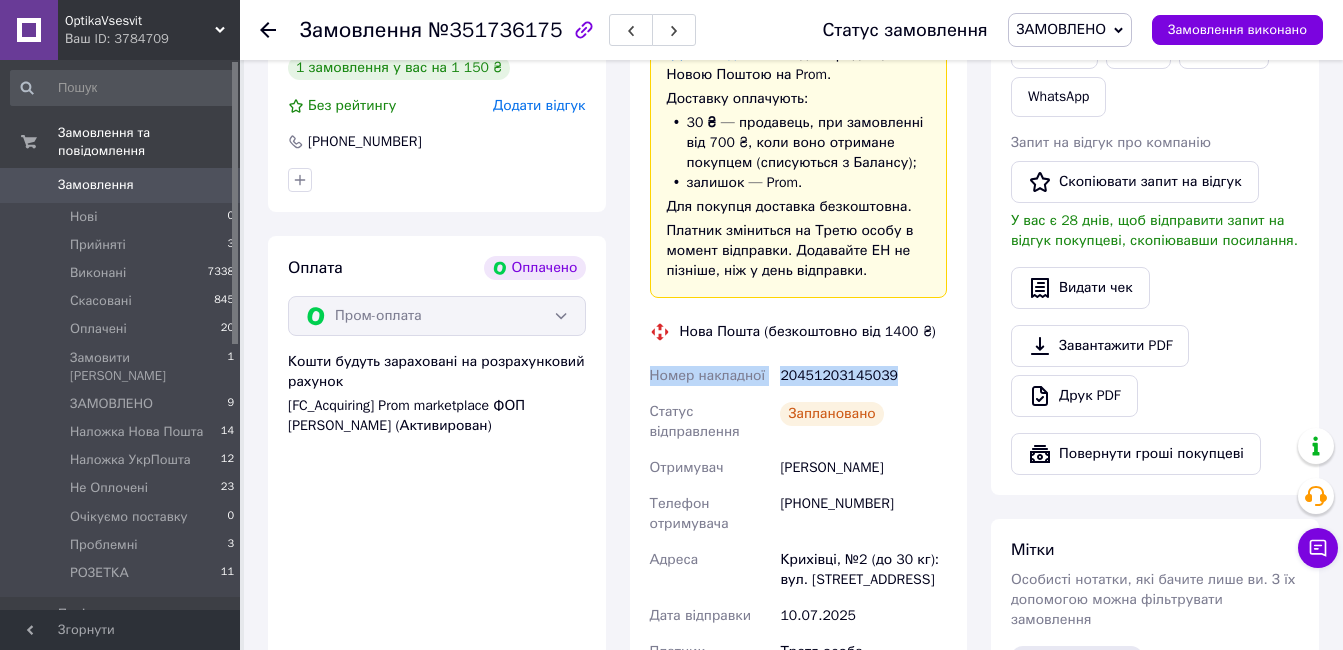 drag, startPoint x: 892, startPoint y: 413, endPoint x: 650, endPoint y: 415, distance: 242.00827 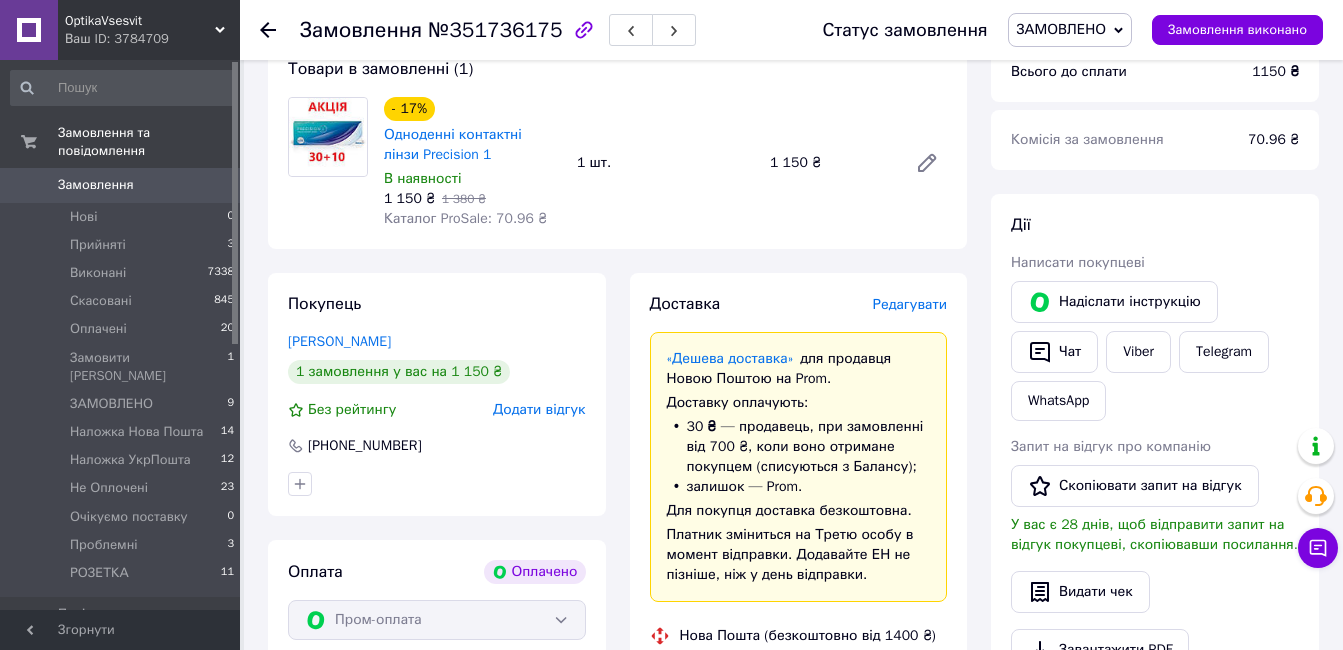 scroll, scrollTop: 0, scrollLeft: 0, axis: both 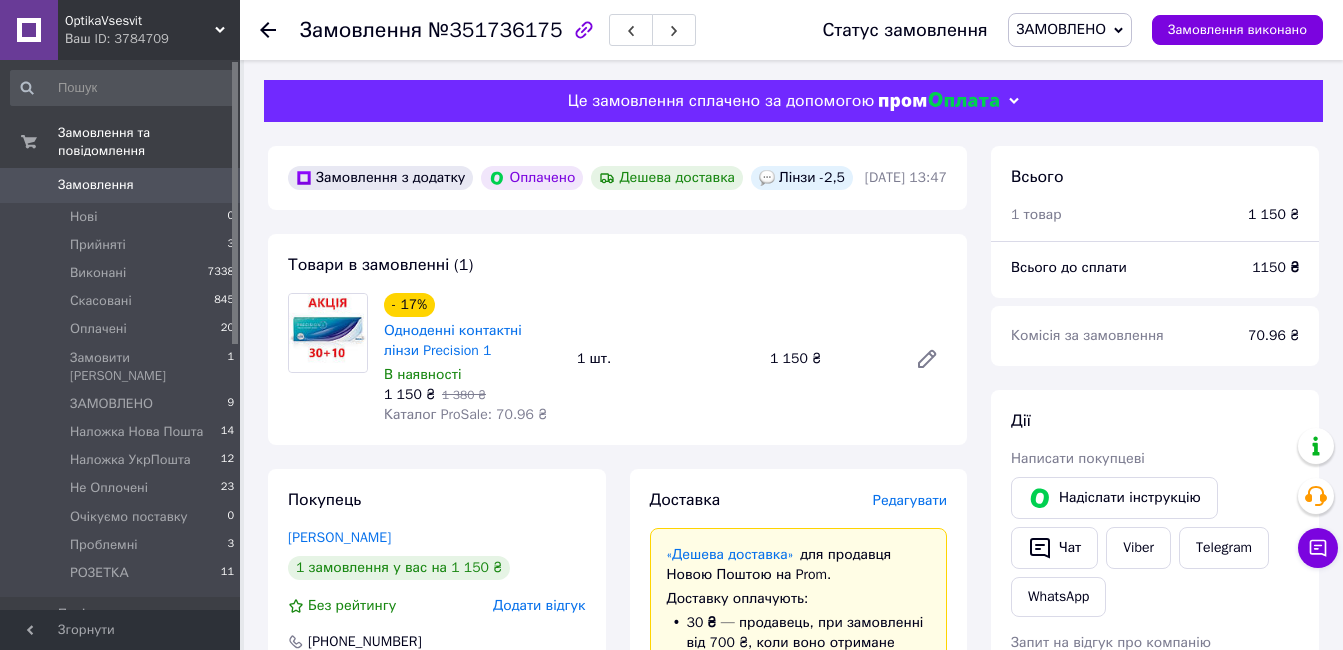 click on "ЗАМОВЛЕНО" at bounding box center [1070, 30] 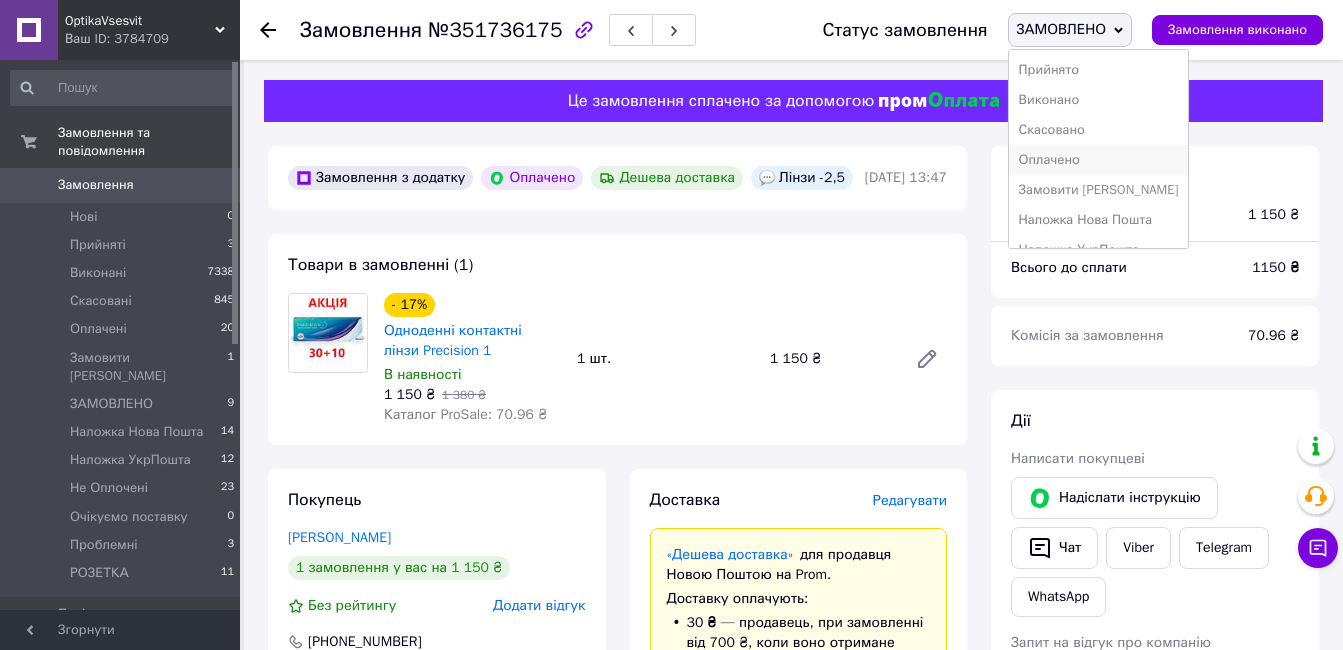 click on "Оплачено" at bounding box center [1099, 160] 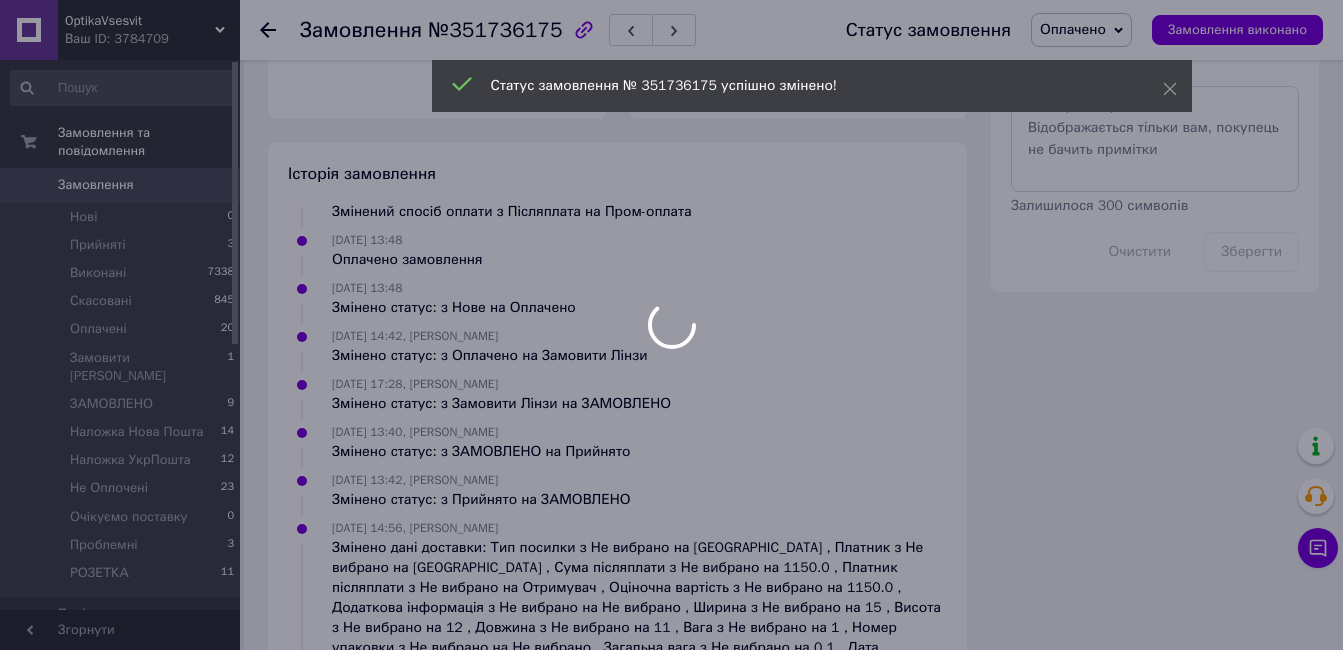 scroll, scrollTop: 1392, scrollLeft: 0, axis: vertical 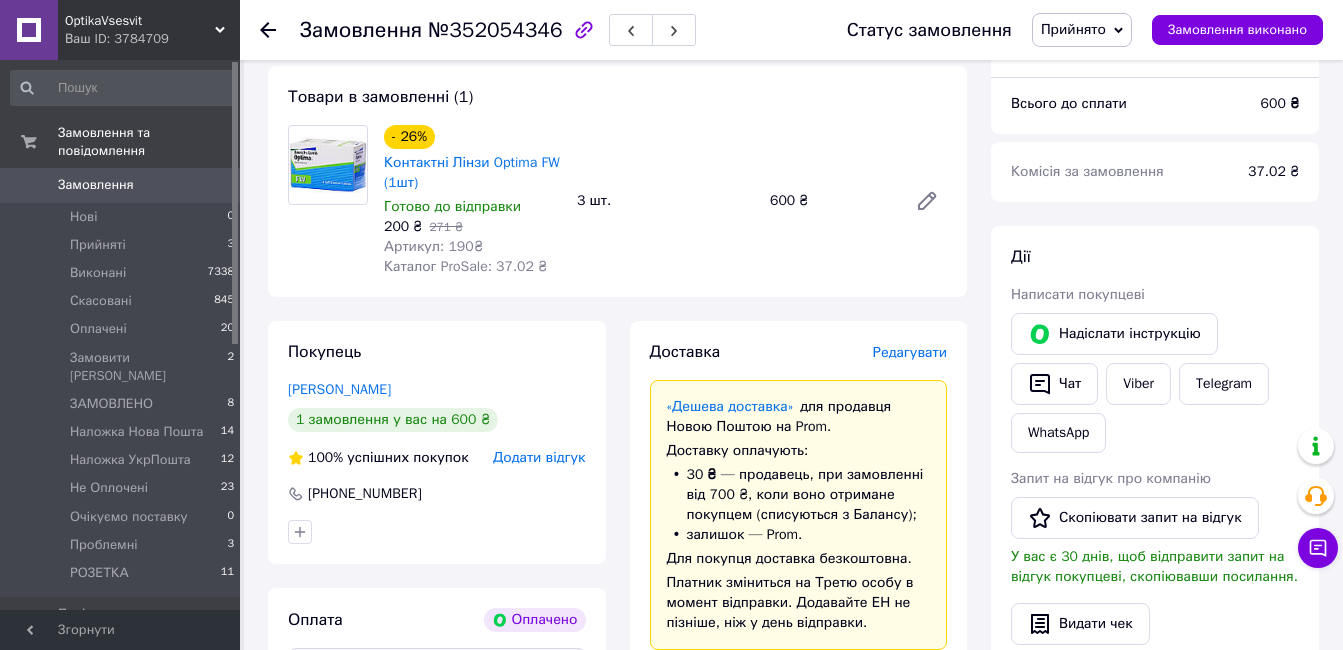 click on "Редагувати" at bounding box center (910, 352) 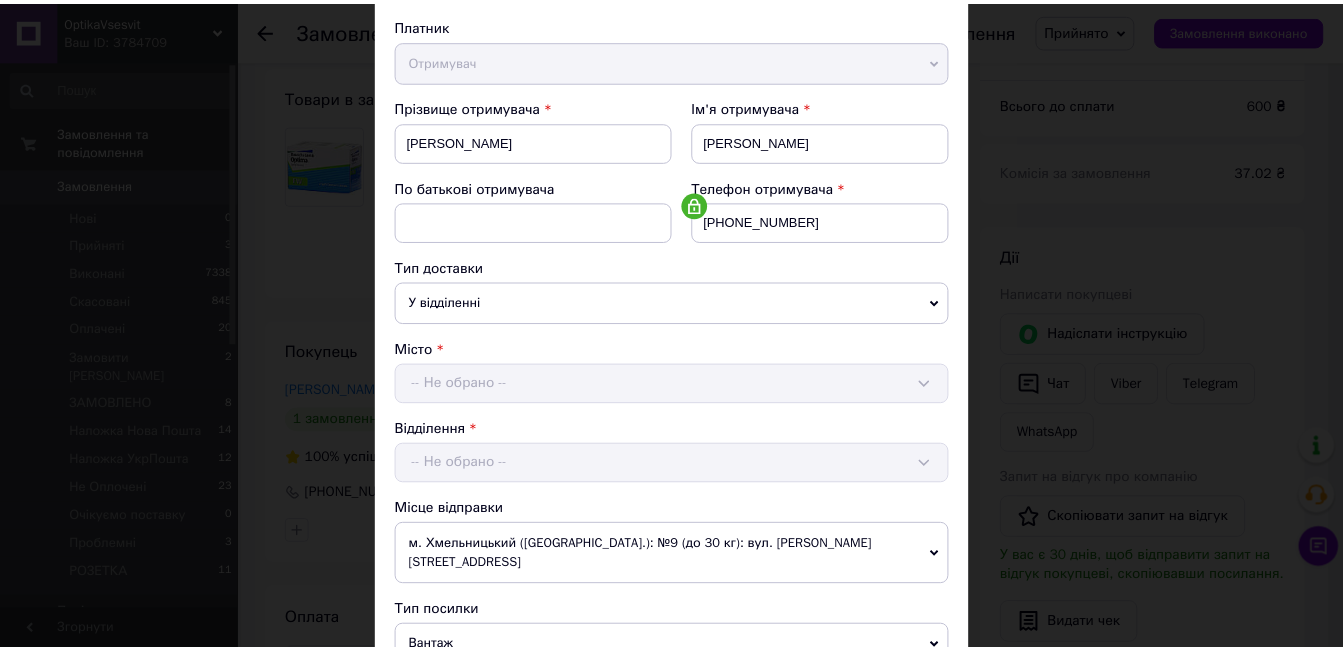 scroll, scrollTop: 600, scrollLeft: 0, axis: vertical 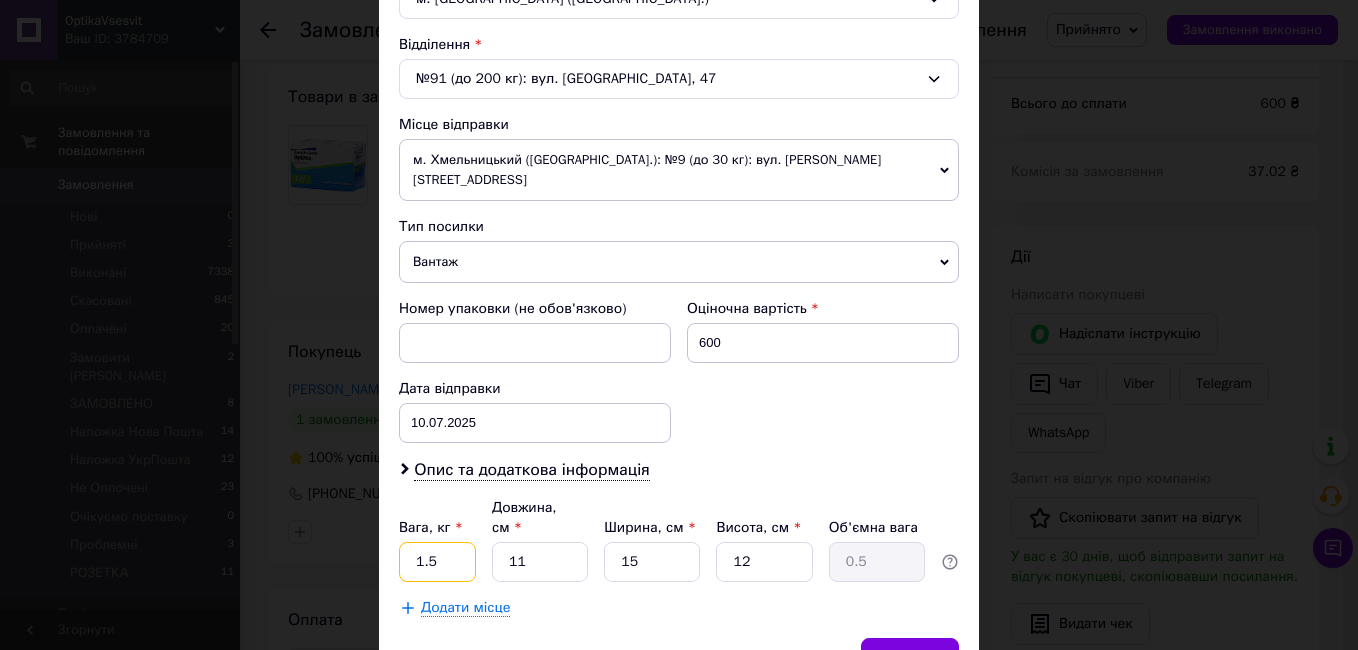 click on "1.5" at bounding box center (437, 562) 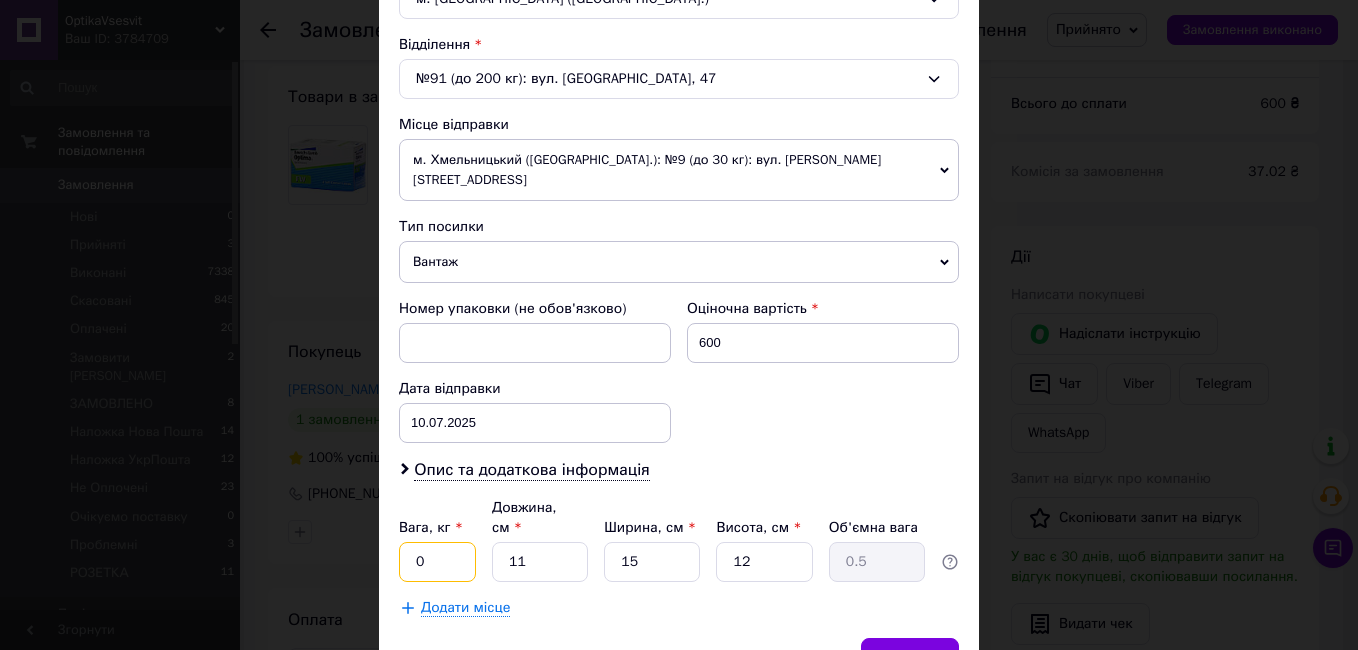type on "0.5" 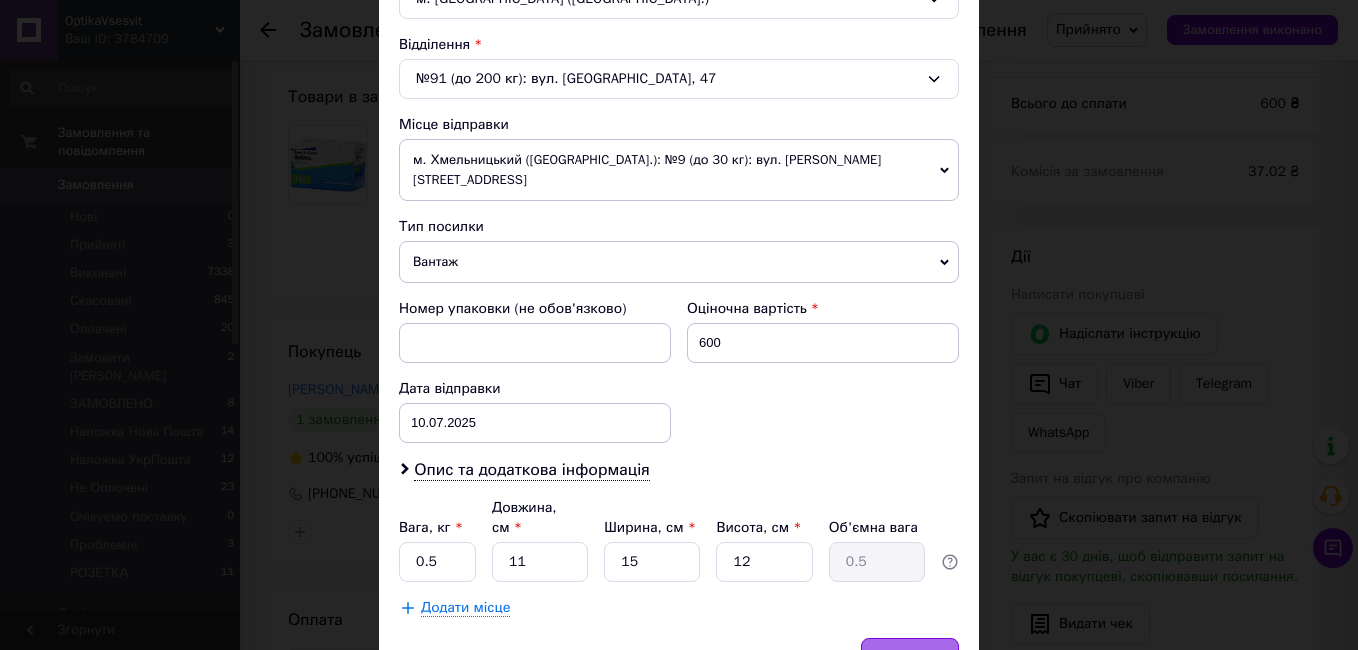 click on "Зберегти" at bounding box center [910, 658] 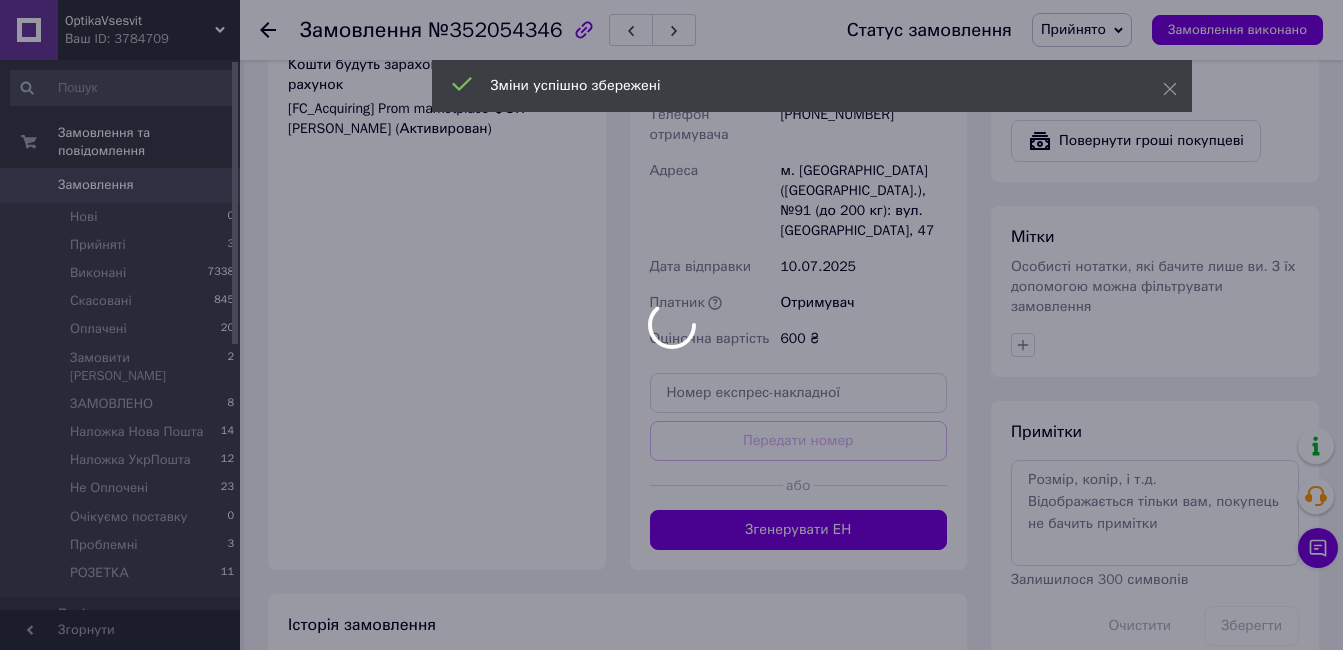 scroll, scrollTop: 900, scrollLeft: 0, axis: vertical 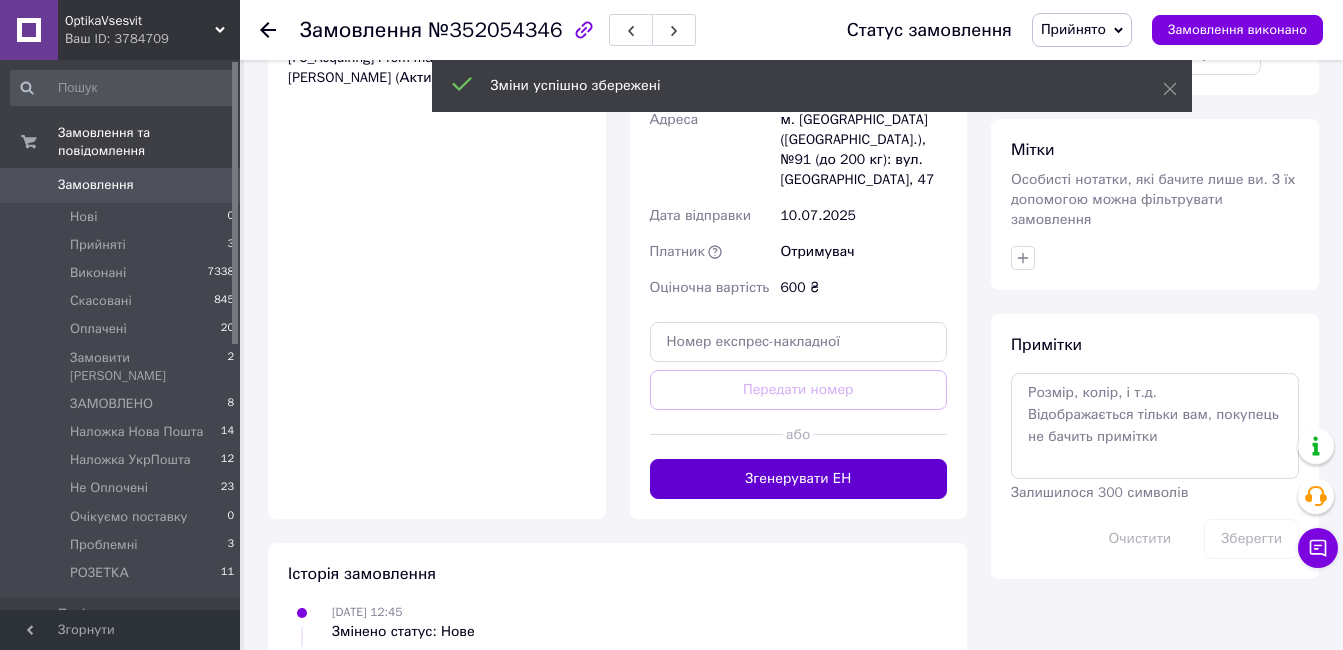 click on "Згенерувати ЕН" at bounding box center [799, 479] 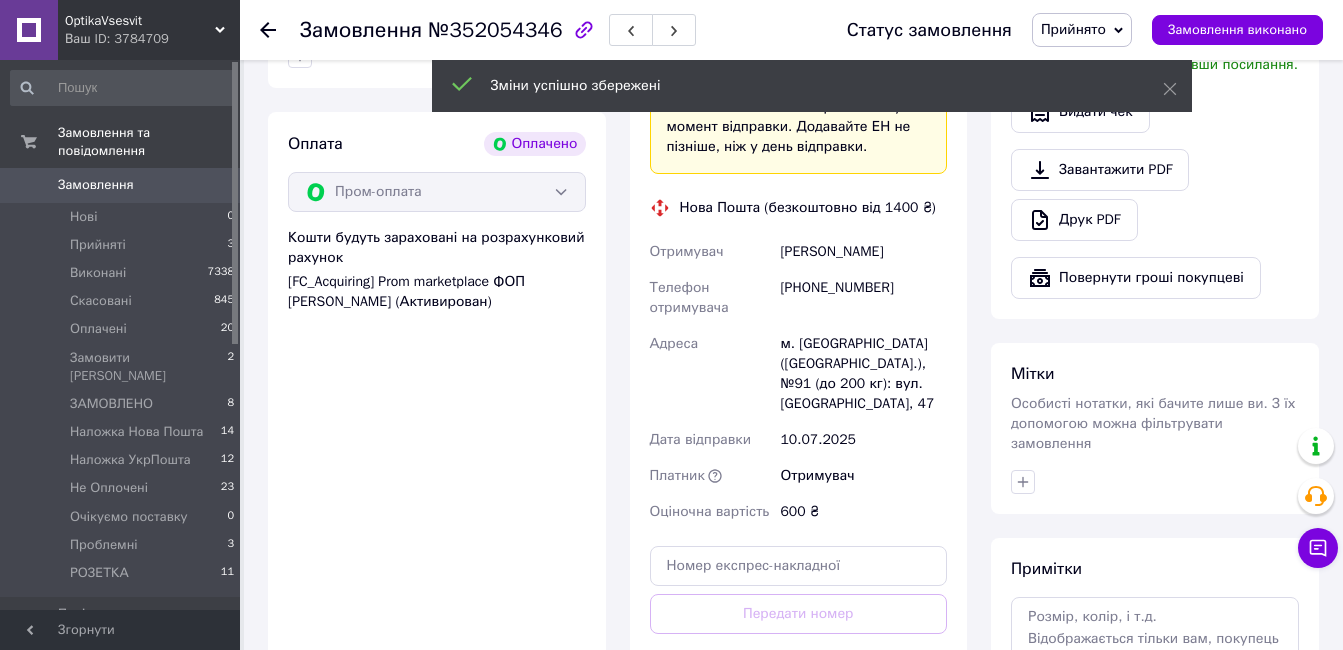 scroll, scrollTop: 500, scrollLeft: 0, axis: vertical 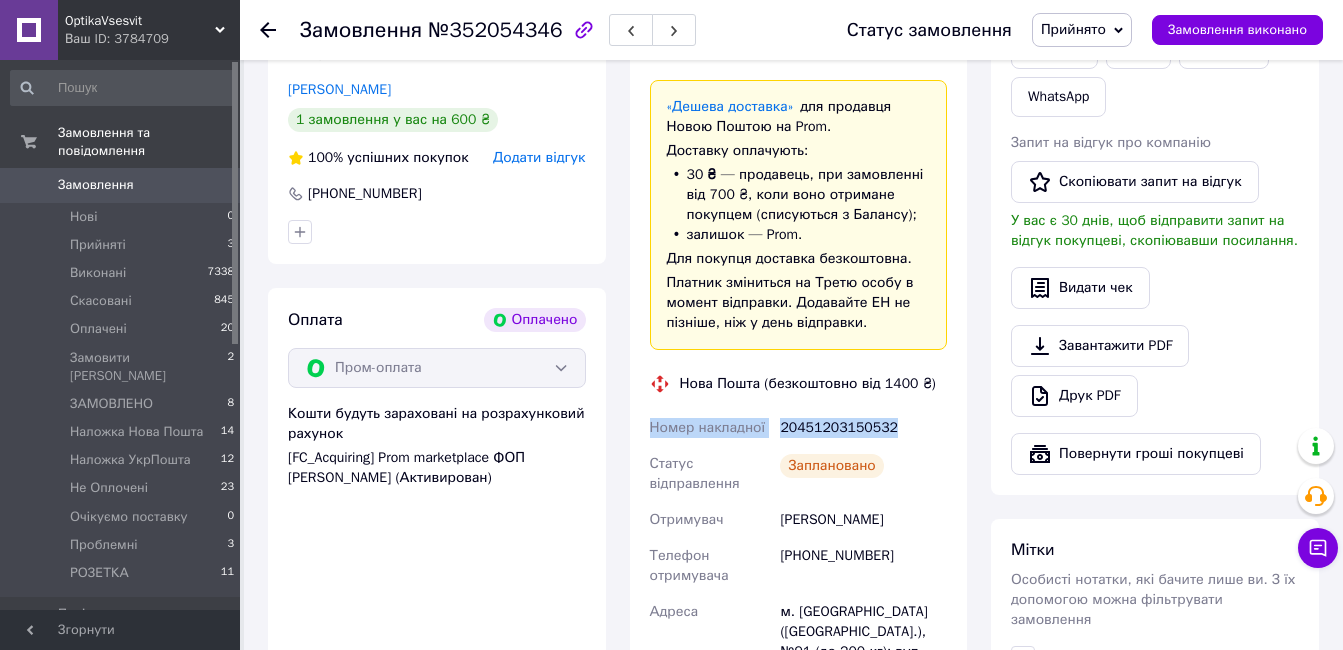 drag, startPoint x: 876, startPoint y: 429, endPoint x: 650, endPoint y: 429, distance: 226 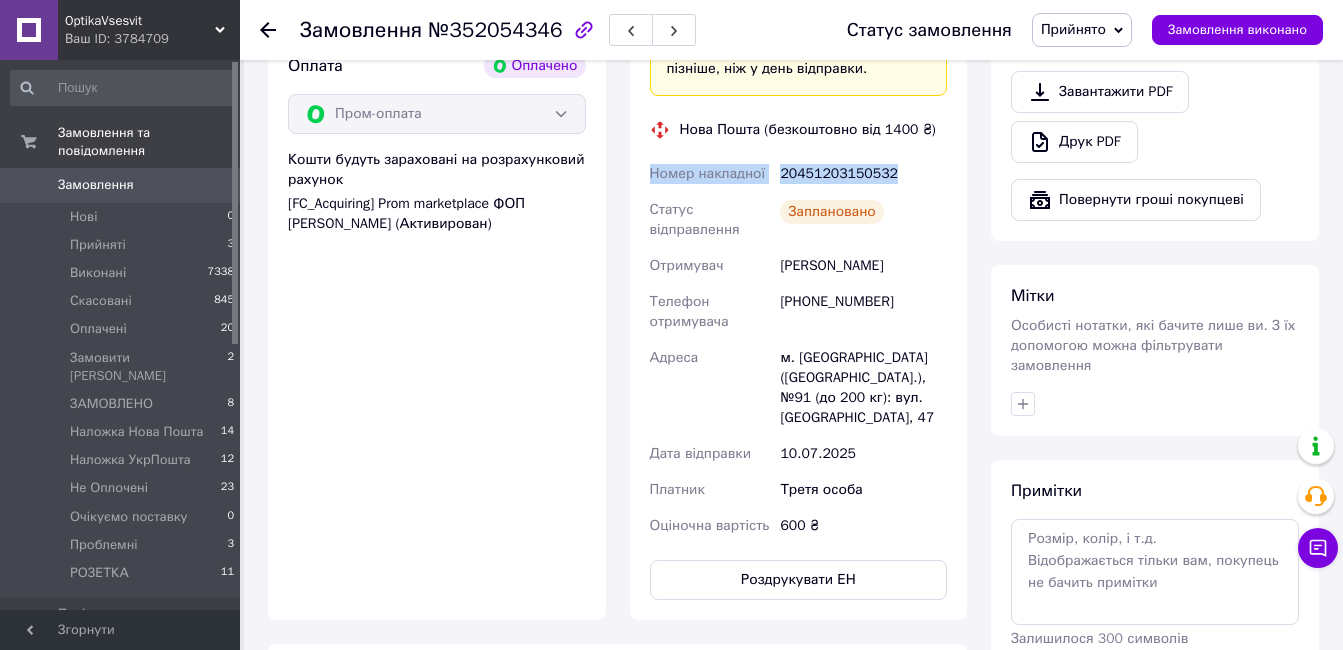 scroll, scrollTop: 900, scrollLeft: 0, axis: vertical 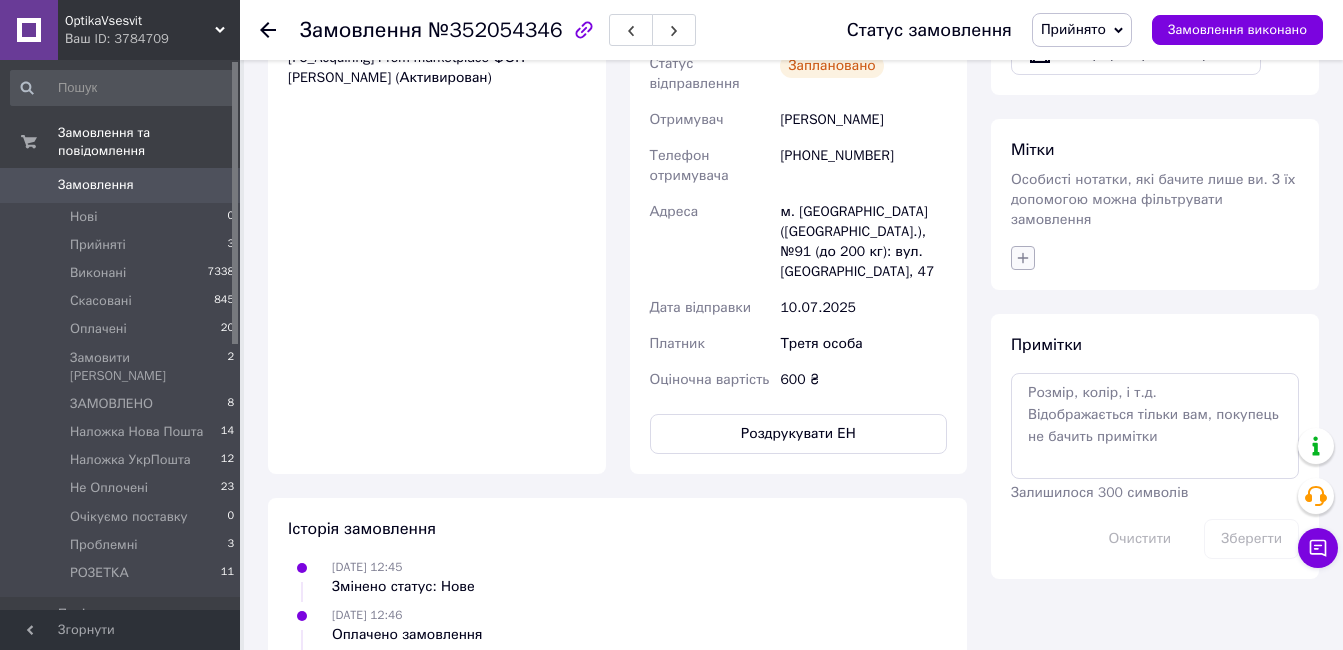 click 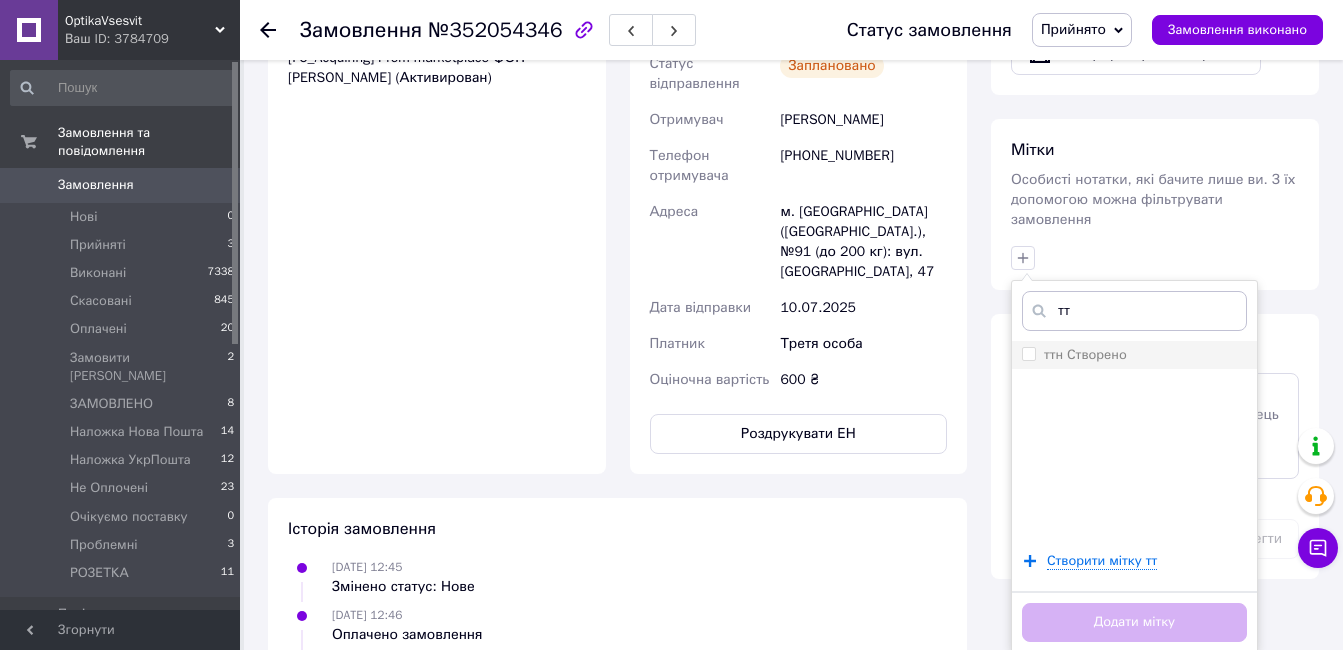 type on "тт" 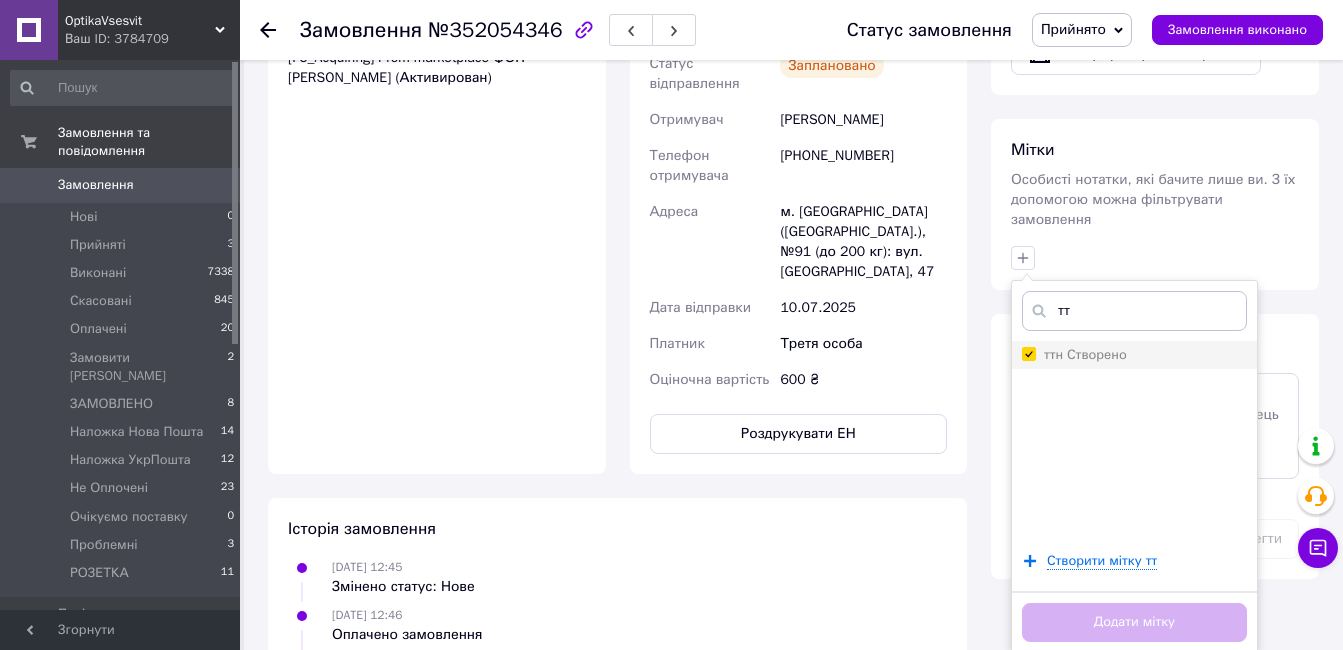 checkbox on "true" 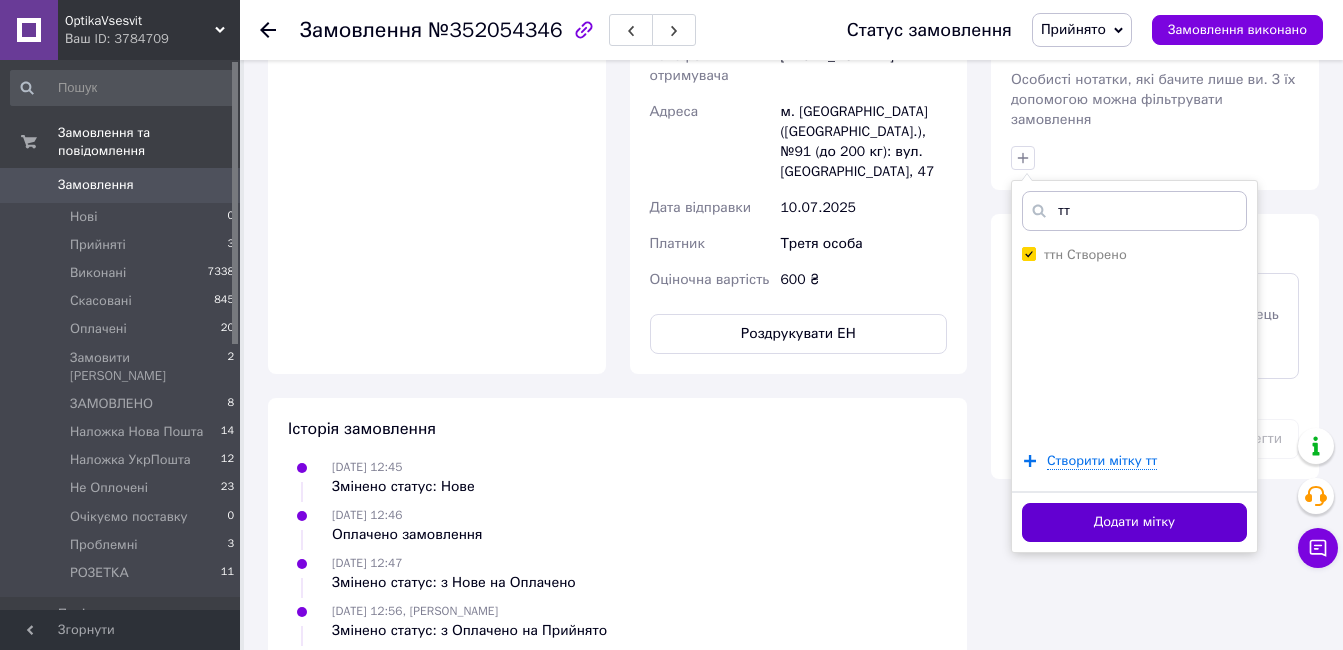 click on "Додати мітку" at bounding box center [1134, 522] 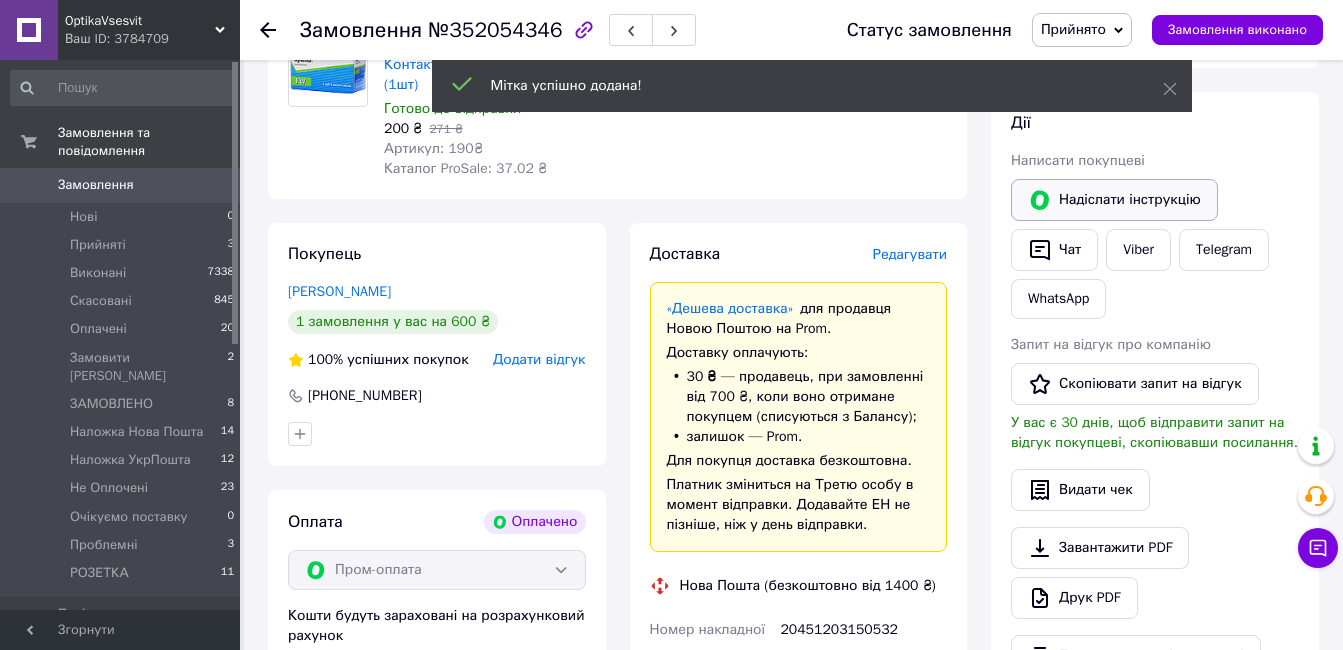 scroll, scrollTop: 200, scrollLeft: 0, axis: vertical 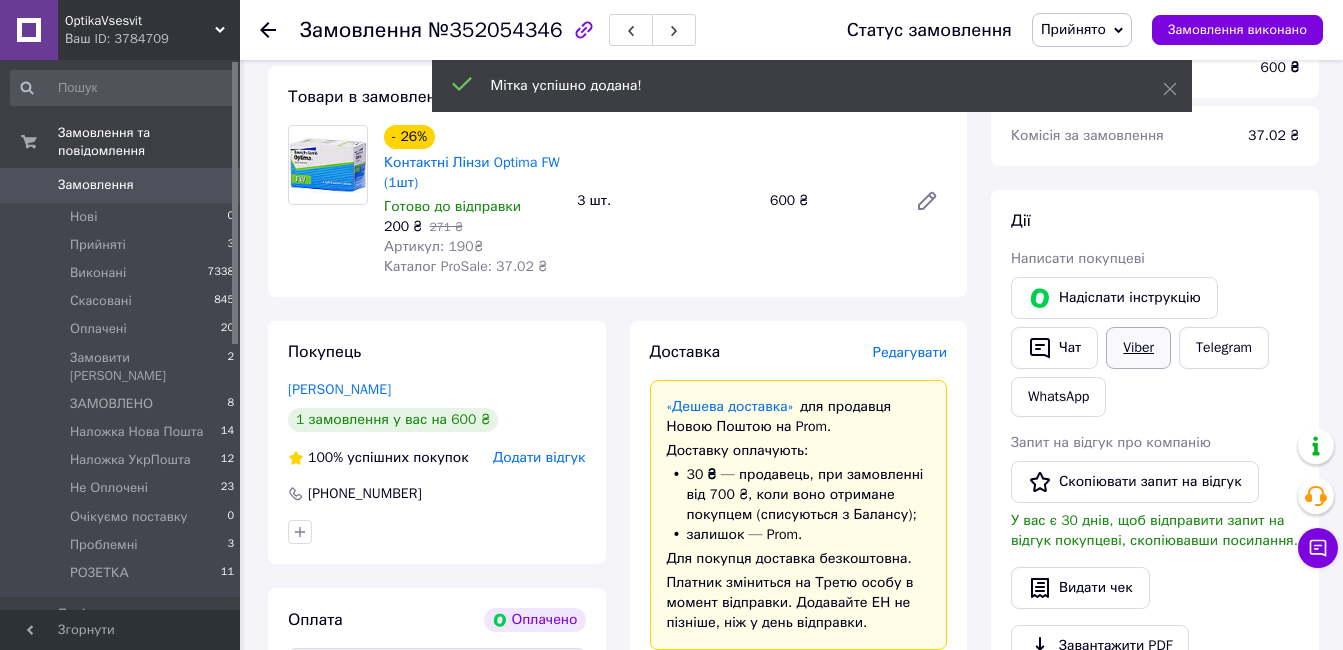 click on "Viber" at bounding box center [1138, 348] 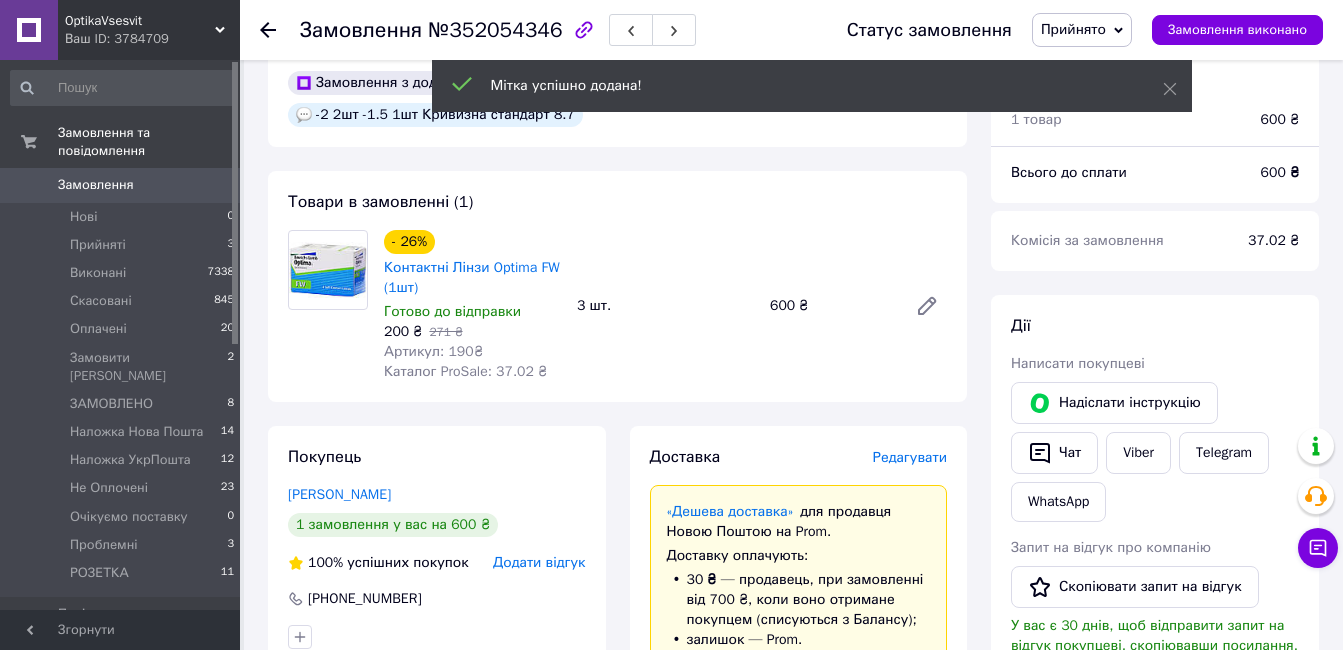 scroll, scrollTop: 0, scrollLeft: 0, axis: both 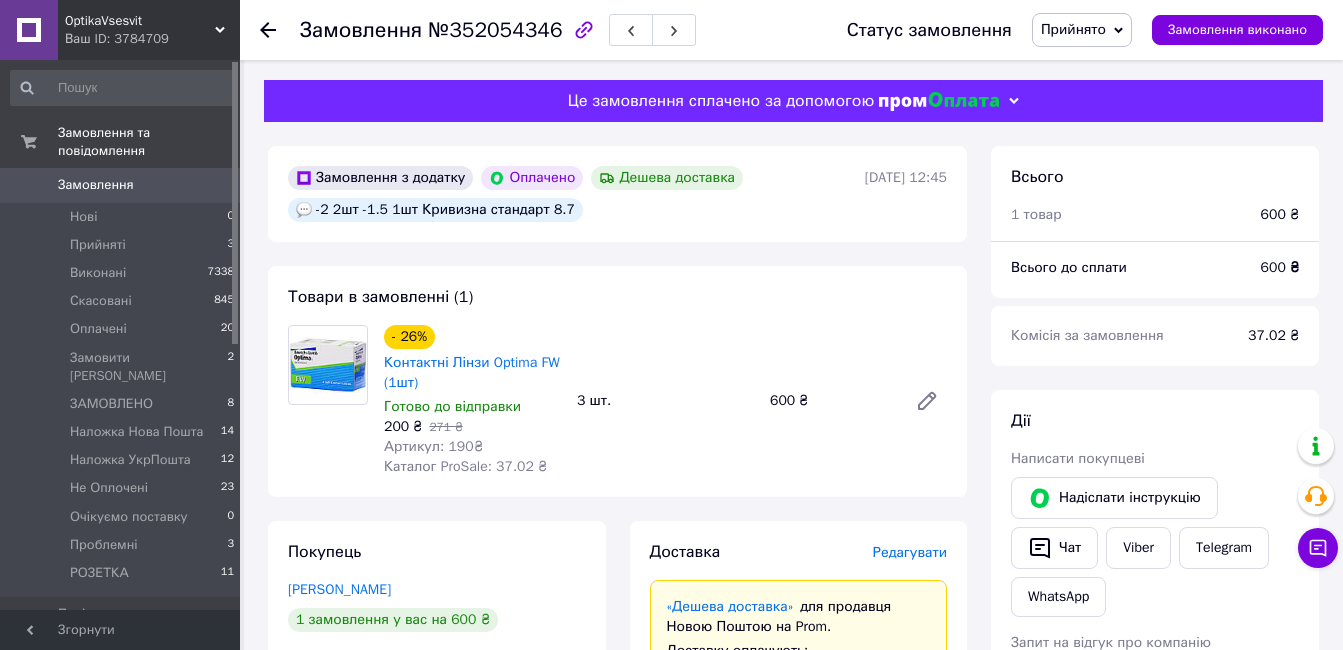 click on "Прийнято" at bounding box center (1073, 29) 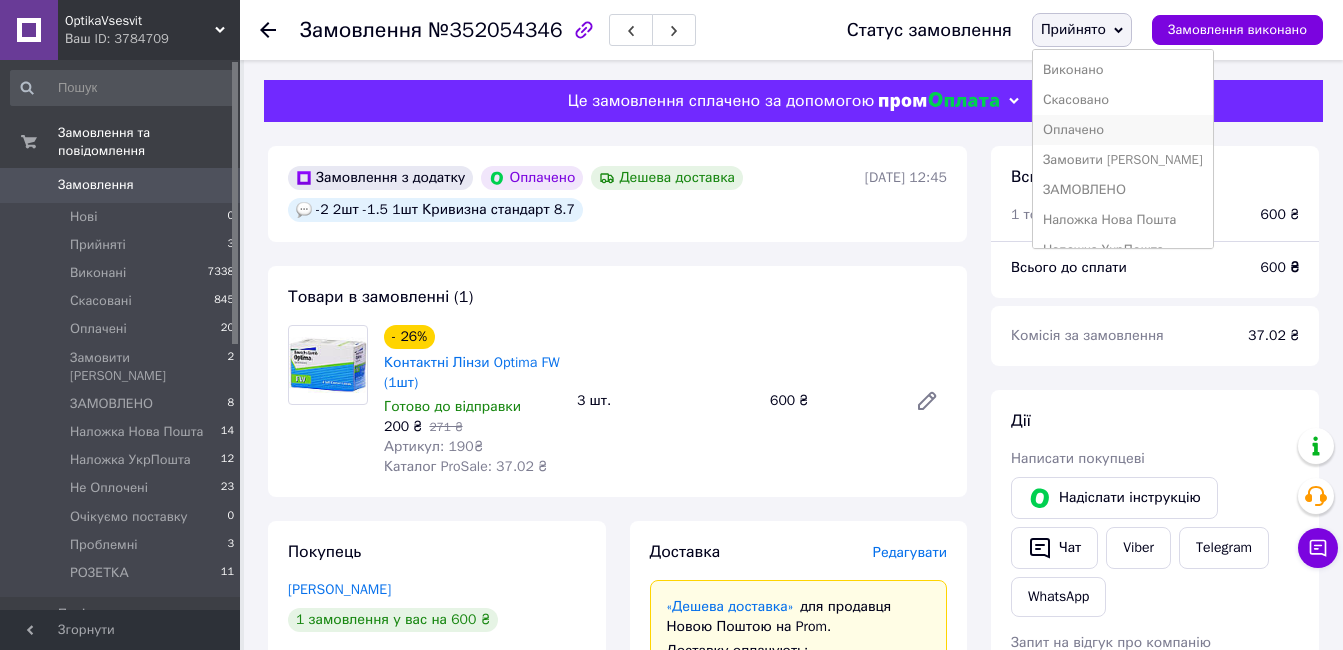 click on "Оплачено" at bounding box center [1123, 130] 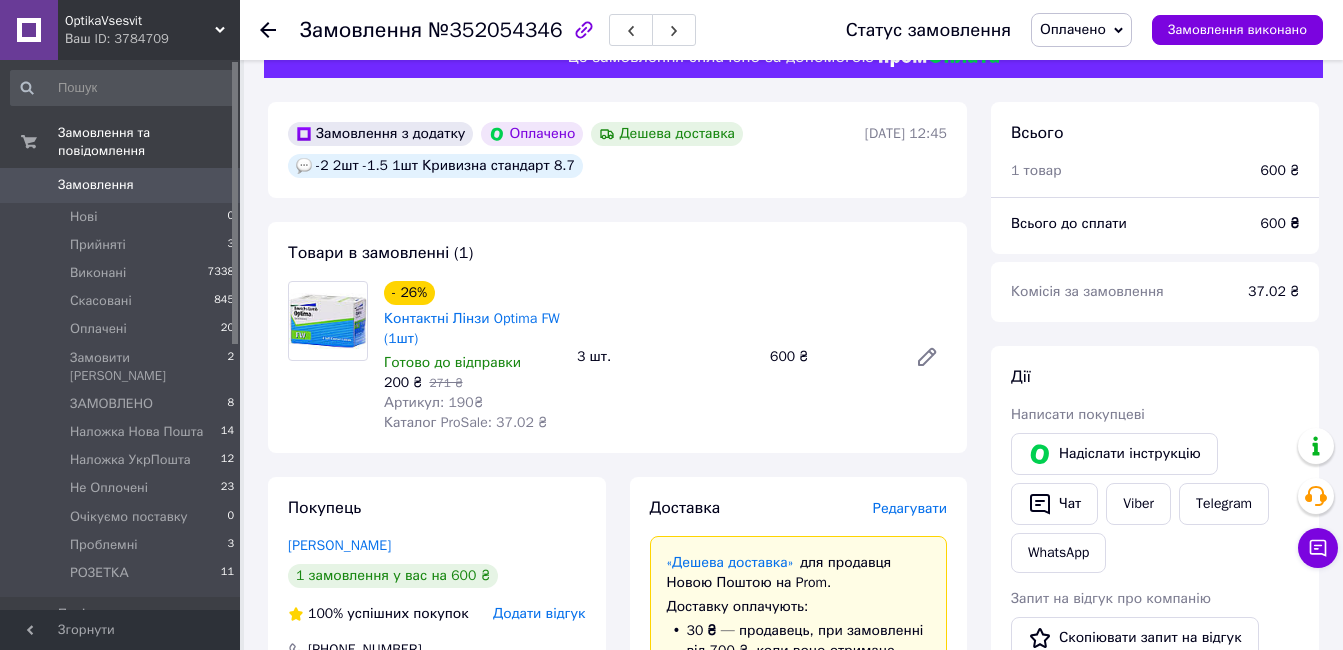 scroll, scrollTop: 0, scrollLeft: 0, axis: both 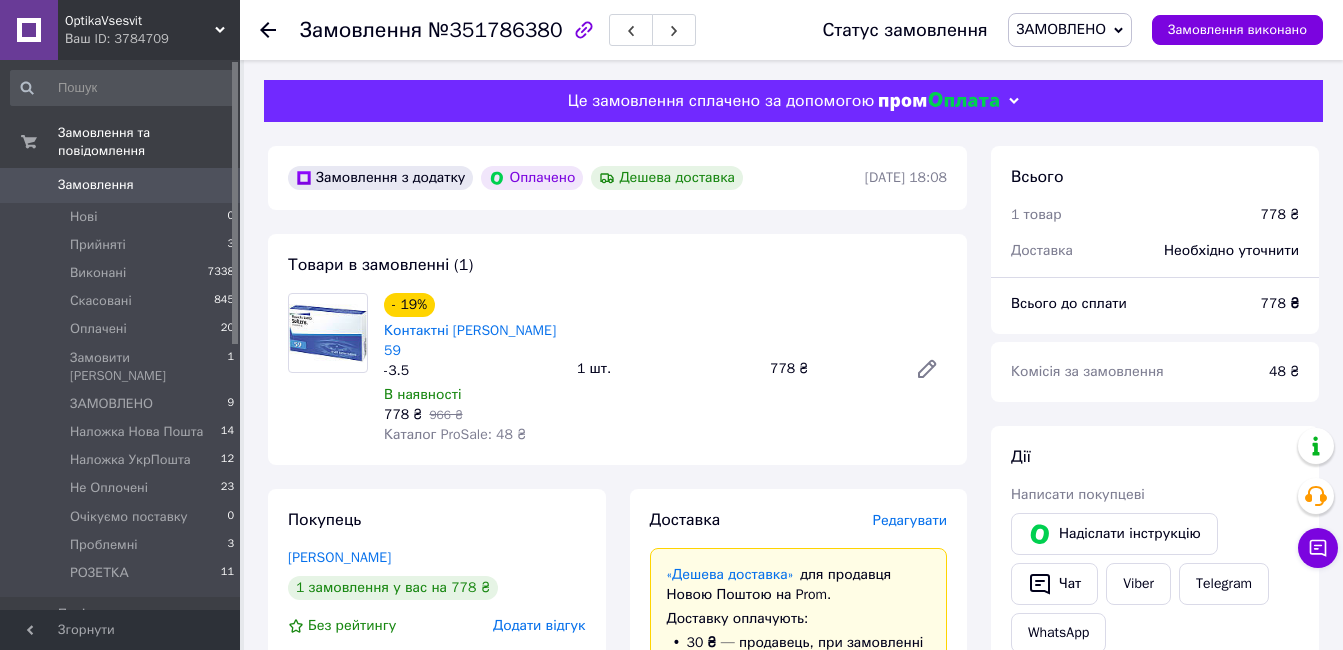 click on "Товари в замовленні (1) - 19% Контактні Лінзи SofLens 59 -3.5 В наявності 778 ₴   966 ₴ Каталог ProSale: 48 ₴  1 шт. 778 ₴" at bounding box center [617, 349] 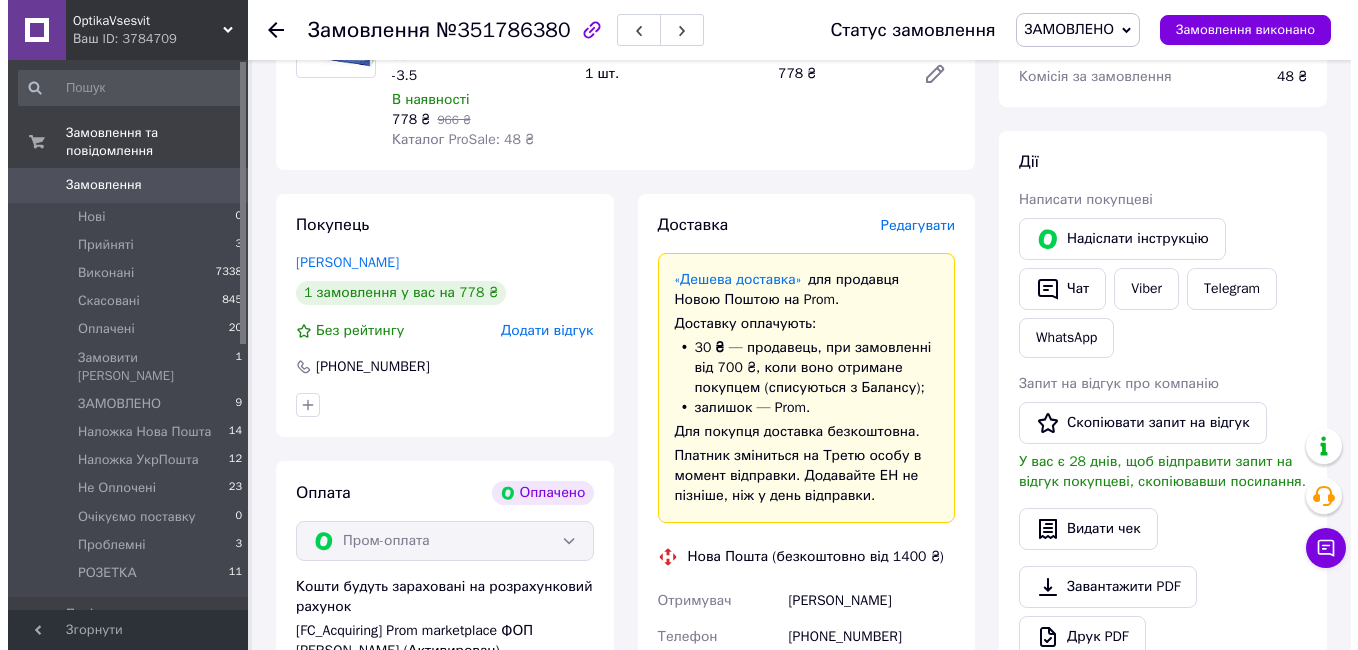 scroll, scrollTop: 300, scrollLeft: 0, axis: vertical 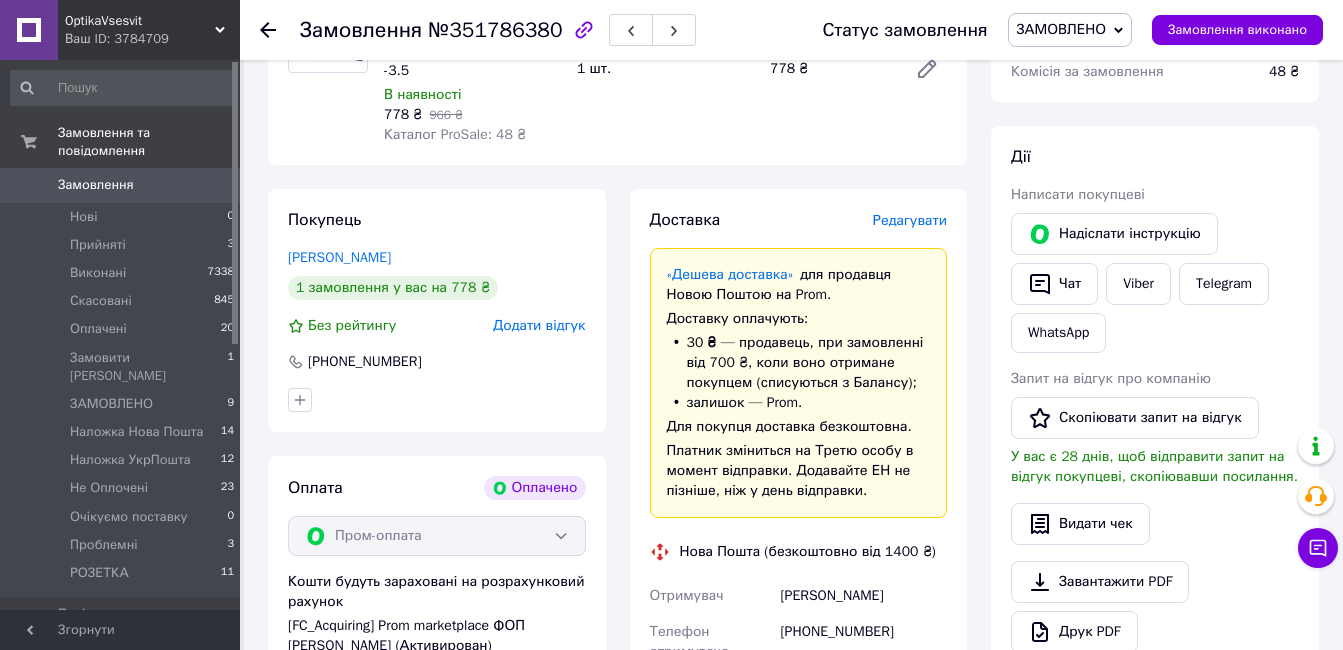 click on "Редагувати" at bounding box center (910, 220) 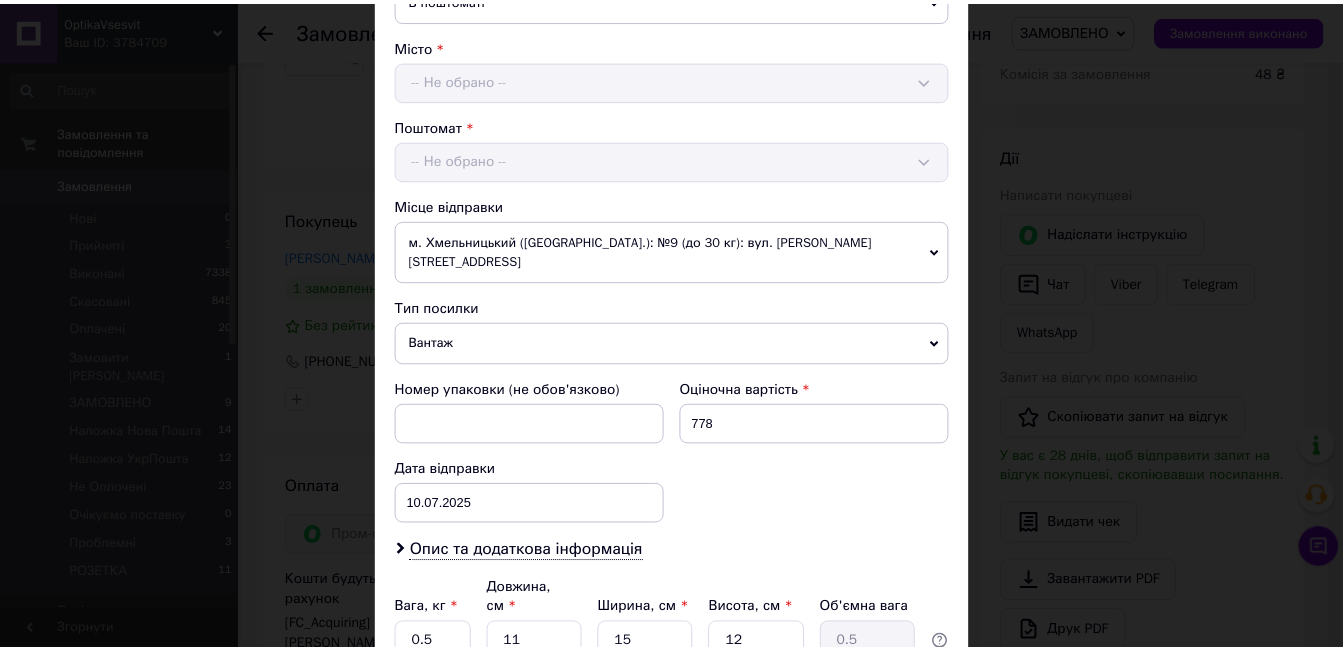 scroll, scrollTop: 678, scrollLeft: 0, axis: vertical 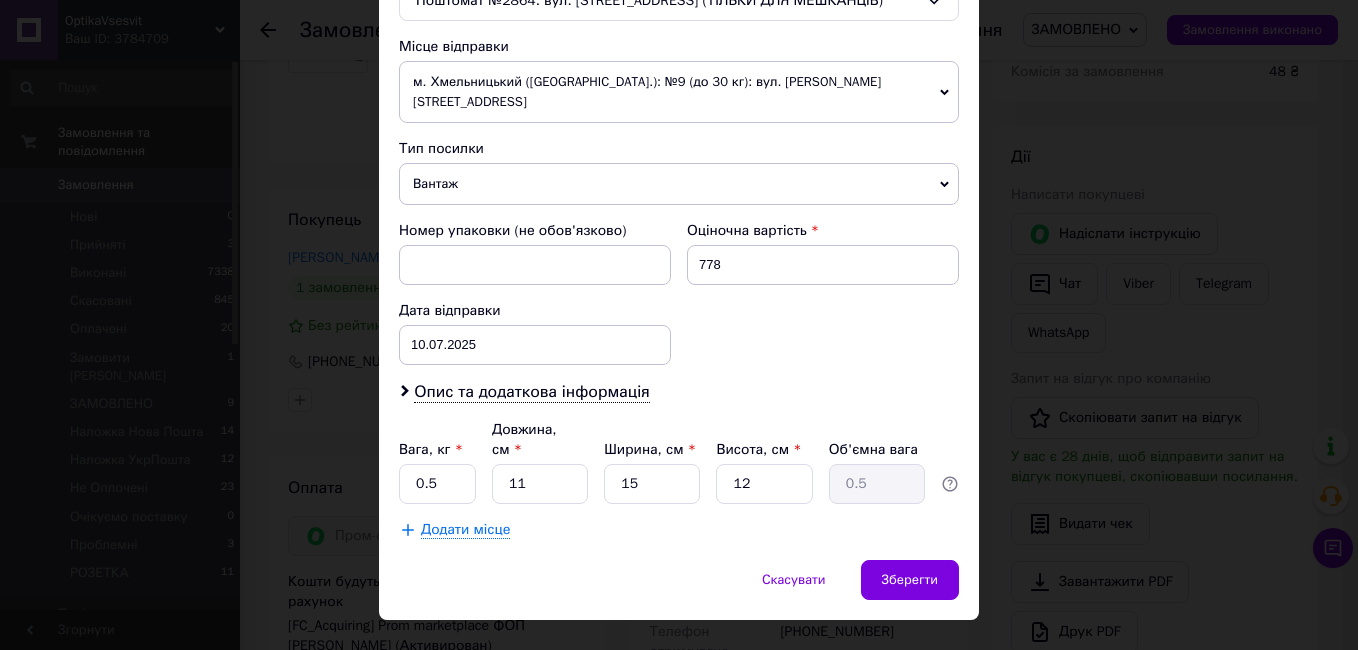 click on "× Редагування доставки Спосіб доставки Нова Пошта (безкоштовно від 1400 ₴) Платник Отримувач Відправник Прізвище отримувача [PERSON_NAME] Ім'я отримувача [PERSON_NAME] батькові отримувача Телефон отримувача [PHONE_NUMBER] Тип доставки В поштоматі У відділенні Кур'єром Місто м. [GEOGRAPHIC_DATA] ([GEOGRAPHIC_DATA].) Поштомат Поштомат №2864: вул. [STREET_ADDRESS] (ТІЛЬКИ ДЛЯ МЕШКАНЦІВ) Місце відправки м. Хмельницький ([GEOGRAPHIC_DATA].): №9 (до 30 кг): вул. [PERSON_NAME], 7 Немає збігів. Спробуйте змінити умови пошуку Додати ще місце відправки Тип посилки Вантаж Документи Оціночна вартість 778 < 2025" at bounding box center [679, 325] 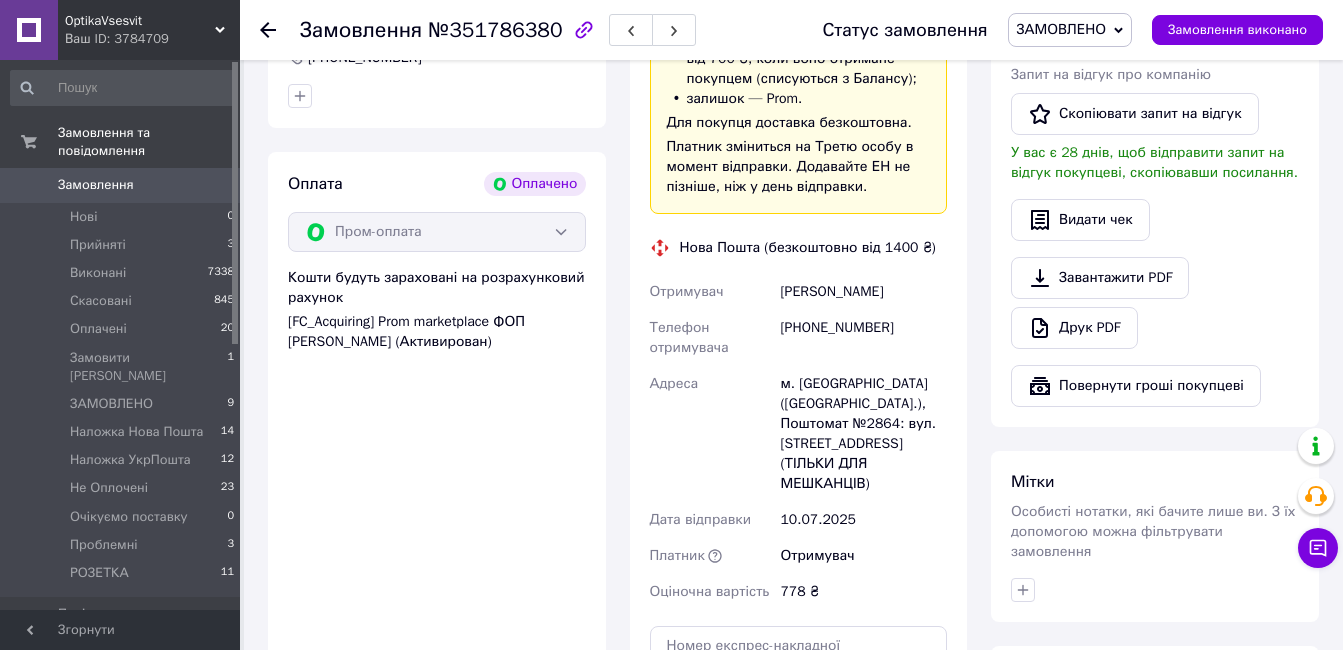 scroll, scrollTop: 800, scrollLeft: 0, axis: vertical 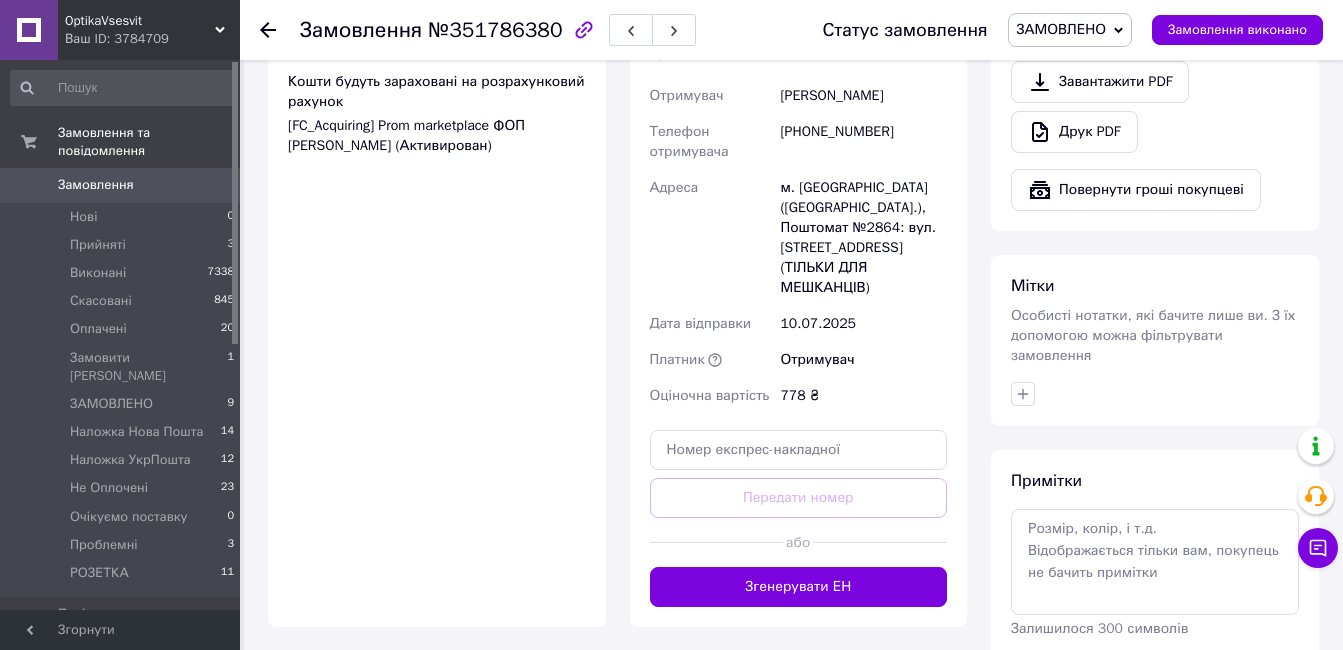 drag, startPoint x: 770, startPoint y: 544, endPoint x: 1002, endPoint y: 338, distance: 310.25797 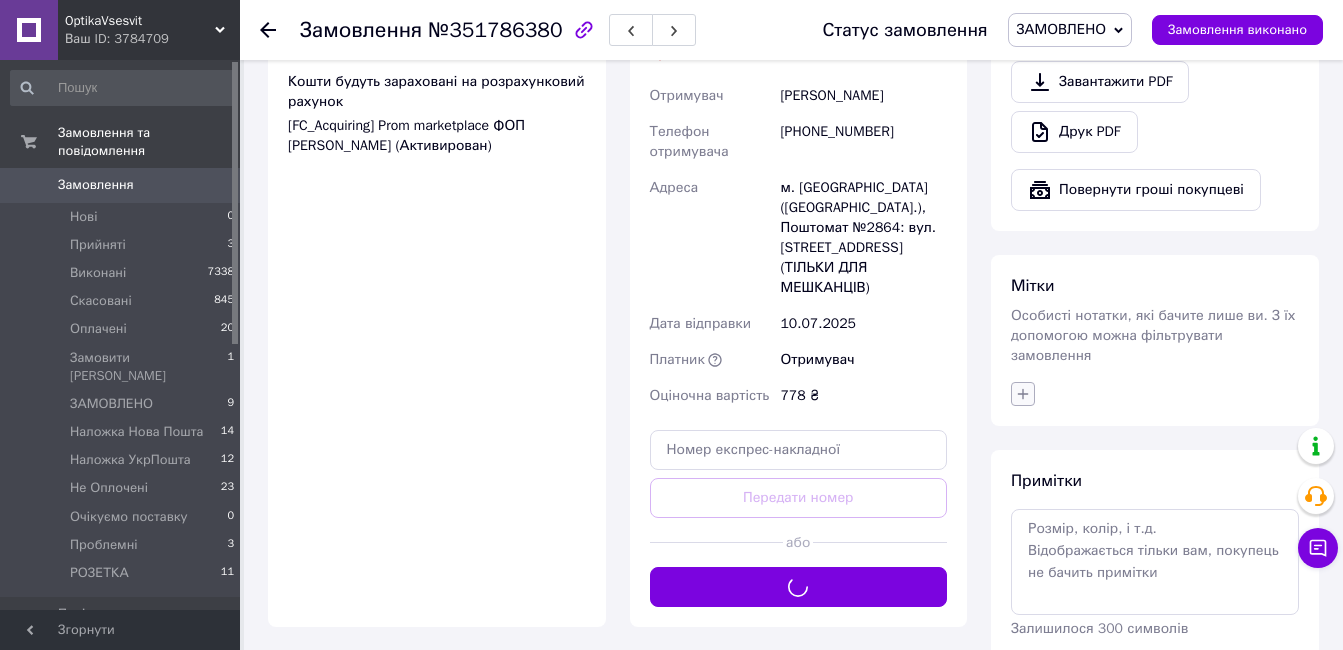 click 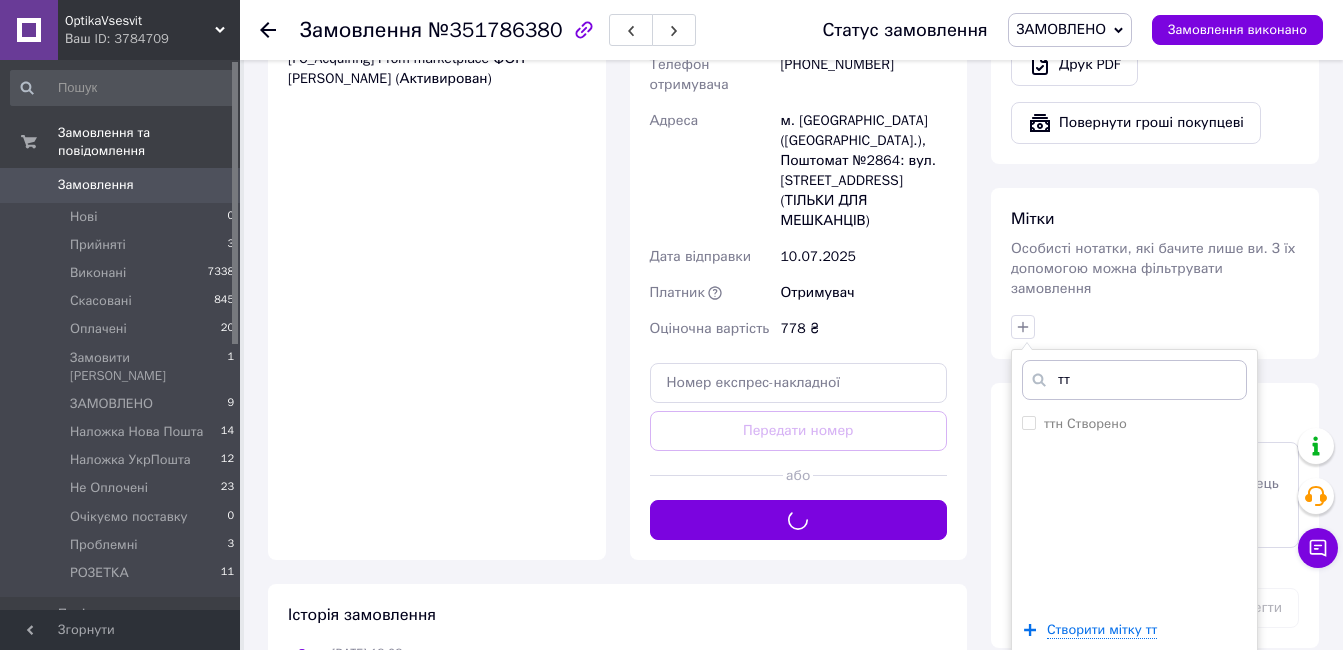scroll, scrollTop: 900, scrollLeft: 0, axis: vertical 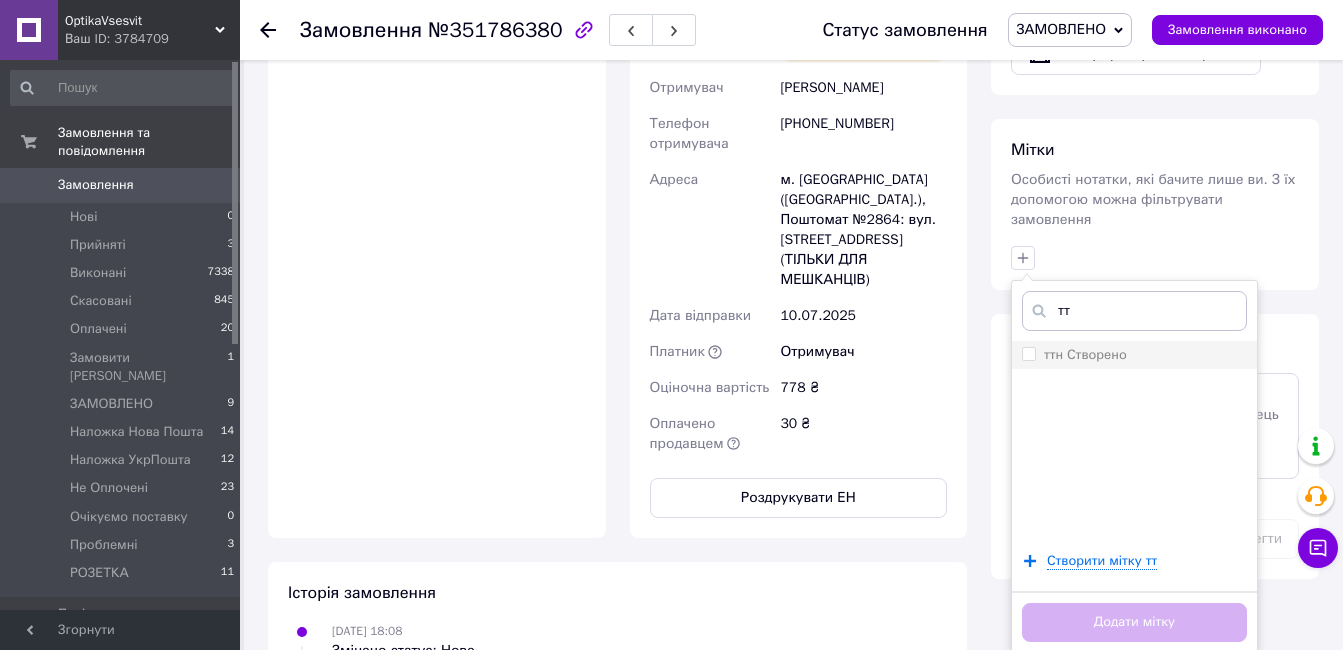type on "тт" 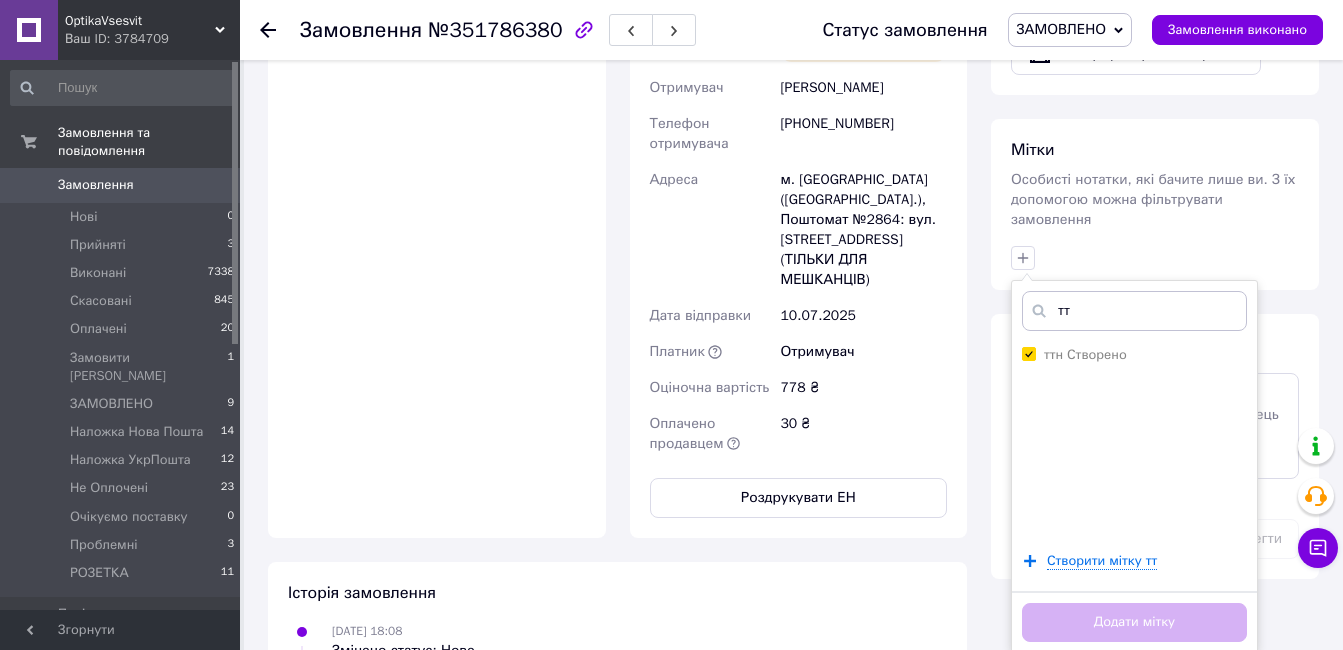 checkbox on "true" 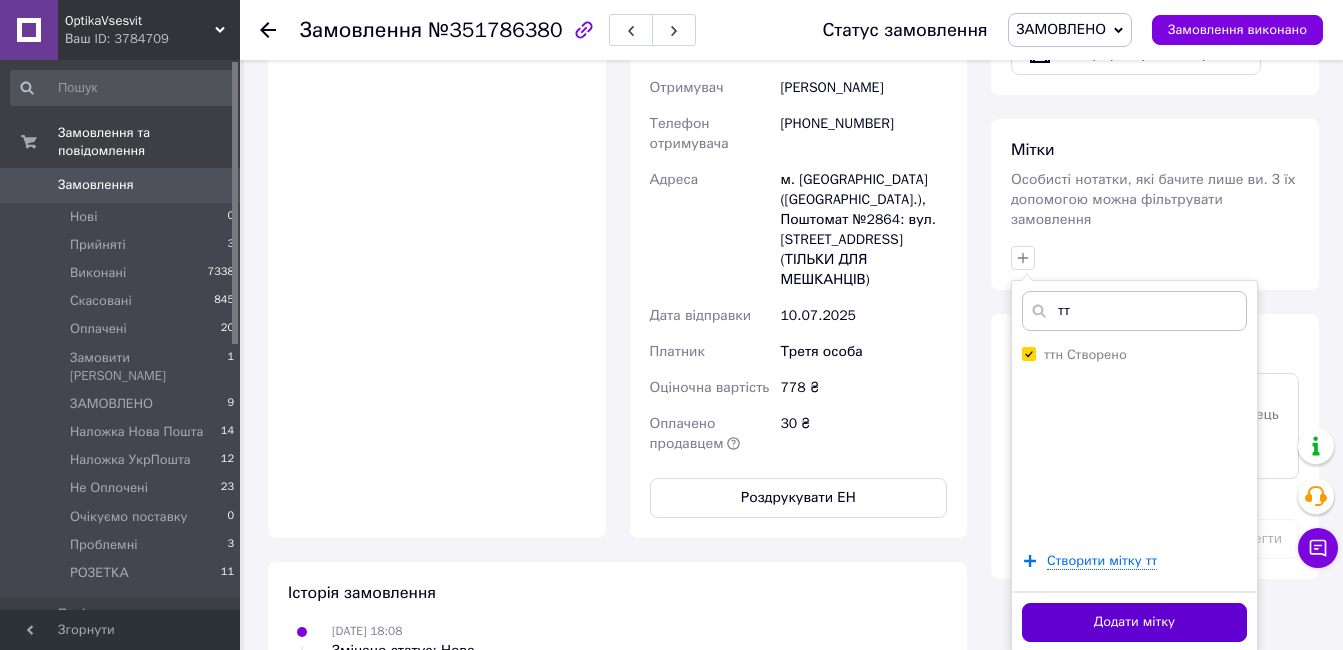 click on "Додати мітку" at bounding box center (1134, 622) 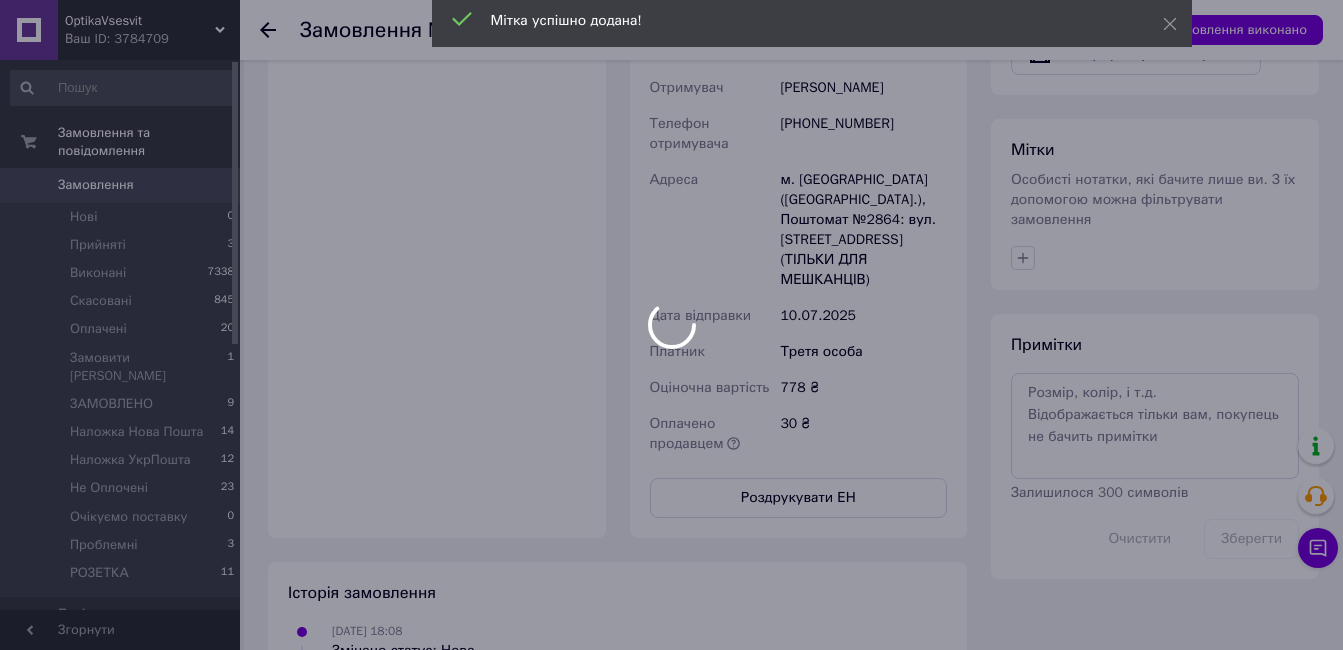 scroll, scrollTop: 500, scrollLeft: 0, axis: vertical 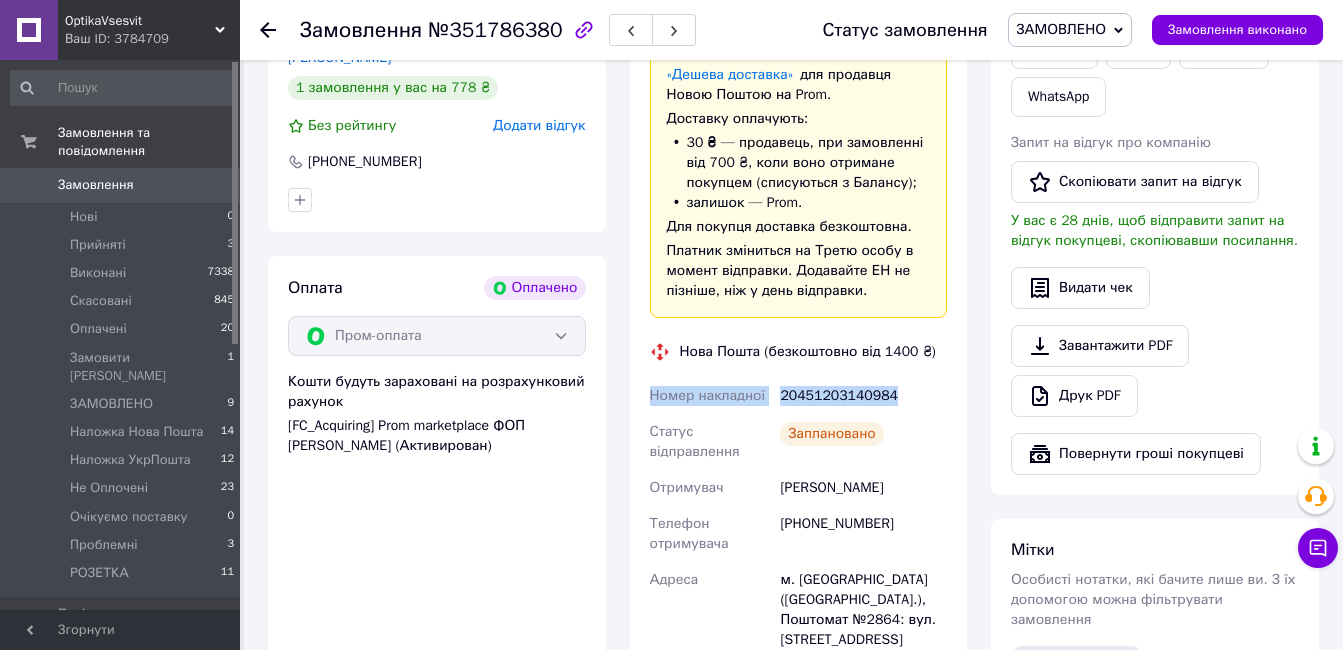 drag, startPoint x: 765, startPoint y: 374, endPoint x: 641, endPoint y: 385, distance: 124.486946 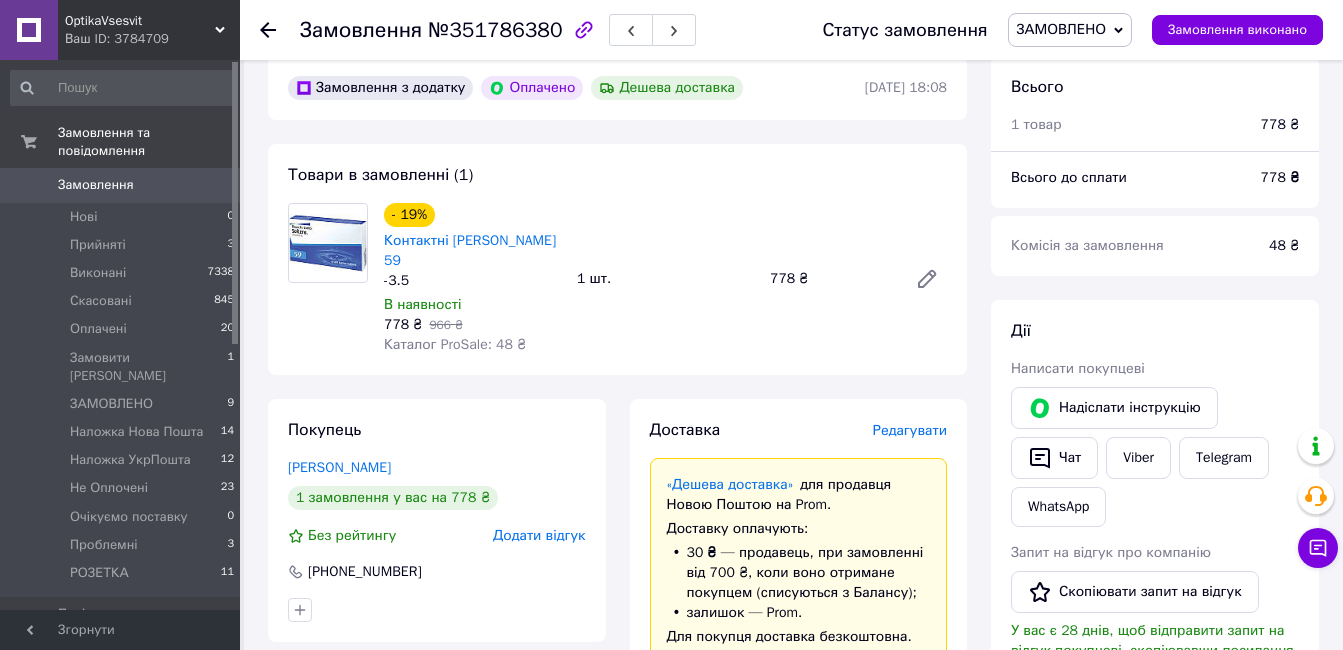 scroll, scrollTop: 0, scrollLeft: 0, axis: both 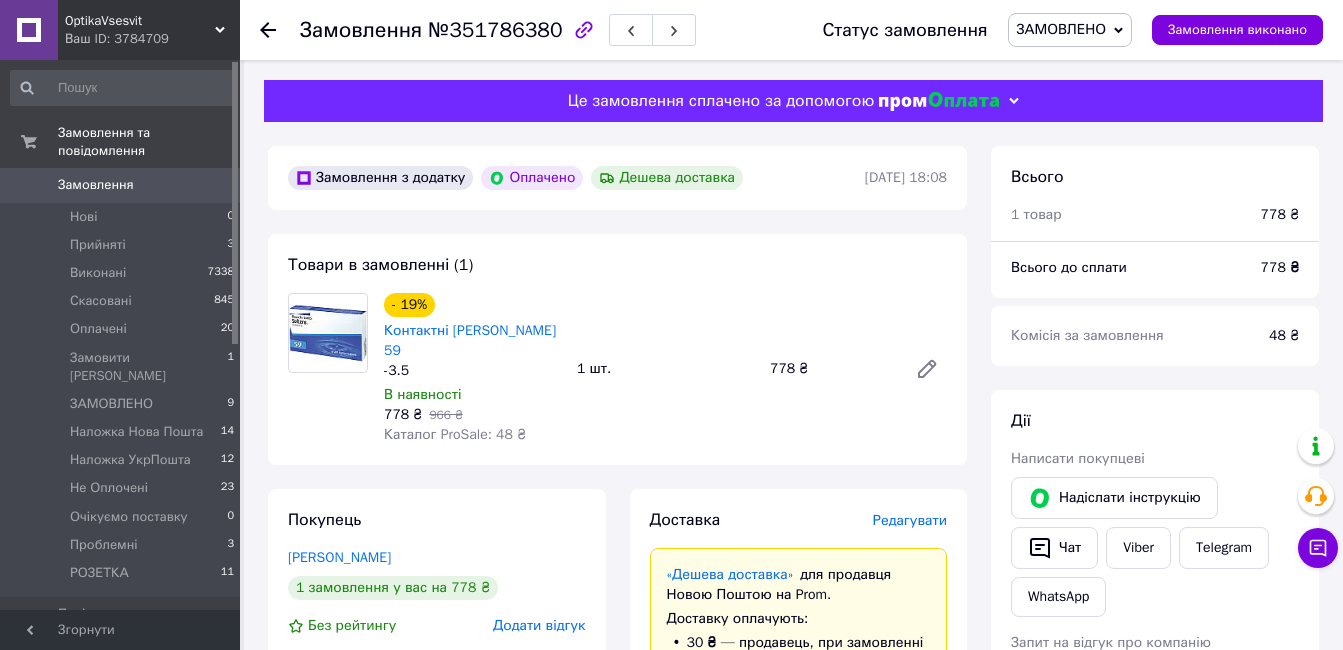 click on "ЗАМОВЛЕНО" at bounding box center [1061, 29] 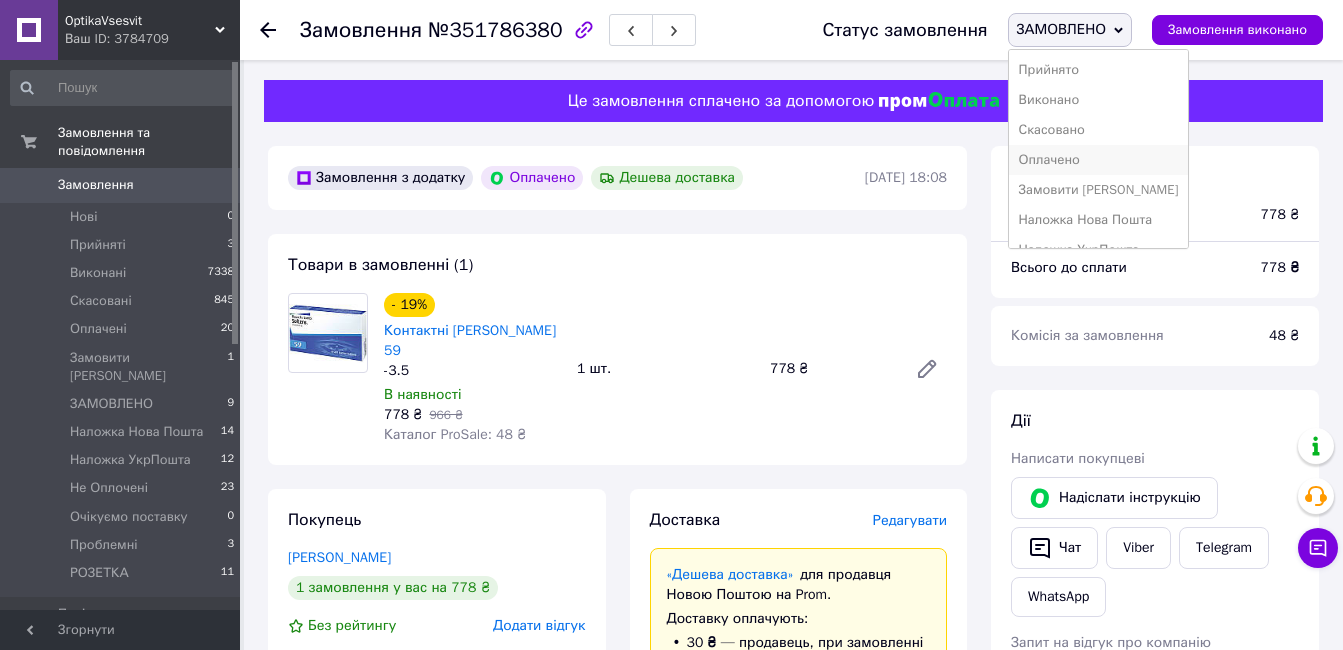 scroll, scrollTop: 100, scrollLeft: 0, axis: vertical 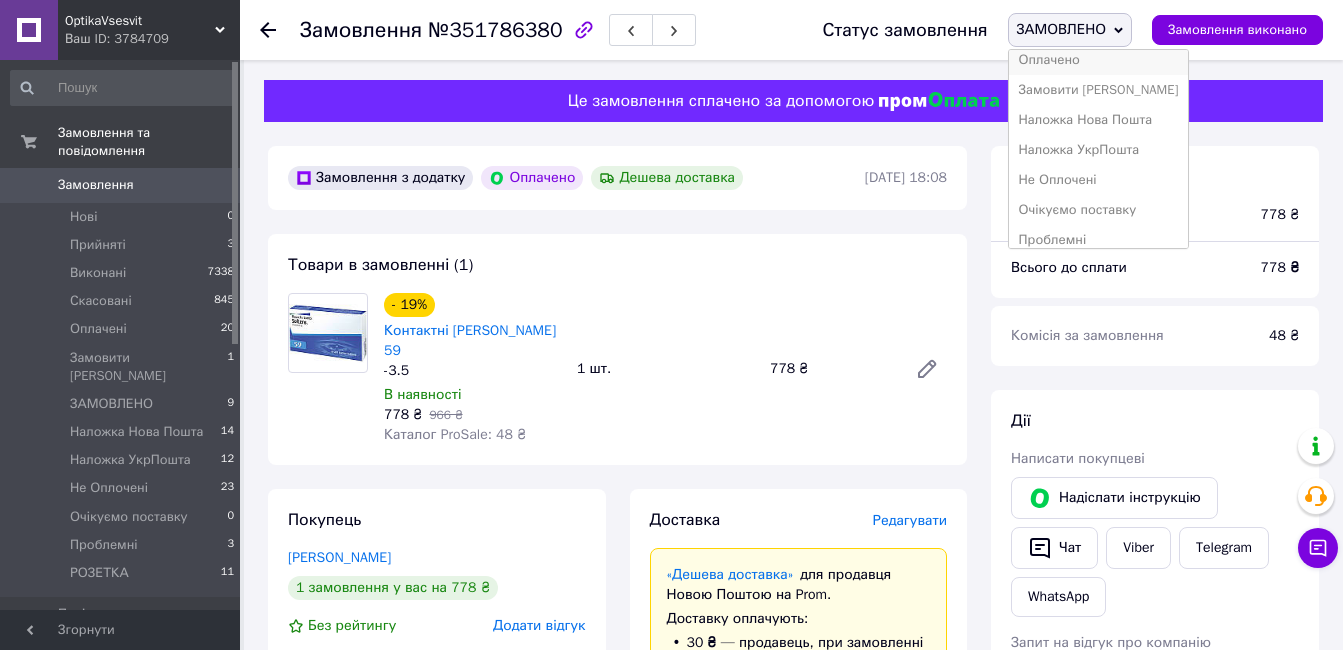 click on "Оплачено" at bounding box center [1099, 60] 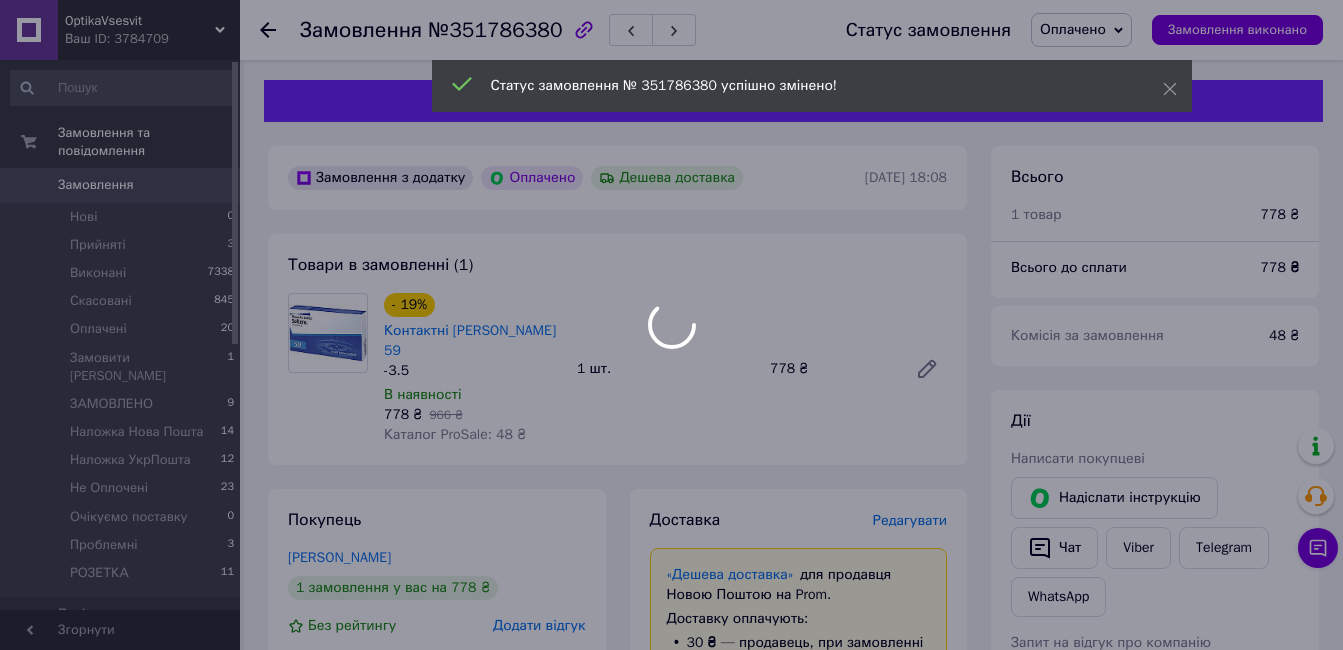 click at bounding box center [671, 325] 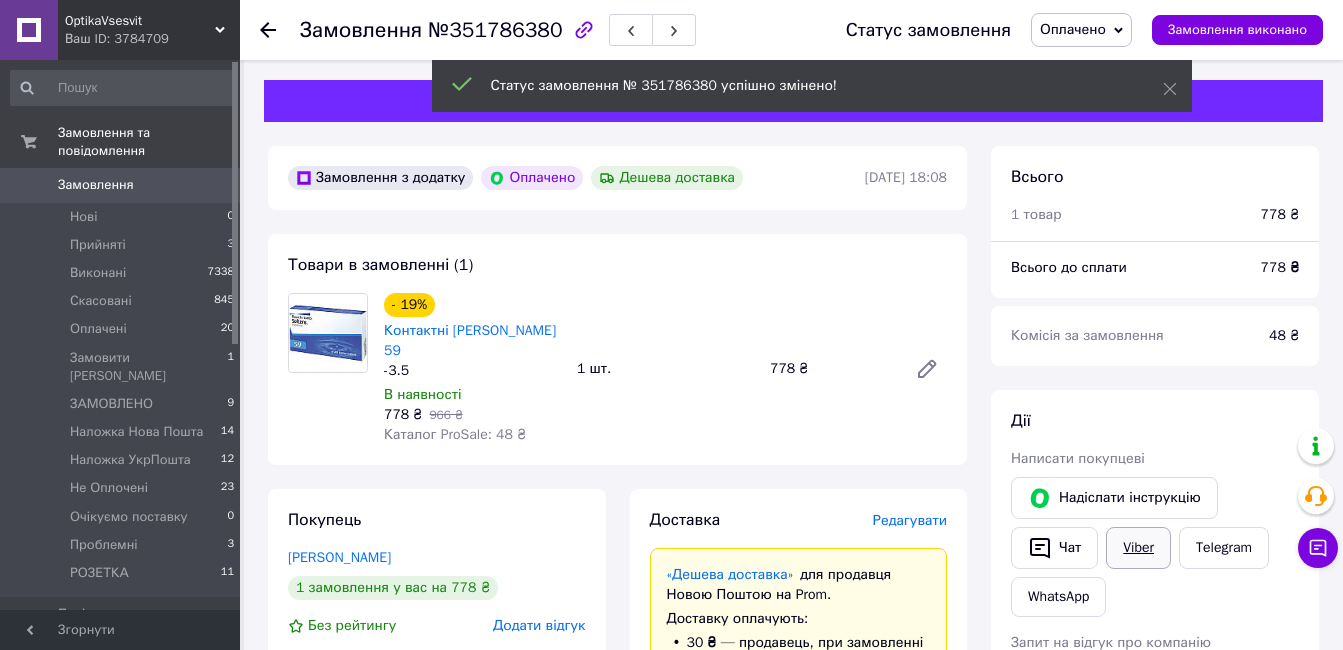 click on "Viber" at bounding box center (1138, 548) 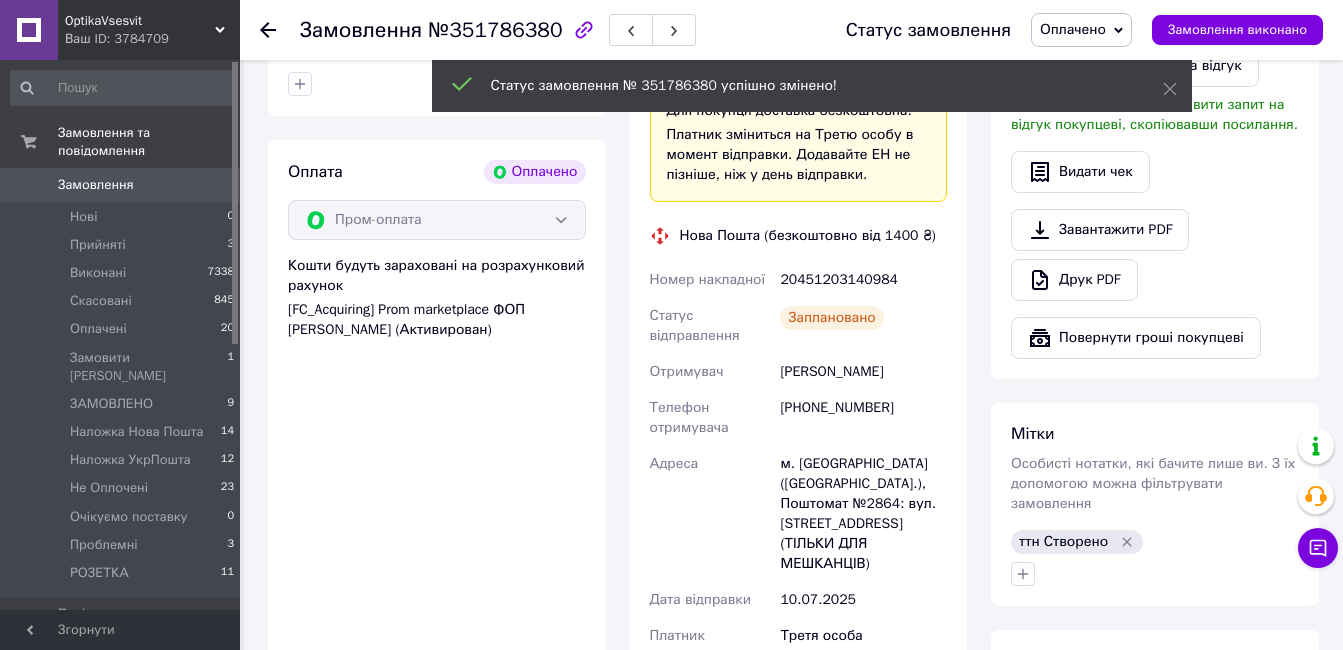 scroll, scrollTop: 300, scrollLeft: 0, axis: vertical 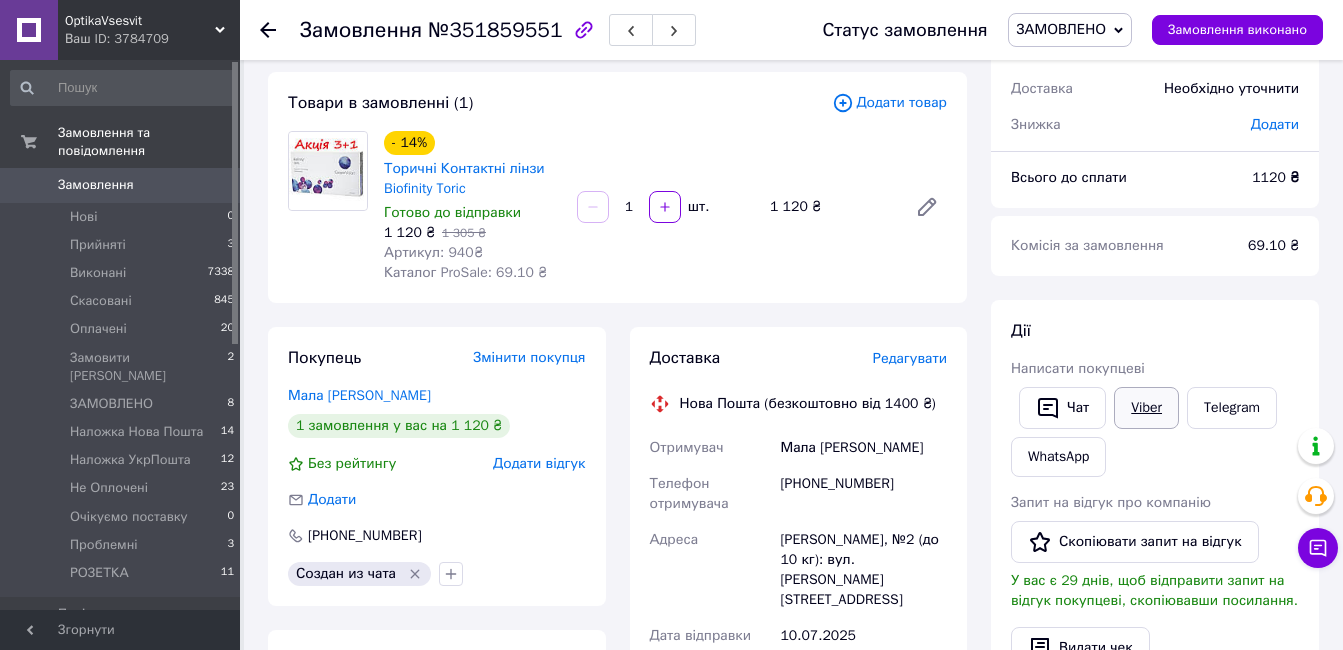click on "Viber" at bounding box center (1146, 408) 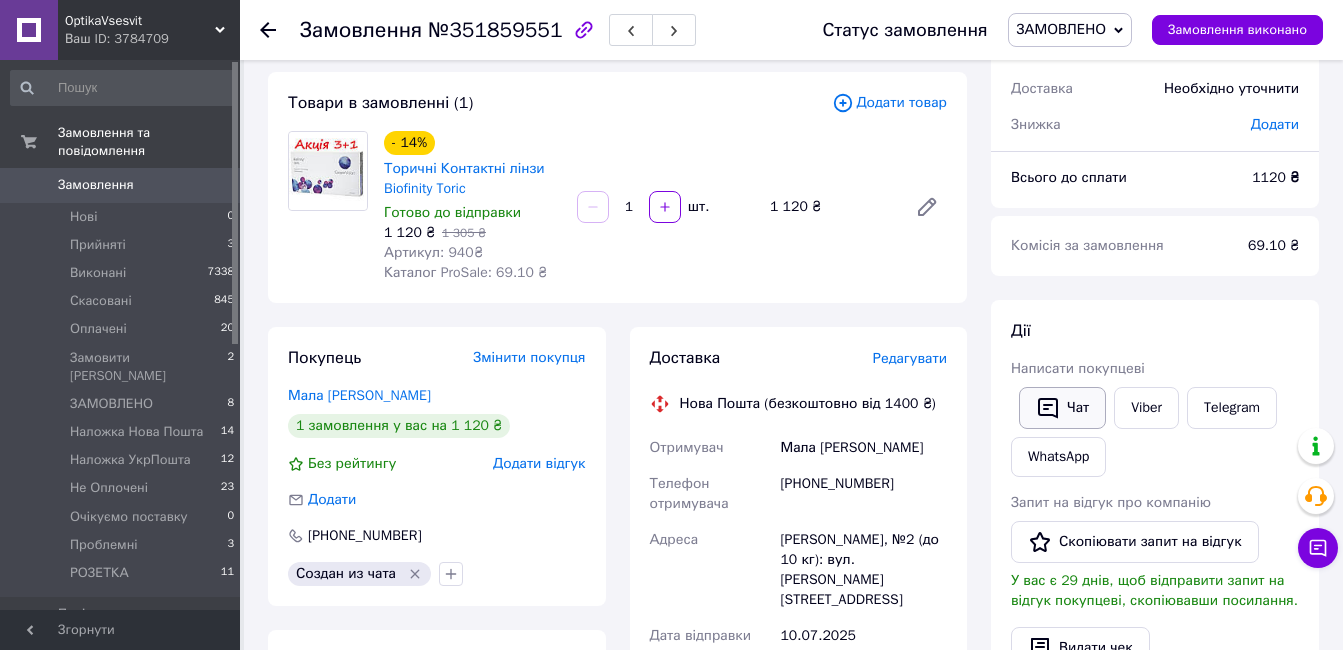 click on "Чат" at bounding box center [1062, 408] 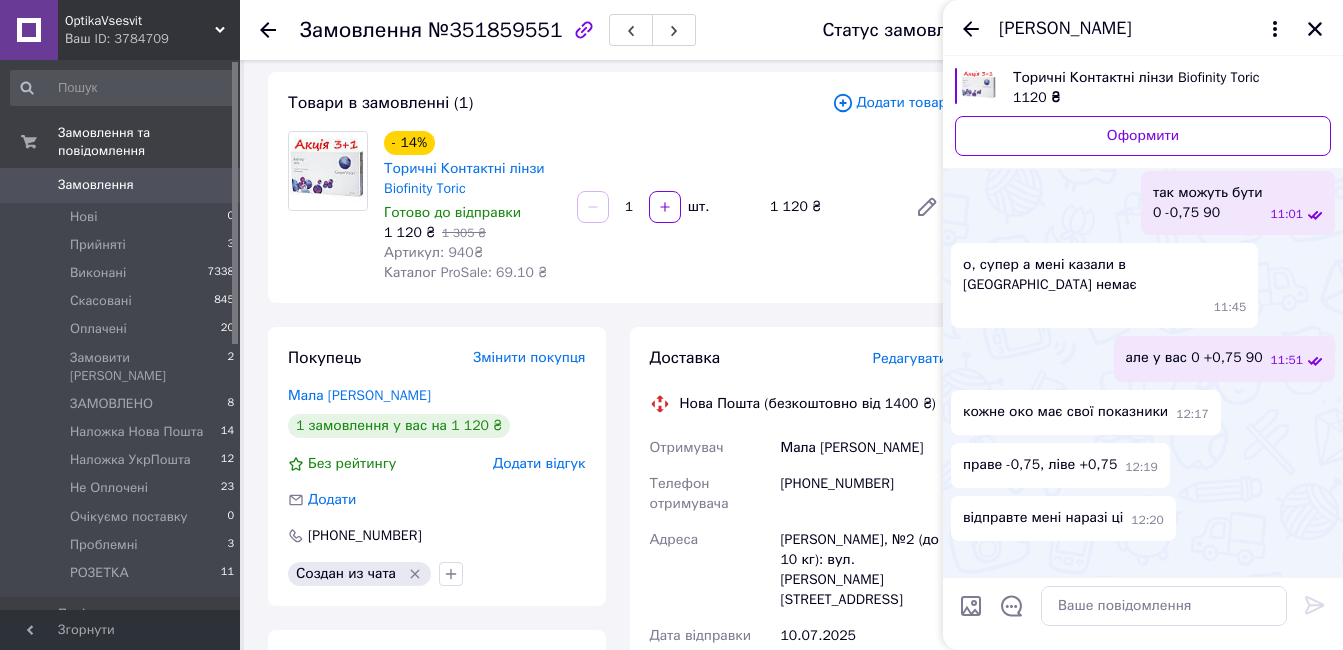 scroll, scrollTop: 2020, scrollLeft: 0, axis: vertical 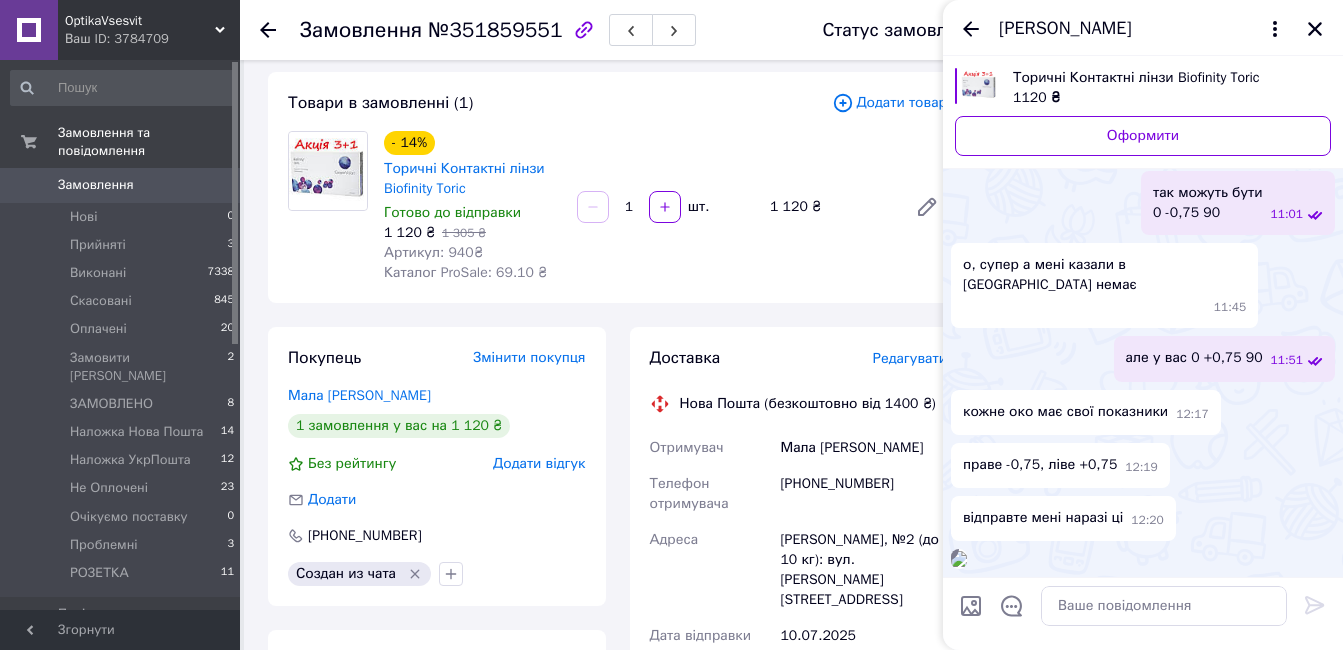 drag, startPoint x: 1317, startPoint y: 21, endPoint x: 668, endPoint y: 314, distance: 712.07446 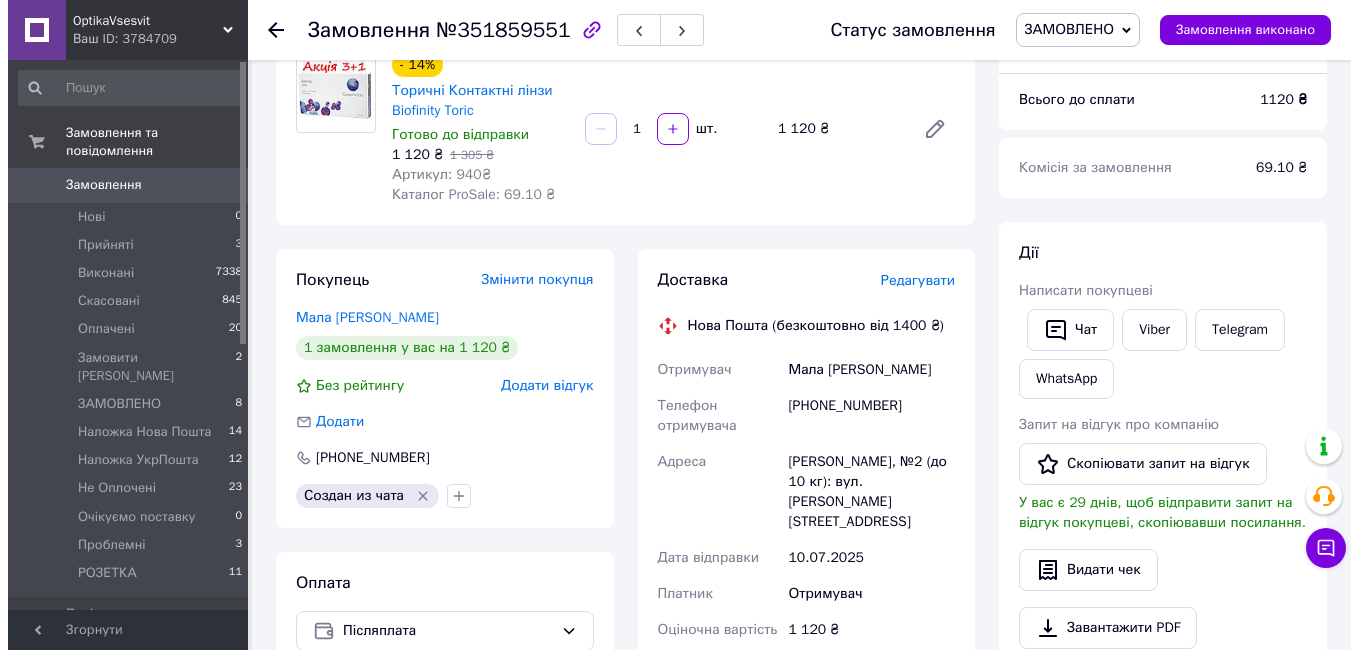 scroll, scrollTop: 200, scrollLeft: 0, axis: vertical 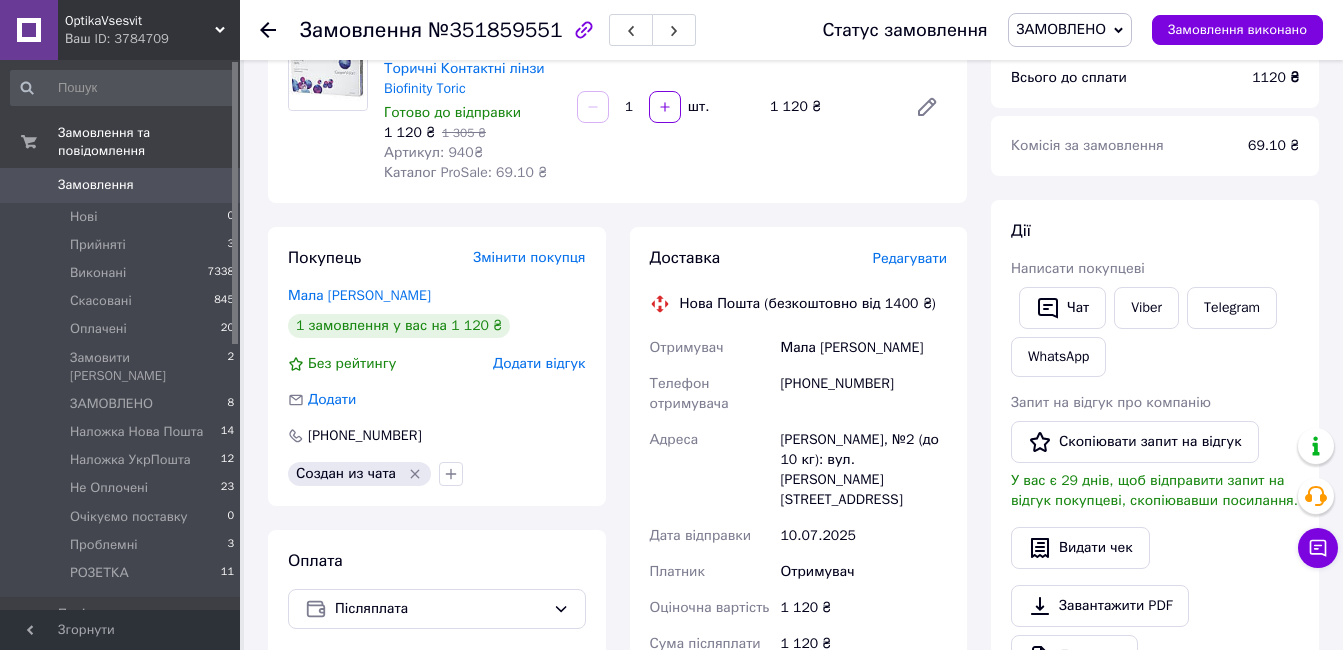 click on "Редагувати" at bounding box center [910, 258] 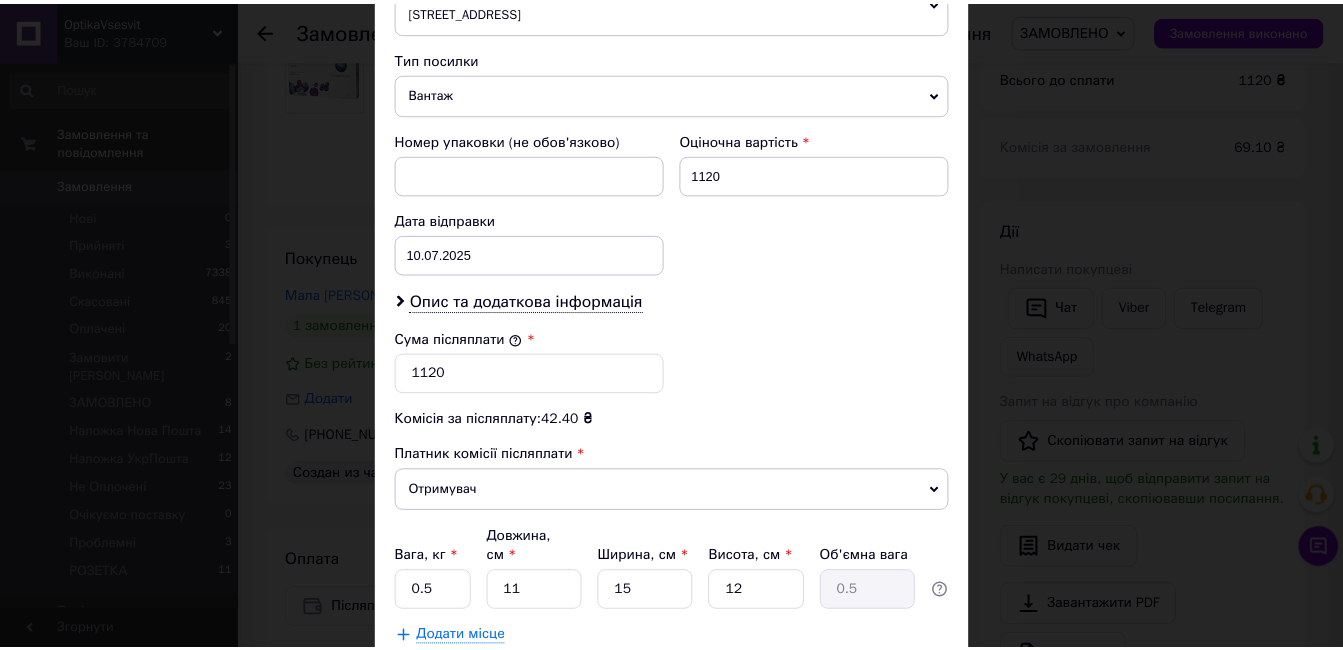scroll, scrollTop: 876, scrollLeft: 0, axis: vertical 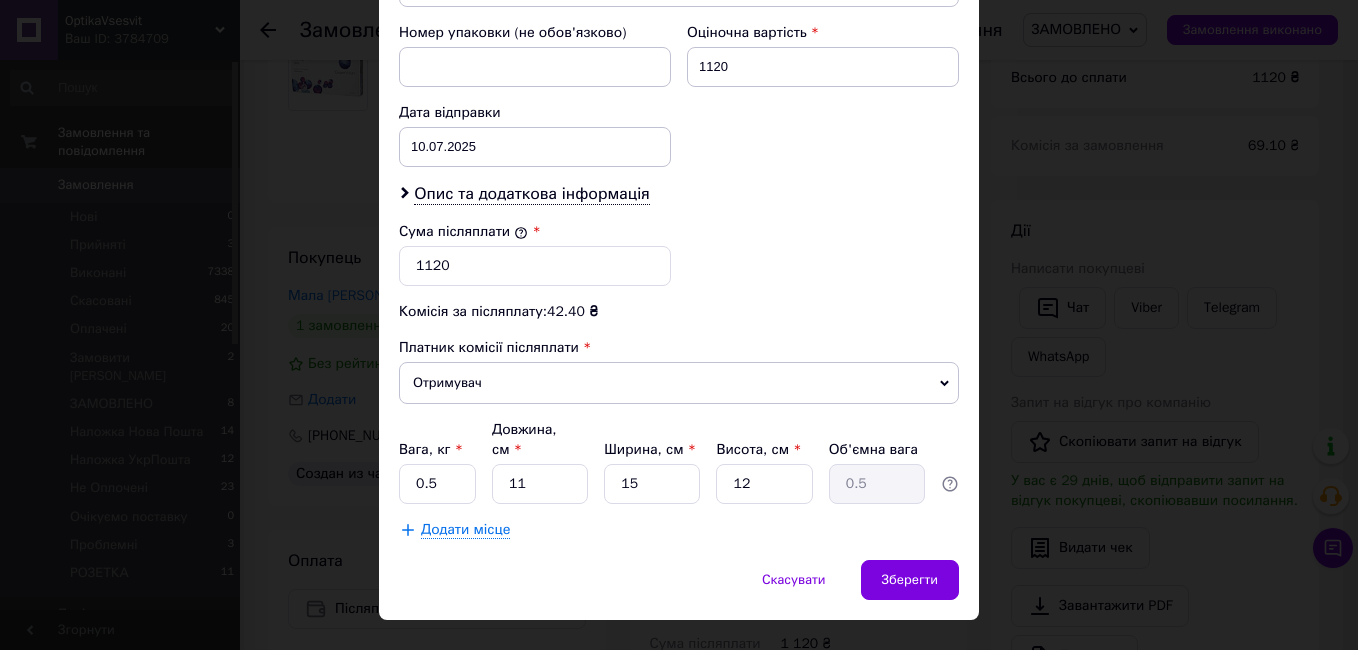 click on "× Редагування доставки Спосіб доставки Нова Пошта (безкоштовно від 1400 ₴) Платник Отримувач Відправник Прізвище отримувача Мала Ім'я отримувача Катерина По батькові отримувача Телефон отримувача +380930720331 Тип доставки У відділенні Кур'єром В поштоматі Місто Шептицький Відділення №2 (до 10 кг): вул. Шашкевича, 3 Місце відправки м. Хмельницький (Хмельницька обл.): №9 (до 30 кг): вул. Івана Пулюя, 7 Немає збігів. Спробуйте змінити умови пошуку Додати ще місце відправки Тип посилки Вантаж Документи Номер упаковки (не обов'язково) Оціночна вартість 1120 Дата відправки < >" at bounding box center [679, 325] 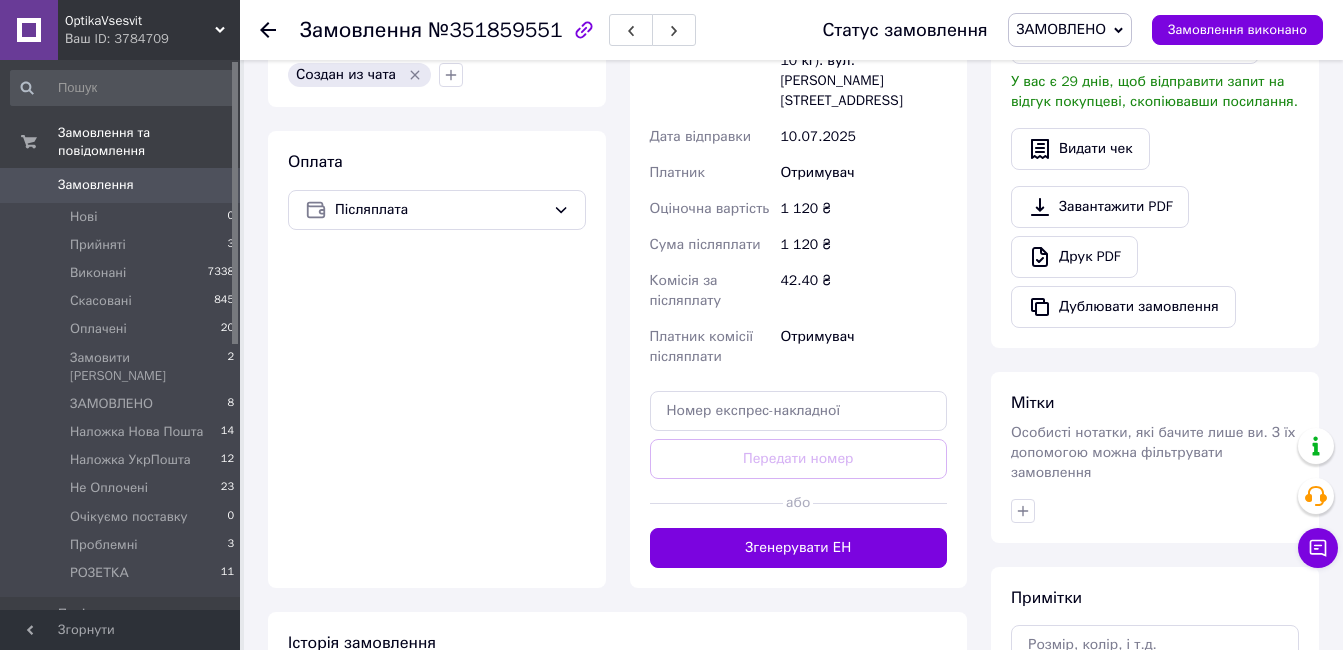 scroll, scrollTop: 600, scrollLeft: 0, axis: vertical 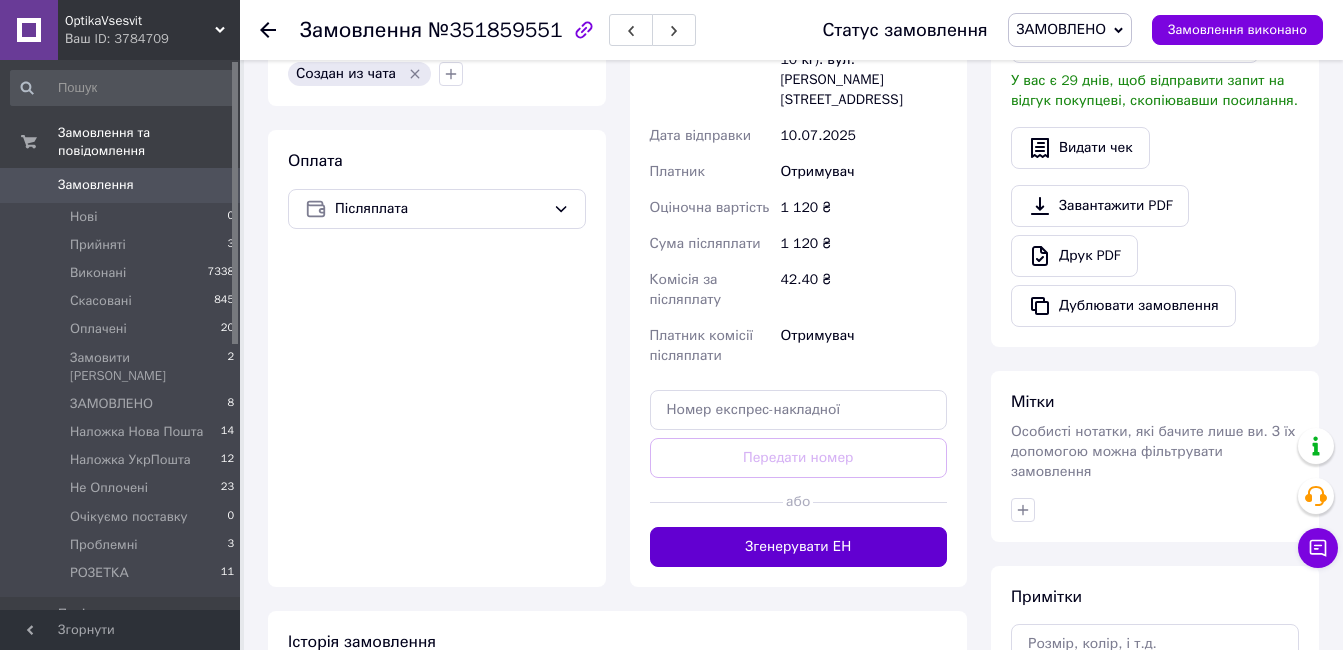 click on "Згенерувати ЕН" at bounding box center (799, 547) 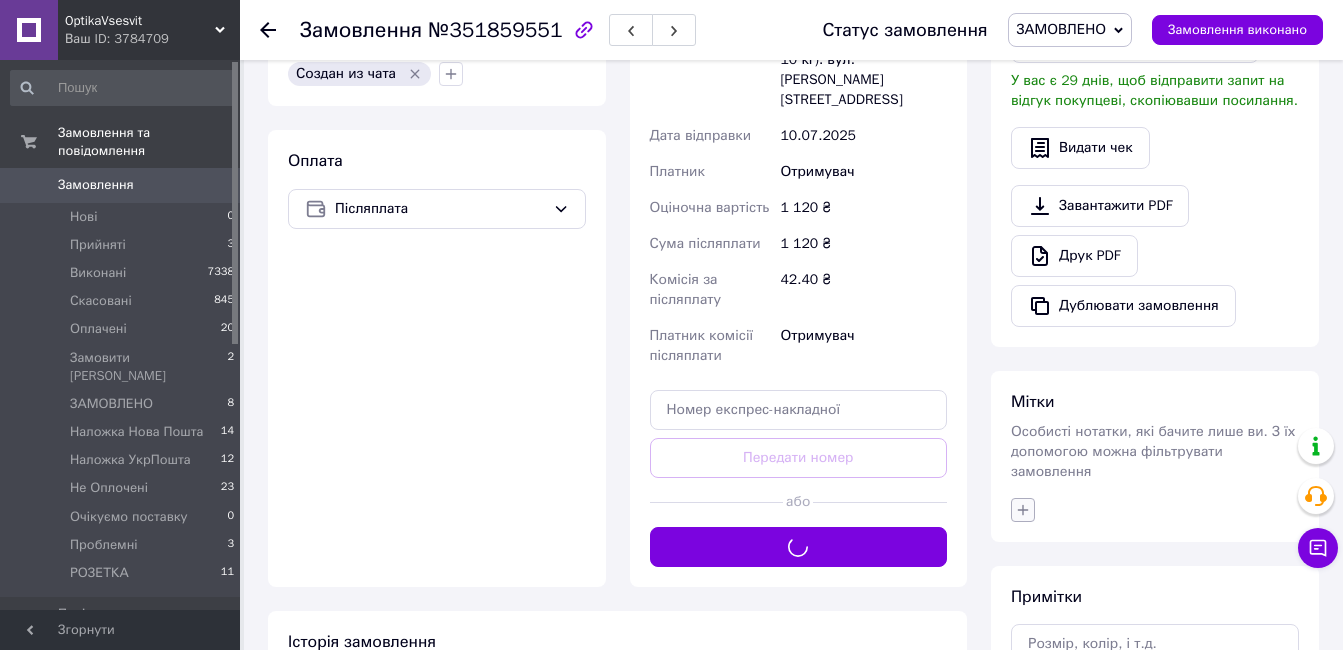click 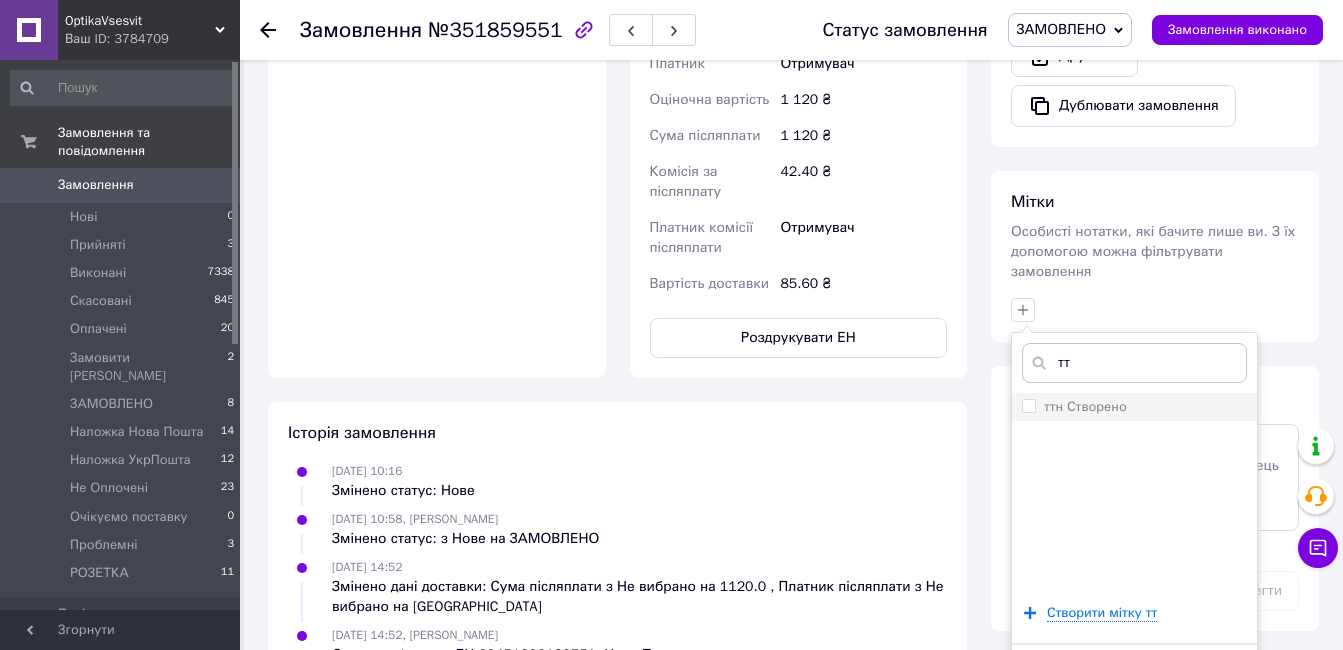 type on "тт" 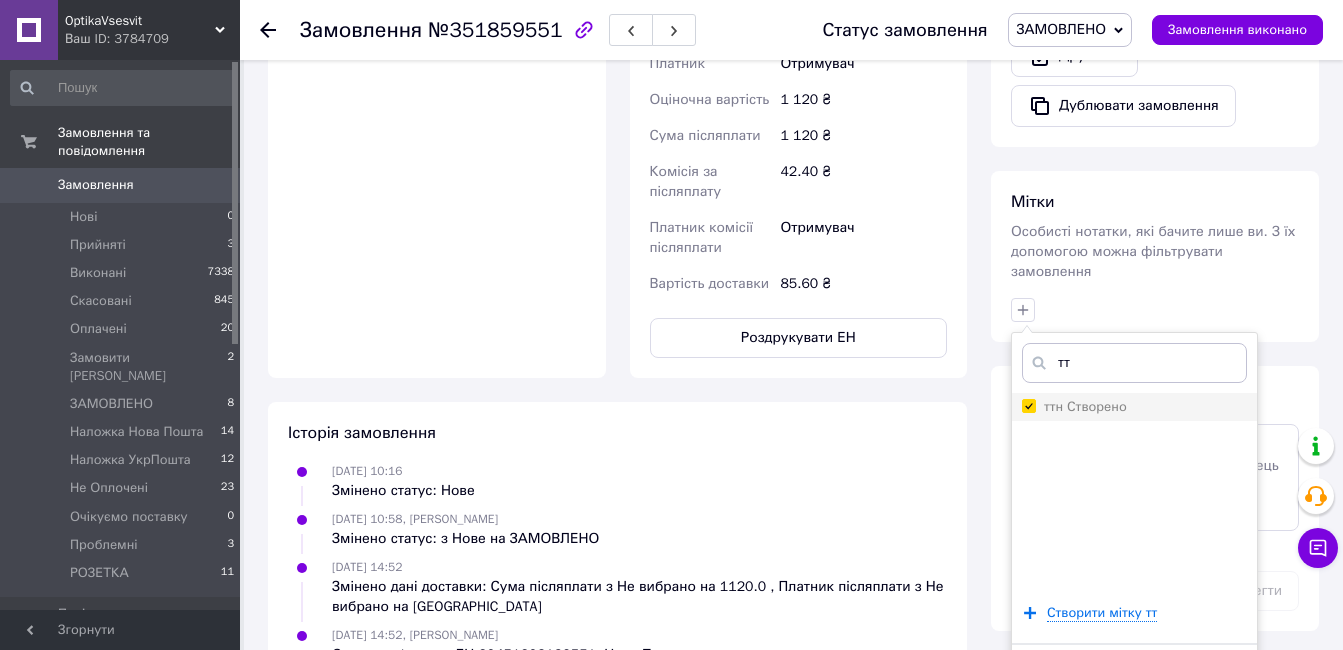 checkbox on "true" 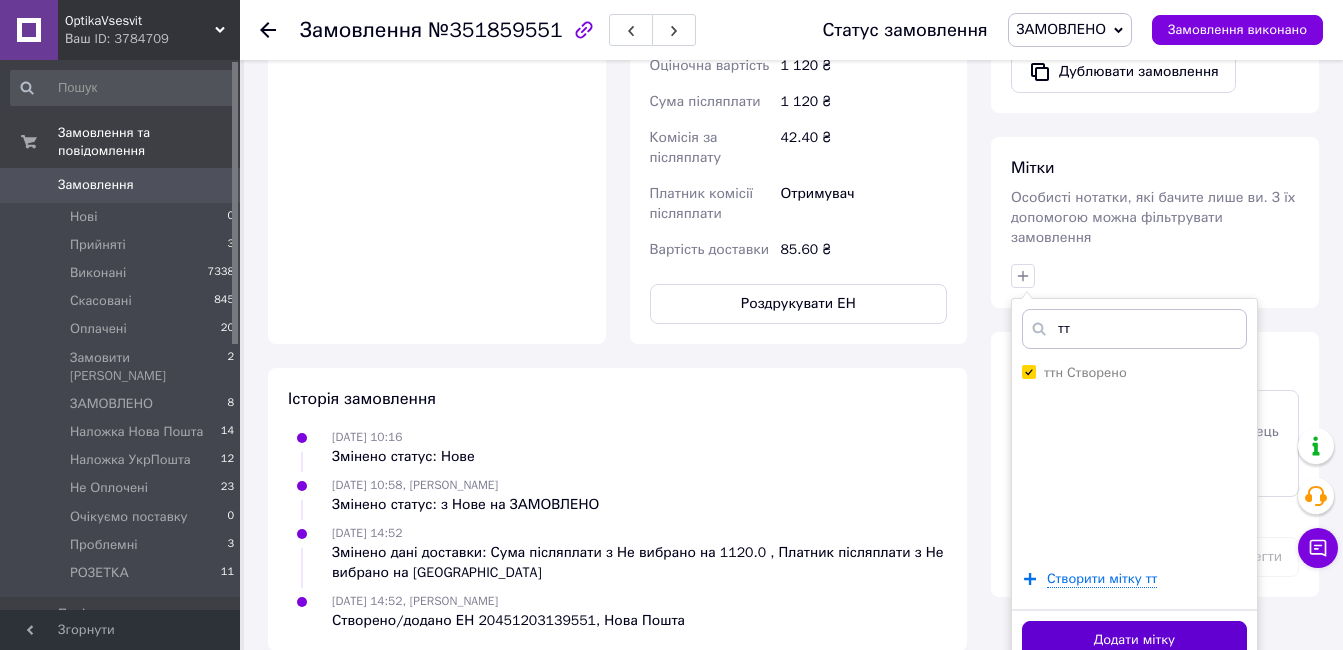 click on "Додати мітку" at bounding box center (1134, 640) 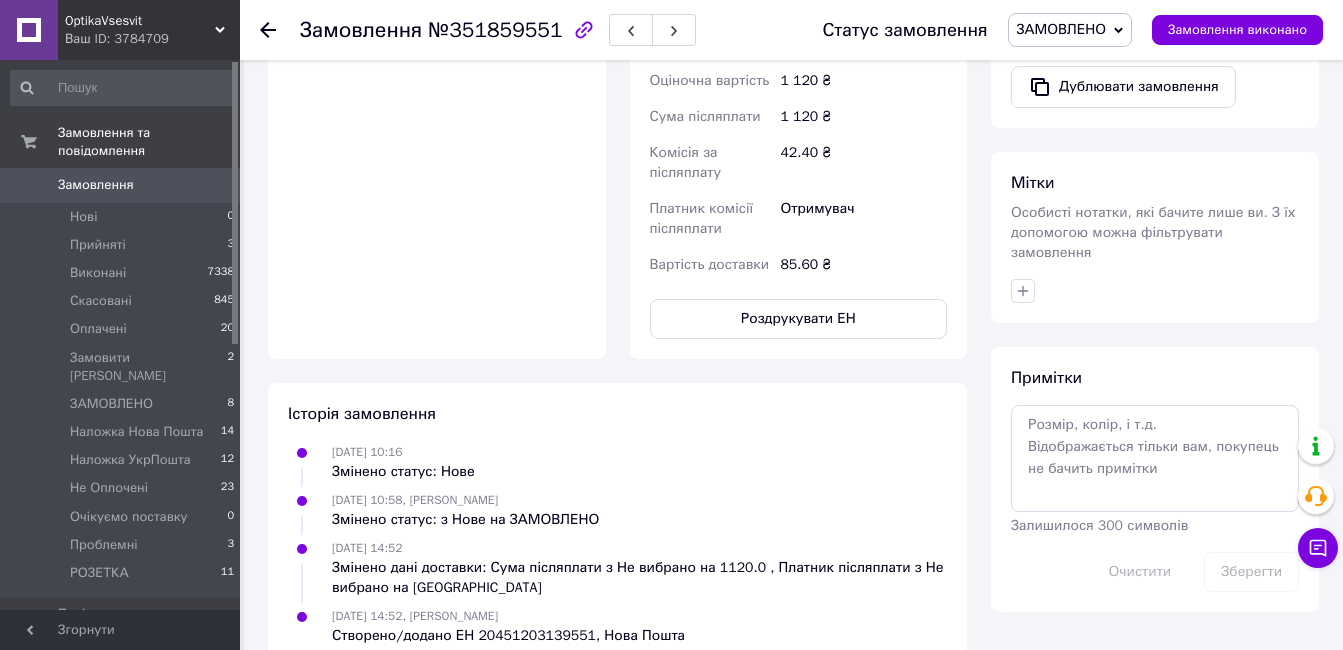 scroll, scrollTop: 319, scrollLeft: 0, axis: vertical 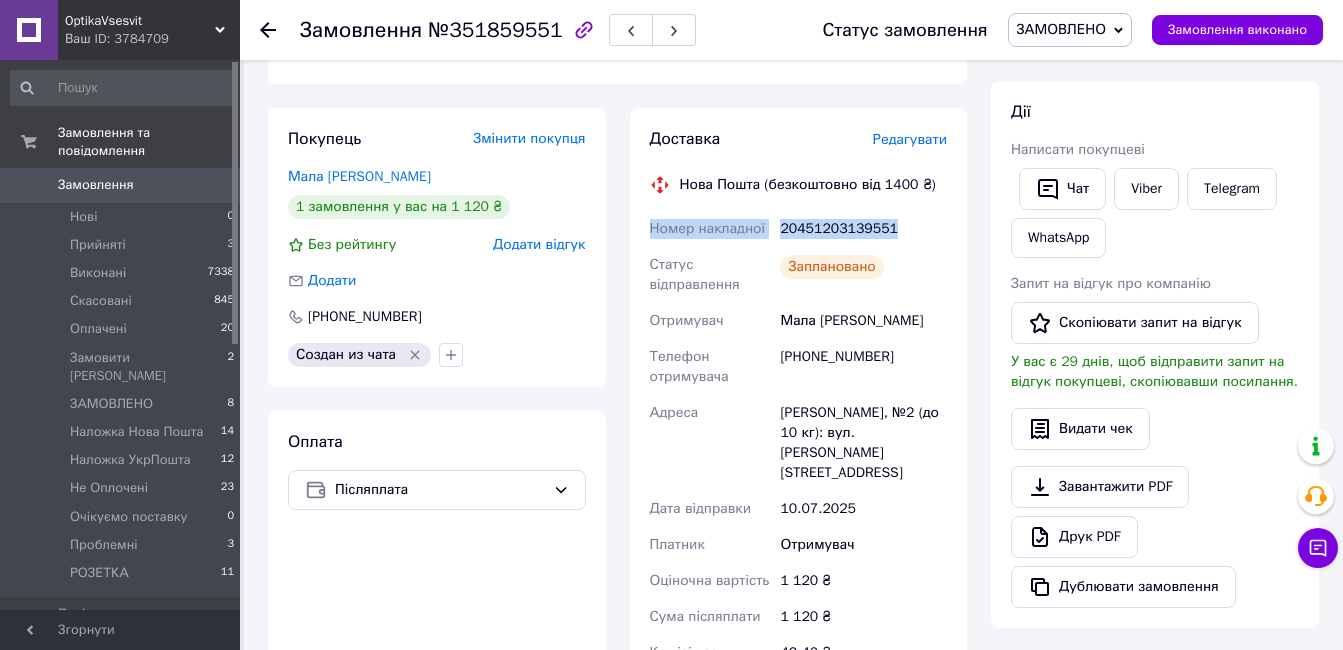 drag, startPoint x: 898, startPoint y: 231, endPoint x: 644, endPoint y: 229, distance: 254.00787 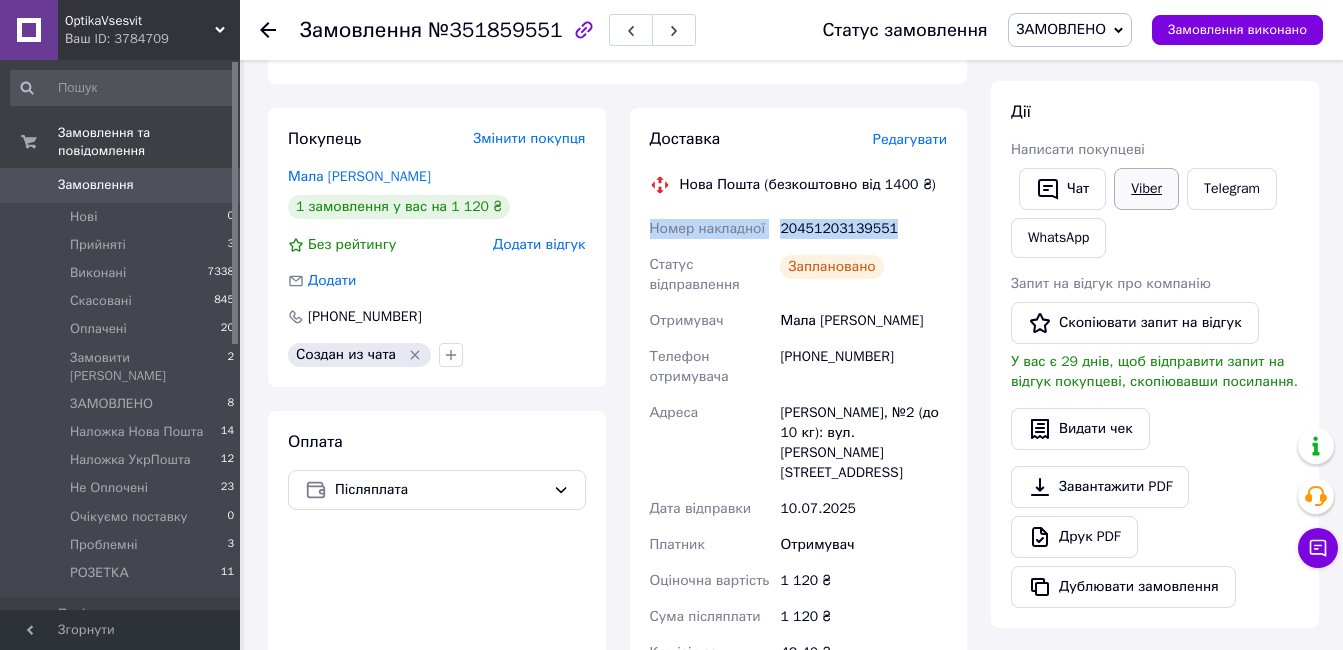 click on "Viber" at bounding box center [1146, 189] 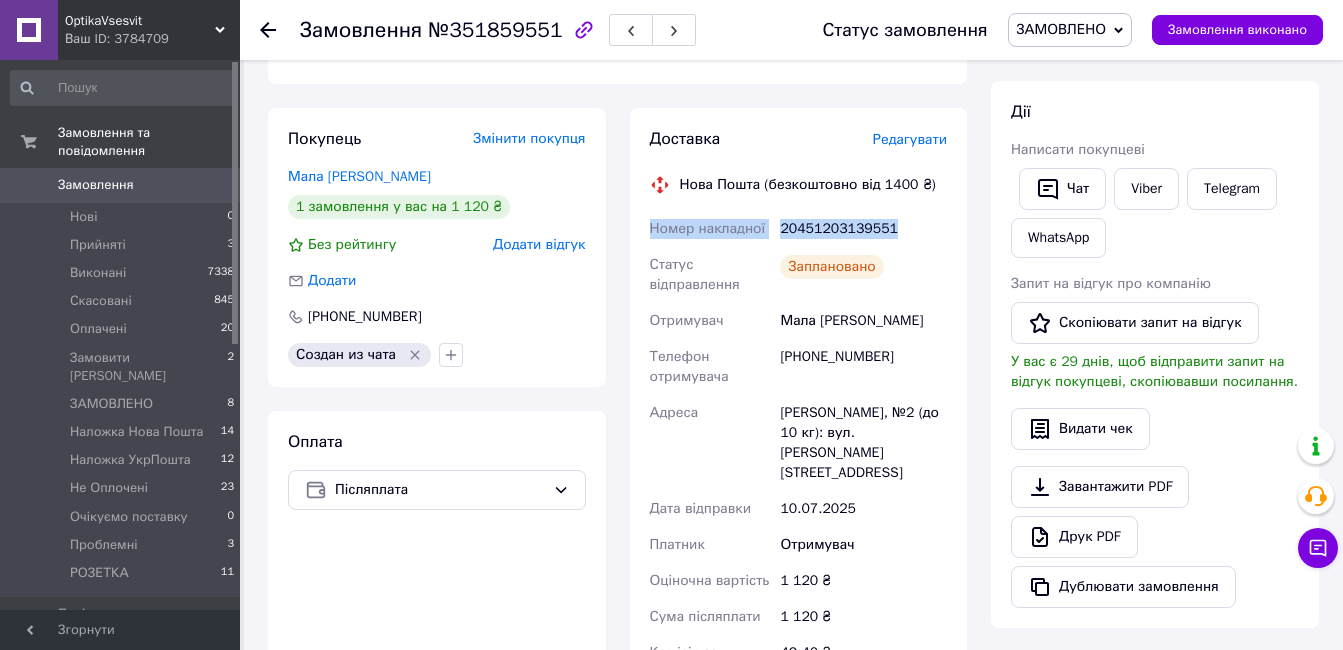 drag, startPoint x: 1091, startPoint y: 34, endPoint x: 1112, endPoint y: 112, distance: 80.77747 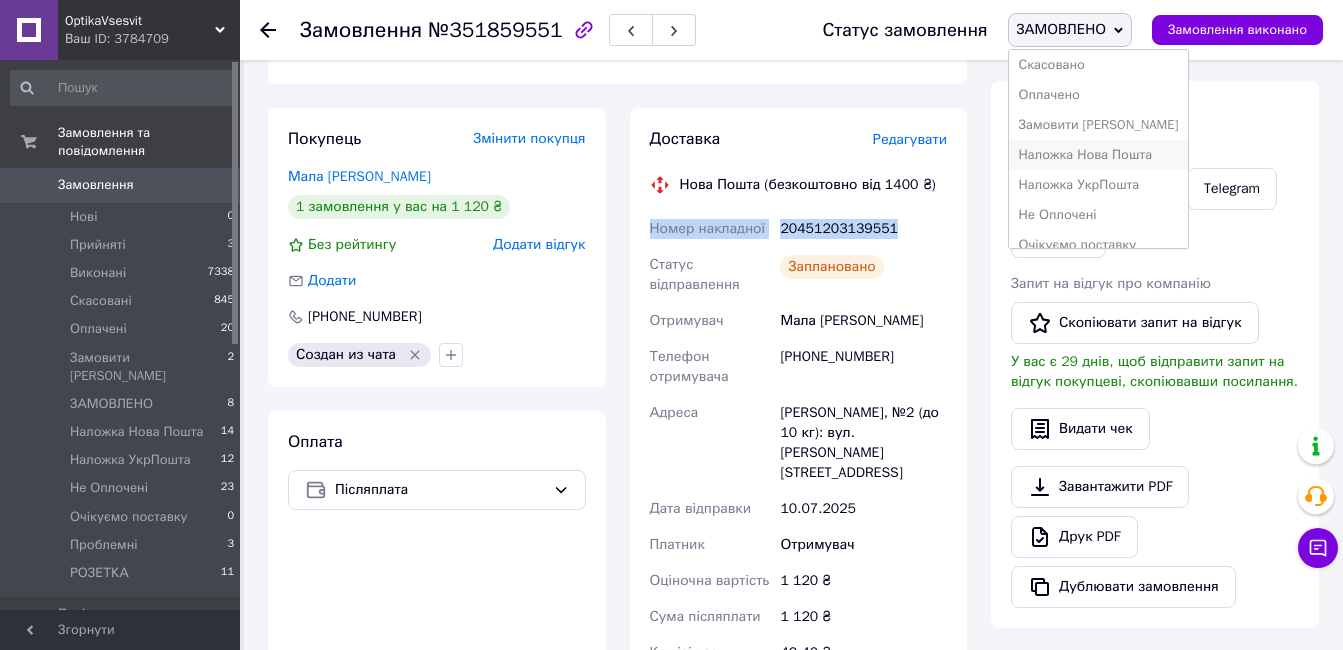 scroll, scrollTop: 100, scrollLeft: 0, axis: vertical 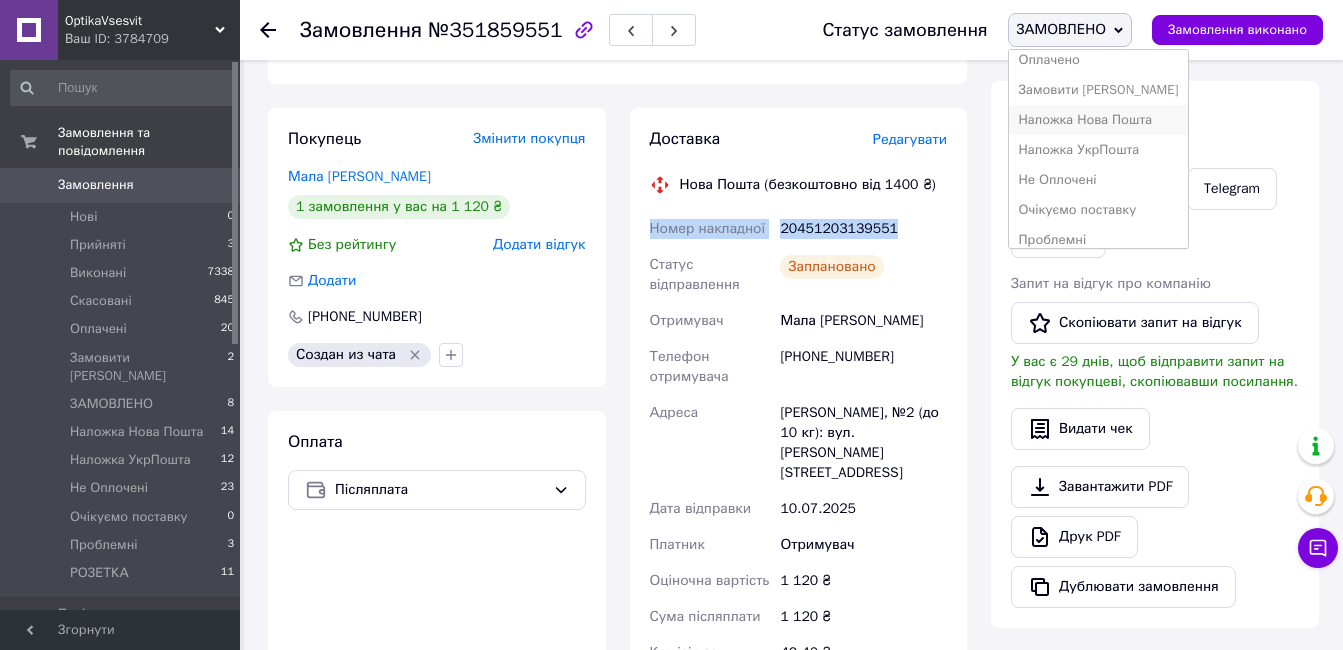 click on "Наложка Нова Пошта" at bounding box center [1099, 120] 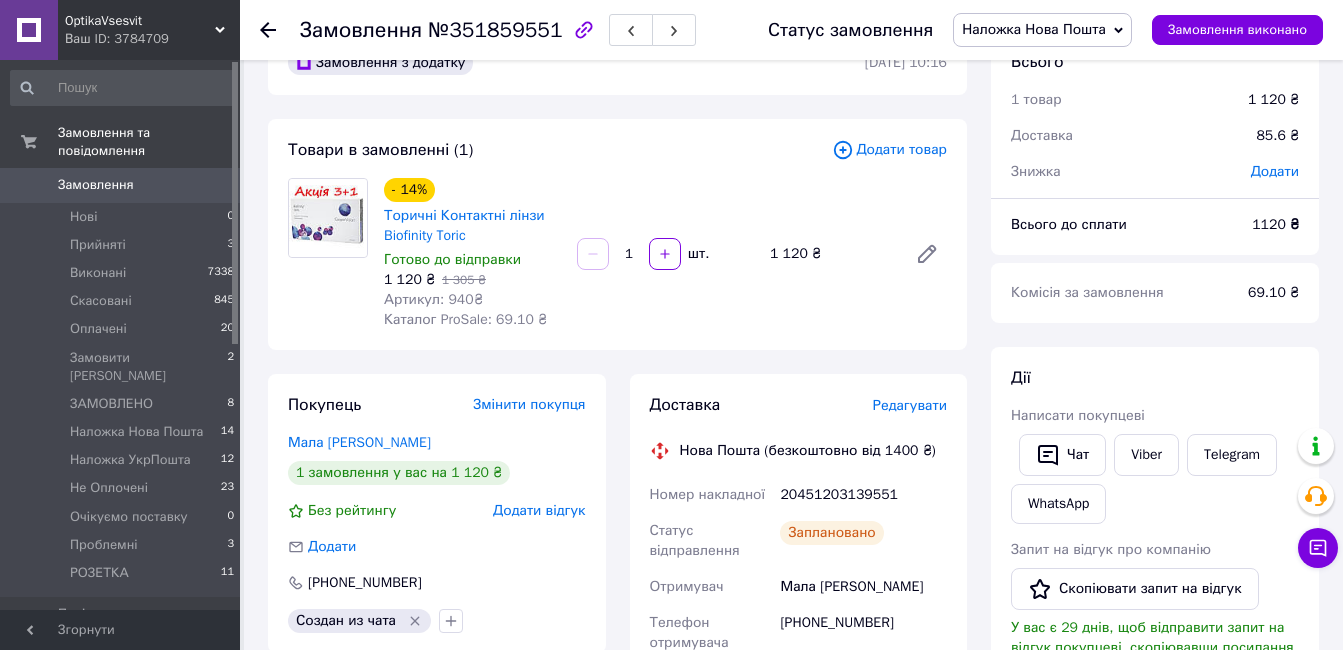 scroll, scrollTop: 0, scrollLeft: 0, axis: both 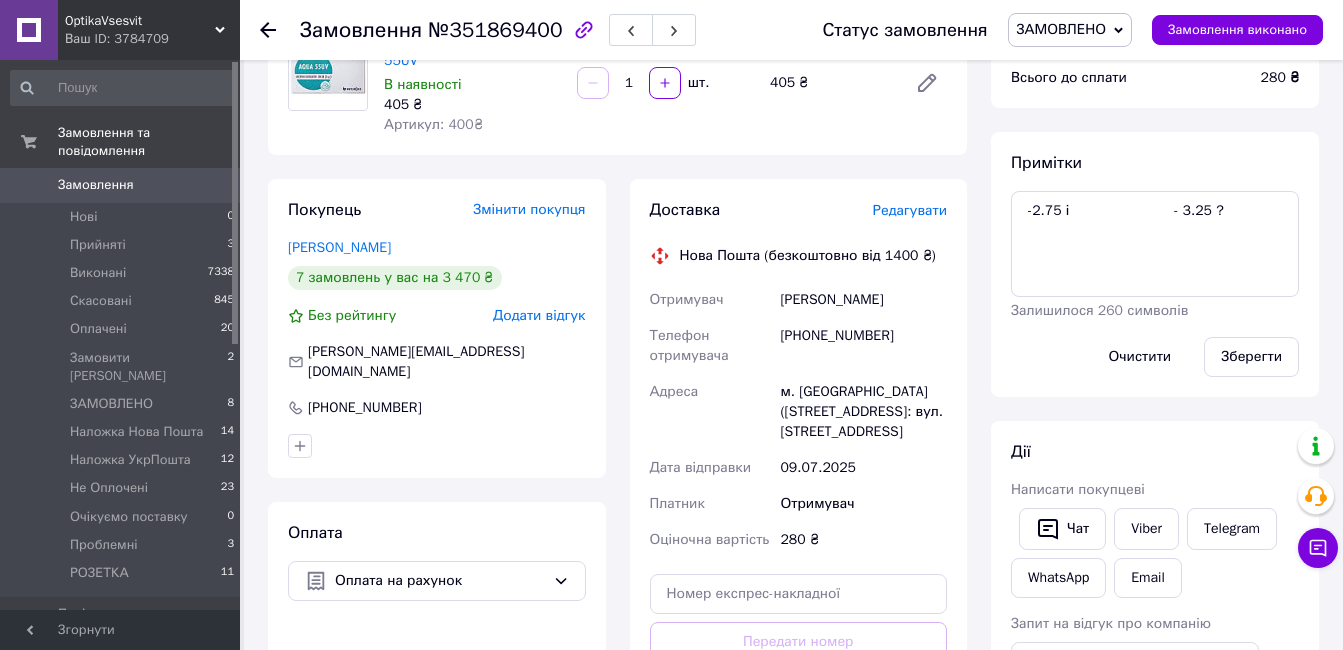 click on "Редагувати" at bounding box center [910, 210] 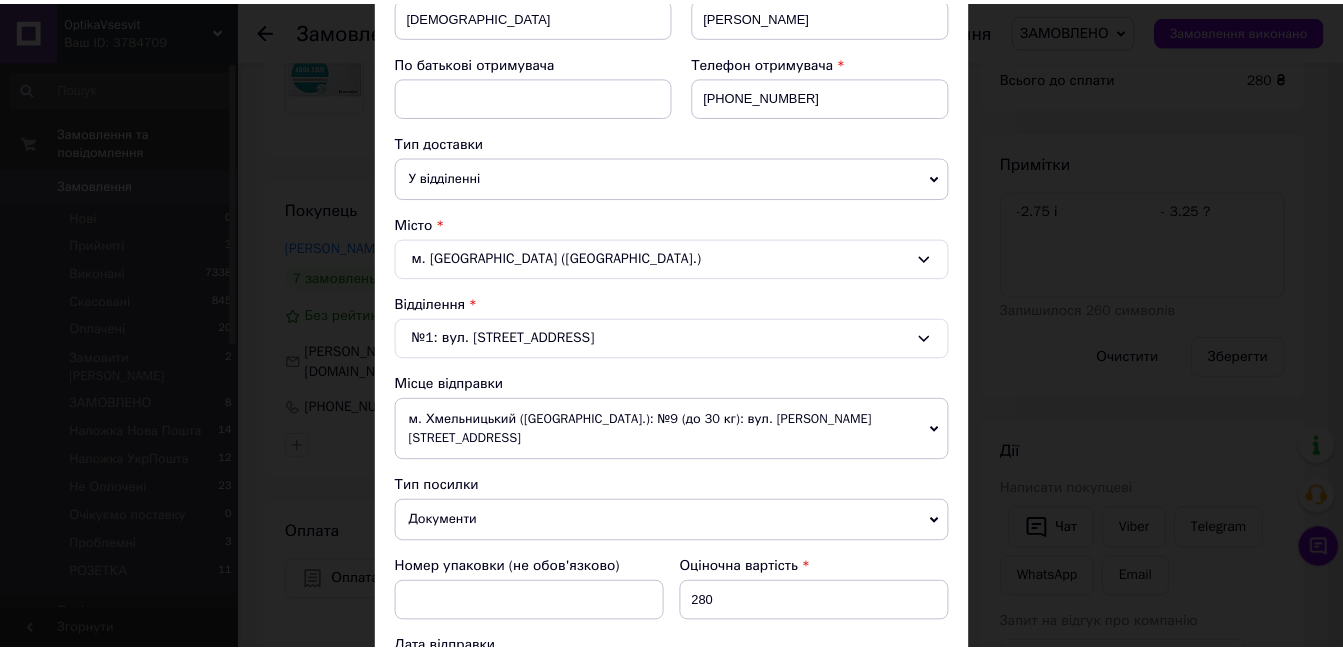 scroll, scrollTop: 700, scrollLeft: 0, axis: vertical 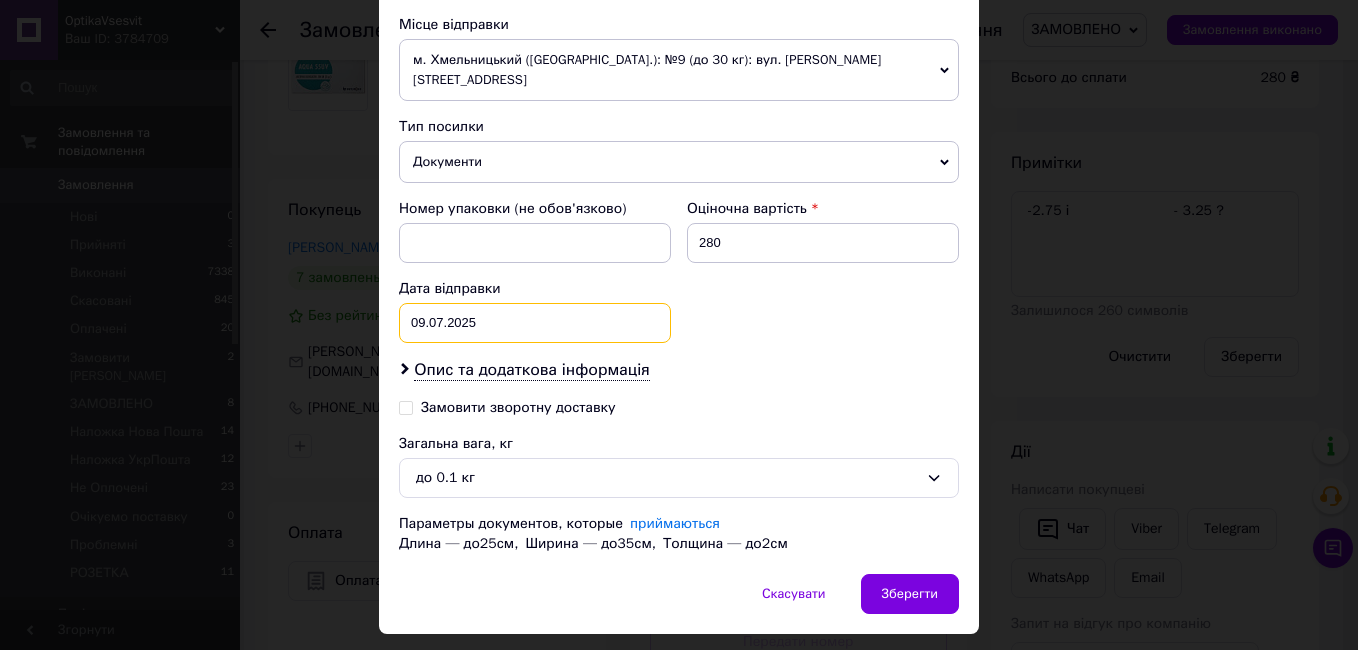 click on "[DATE] < 2025 > < Июль > Пн Вт Ср Чт Пт Сб Вс 30 1 2 3 4 5 6 7 8 9 10 11 12 13 14 15 16 17 18 19 20 21 22 23 24 25 26 27 28 29 30 31 1 2 3 4 5 6 7 8 9 10" at bounding box center (535, 323) 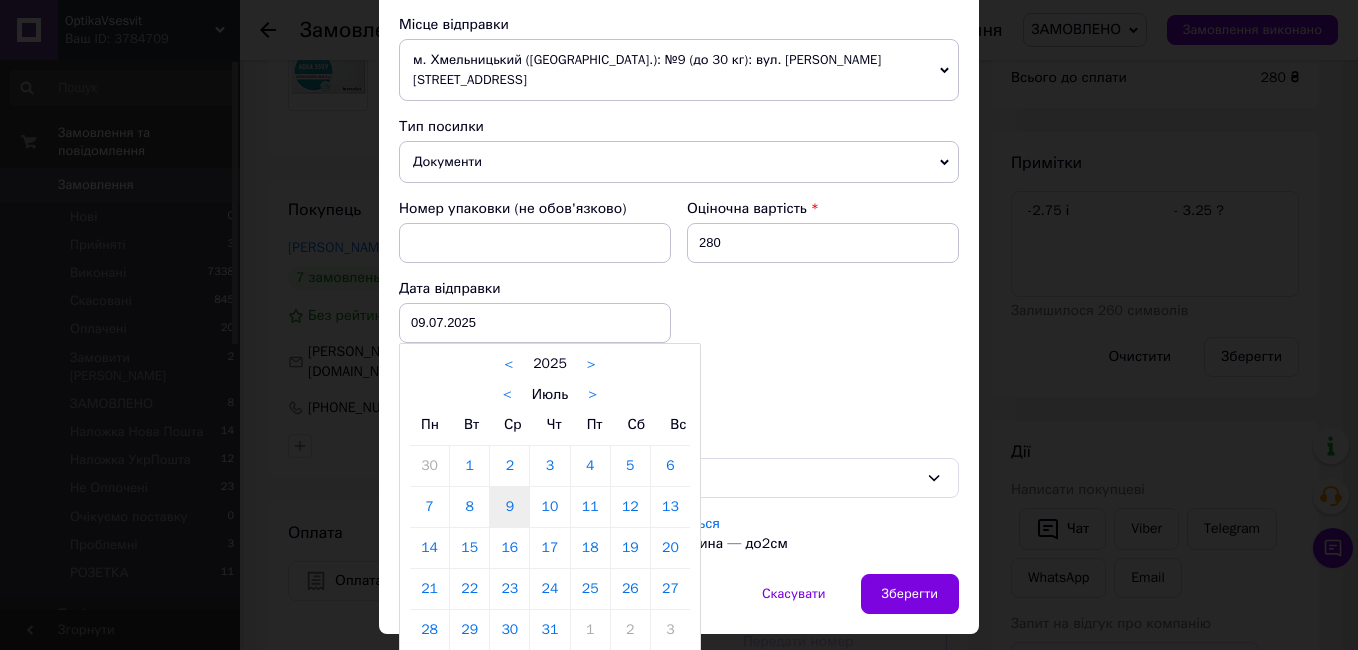 drag, startPoint x: 544, startPoint y: 500, endPoint x: 666, endPoint y: 478, distance: 123.967735 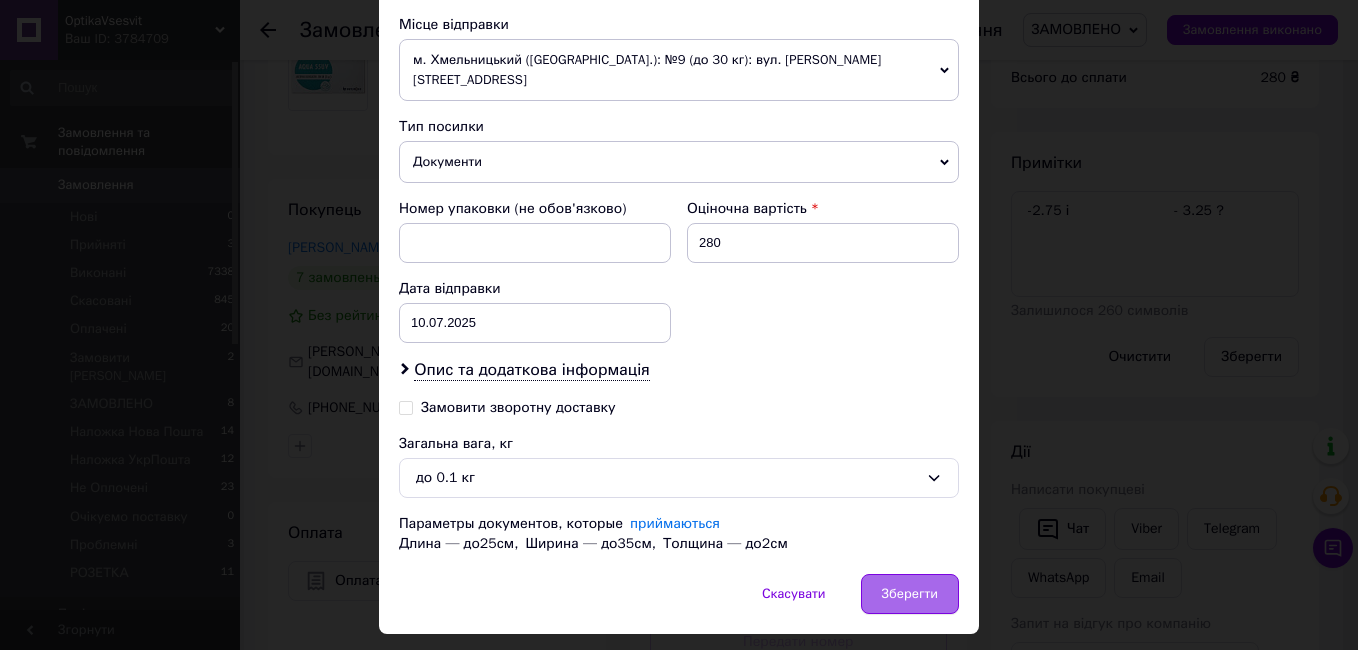 click on "Зберегти" at bounding box center (910, 594) 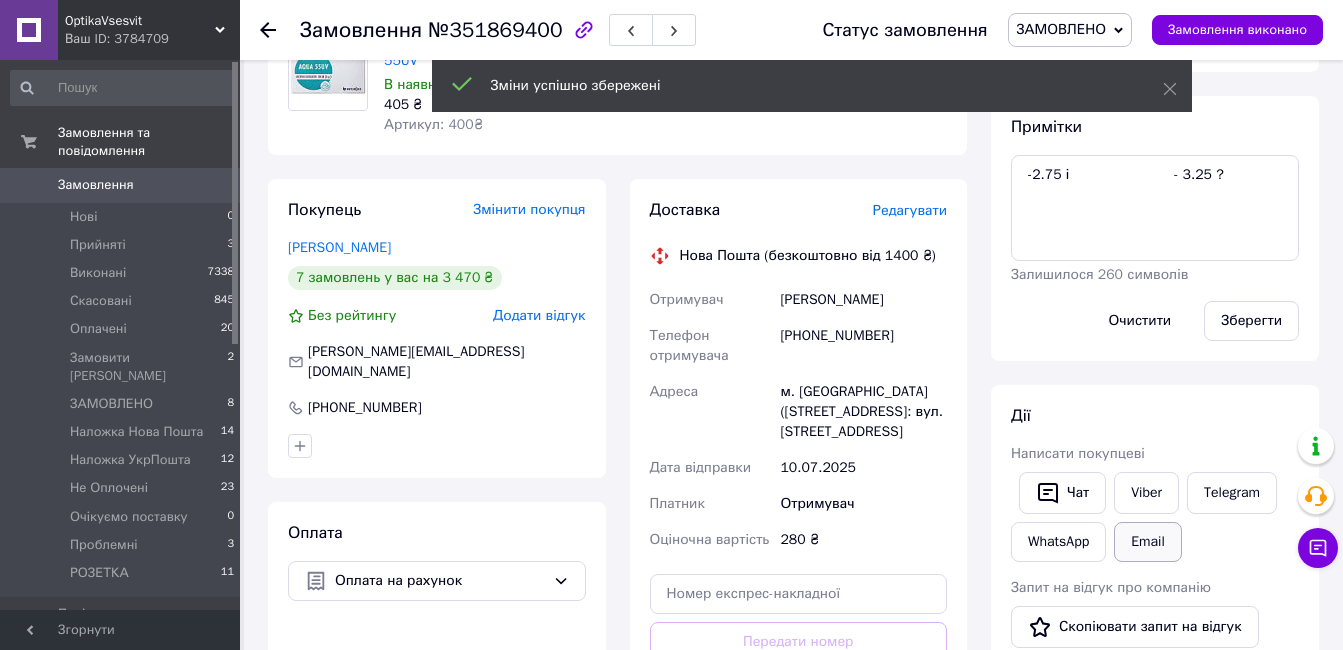 click on "Email" at bounding box center [1148, 542] 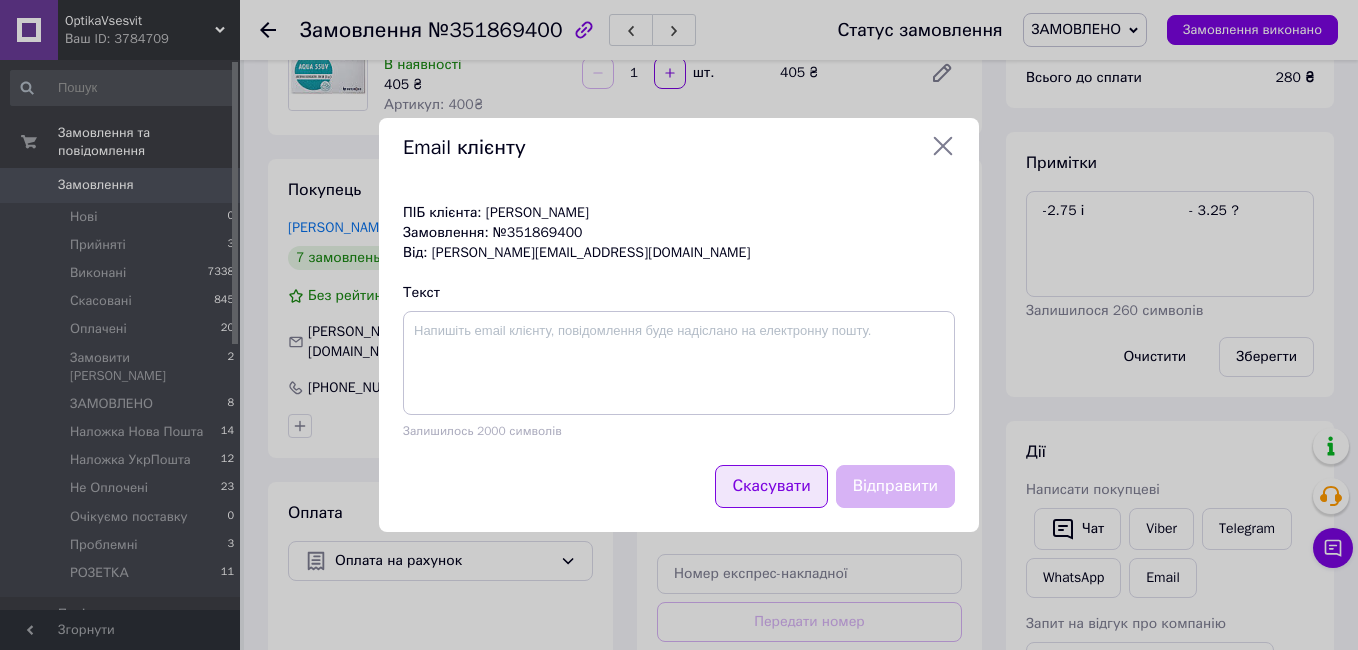click on "Скасувати" at bounding box center [771, 486] 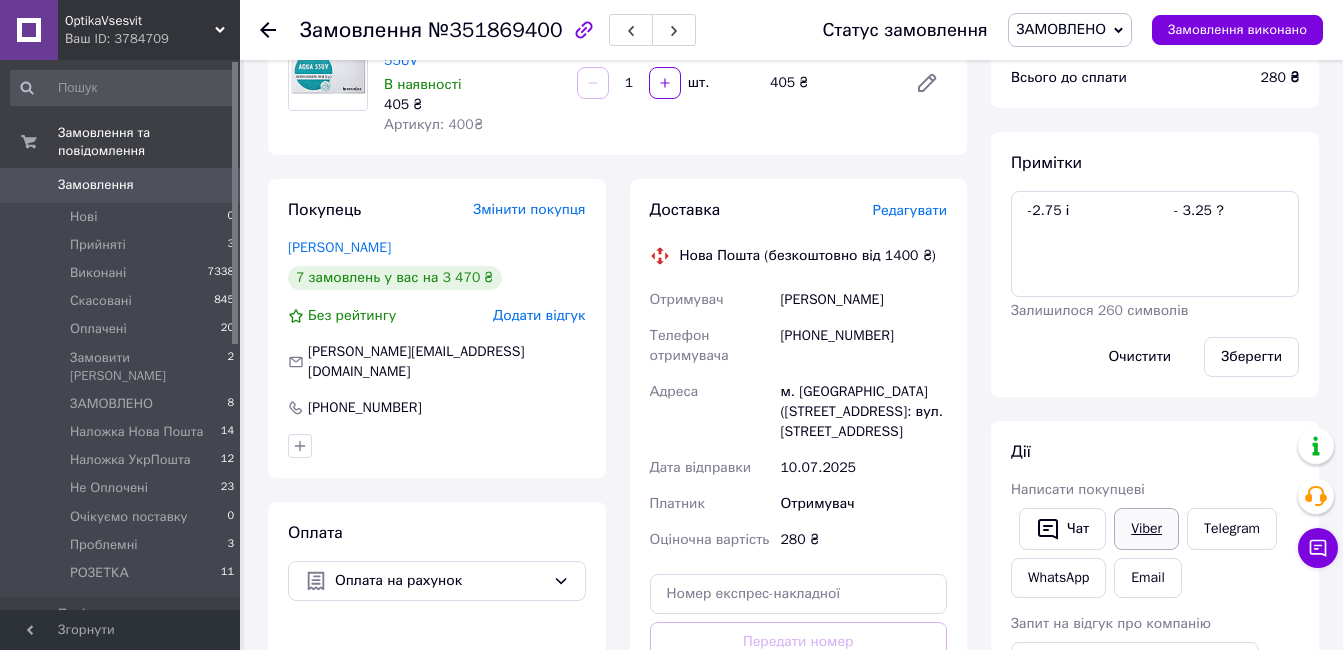 click on "Viber" at bounding box center [1146, 529] 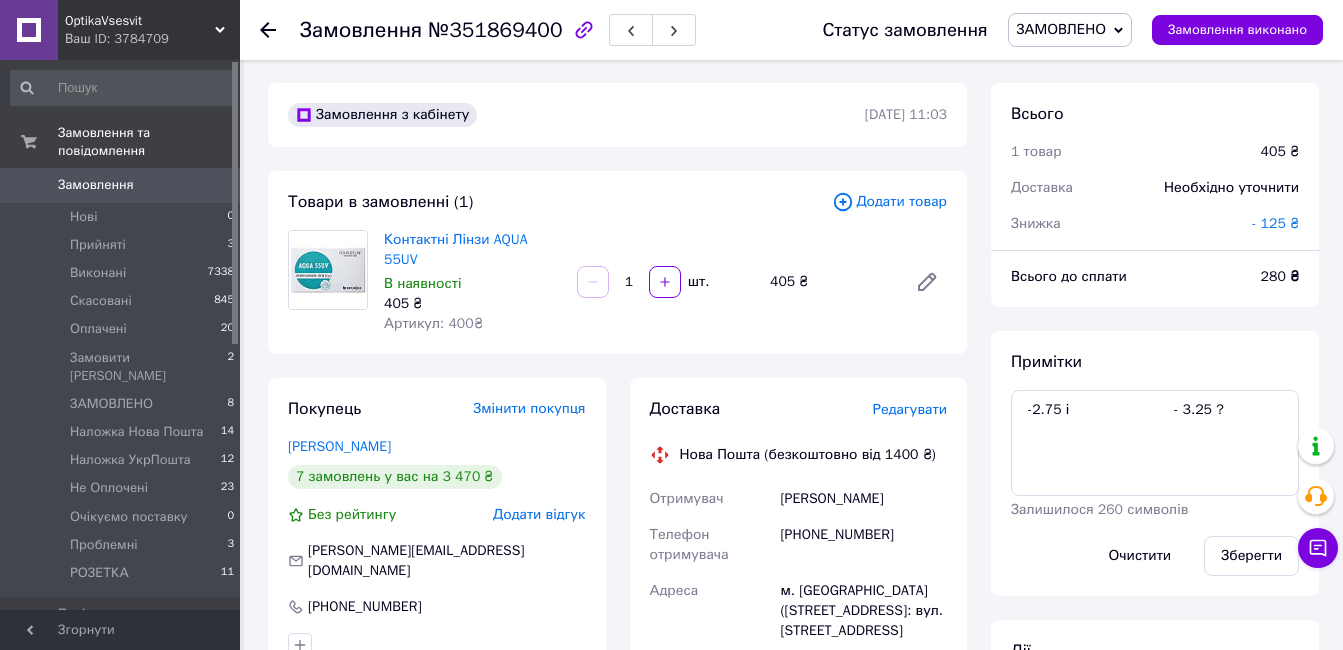 scroll, scrollTop: 0, scrollLeft: 0, axis: both 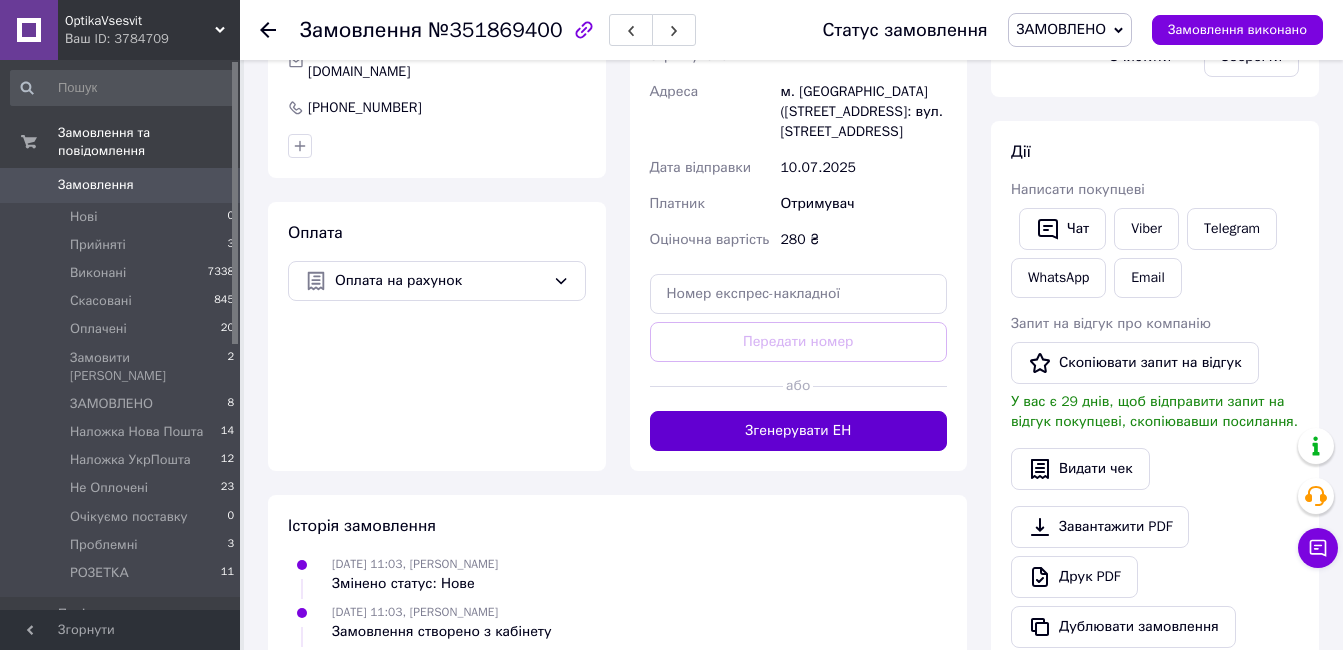 click on "Згенерувати ЕН" at bounding box center (799, 431) 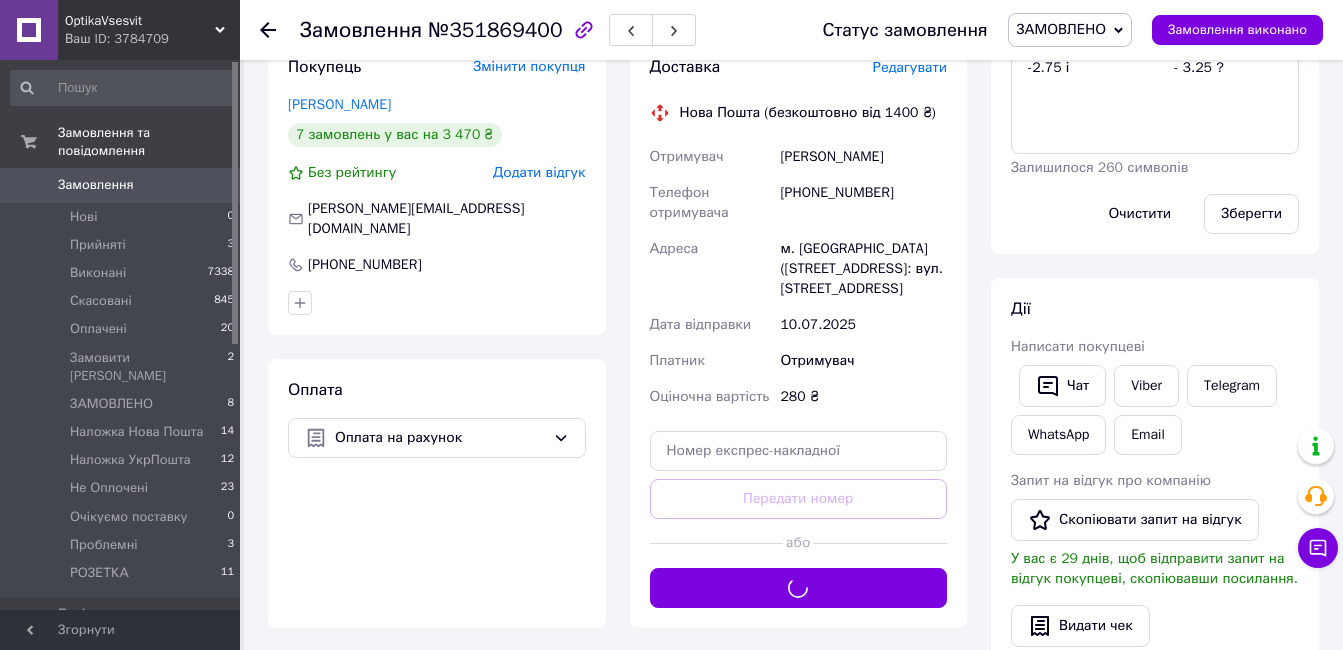 scroll, scrollTop: 200, scrollLeft: 0, axis: vertical 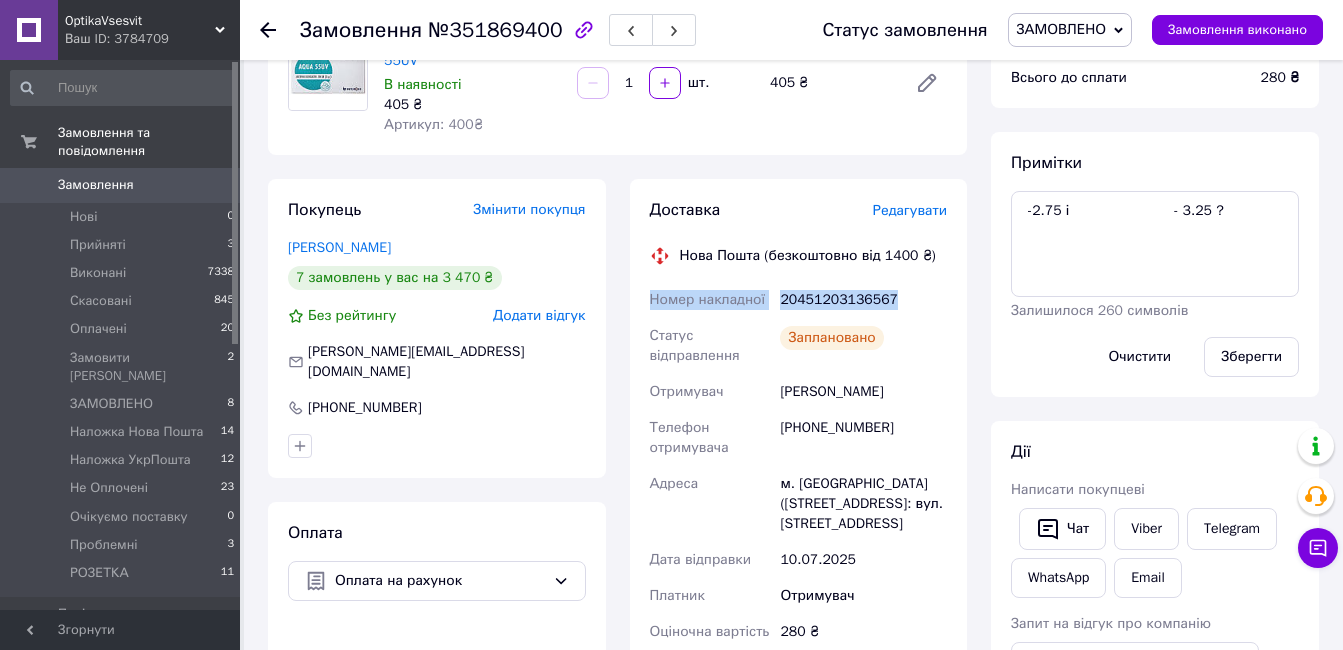 drag, startPoint x: 894, startPoint y: 299, endPoint x: 649, endPoint y: 307, distance: 245.13058 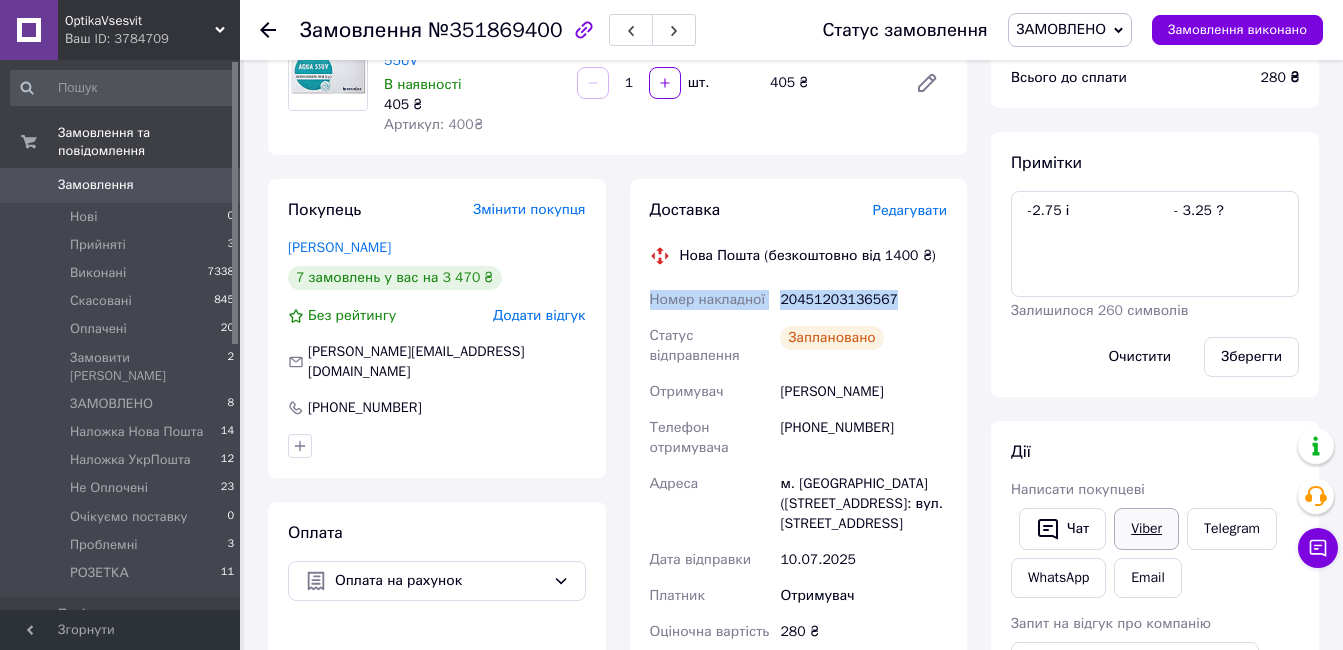 click on "Viber" at bounding box center (1146, 529) 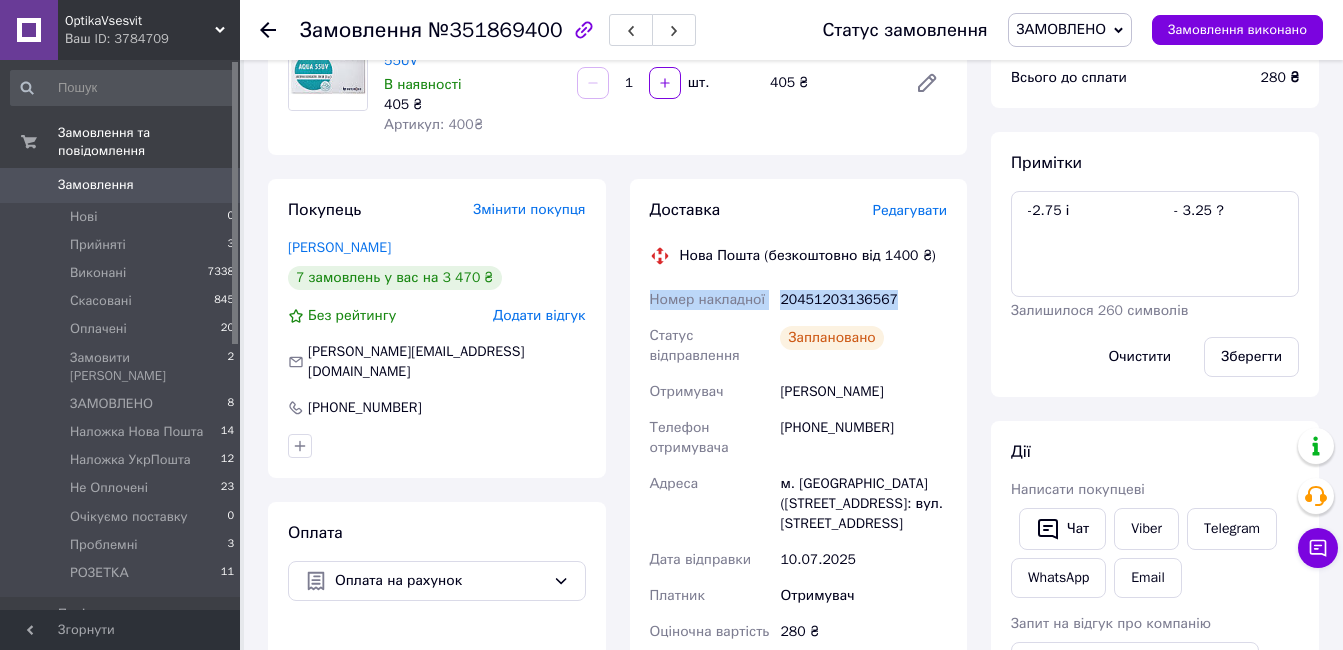 drag, startPoint x: 1081, startPoint y: 33, endPoint x: 1111, endPoint y: 139, distance: 110.16351 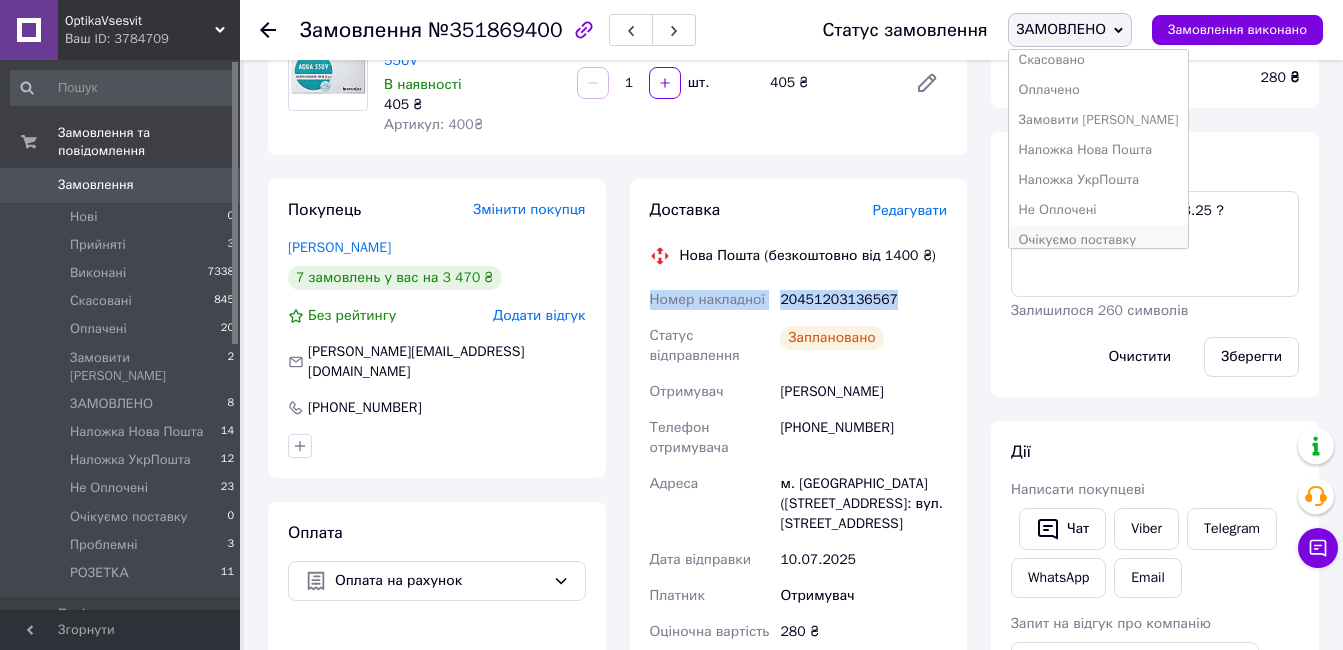 scroll, scrollTop: 142, scrollLeft: 0, axis: vertical 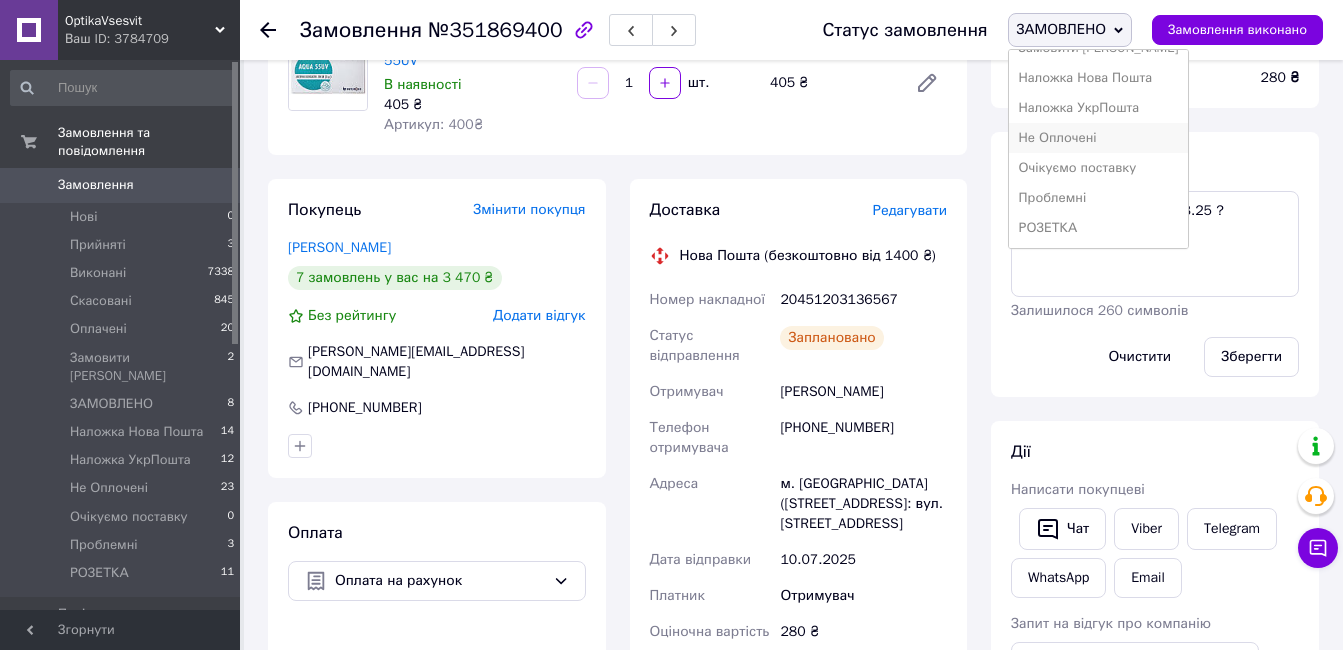 click on "Не Оплочені" at bounding box center [1099, 138] 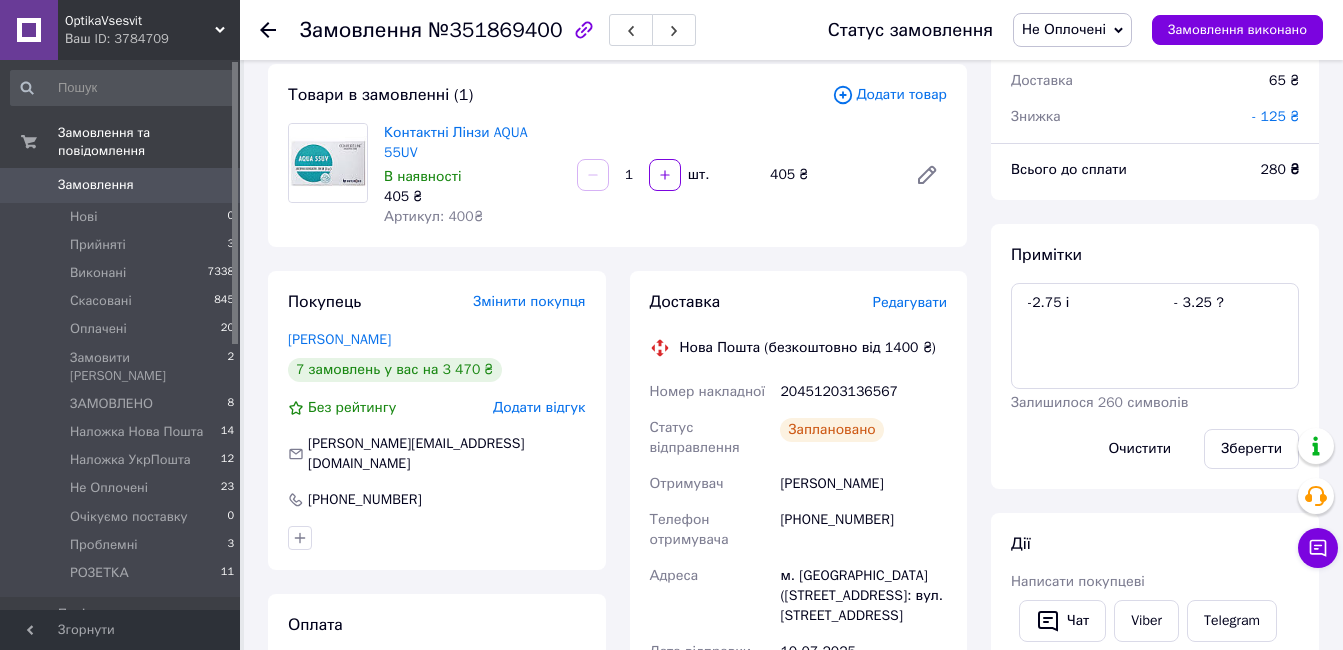 scroll, scrollTop: 0, scrollLeft: 0, axis: both 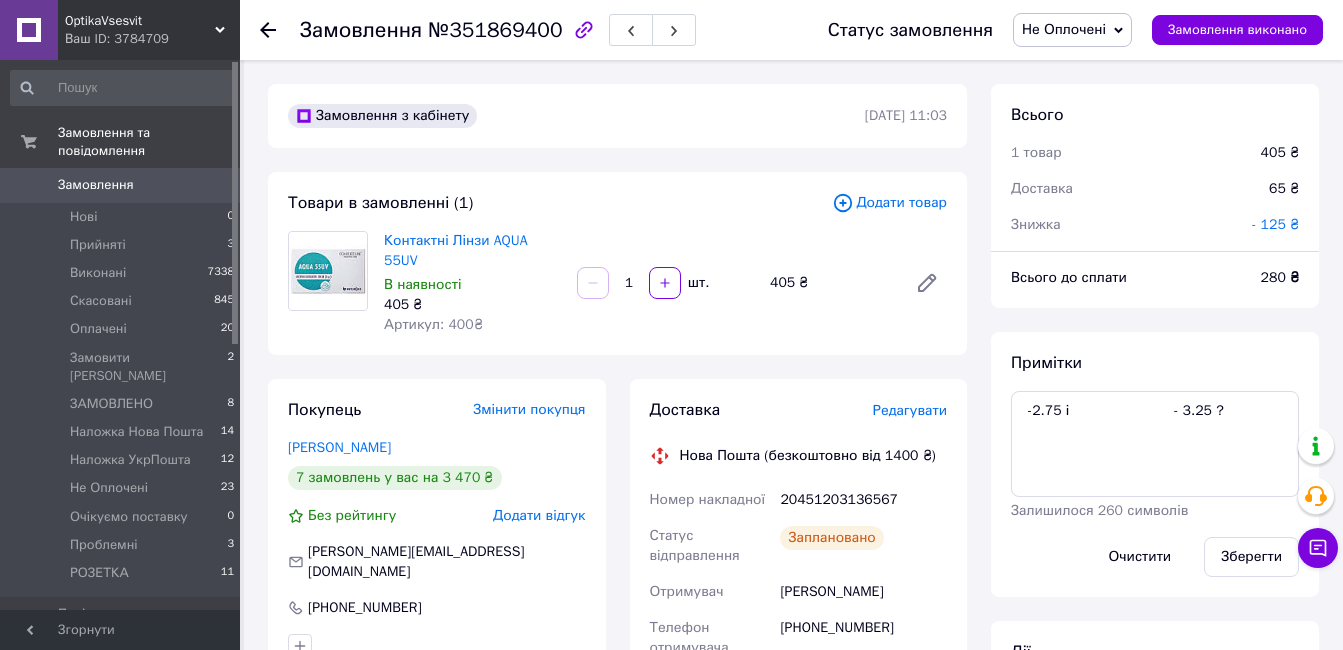 click on "Не Оплочені" at bounding box center [1064, 29] 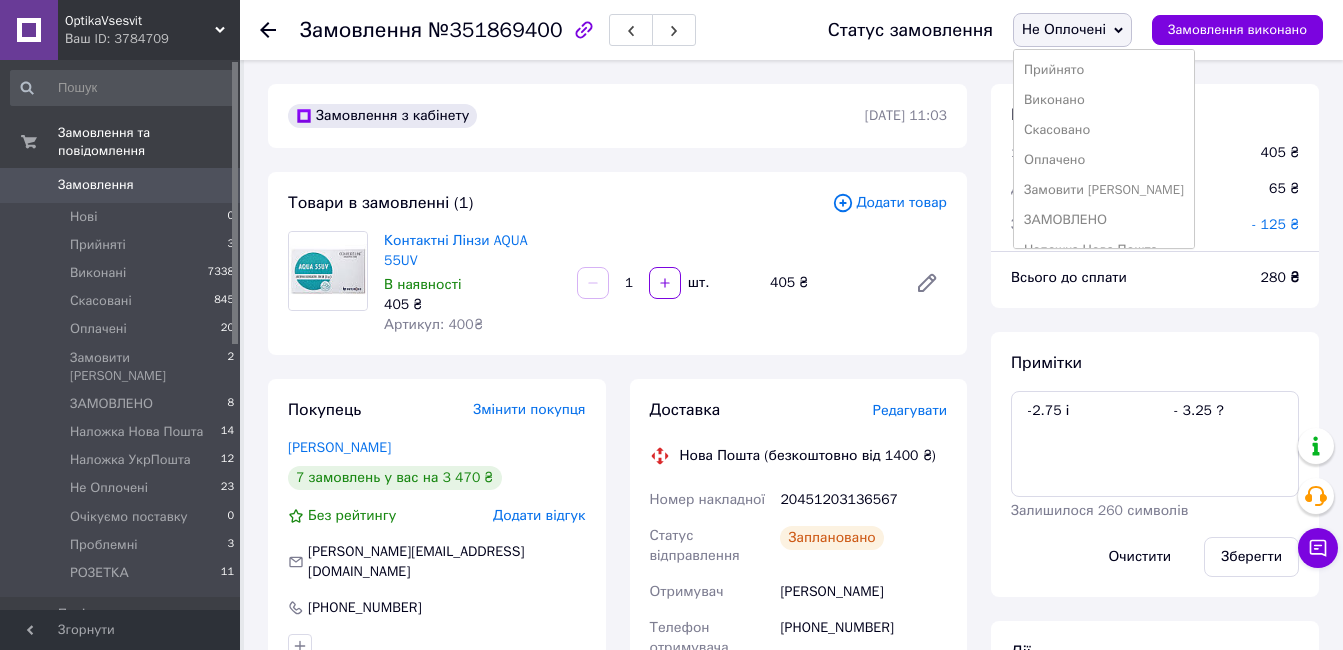 click on "Замовлення з кабінету" at bounding box center (574, 116) 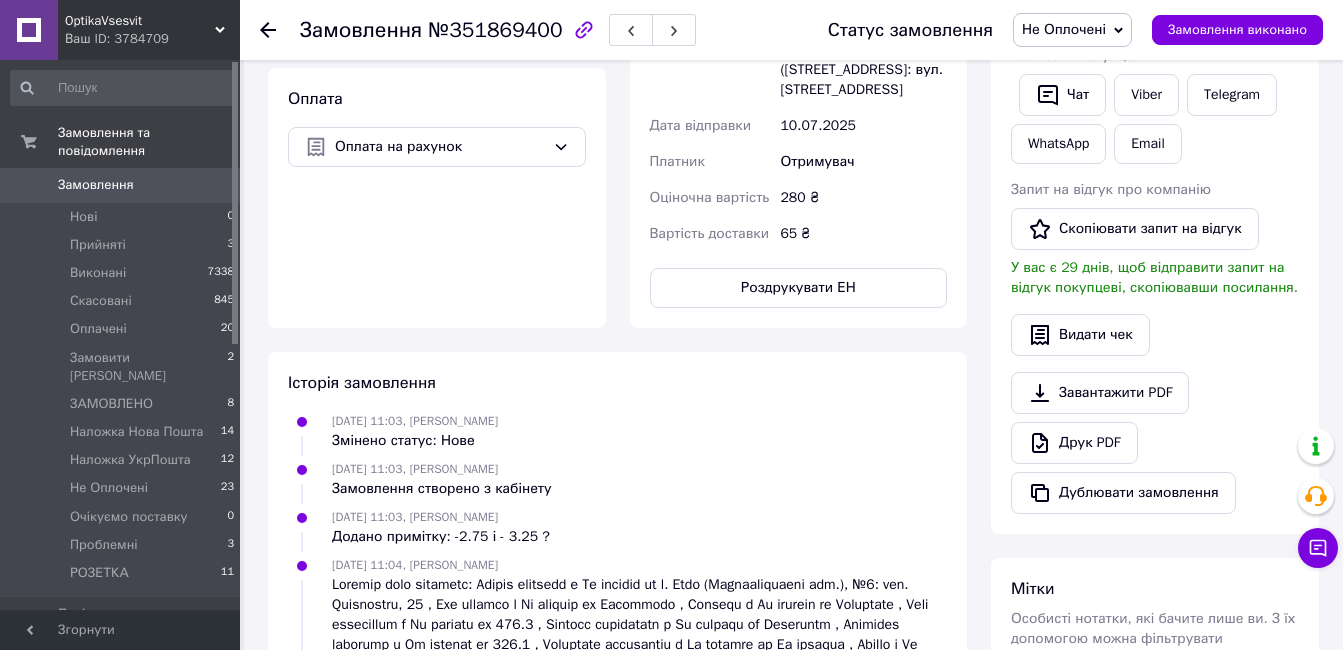 scroll, scrollTop: 1000, scrollLeft: 0, axis: vertical 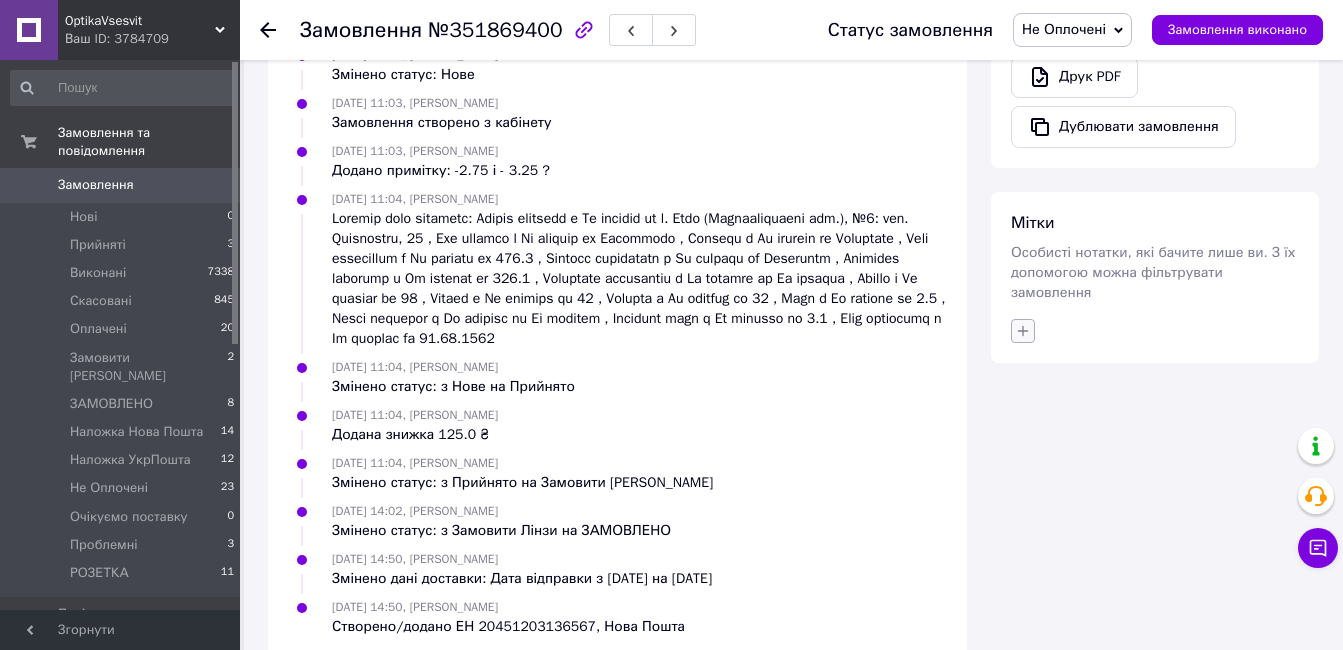 click 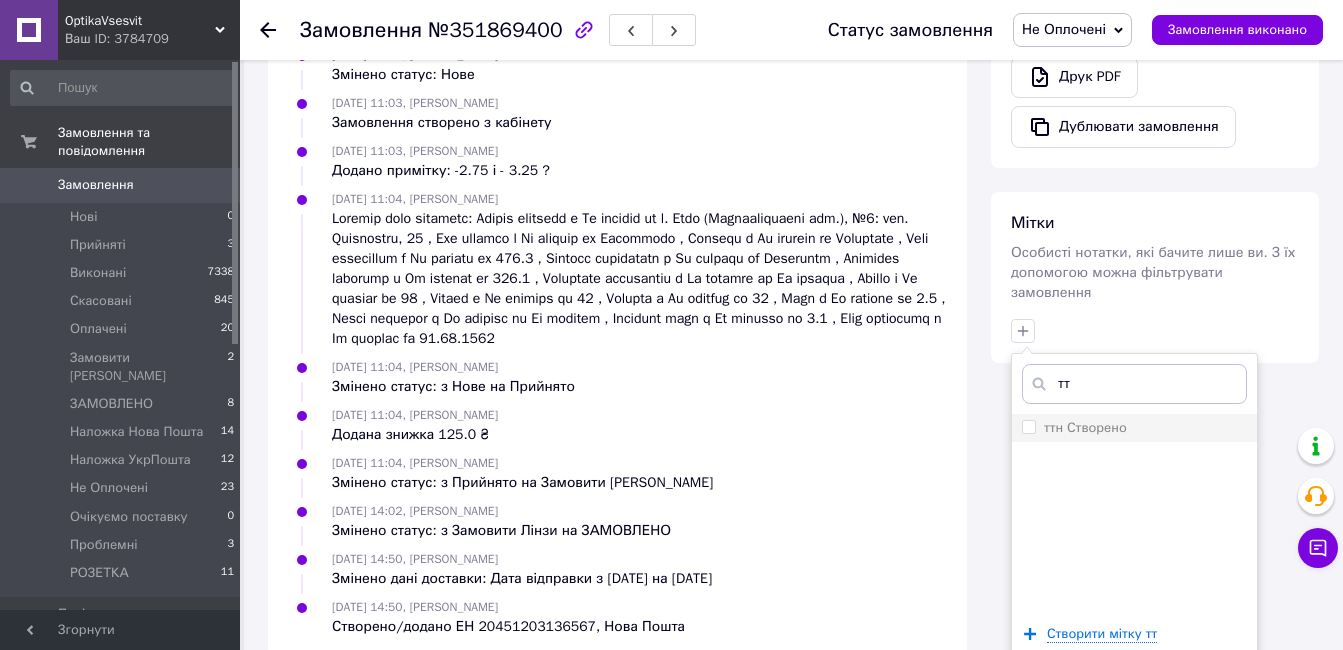 type on "тт" 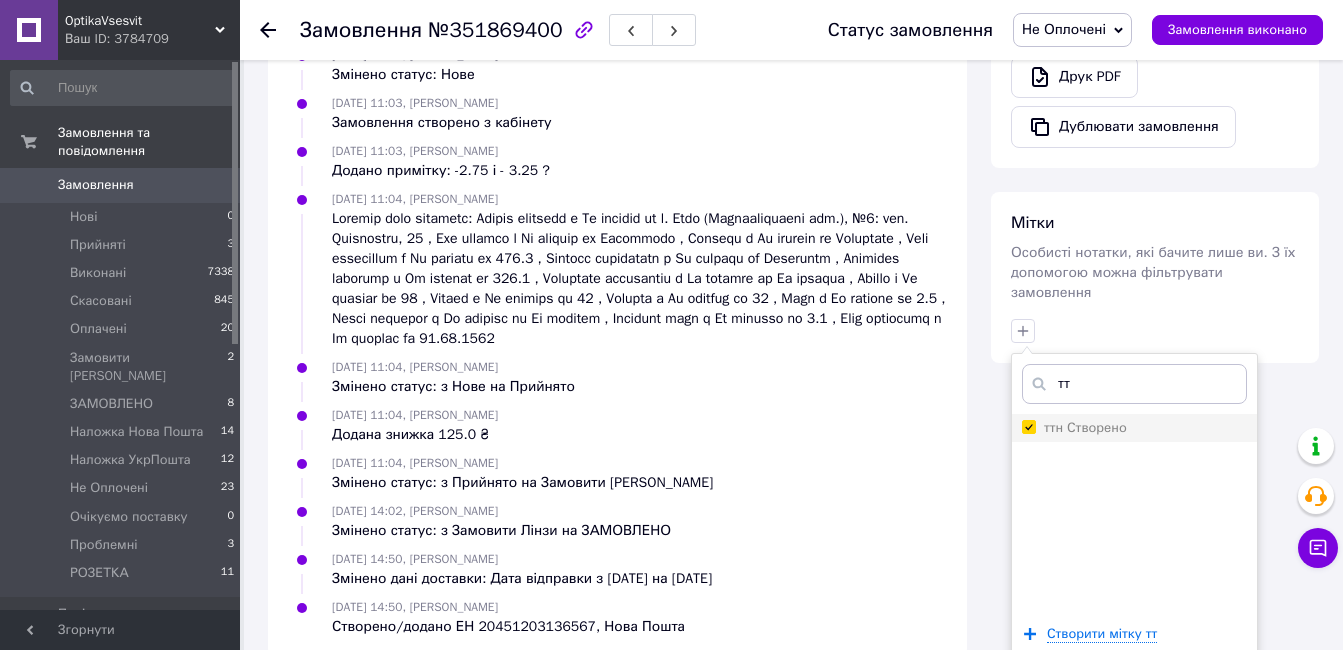checkbox on "true" 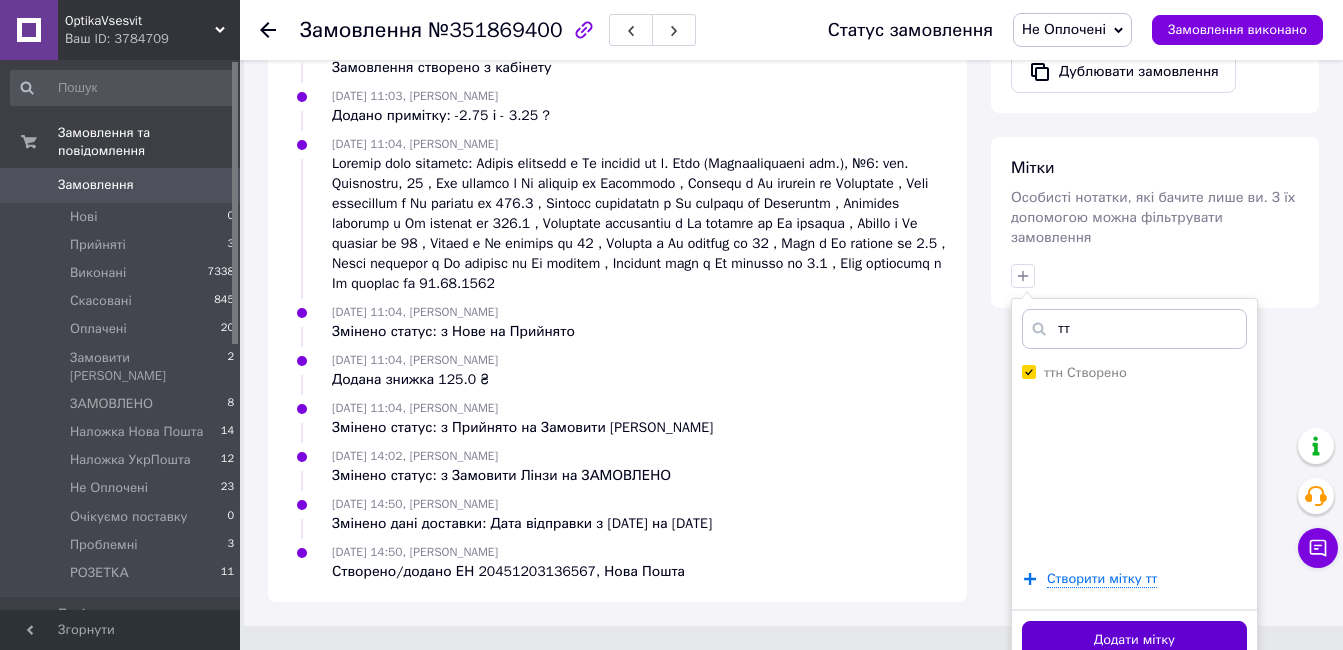 click on "Додати мітку" at bounding box center [1134, 640] 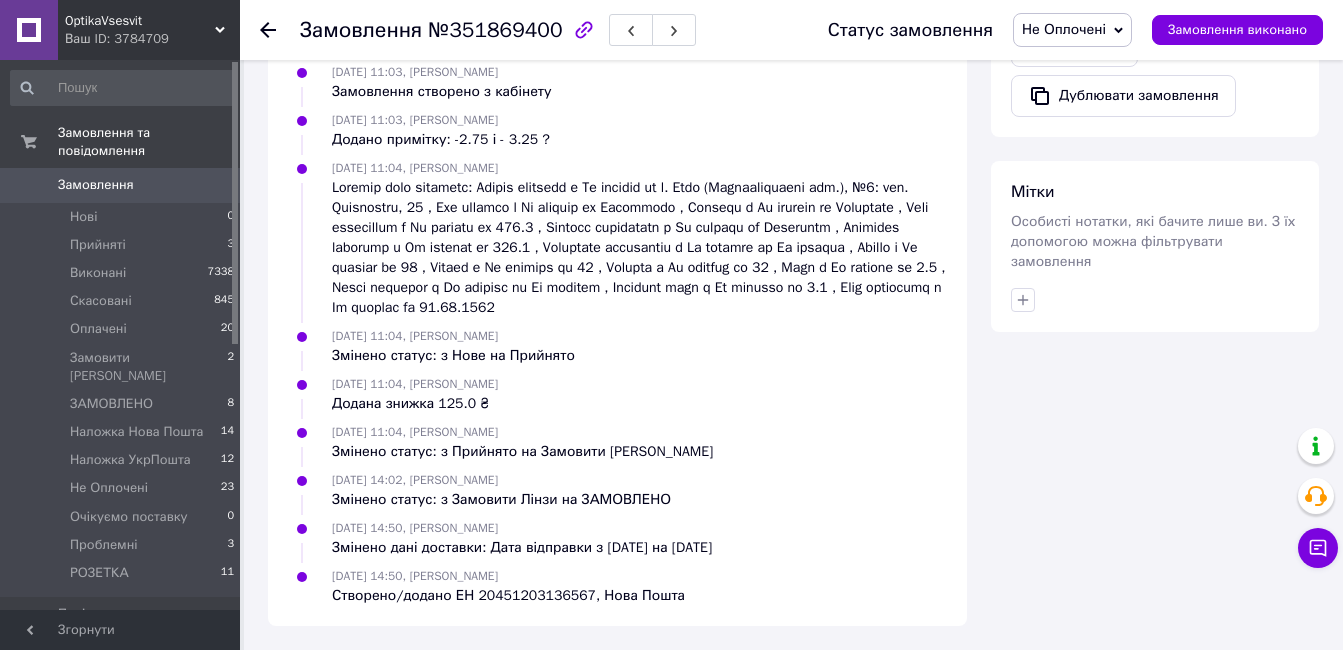 scroll, scrollTop: 1031, scrollLeft: 0, axis: vertical 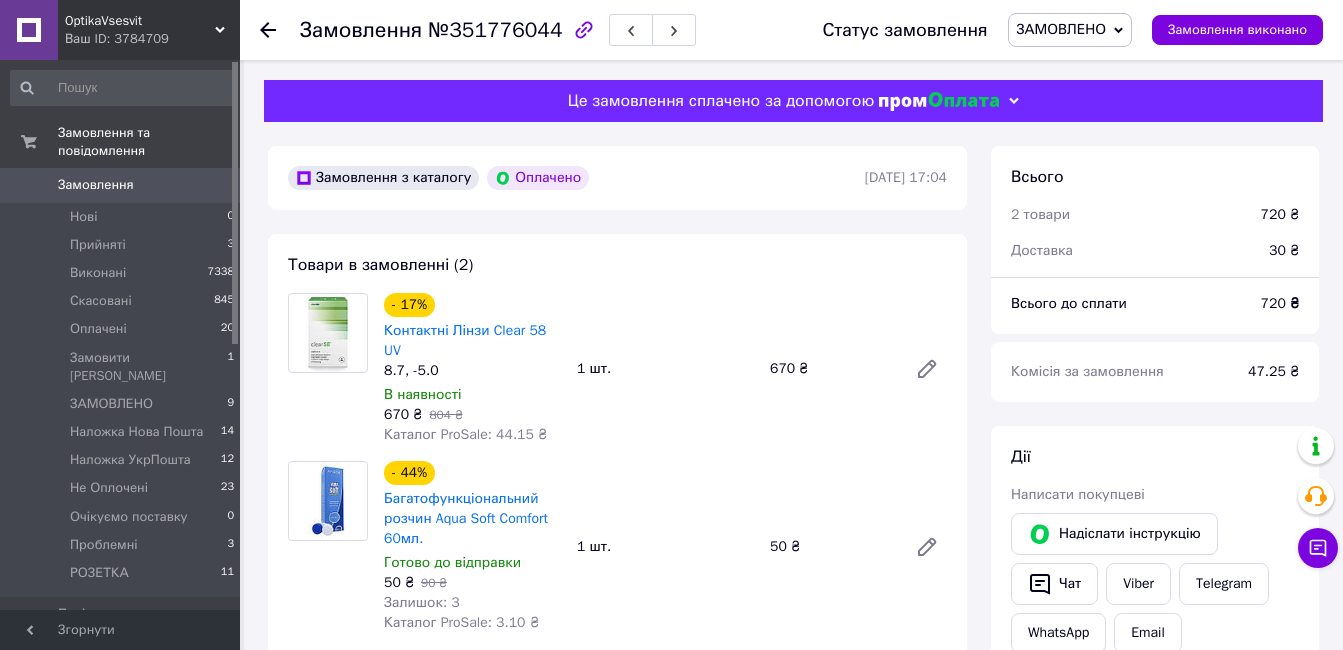 click on "- 17% Контактні Лінзи Clear 58 UV 8.7, -5.0 В наявності 670 ₴   804 ₴ Каталог ProSale: 44.15 ₴  1 шт. 670 ₴" at bounding box center (665, 369) 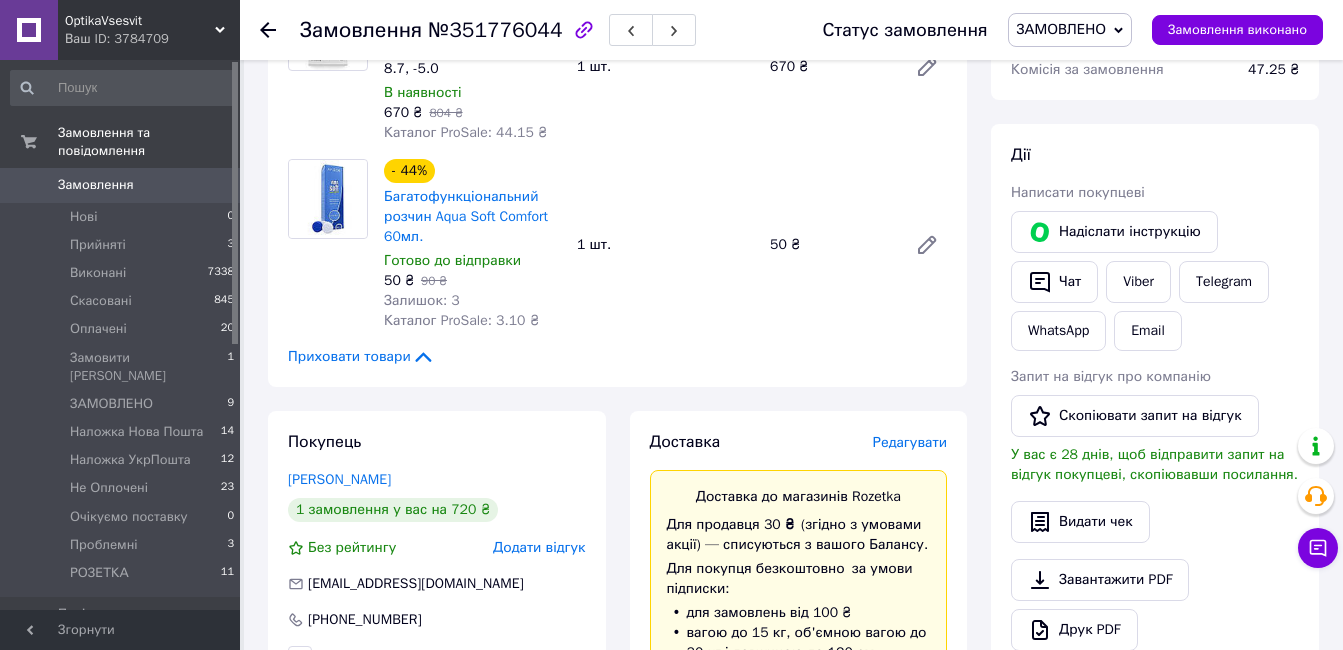 scroll, scrollTop: 0, scrollLeft: 0, axis: both 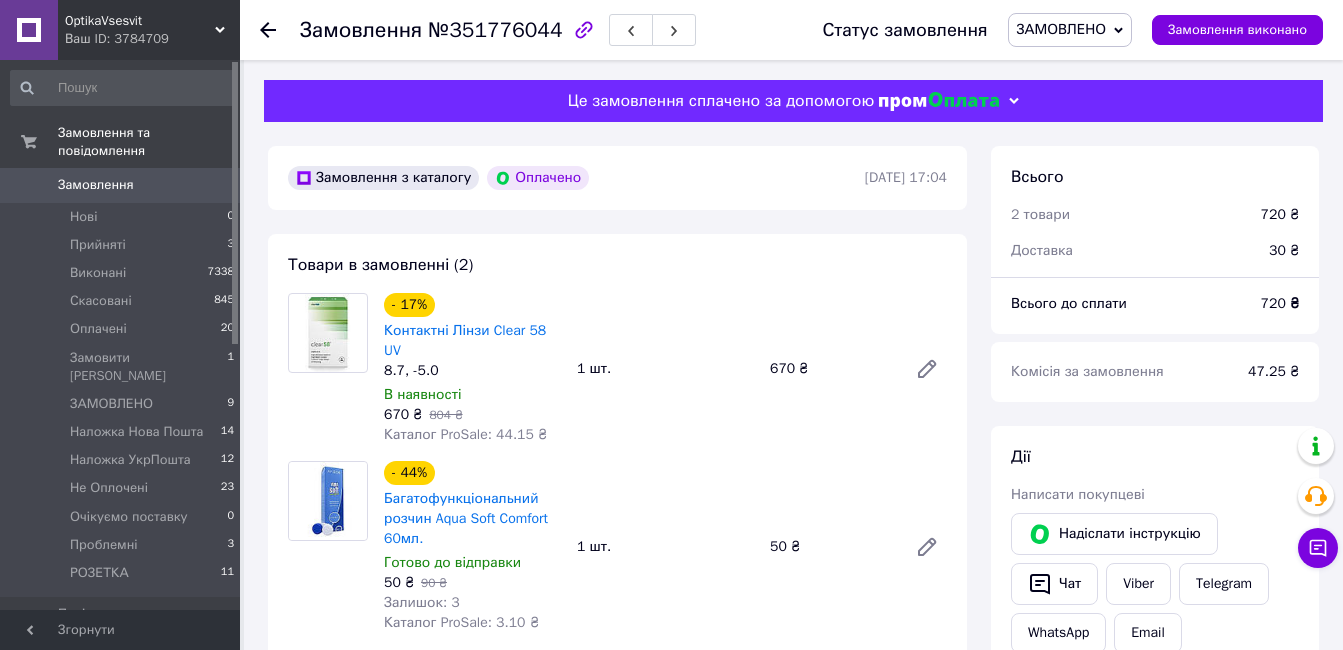 click on "Товари в замовленні (2) - 17% Контактні Лінзи Clear 58 UV 8.7, -5.0 В наявності 670 ₴   804 ₴ Каталог ProSale: 44.15 ₴  1 шт. 670 ₴ - 44% Багатофункціональний розчин Aqua Soft Comfort 60мл. Готово до відправки 50 ₴   90 ₴ Залишок: 3 Каталог ProSale: 3.10 ₴  1 шт. 50 ₴ Приховати товари" at bounding box center [617, 461] 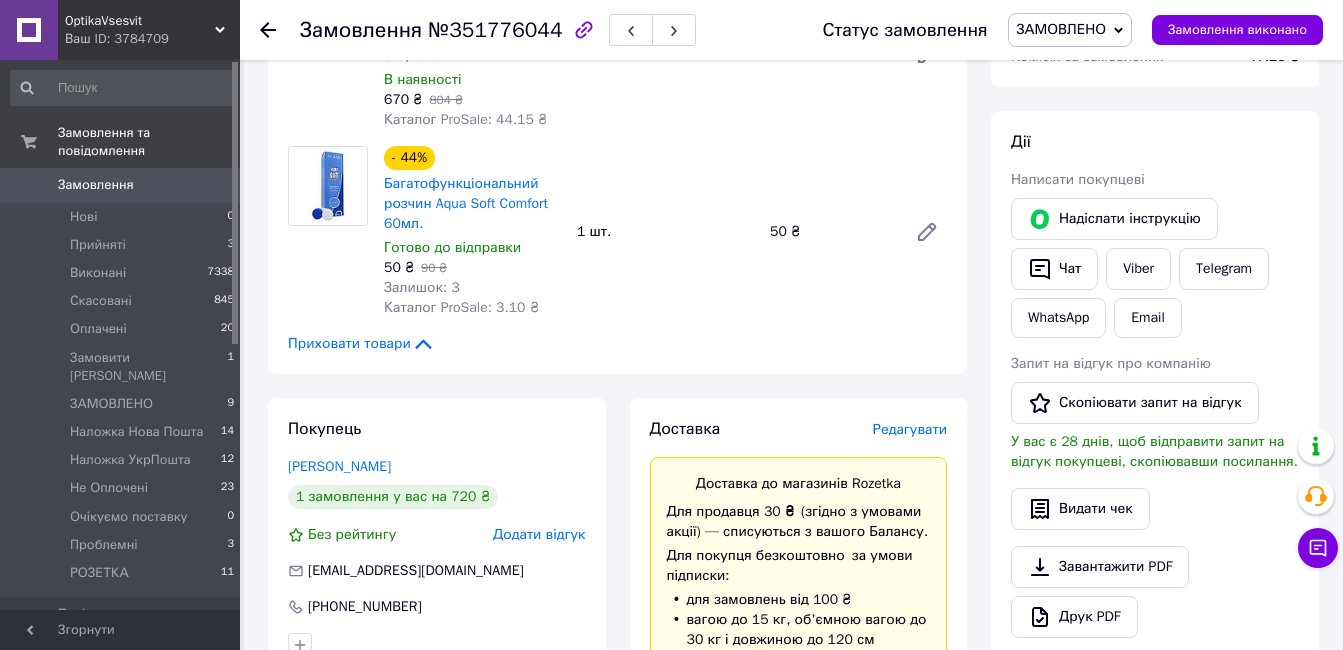scroll, scrollTop: 0, scrollLeft: 0, axis: both 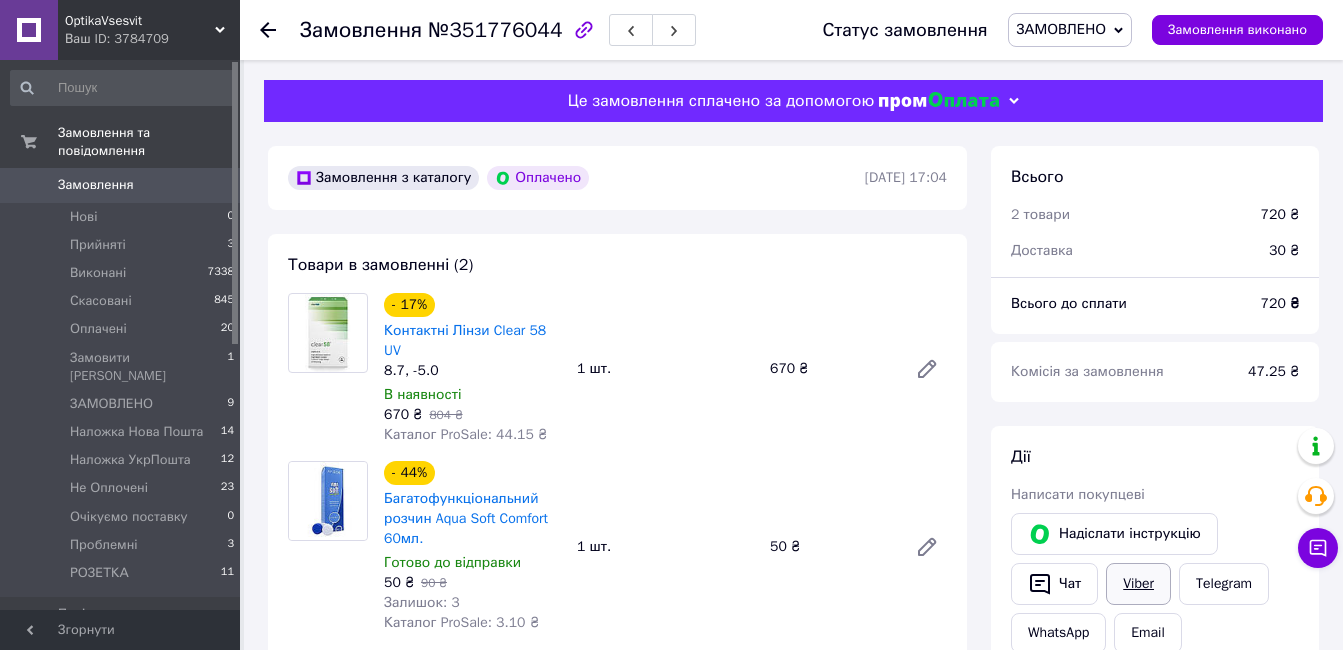 drag, startPoint x: 1137, startPoint y: 585, endPoint x: 1110, endPoint y: 576, distance: 28.460499 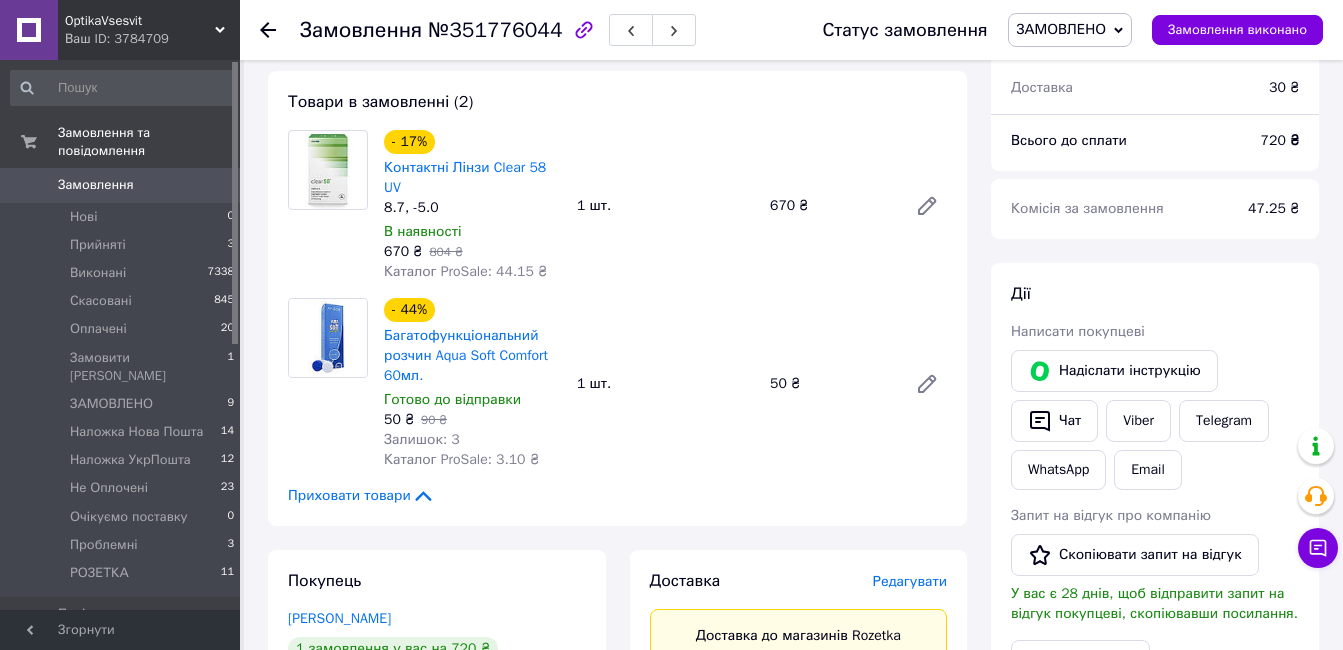 scroll, scrollTop: 500, scrollLeft: 0, axis: vertical 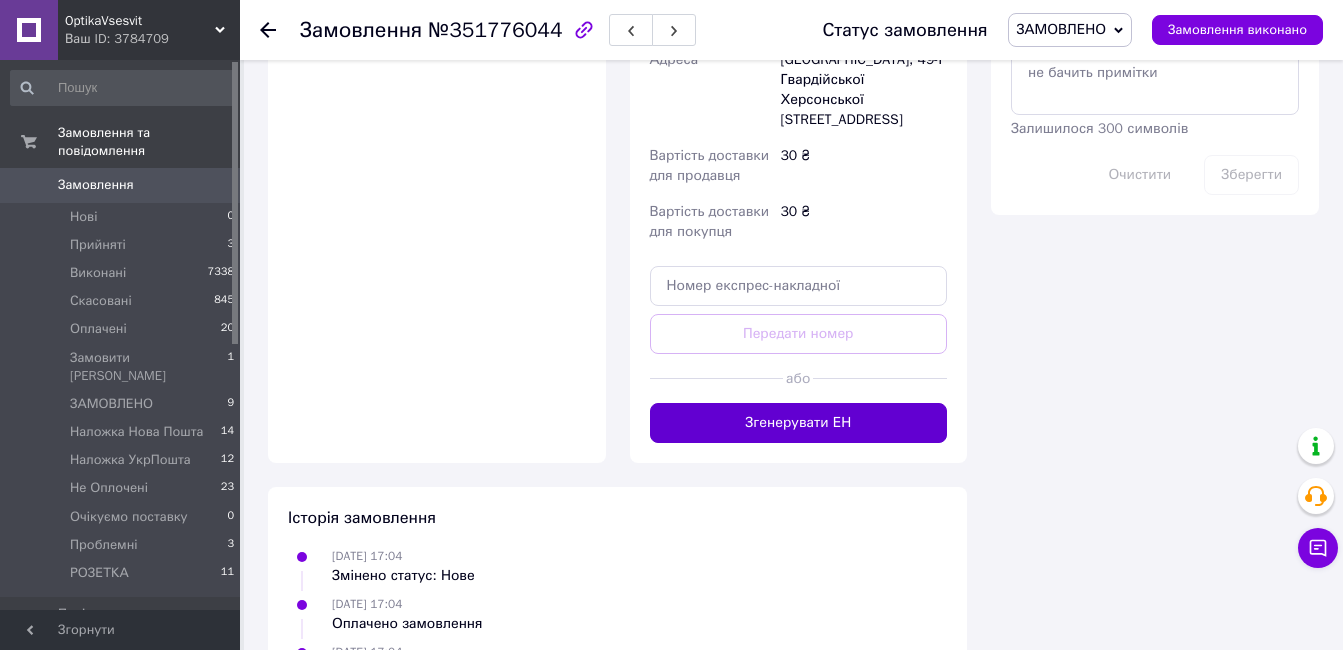 click on "Згенерувати ЕН" at bounding box center [799, 423] 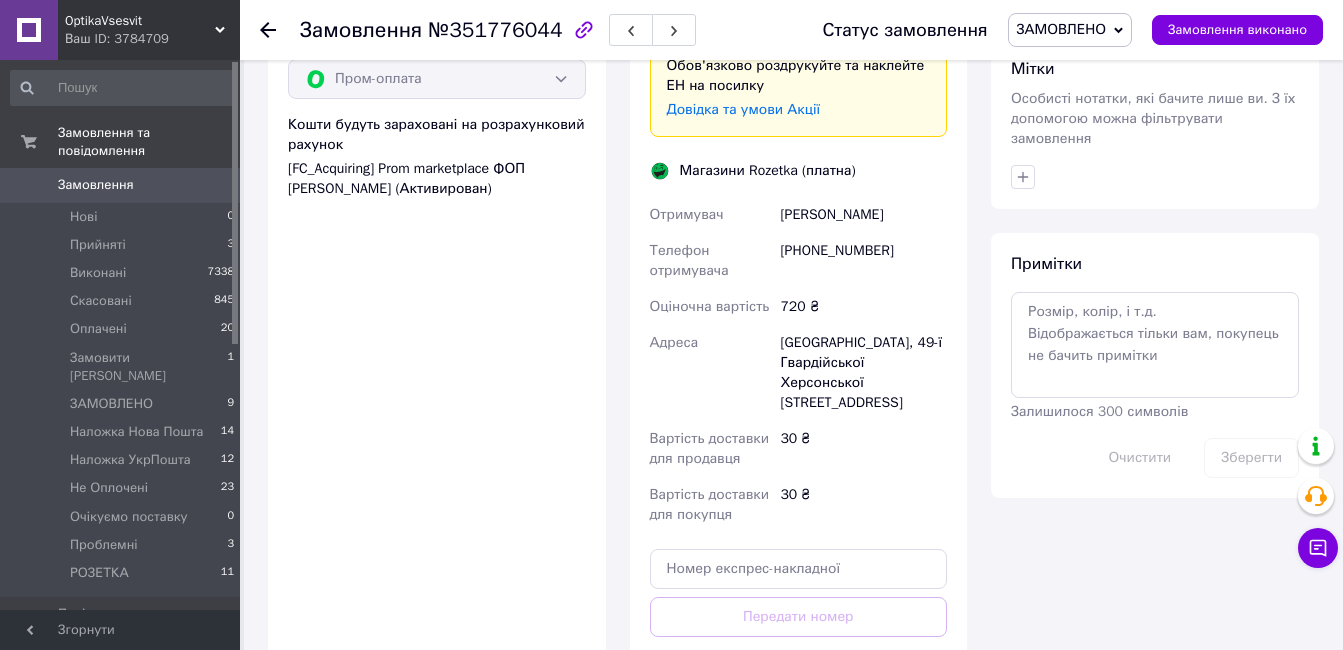 scroll, scrollTop: 1000, scrollLeft: 0, axis: vertical 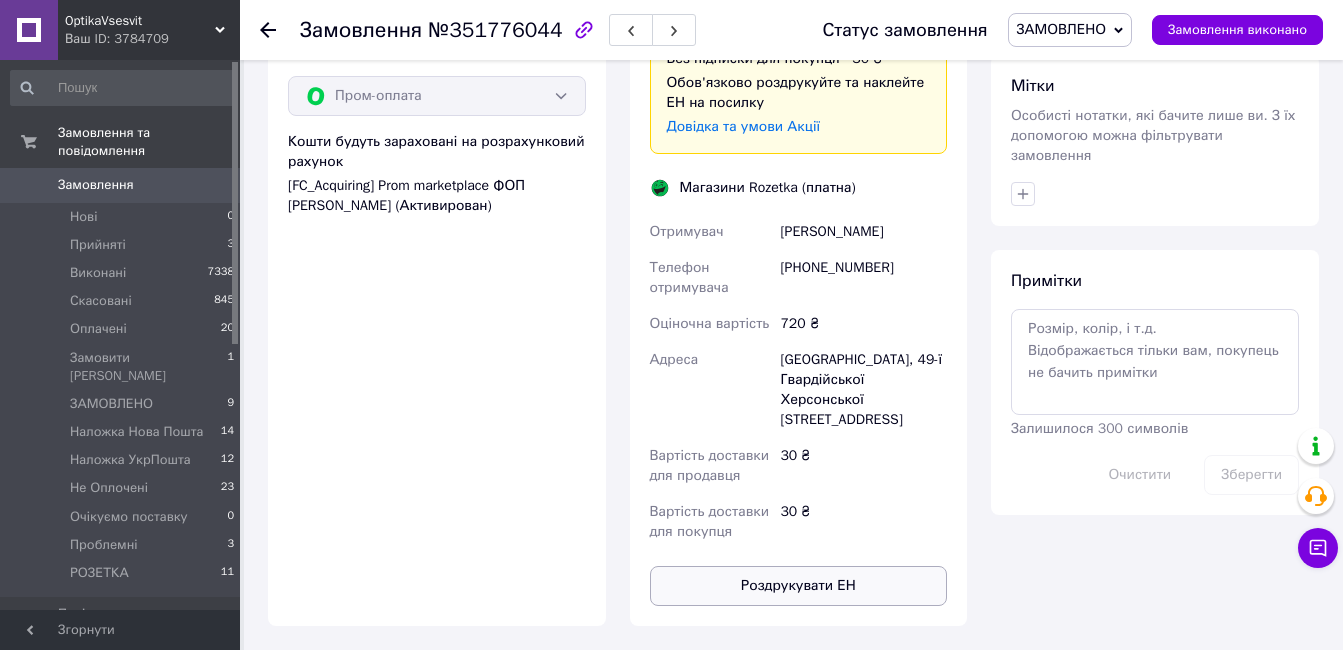click on "Роздрукувати ЕН" at bounding box center [799, 586] 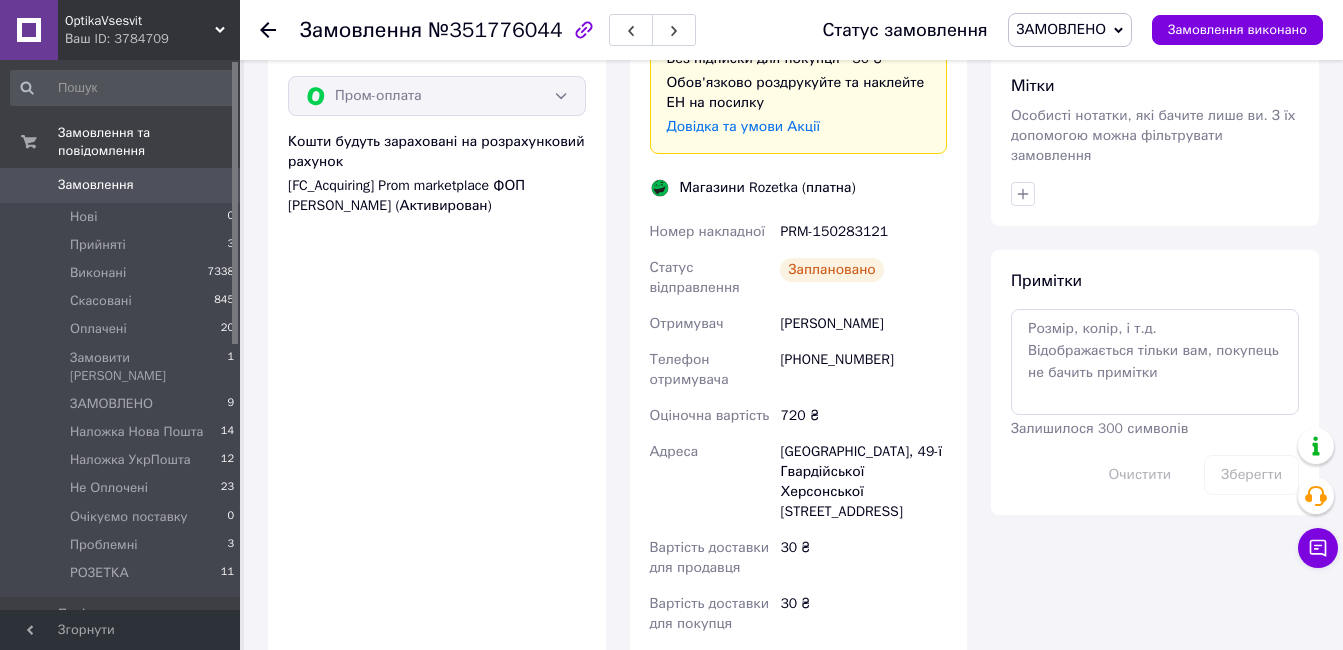 scroll, scrollTop: 800, scrollLeft: 0, axis: vertical 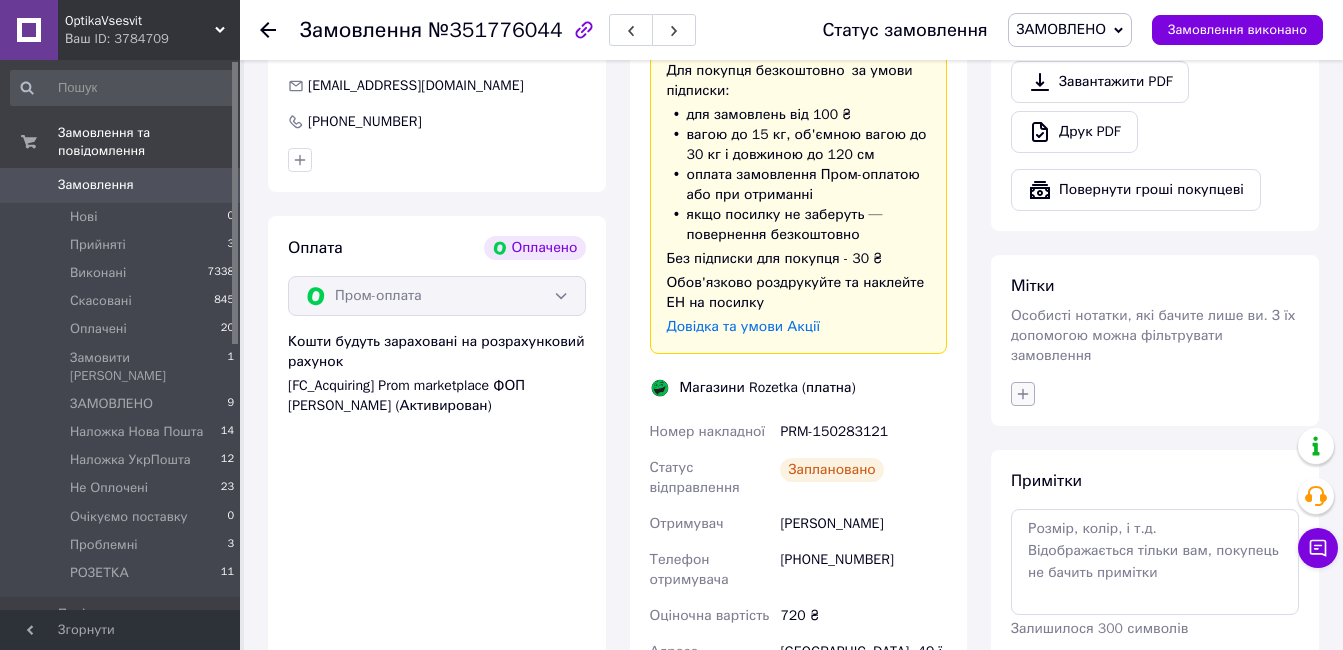 click 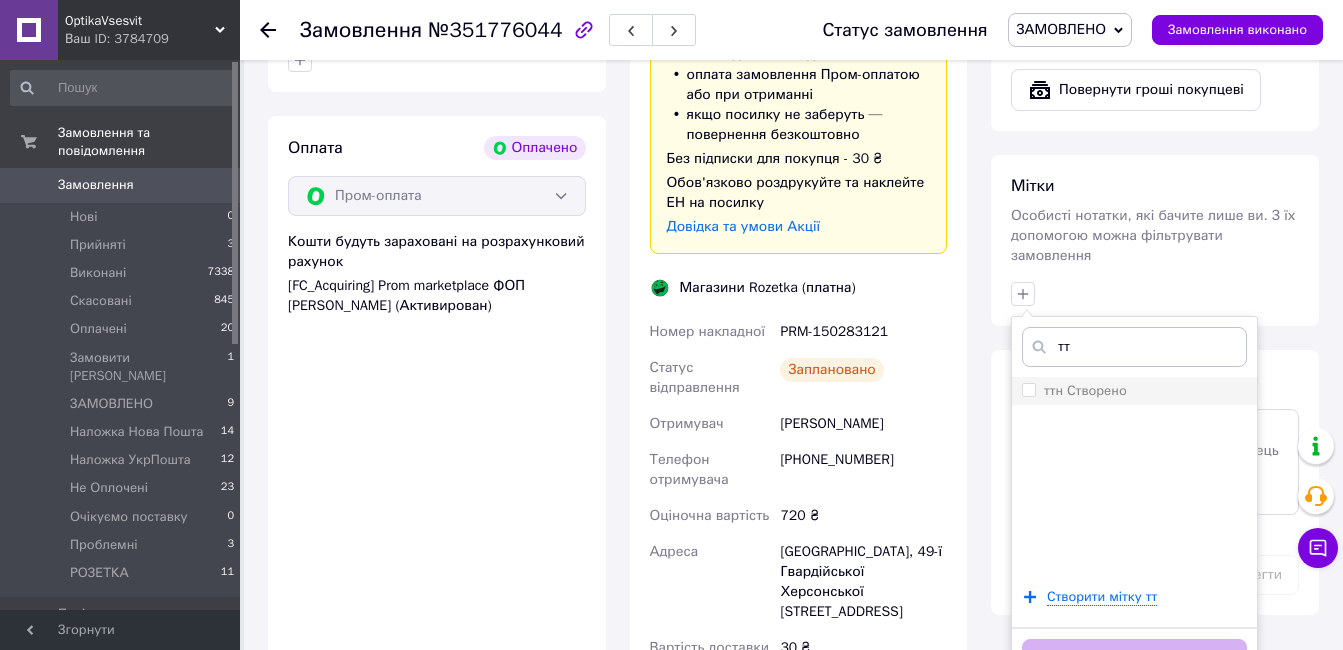 type on "тт" 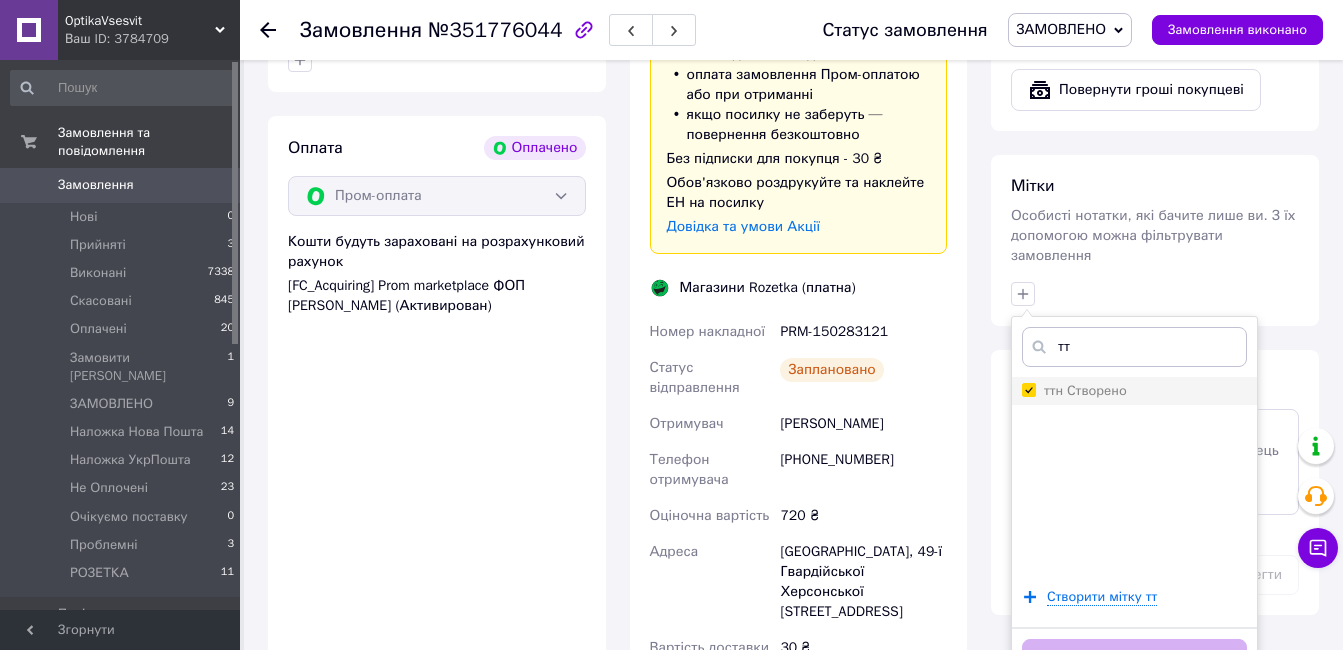 checkbox on "true" 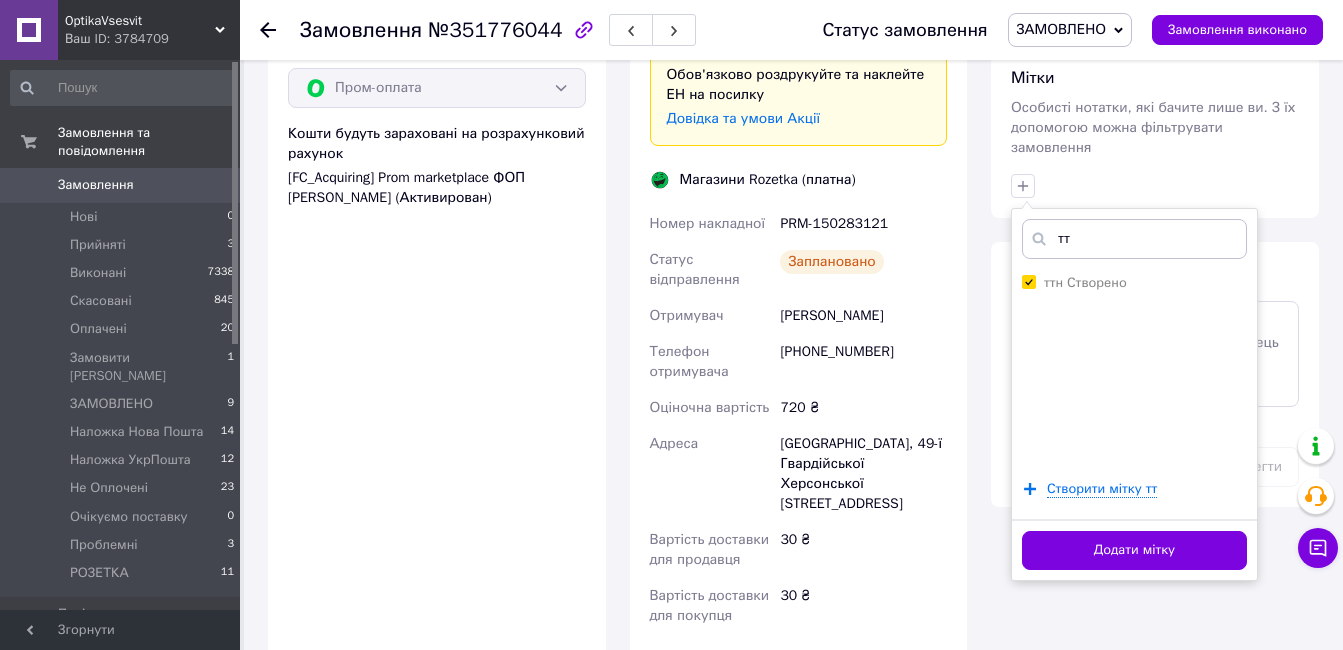 scroll, scrollTop: 1100, scrollLeft: 0, axis: vertical 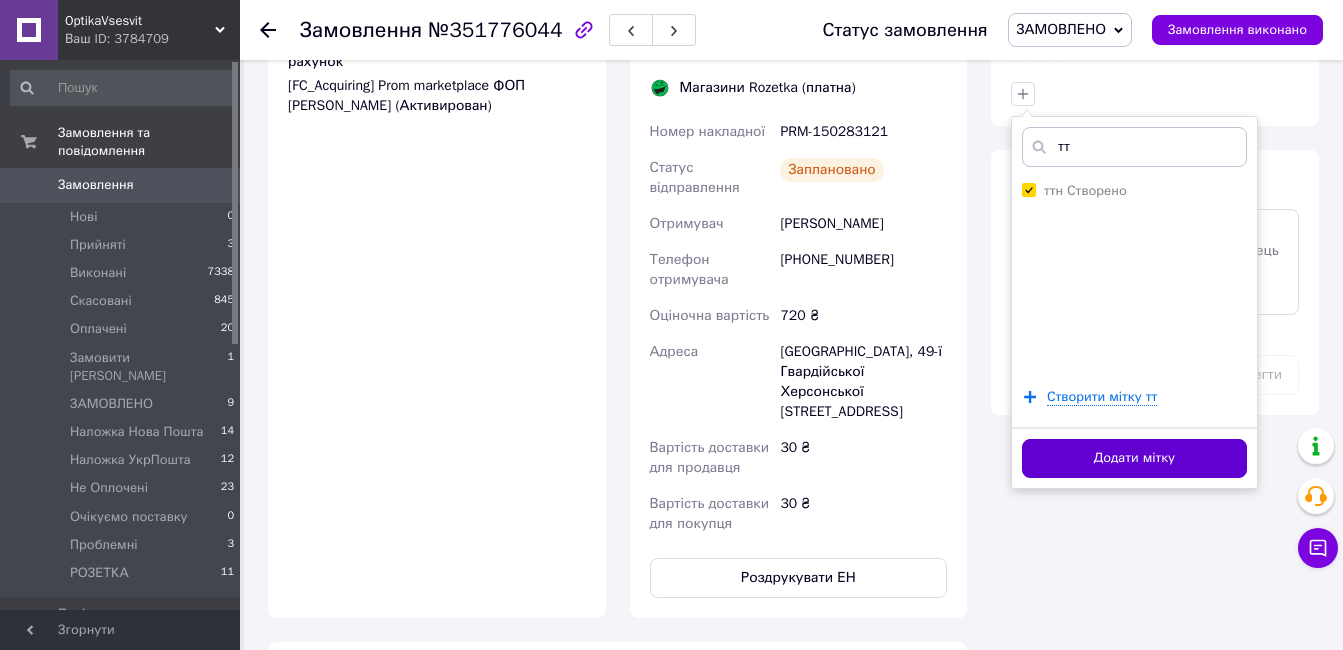click on "Додати мітку" at bounding box center [1134, 458] 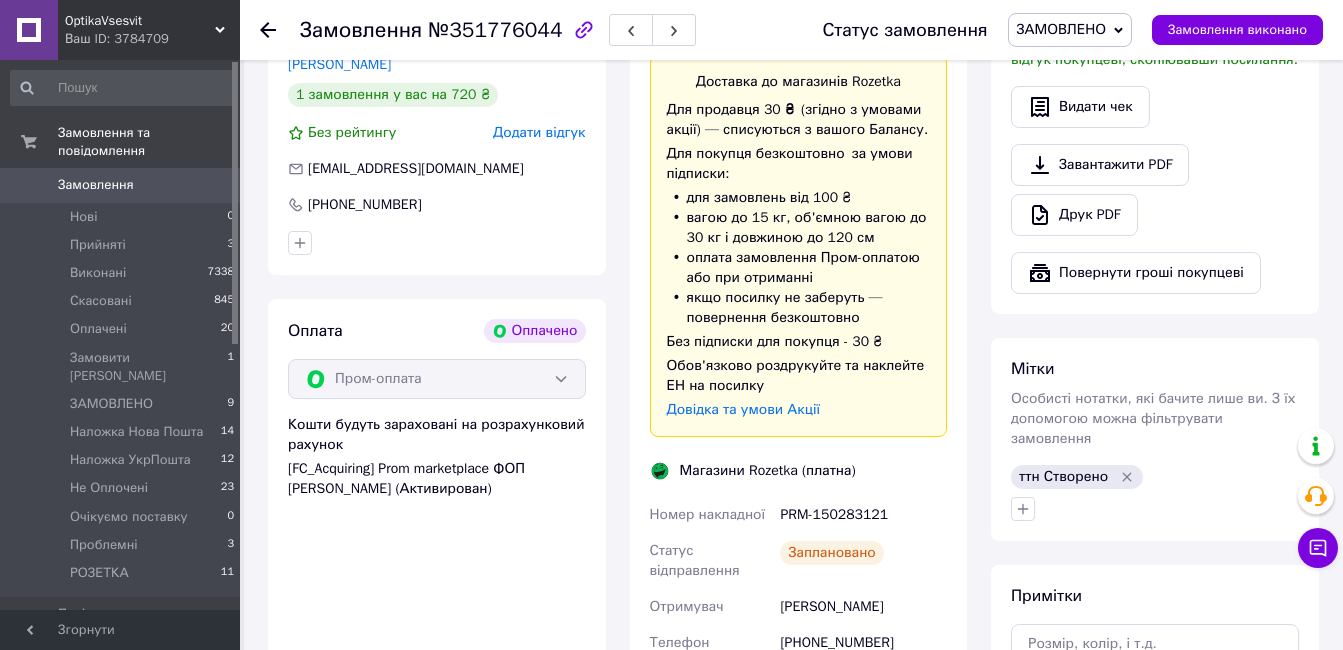 scroll, scrollTop: 900, scrollLeft: 0, axis: vertical 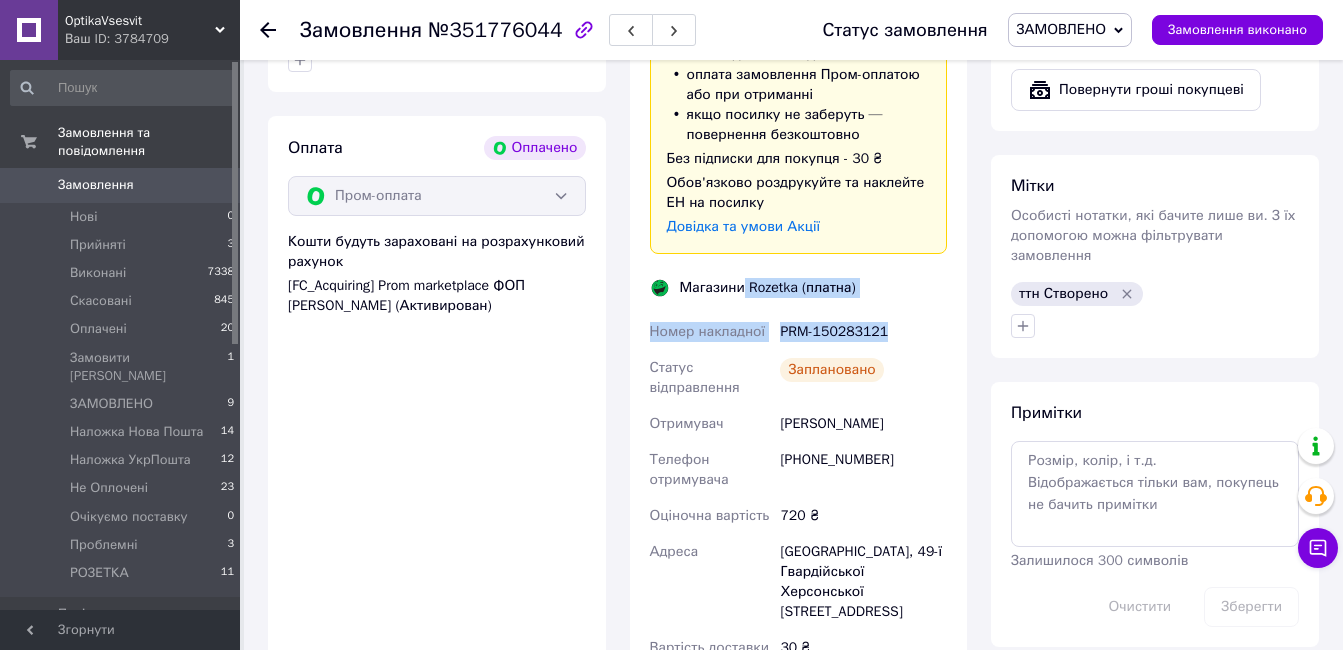 drag, startPoint x: 893, startPoint y: 311, endPoint x: 744, endPoint y: 257, distance: 158.48344 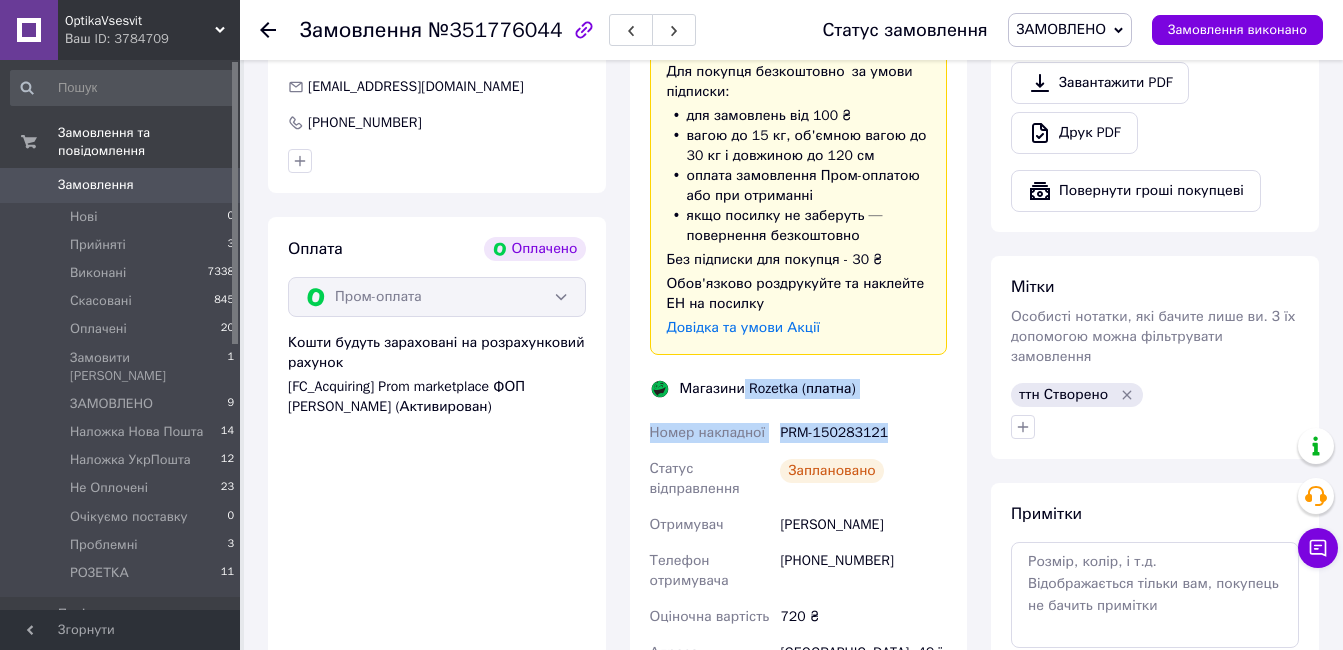 scroll, scrollTop: 500, scrollLeft: 0, axis: vertical 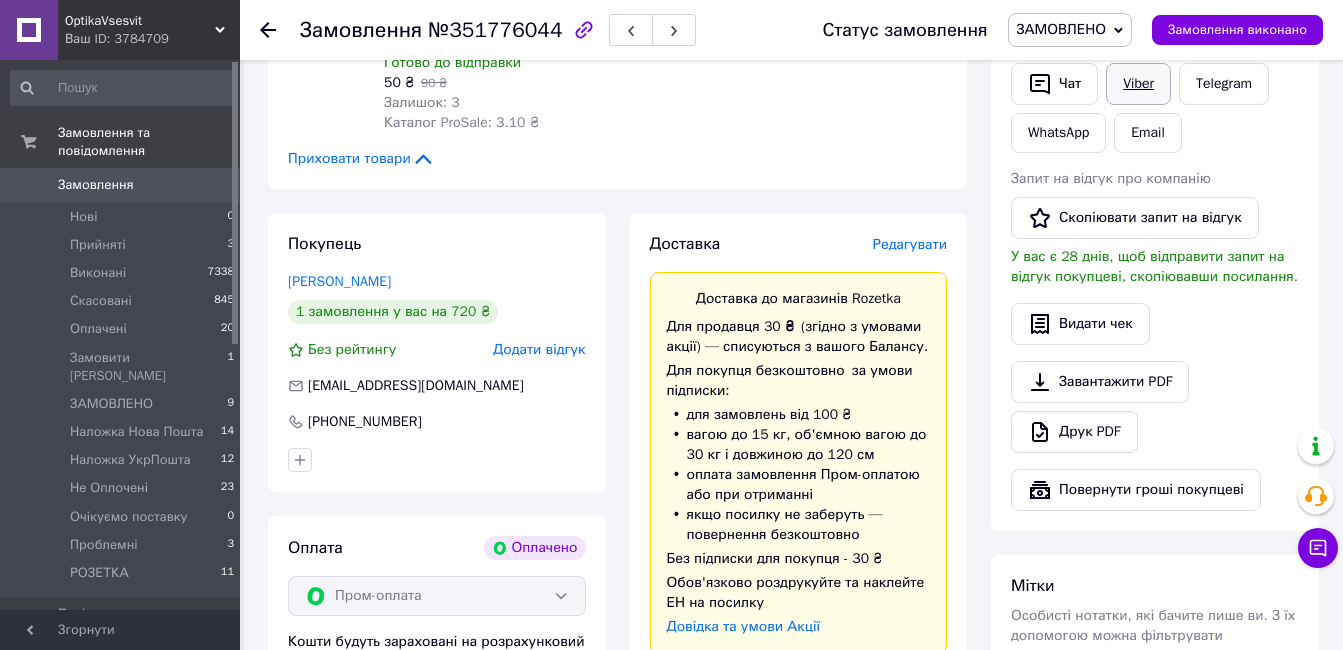 click on "Viber" at bounding box center [1138, 84] 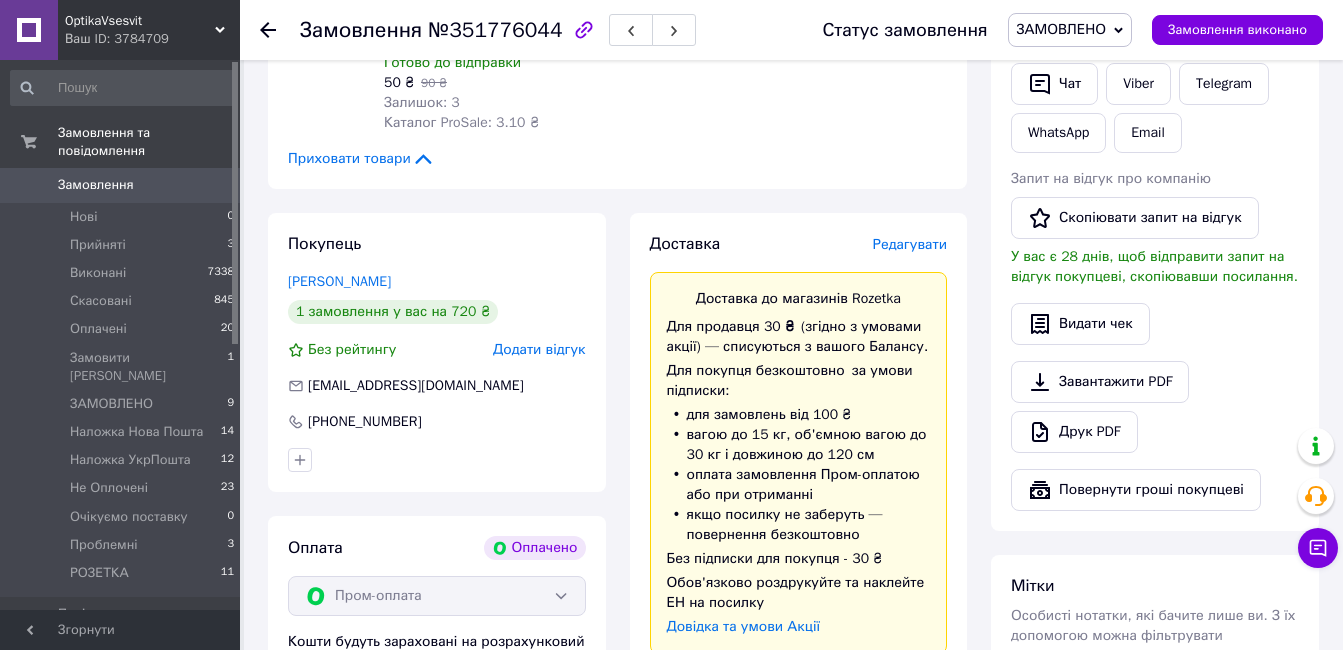 click on "ЗАМОВЛЕНО" at bounding box center [1070, 30] 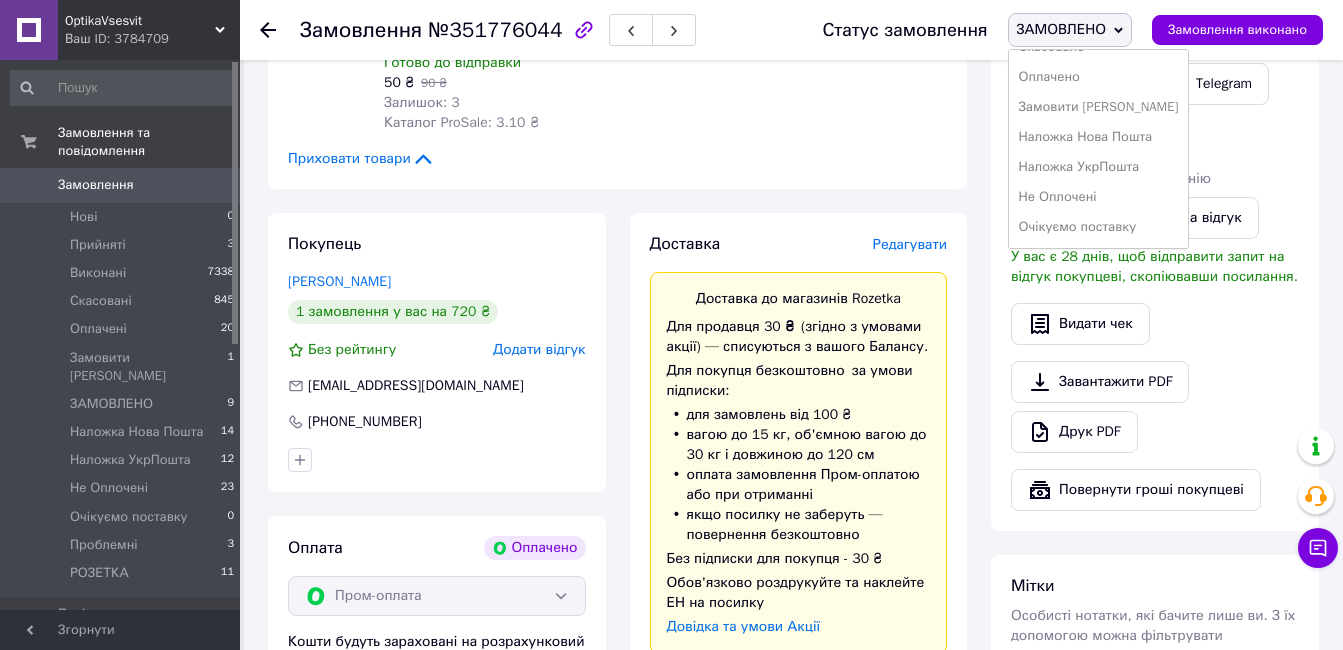 scroll, scrollTop: 142, scrollLeft: 0, axis: vertical 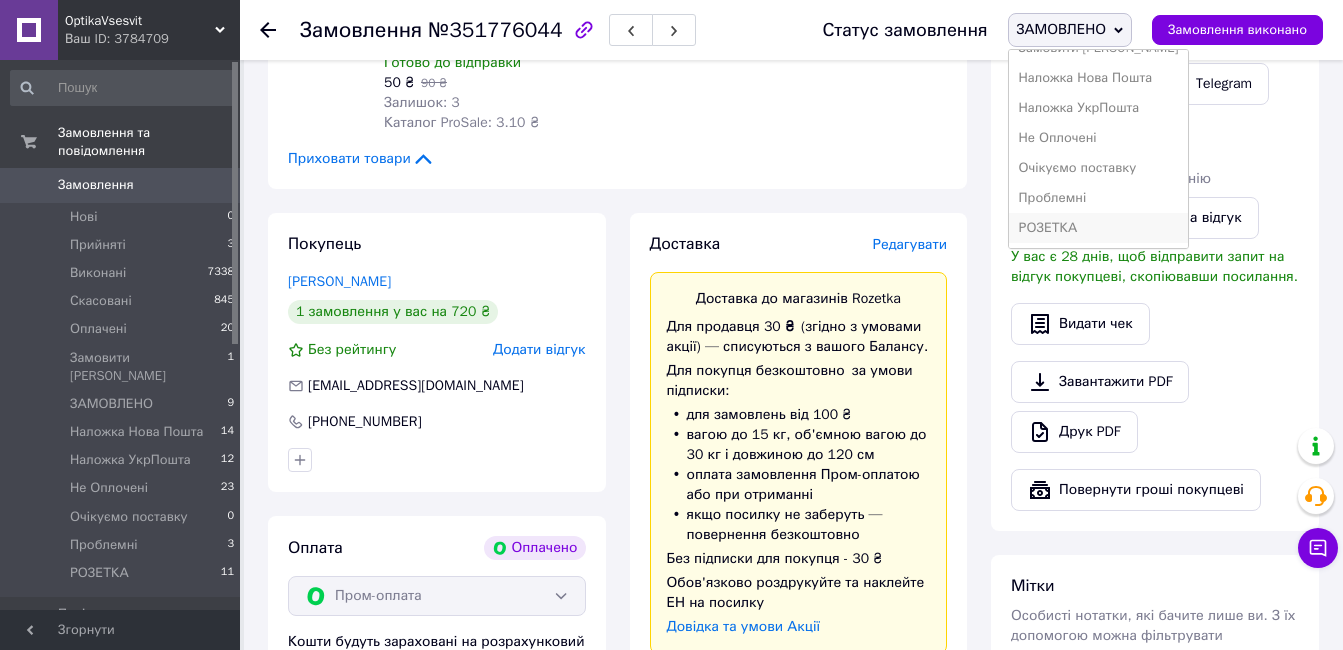 click on "РОЗЕТКА" at bounding box center [1099, 228] 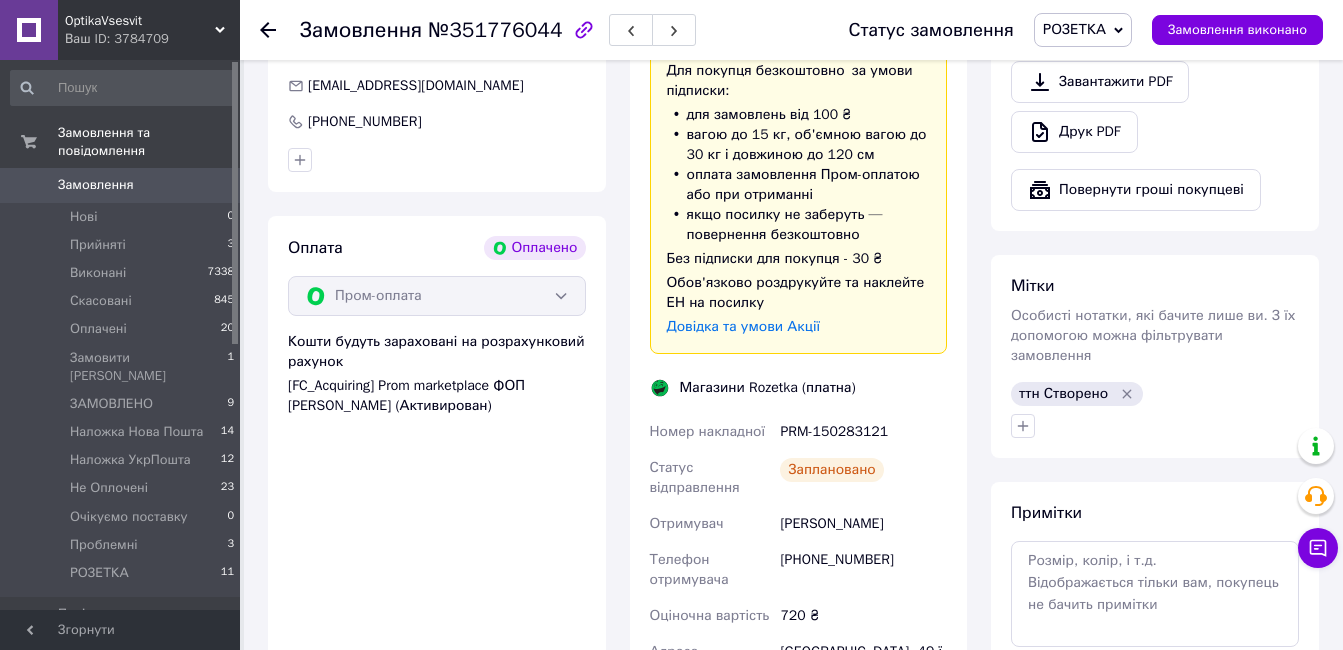 scroll, scrollTop: 300, scrollLeft: 0, axis: vertical 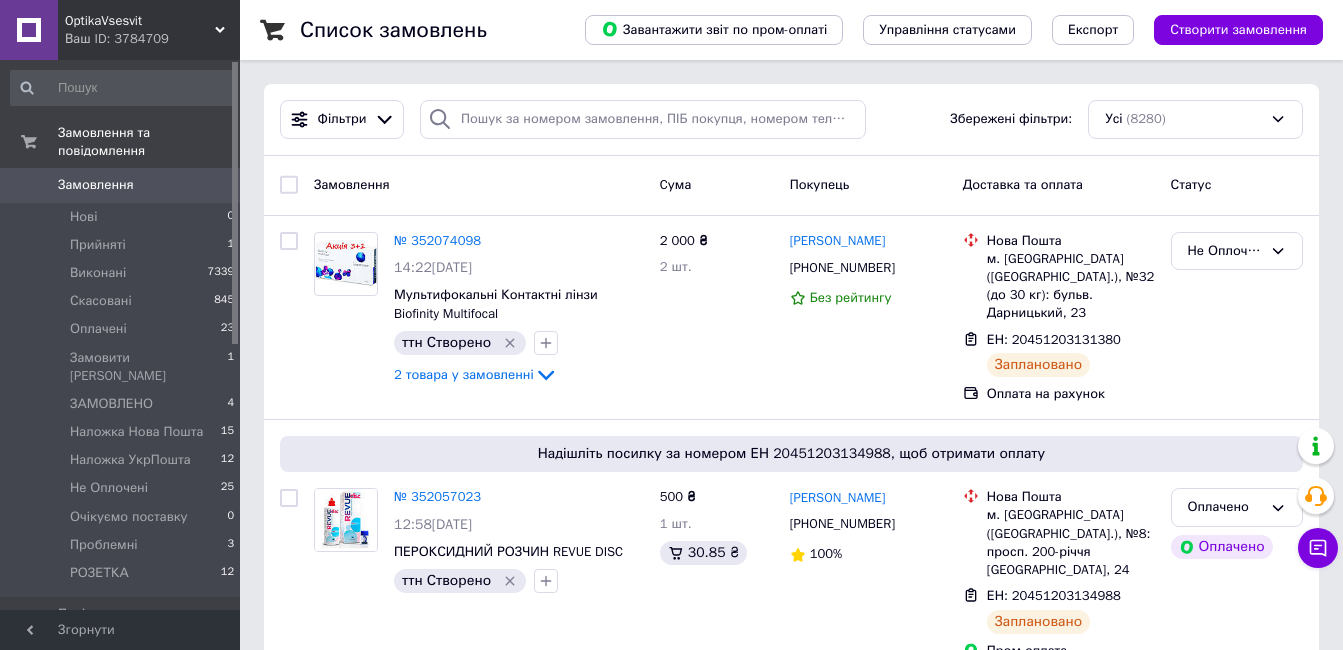 click at bounding box center [123, 88] 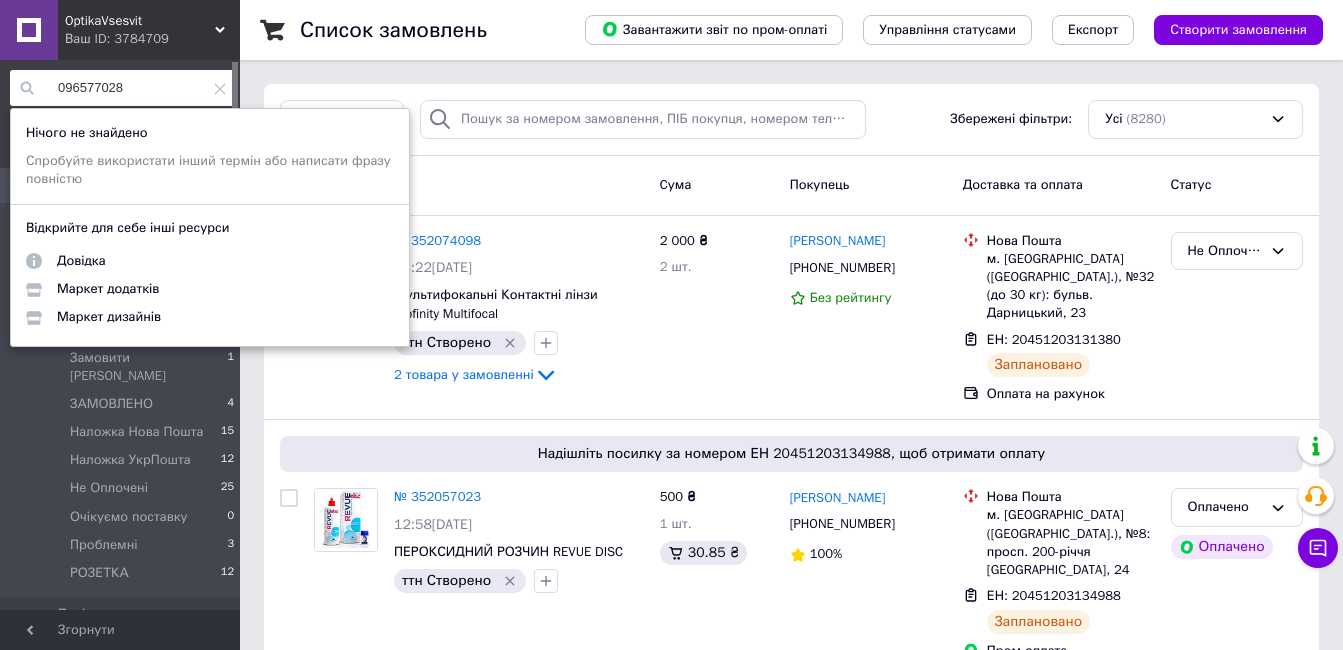 click on "096577028" at bounding box center [123, 88] 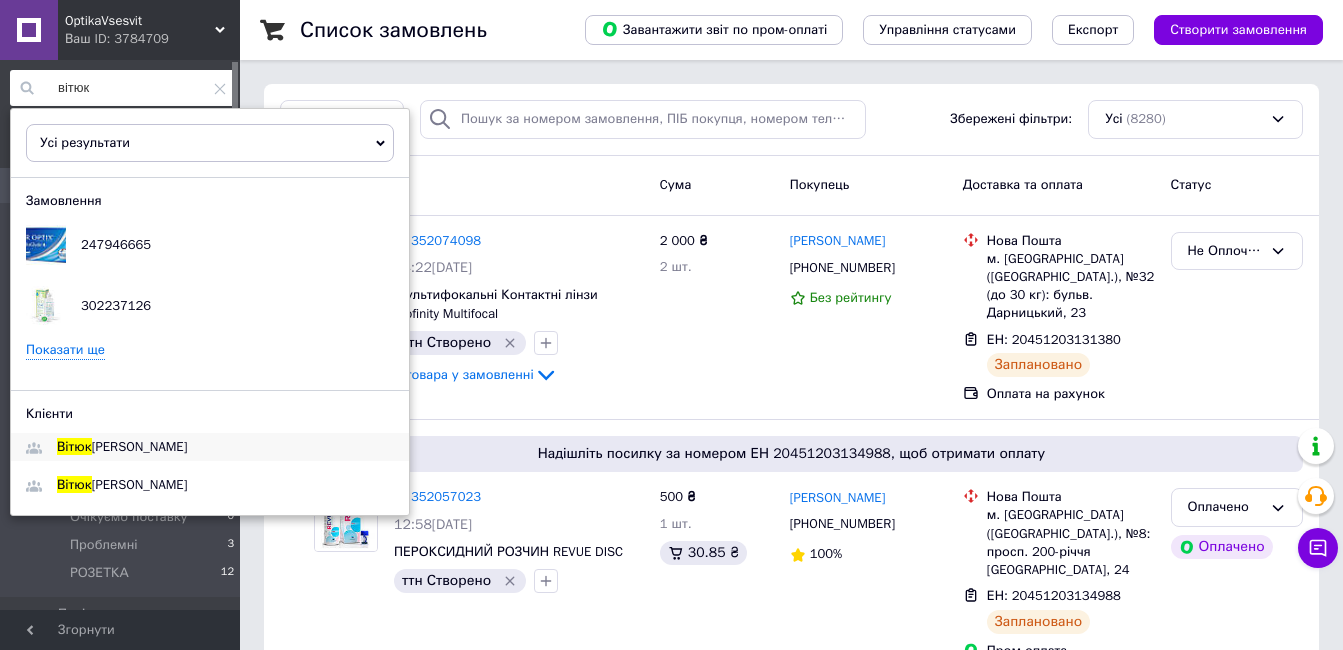 type on "вітюк" 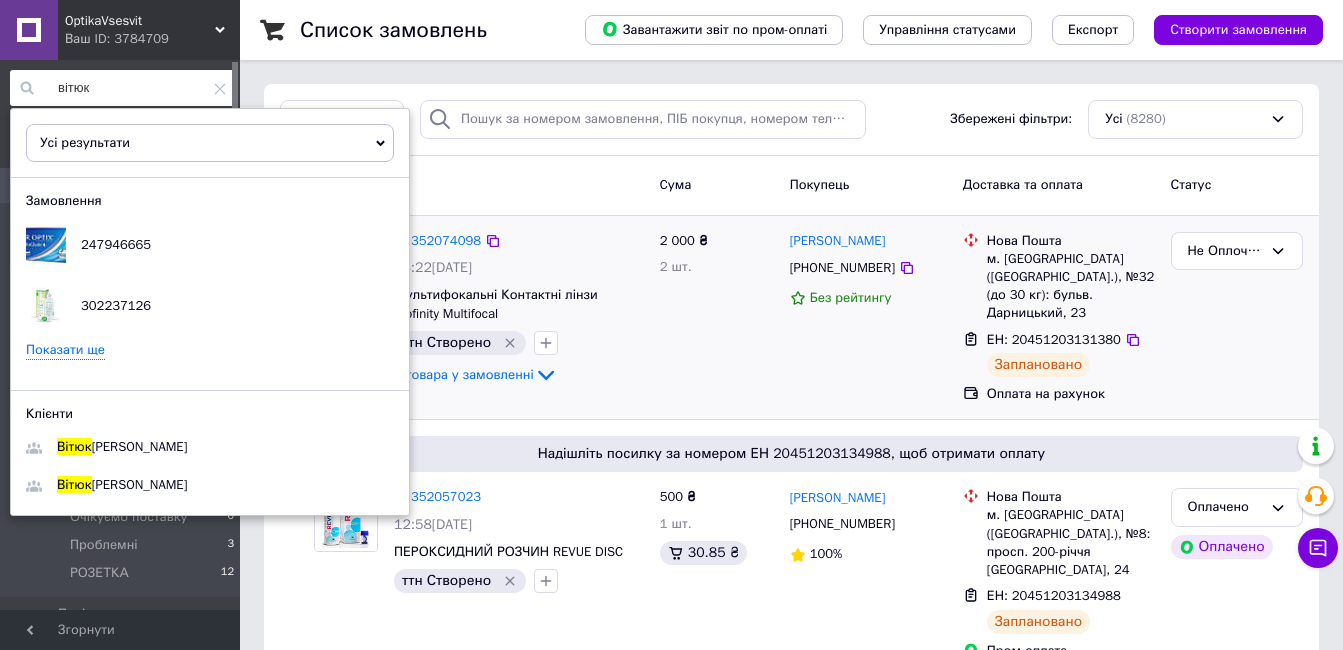 click on "№ 352074098" at bounding box center (519, 241) 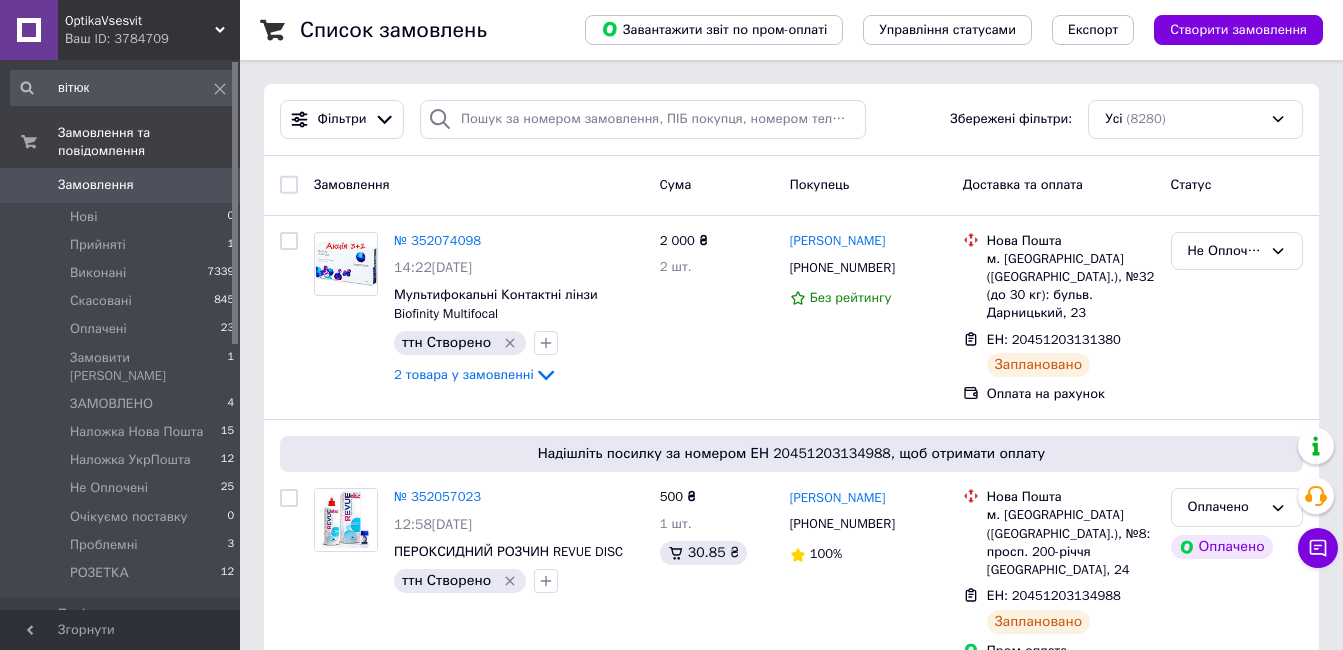 click on "Замовлення" at bounding box center (96, 185) 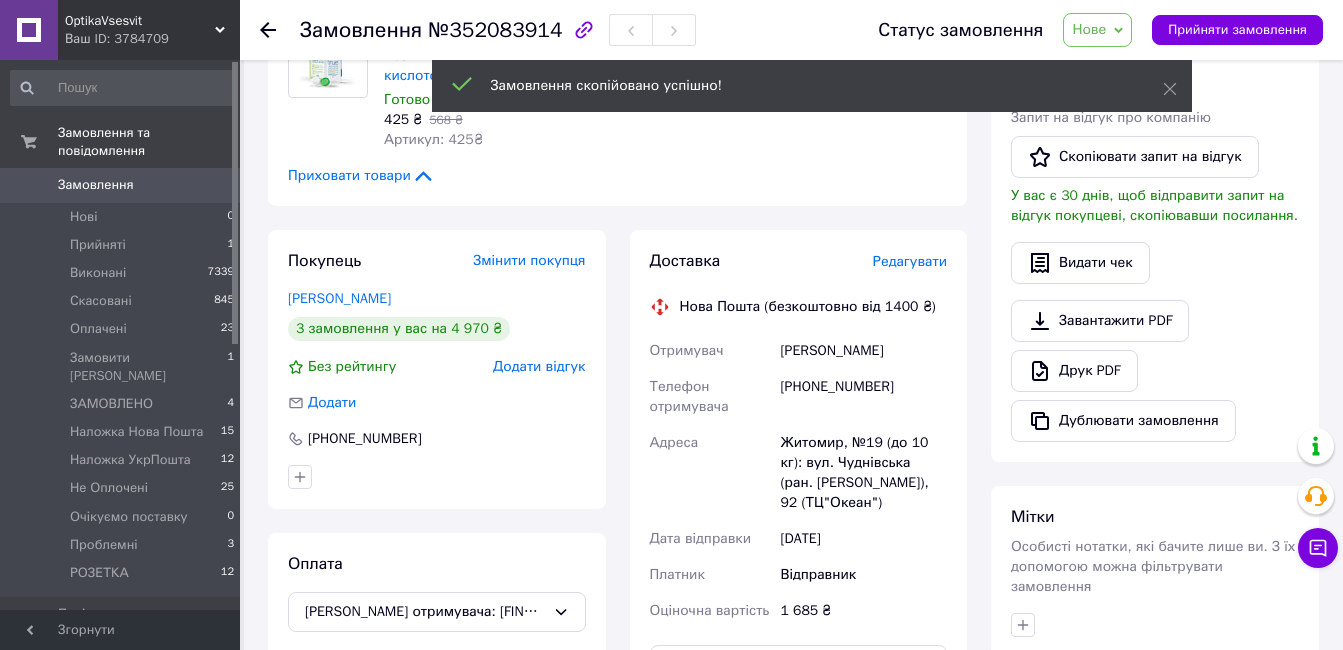 scroll, scrollTop: 200, scrollLeft: 0, axis: vertical 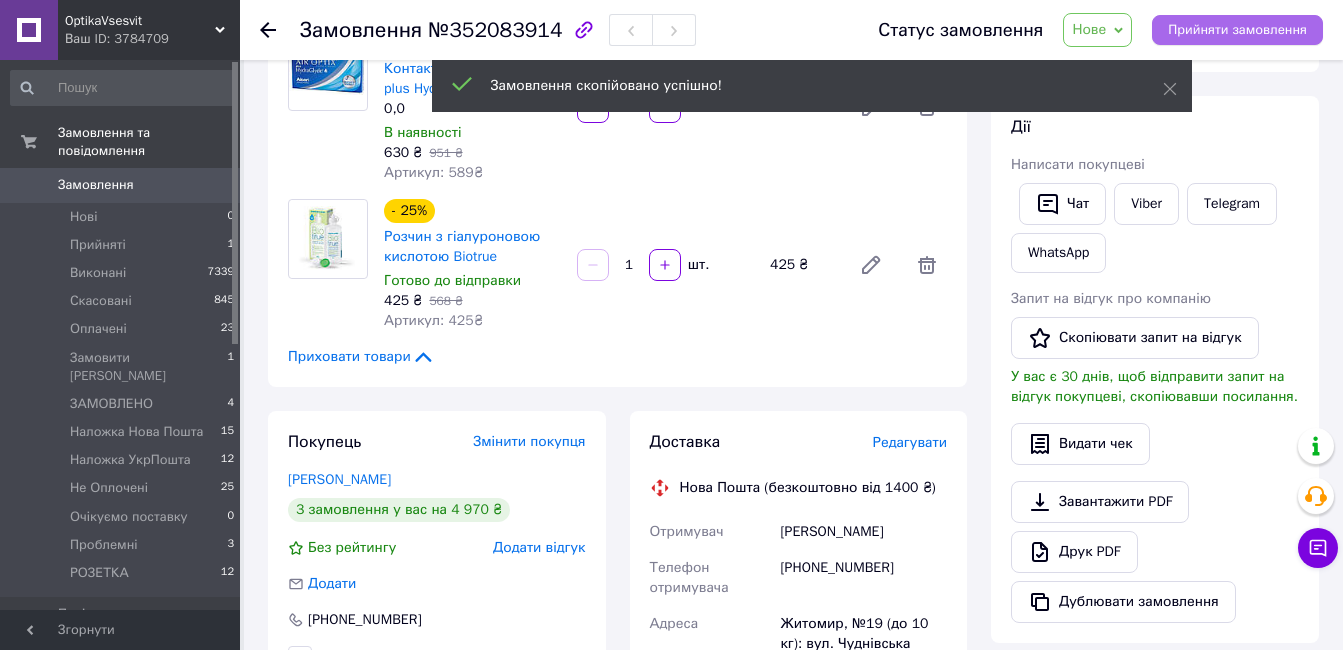 click on "Прийняти замовлення" at bounding box center (1237, 30) 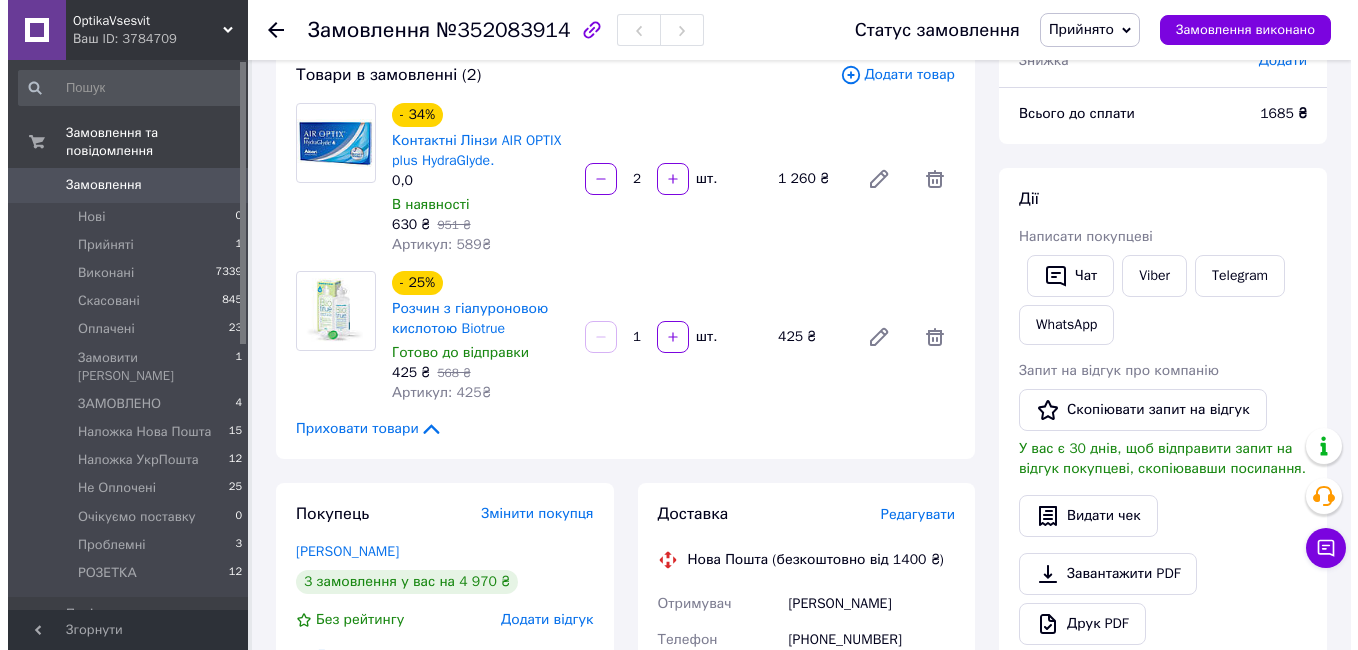 scroll, scrollTop: 100, scrollLeft: 0, axis: vertical 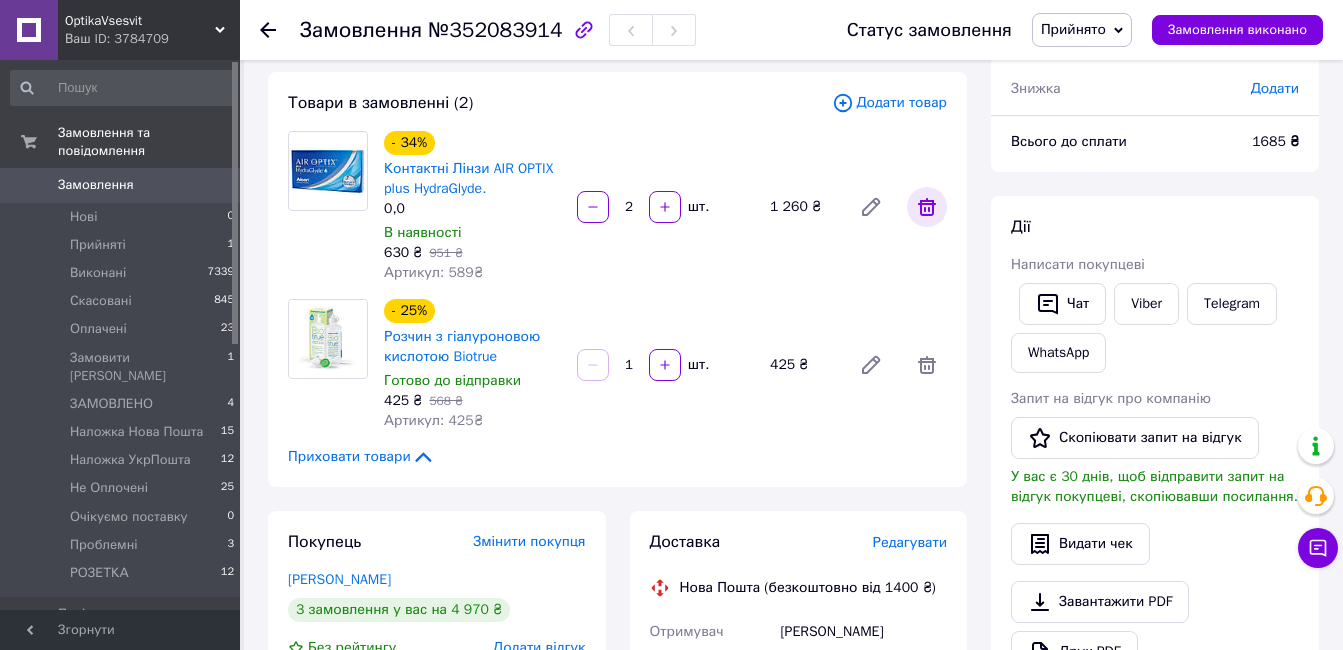click 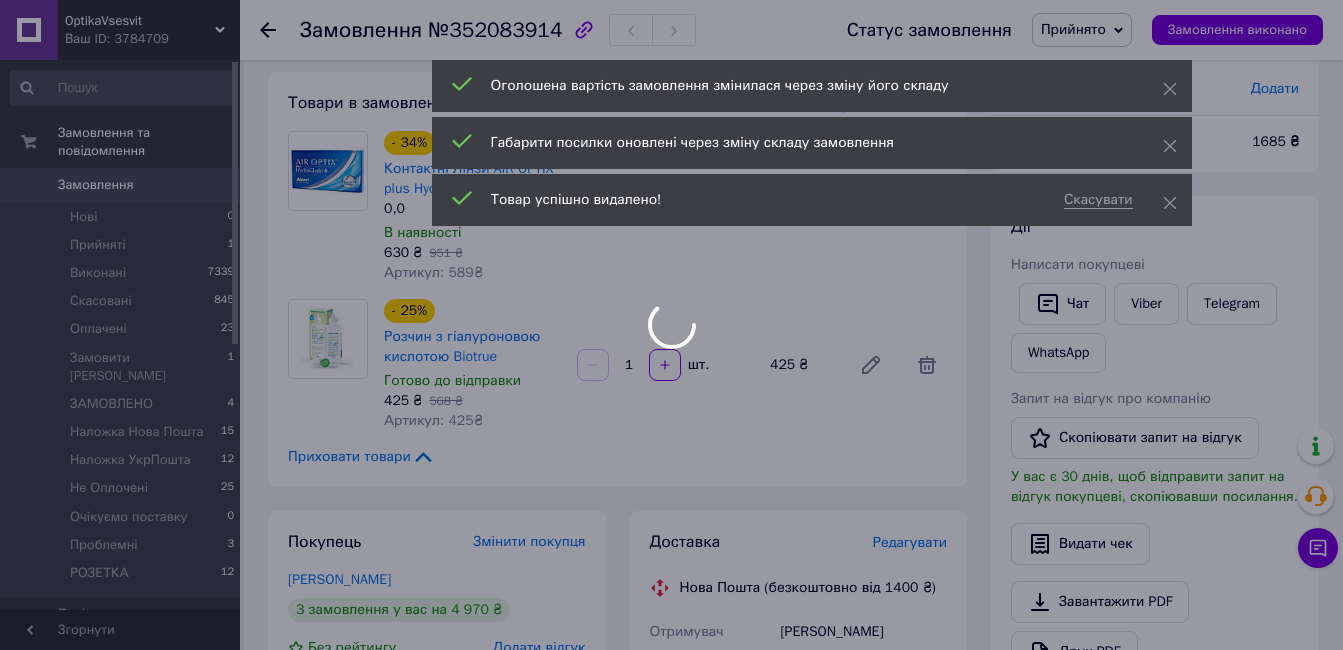 type on "1" 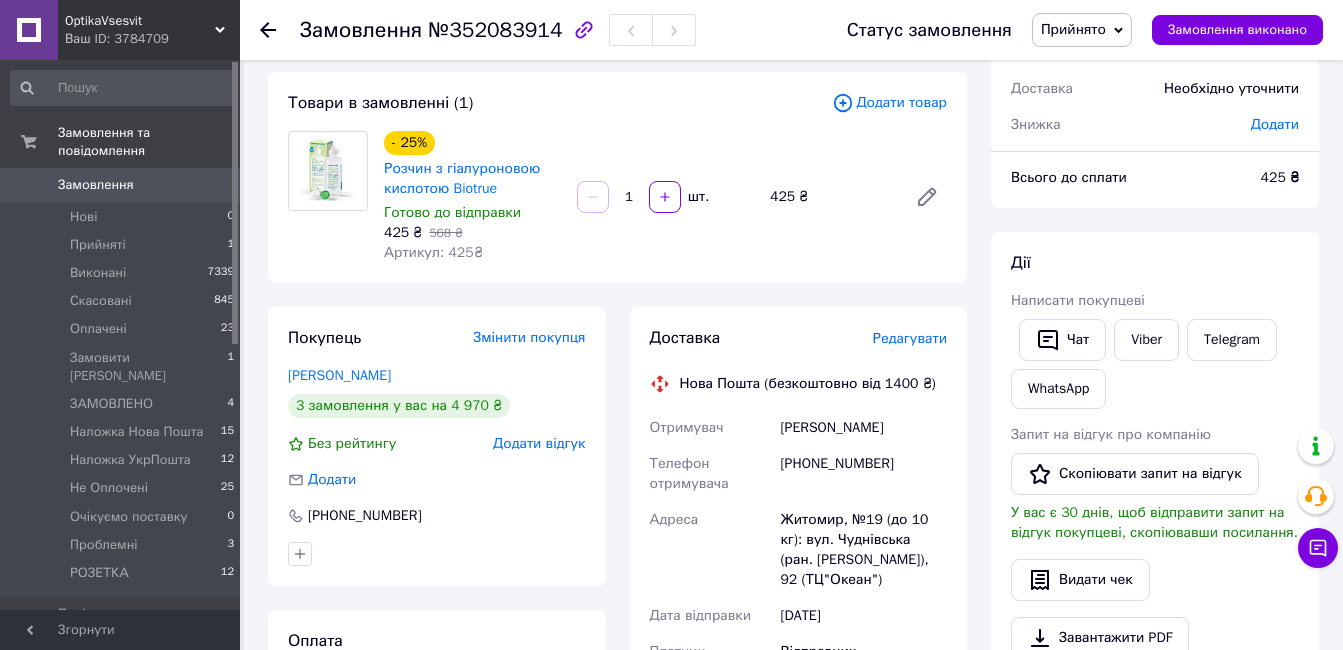 click on "Додати товар" at bounding box center [889, 103] 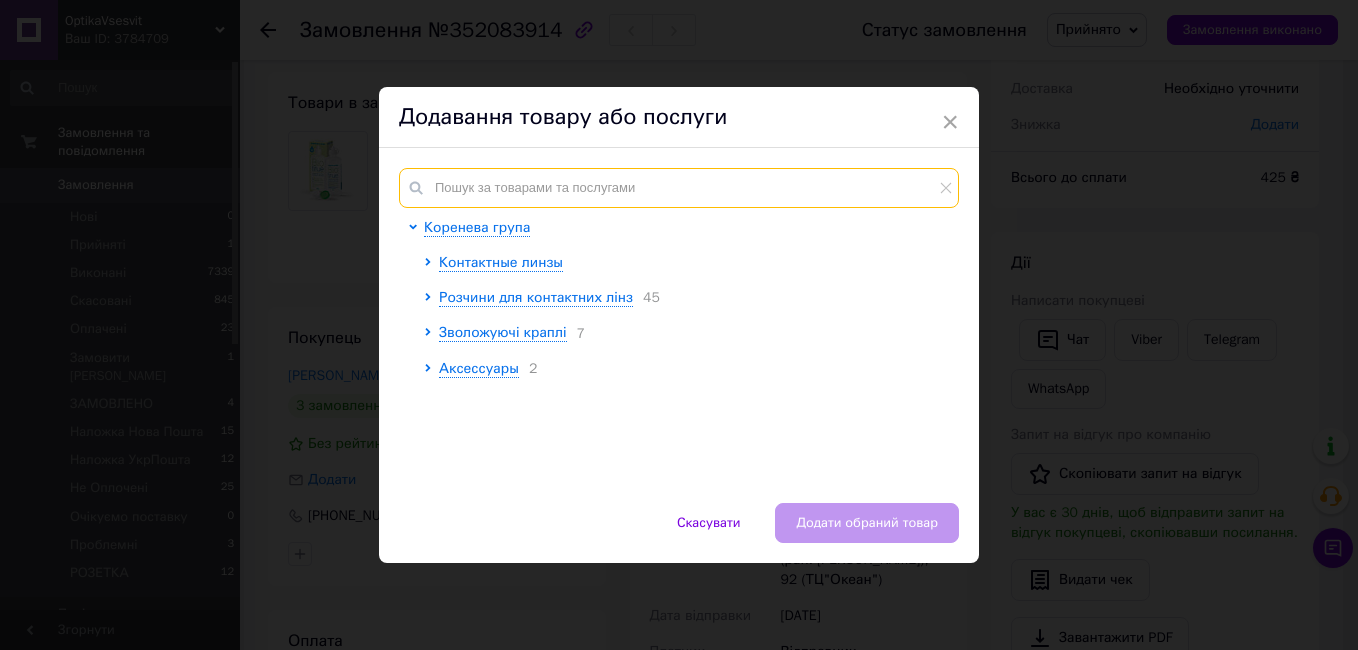 click at bounding box center (679, 188) 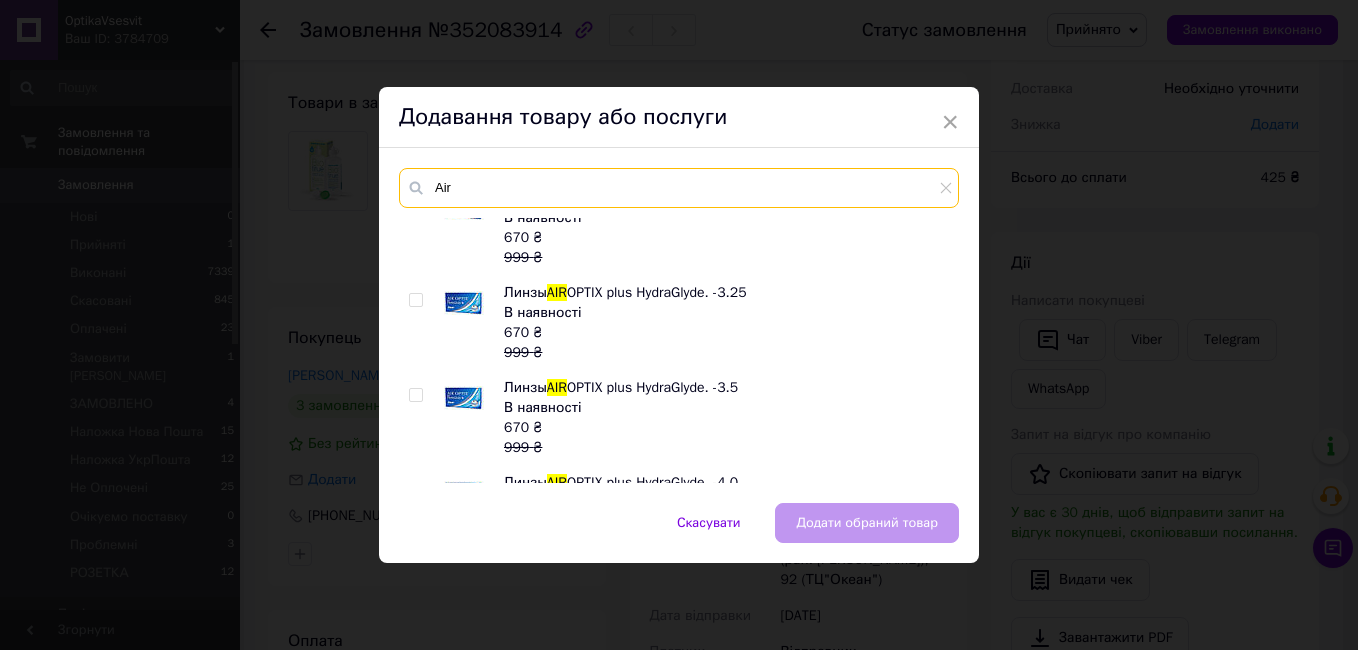 scroll, scrollTop: 0, scrollLeft: 0, axis: both 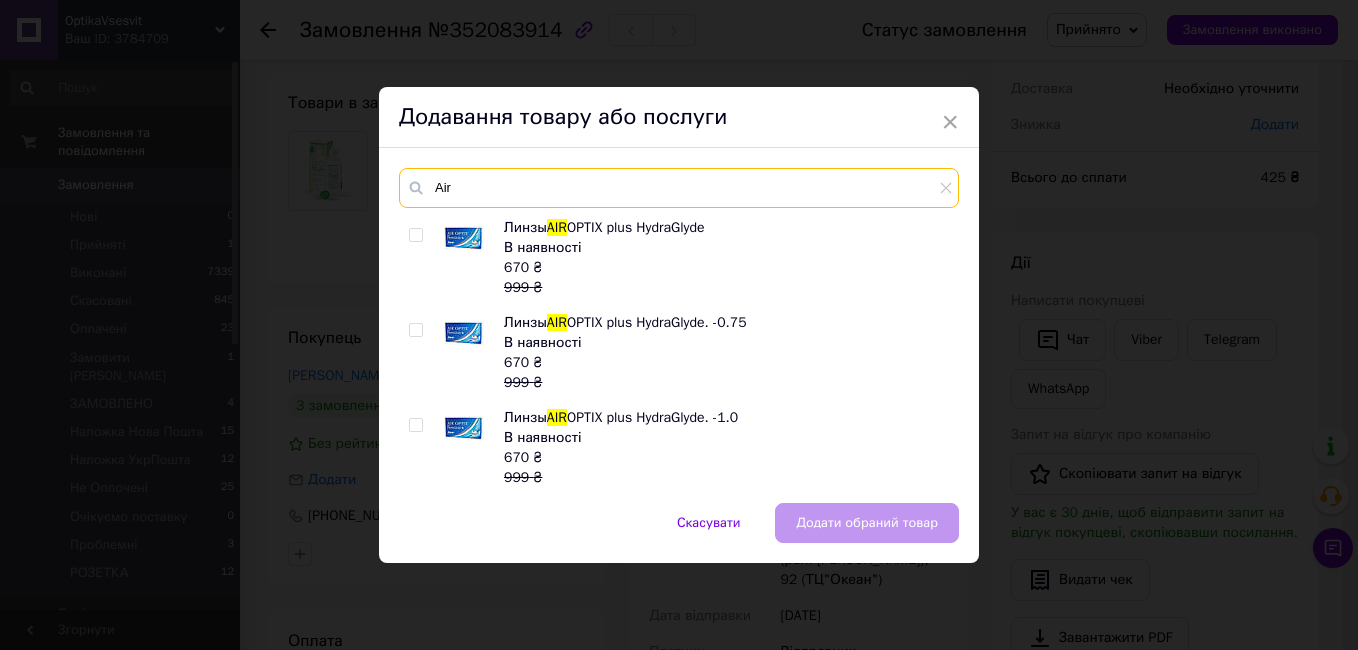 click on "Air" at bounding box center [679, 188] 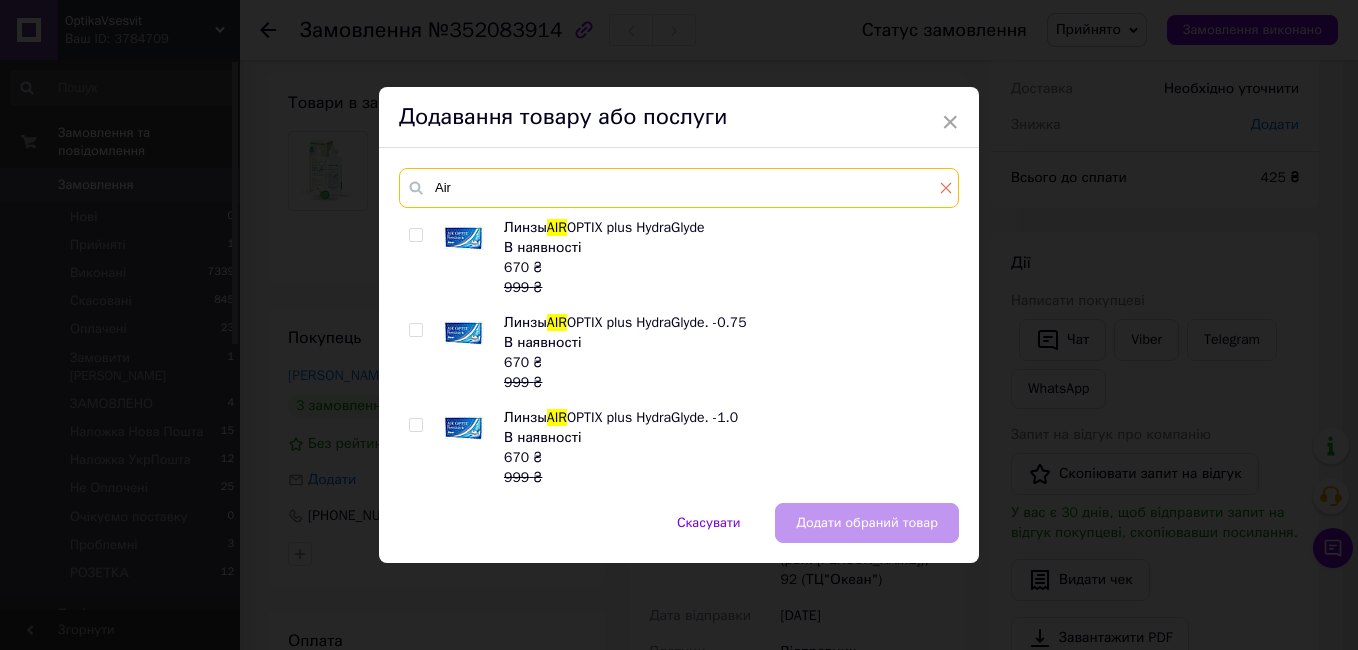 type on "Air" 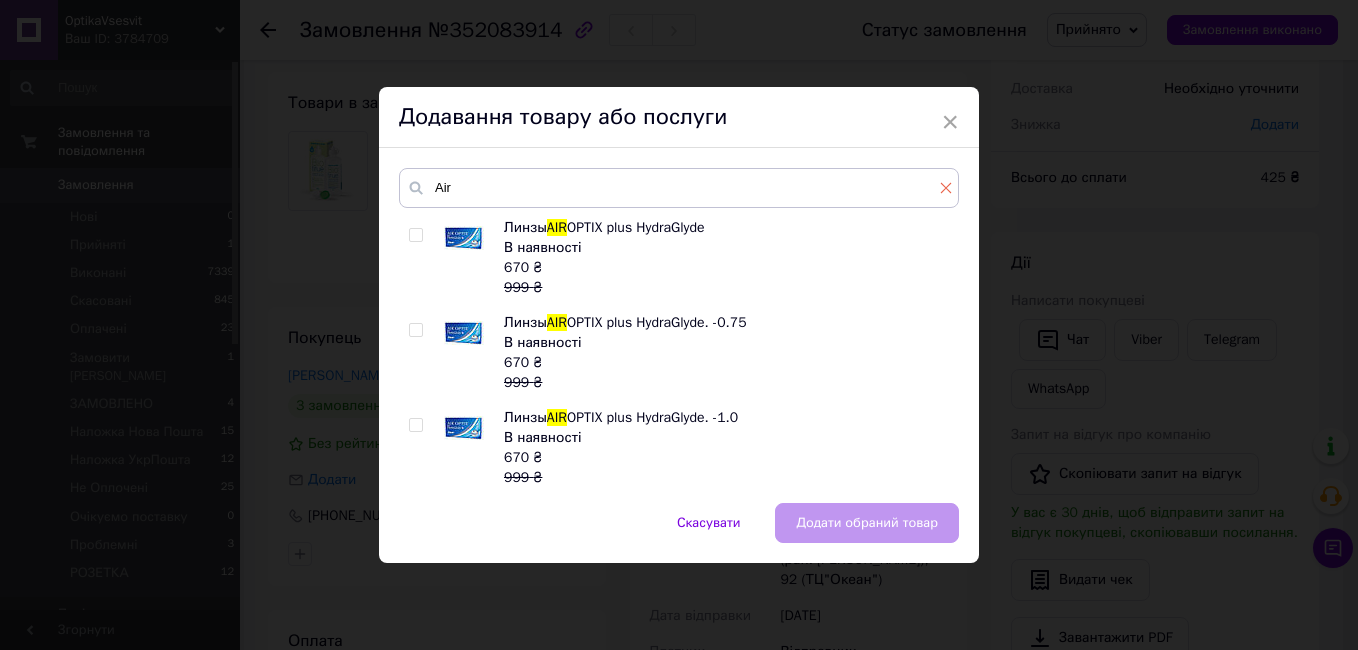 click 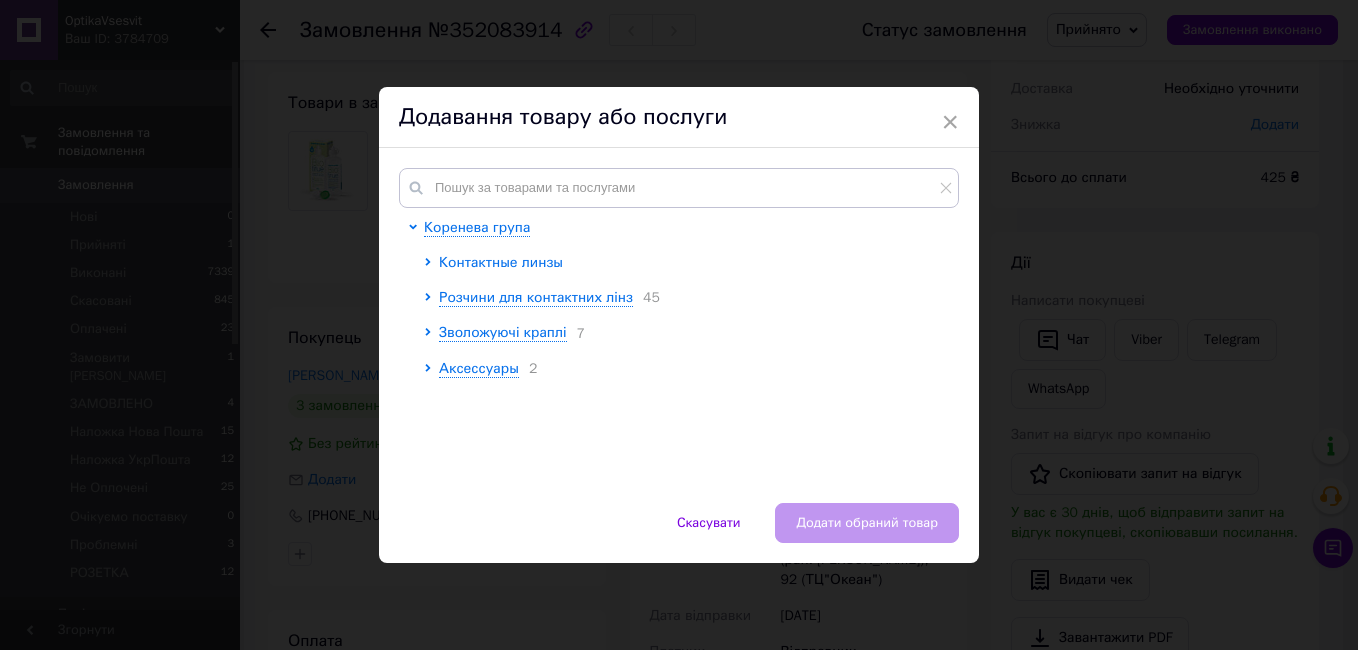 click on "Контактные линзы" at bounding box center (501, 262) 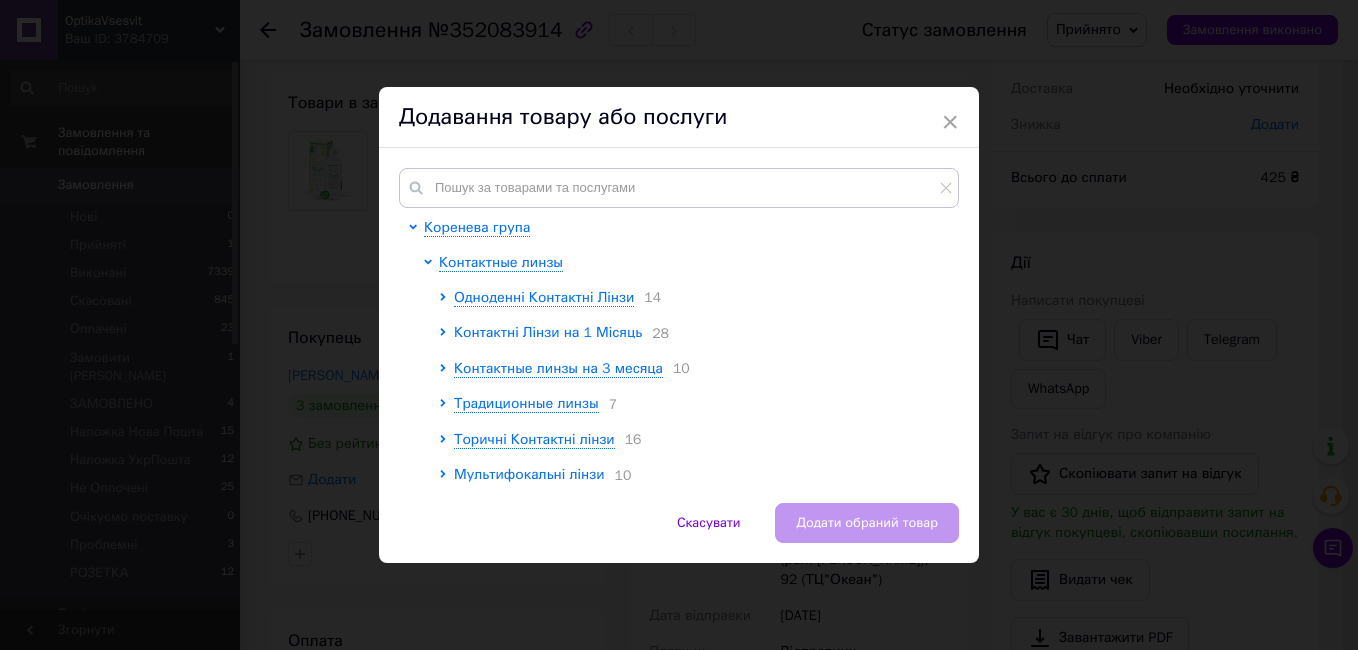 click on "Контактні Лінзи на 1 Місяць" at bounding box center (548, 332) 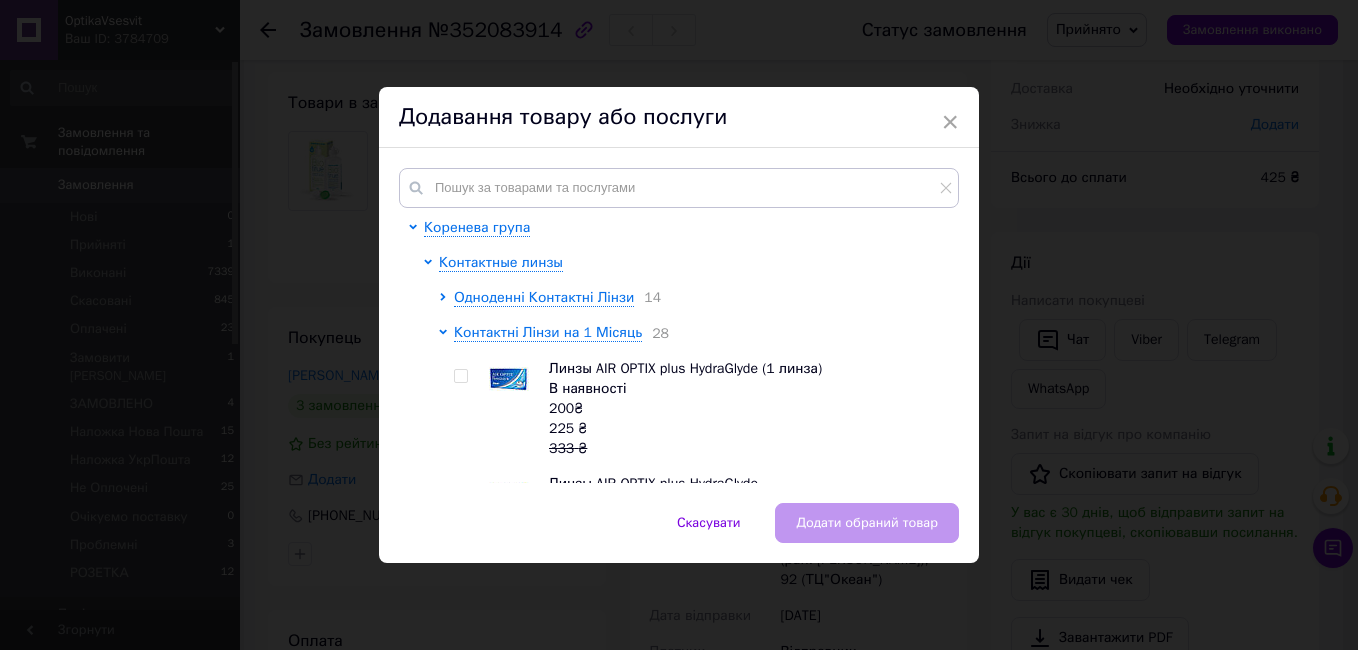 click at bounding box center (460, 376) 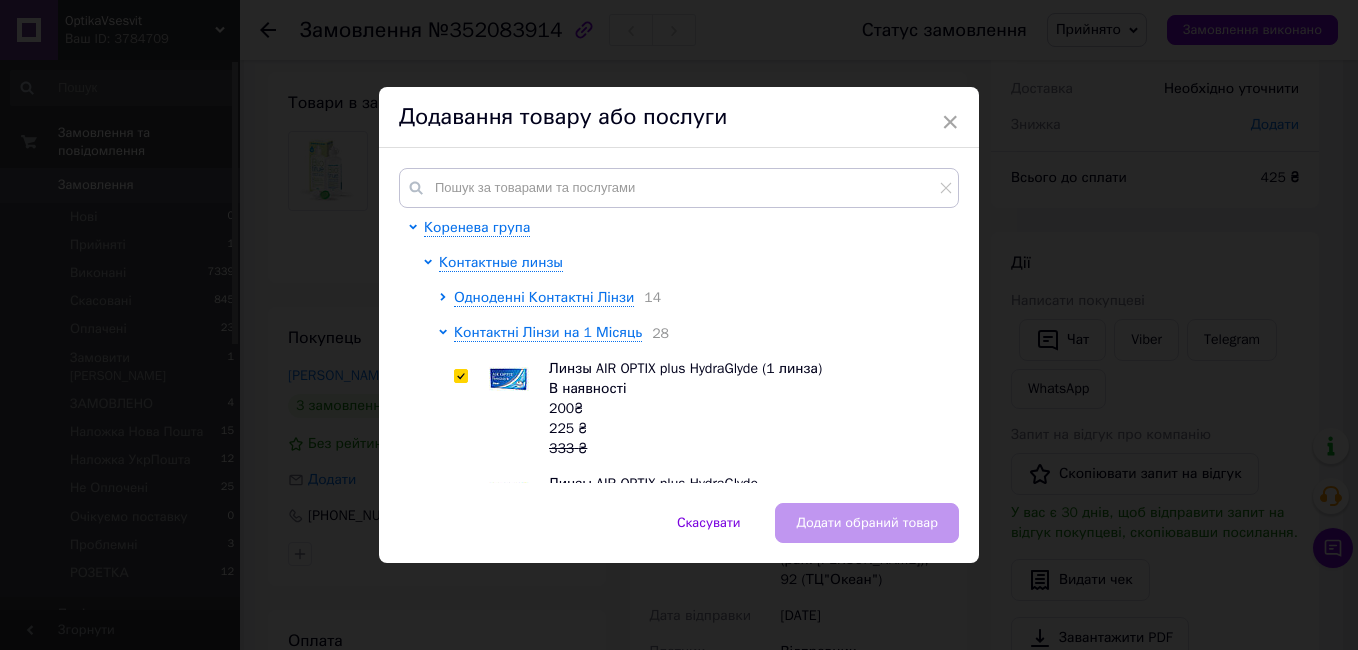 checkbox on "true" 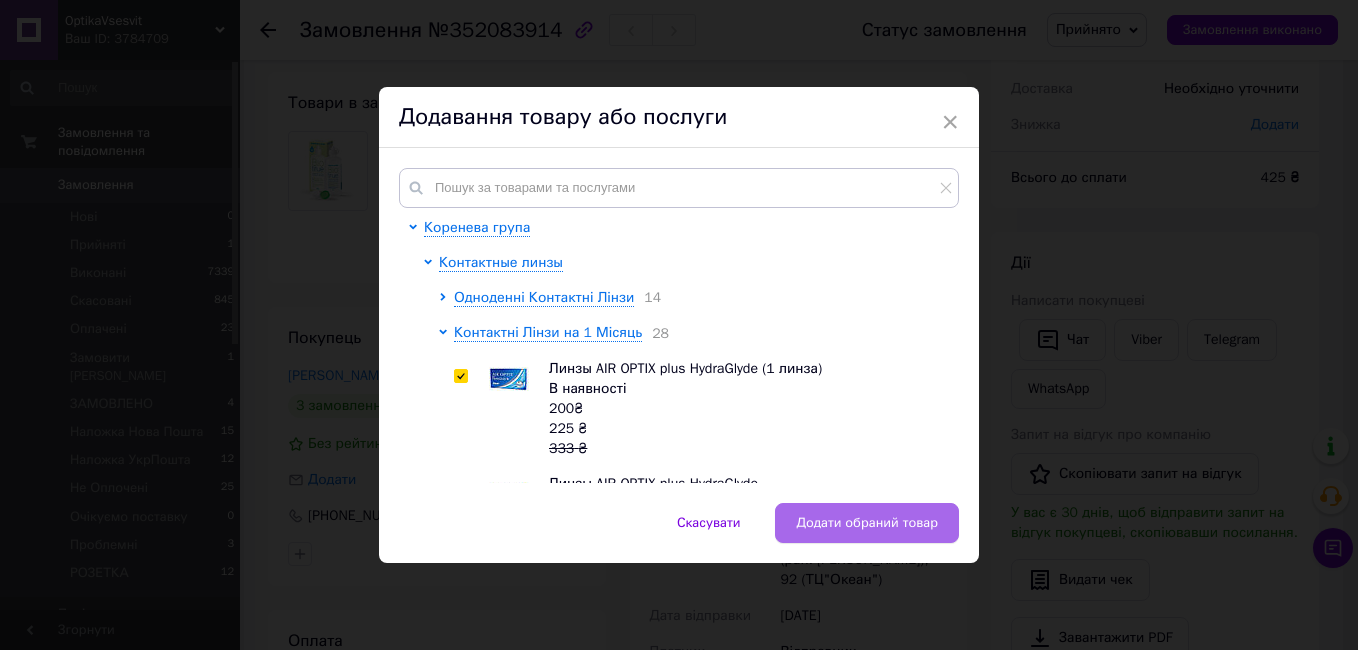 click on "Додати обраний товар" at bounding box center [867, 523] 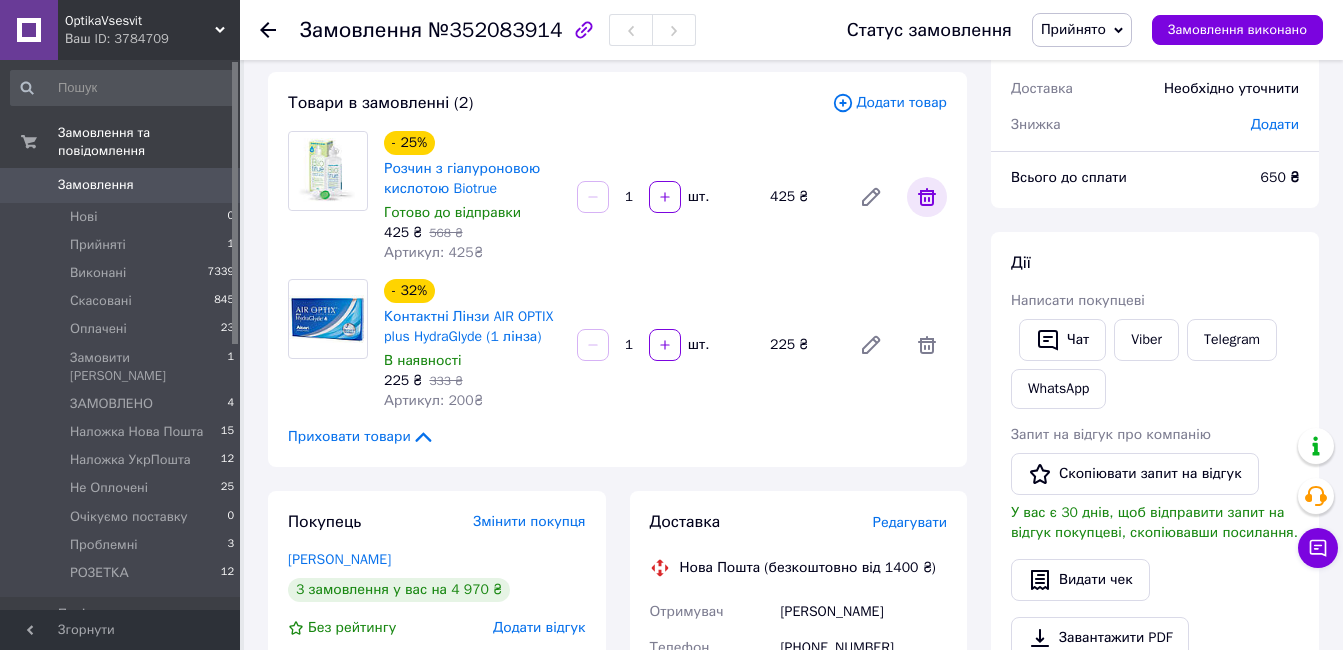 click 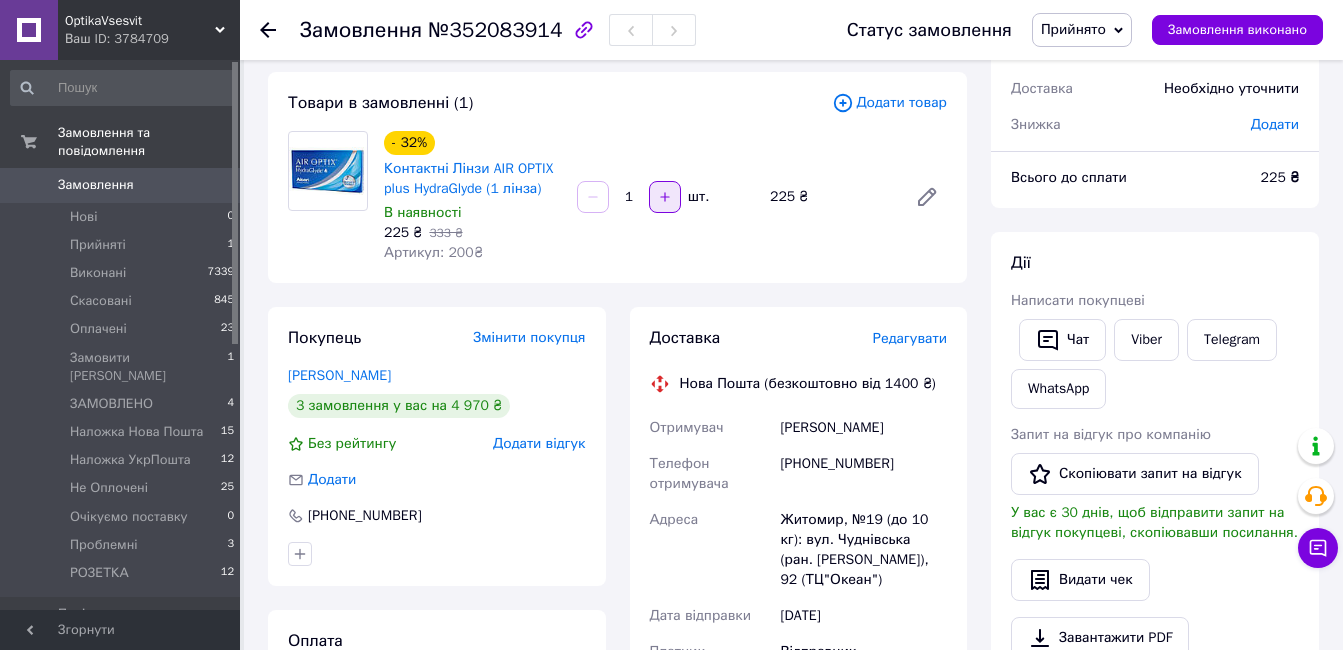 click 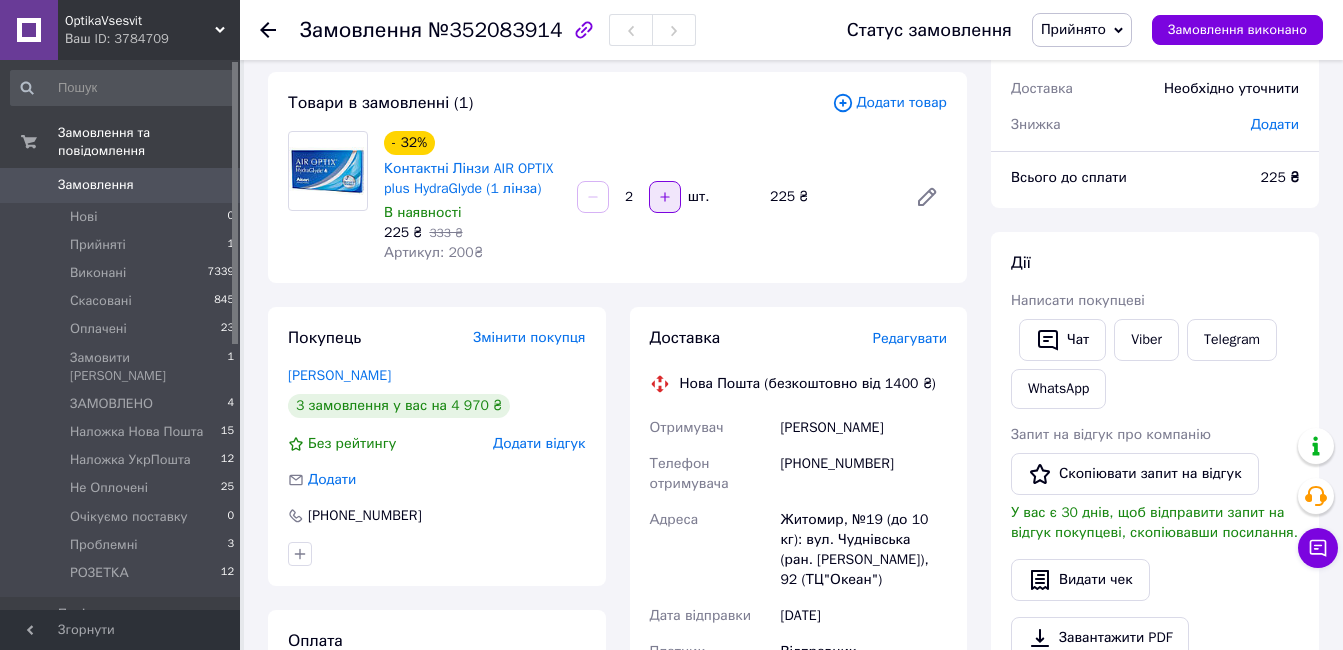click 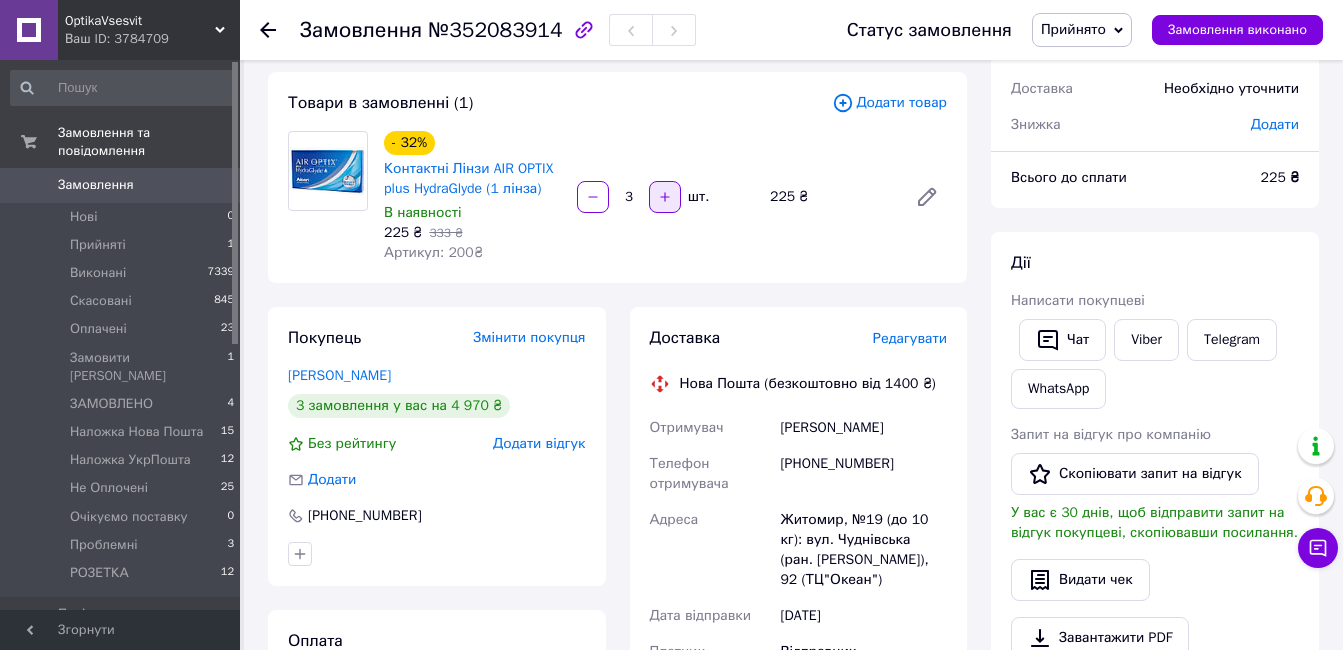 click 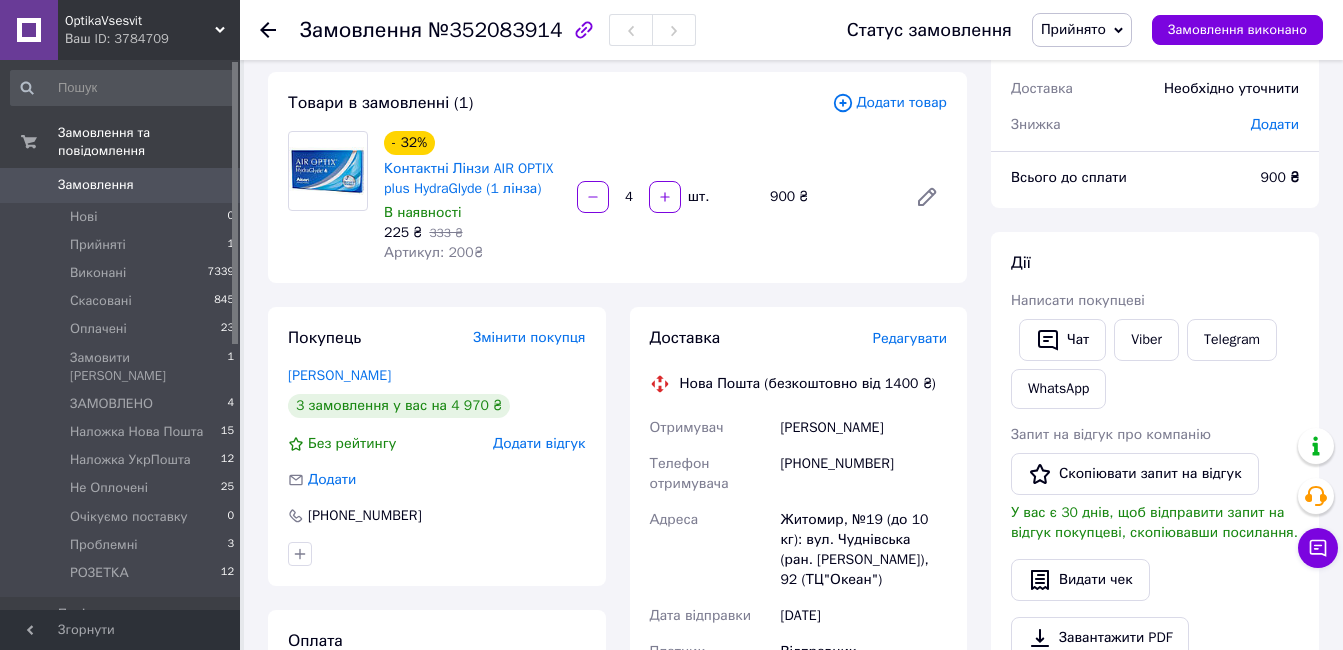 click on "Додати товар" at bounding box center [889, 103] 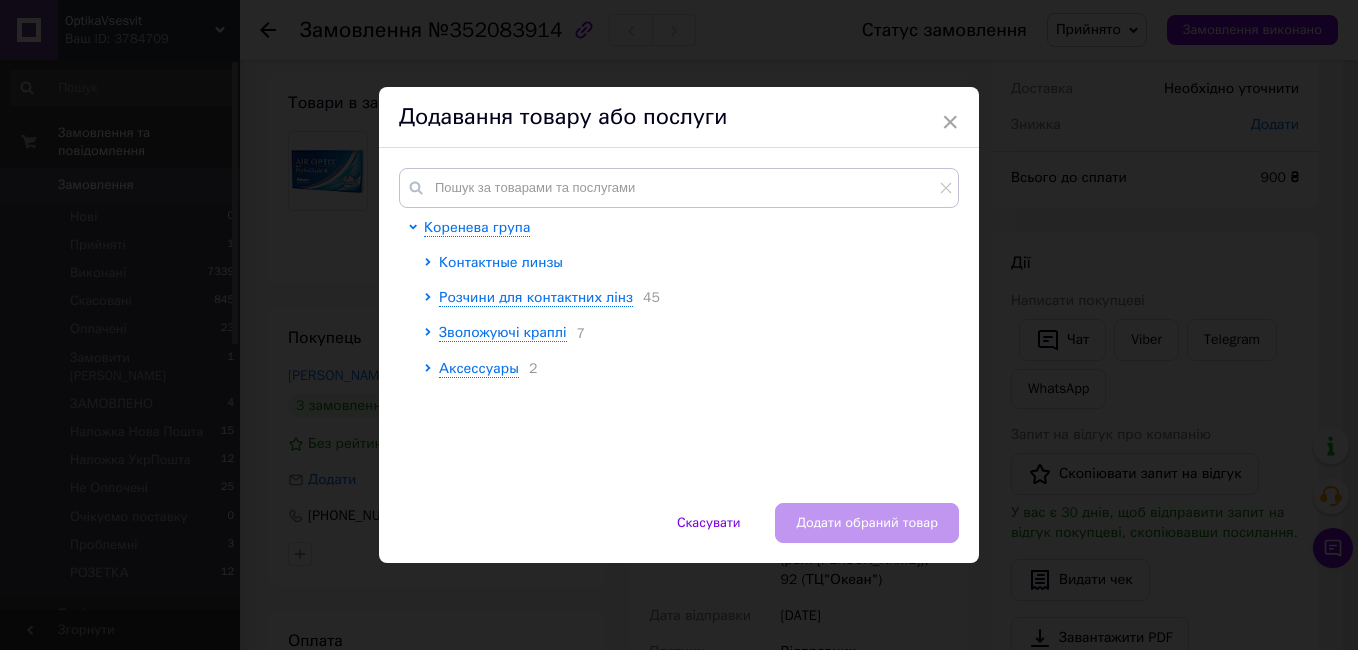 click on "Контактные линзы" at bounding box center (501, 262) 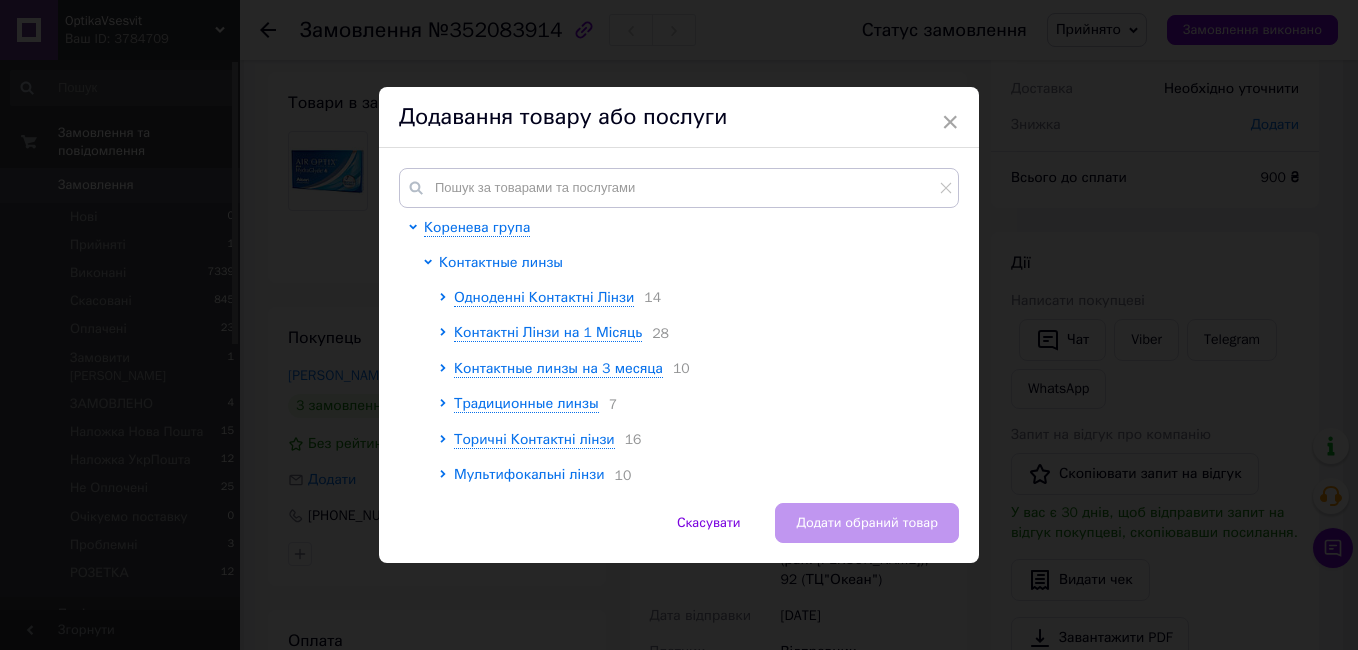 click on "Контактные линзы" at bounding box center [501, 262] 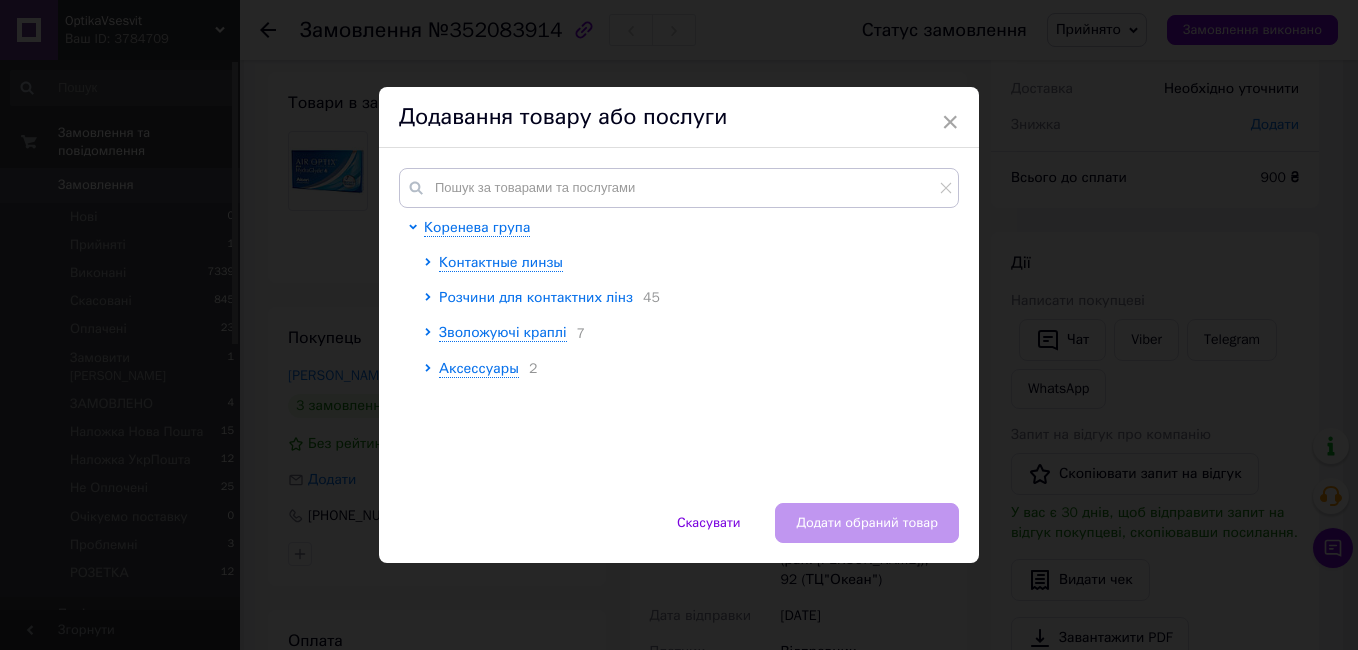 click on "Розчини для контактних лінз" at bounding box center (536, 297) 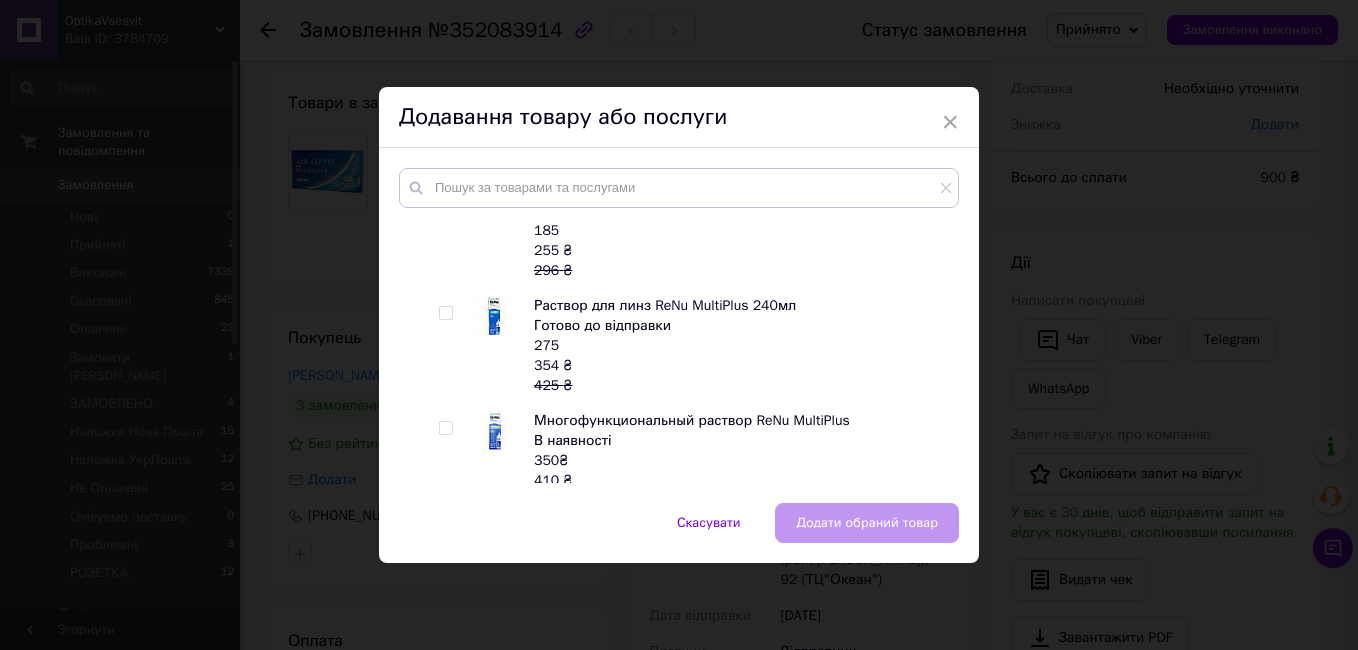 scroll, scrollTop: 1600, scrollLeft: 0, axis: vertical 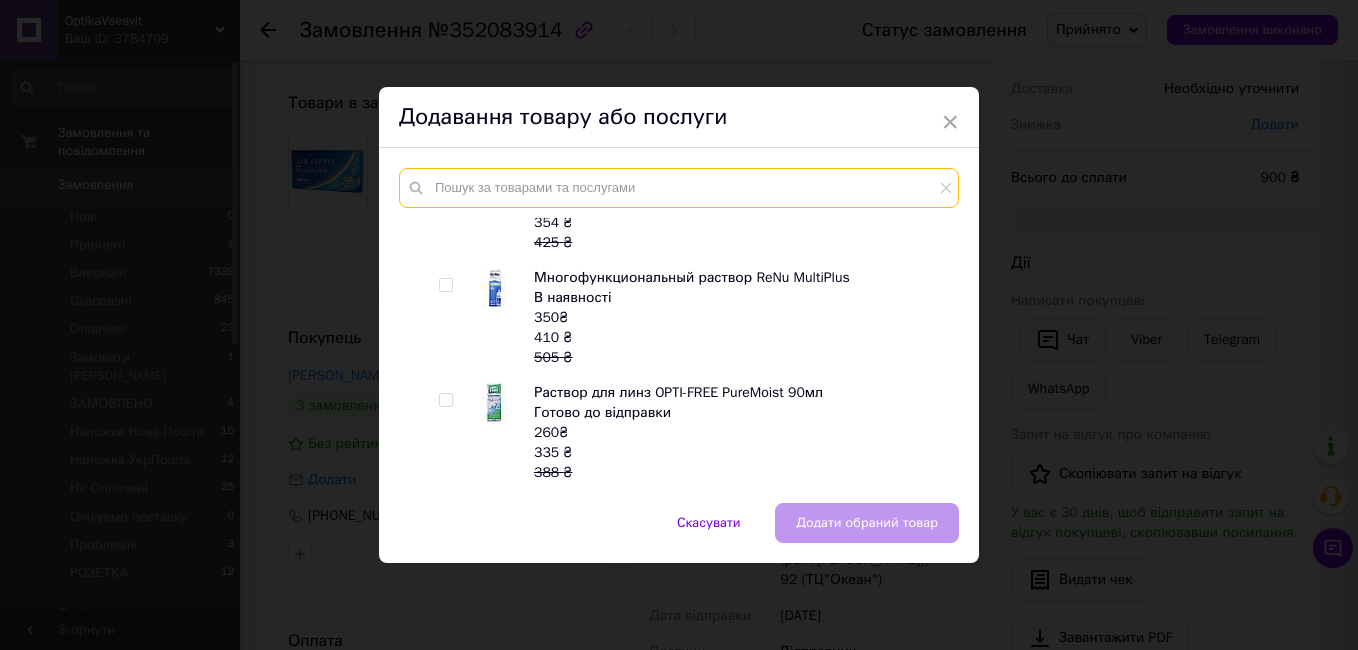 click at bounding box center [679, 188] 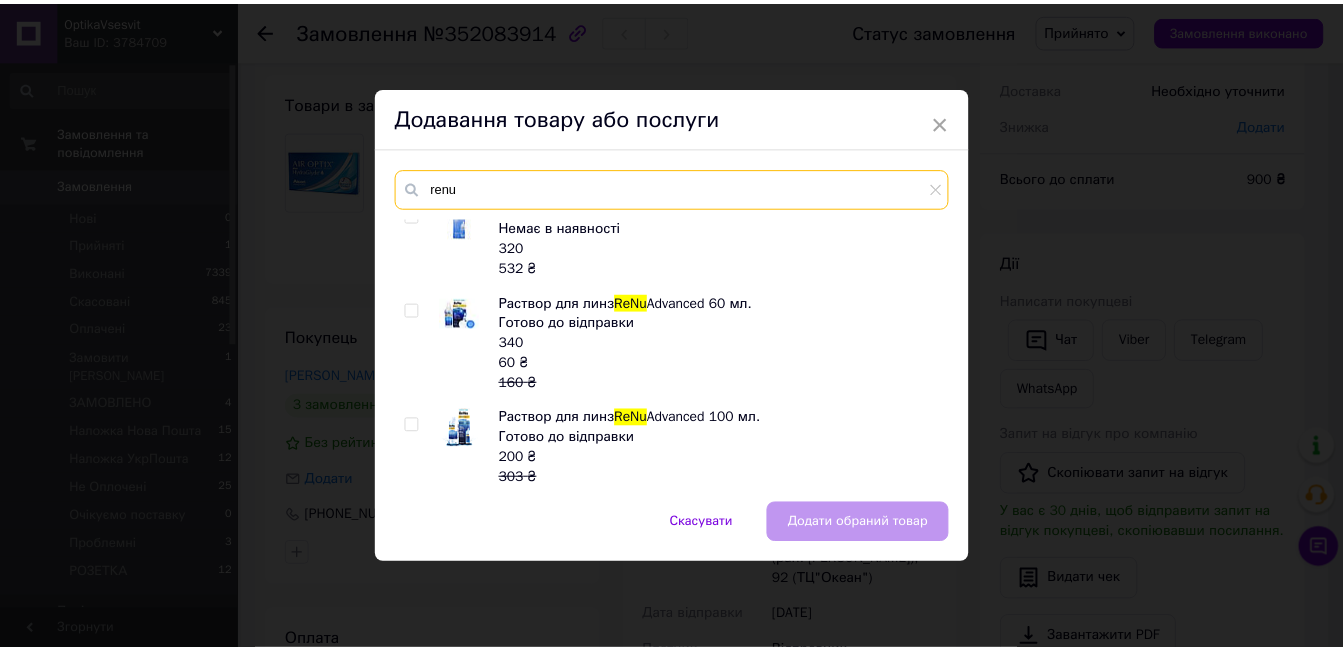 scroll, scrollTop: 560, scrollLeft: 0, axis: vertical 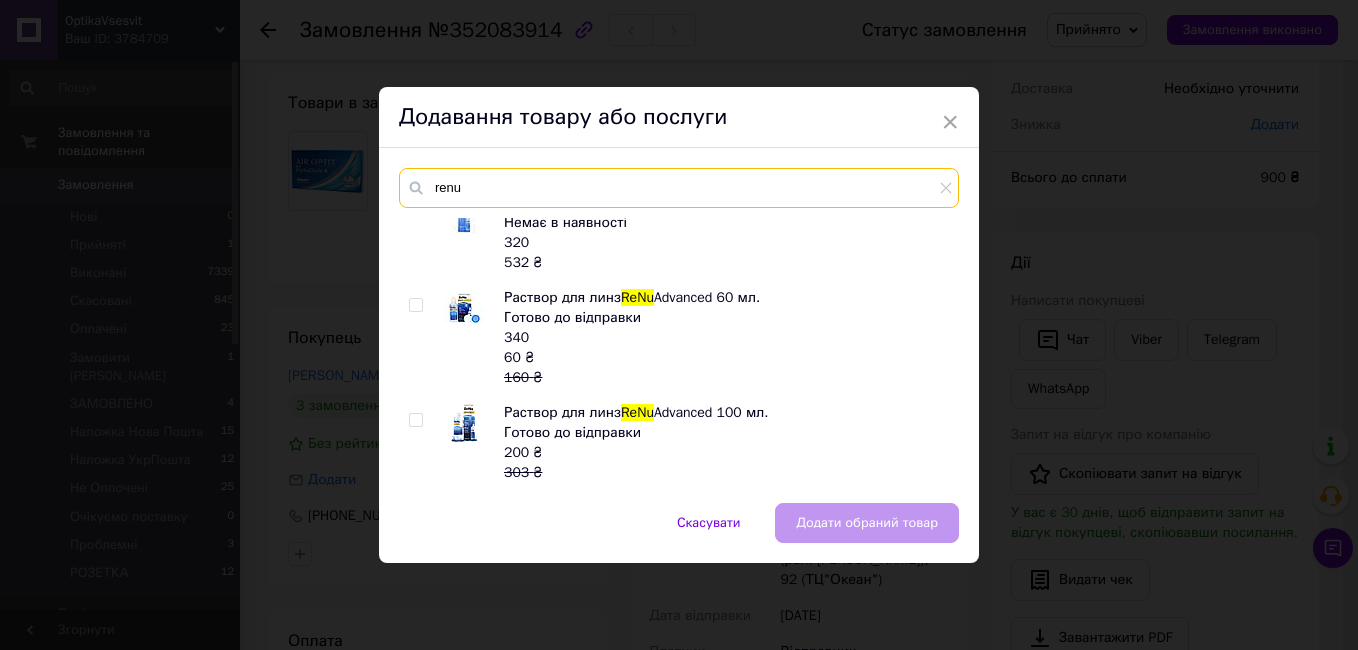 type on "renu" 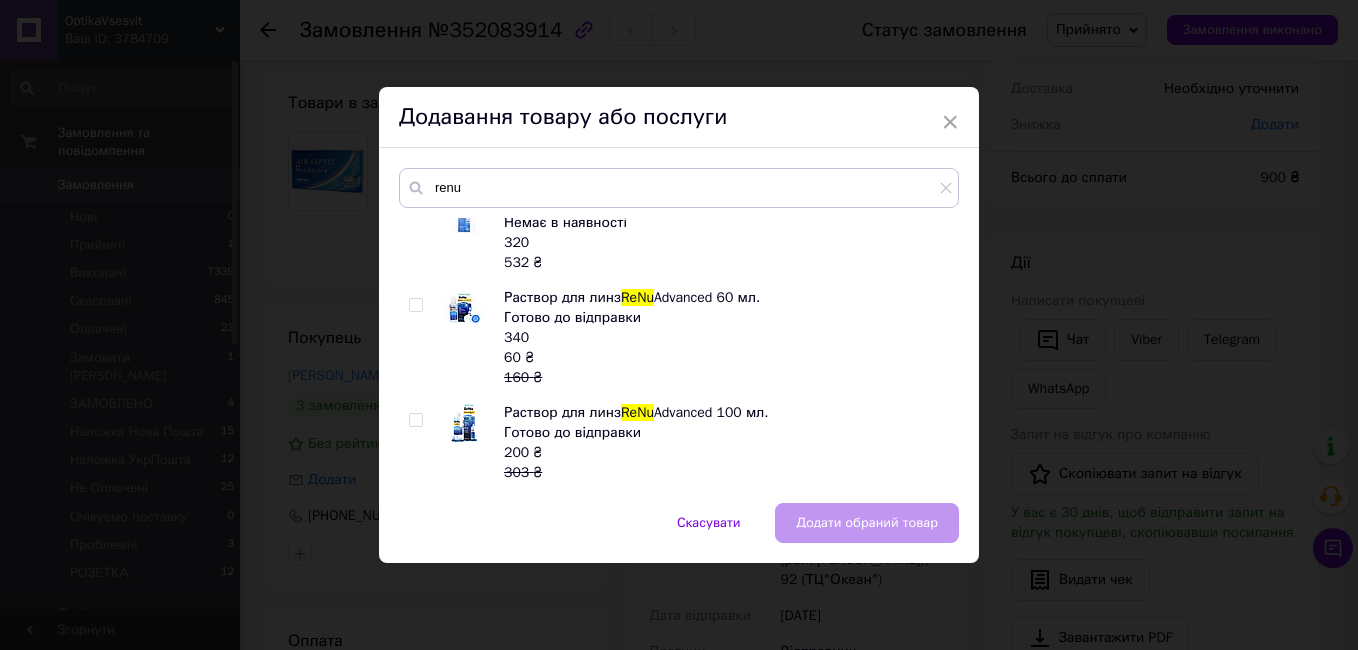 click at bounding box center (415, 305) 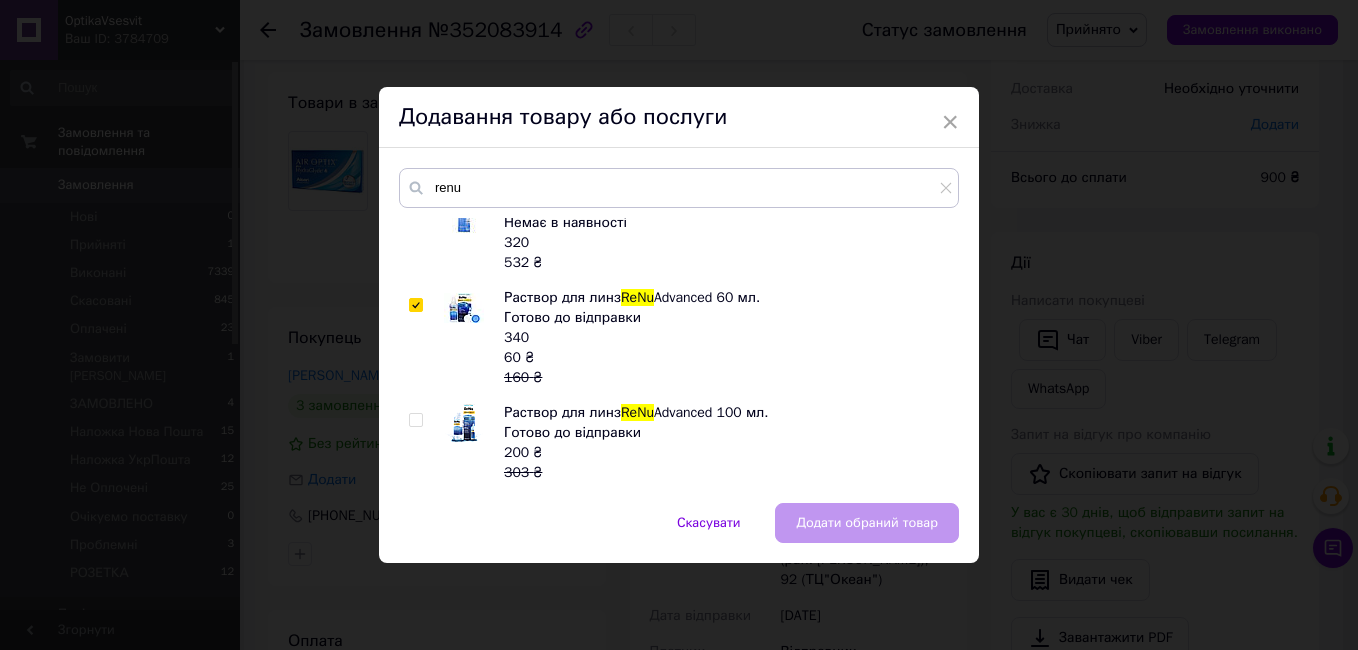 checkbox on "true" 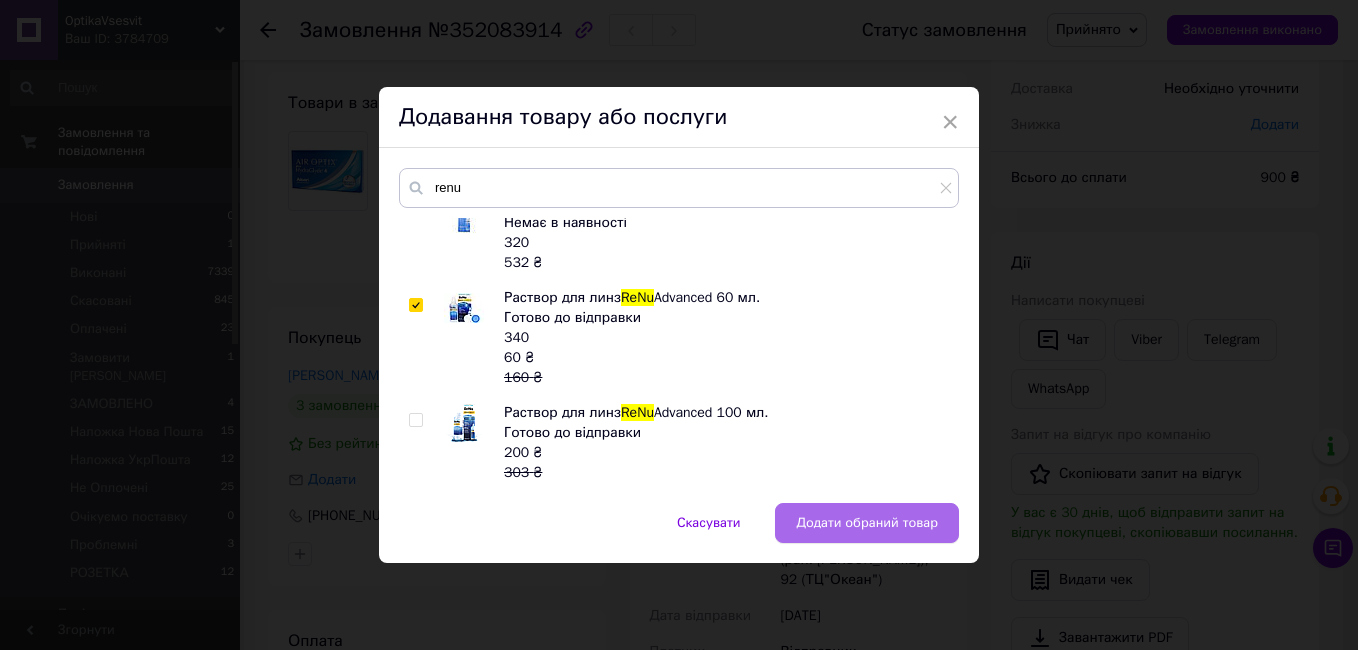 click on "Додати обраний товар" at bounding box center [867, 523] 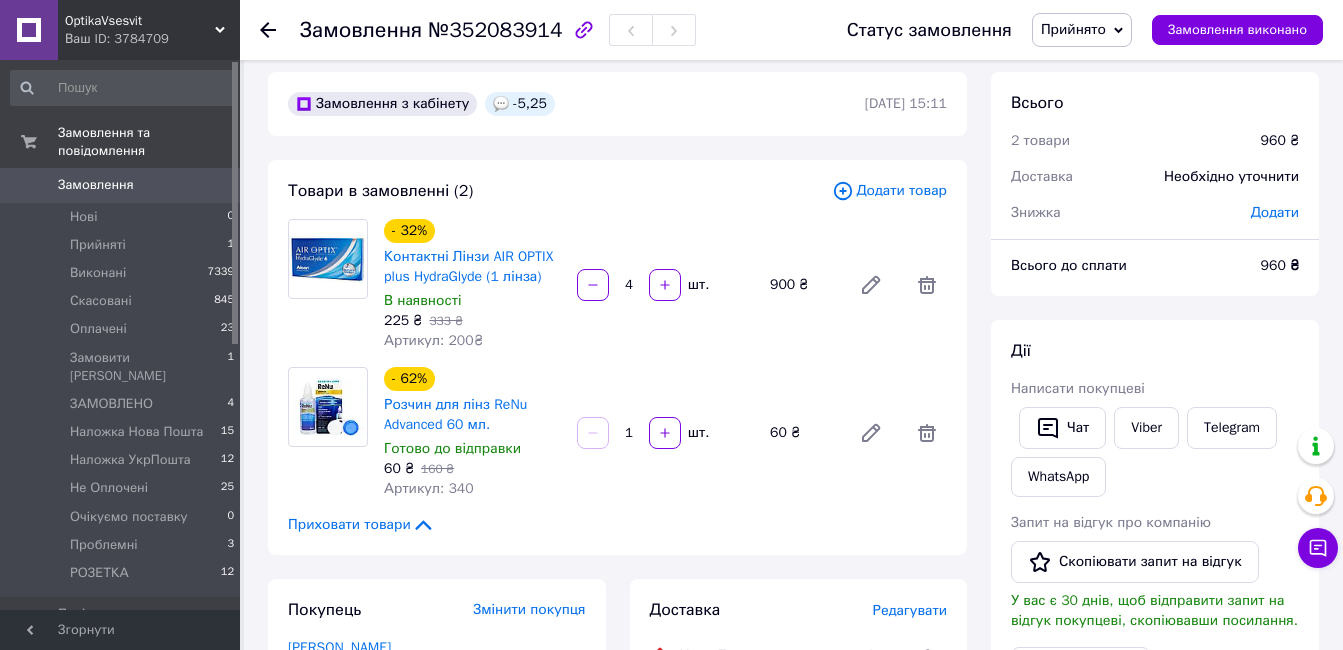 scroll, scrollTop: 0, scrollLeft: 0, axis: both 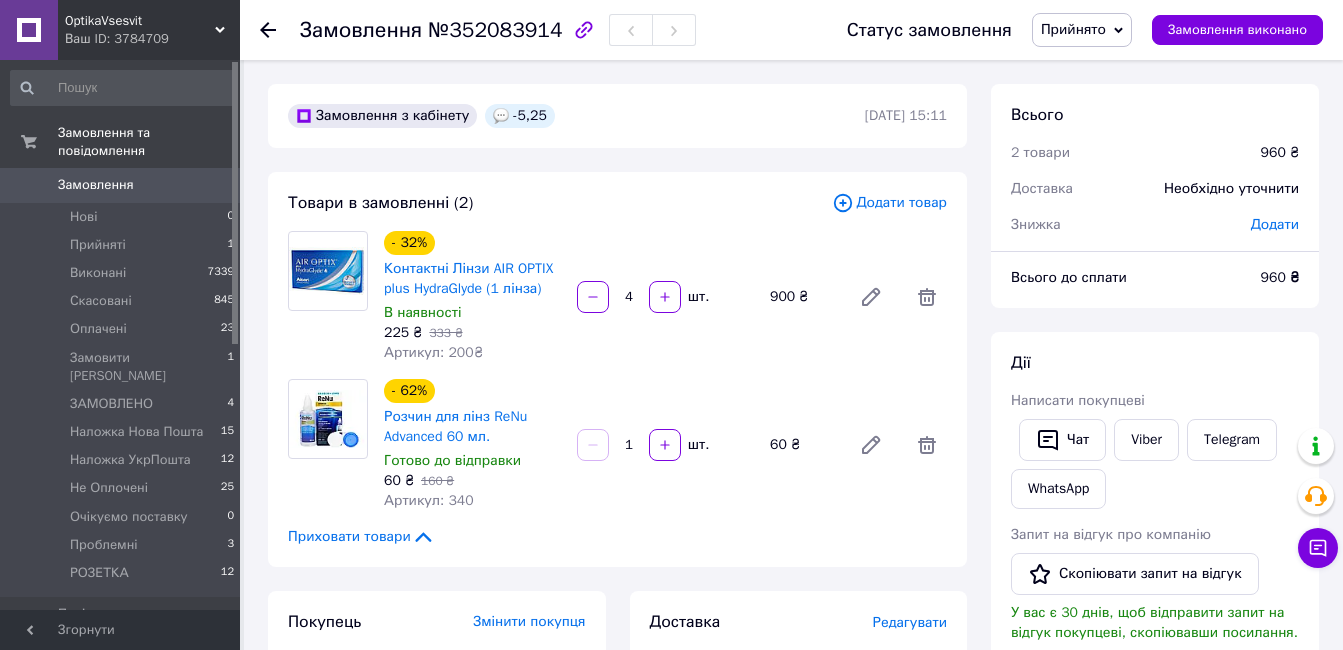 click on "Додати" at bounding box center [1275, 224] 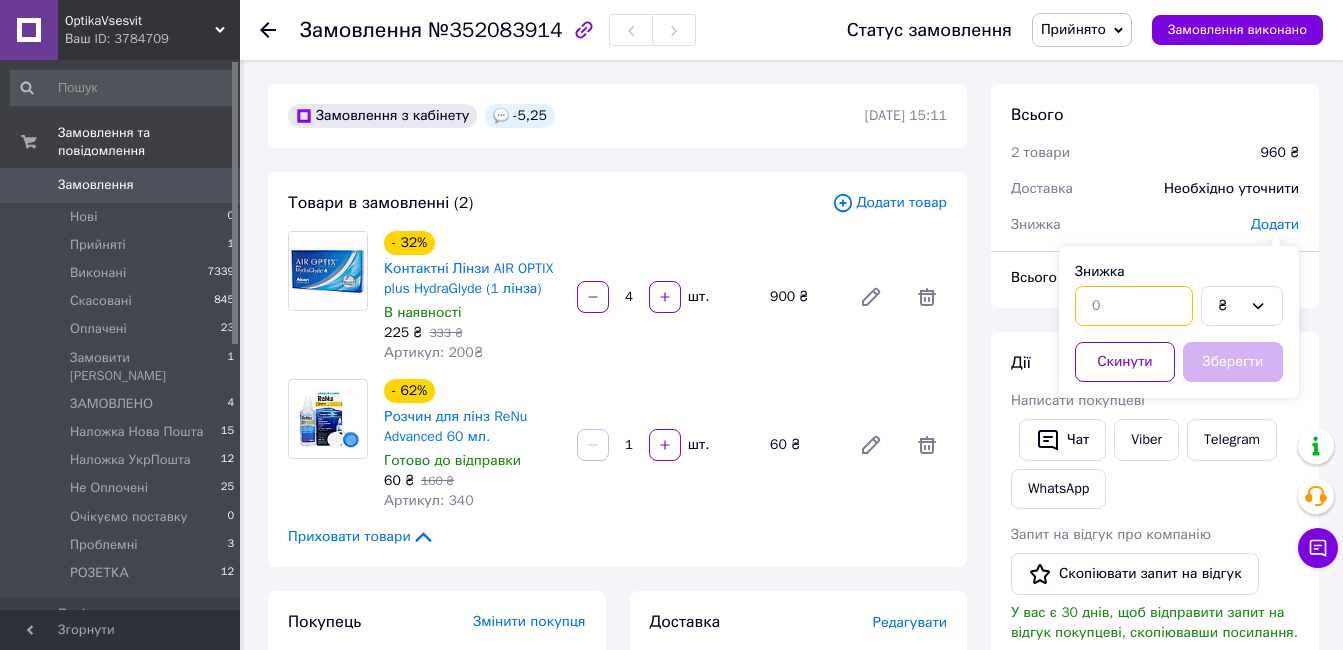 click at bounding box center (1134, 306) 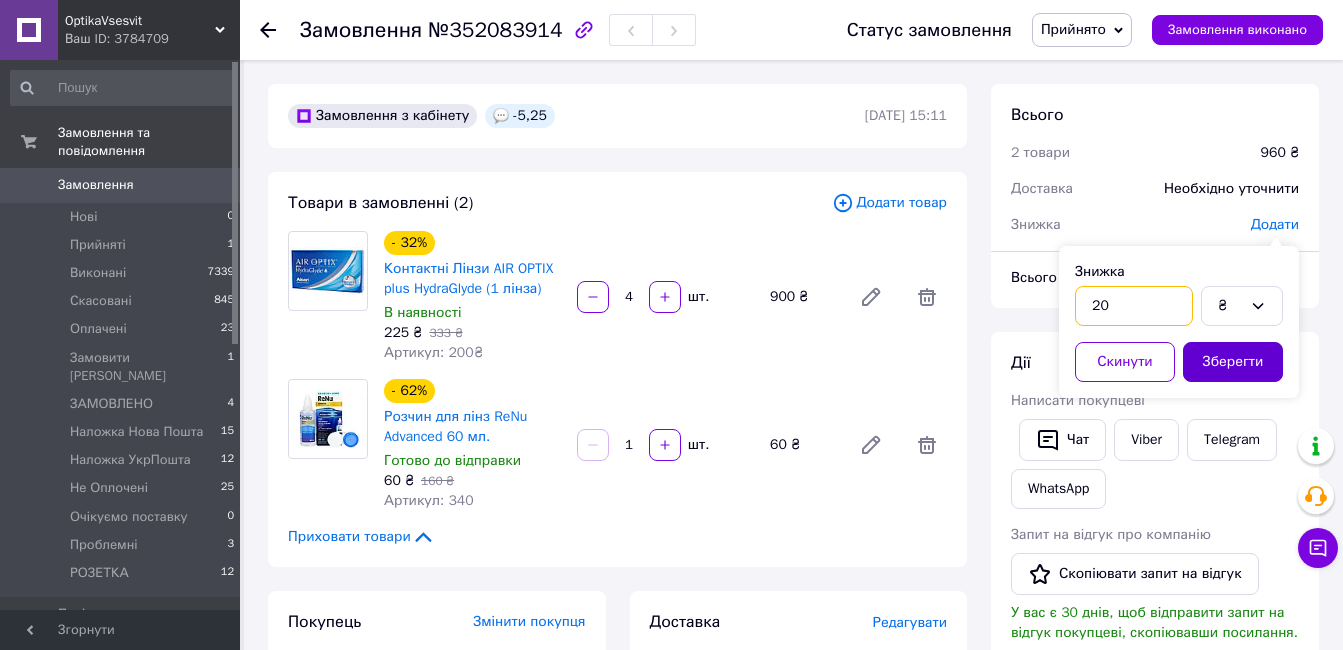 type on "20" 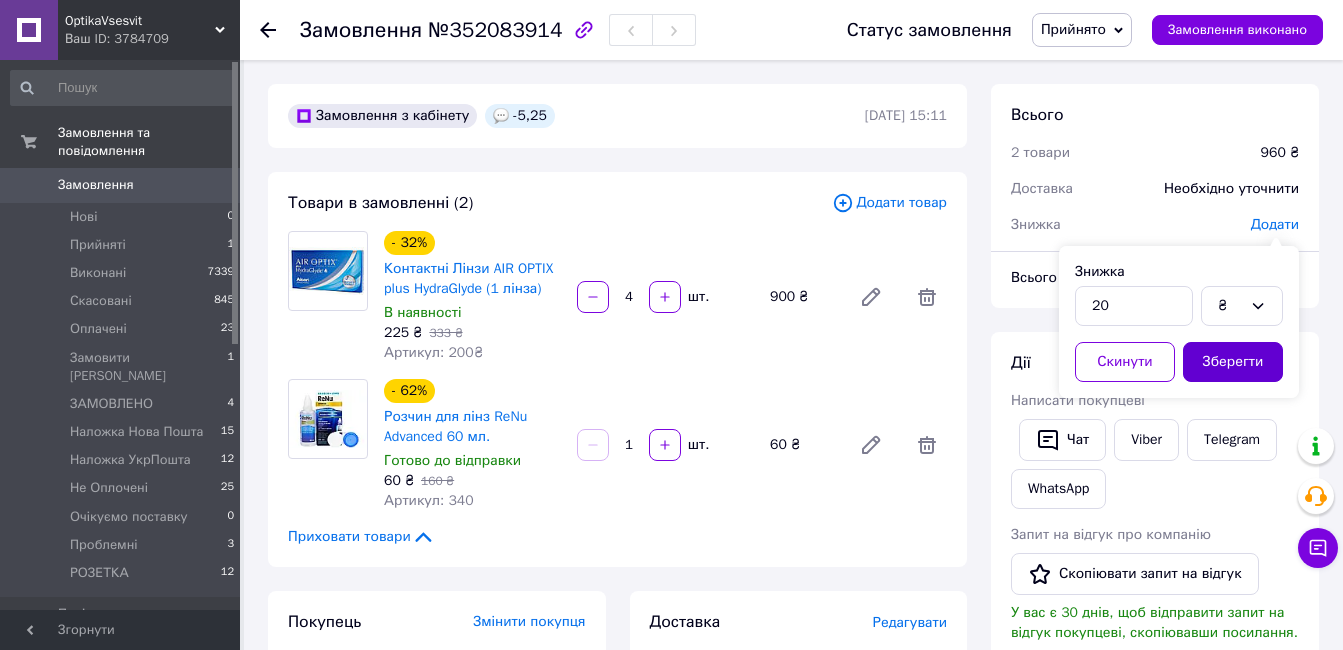 click on "Зберегти" at bounding box center (1233, 362) 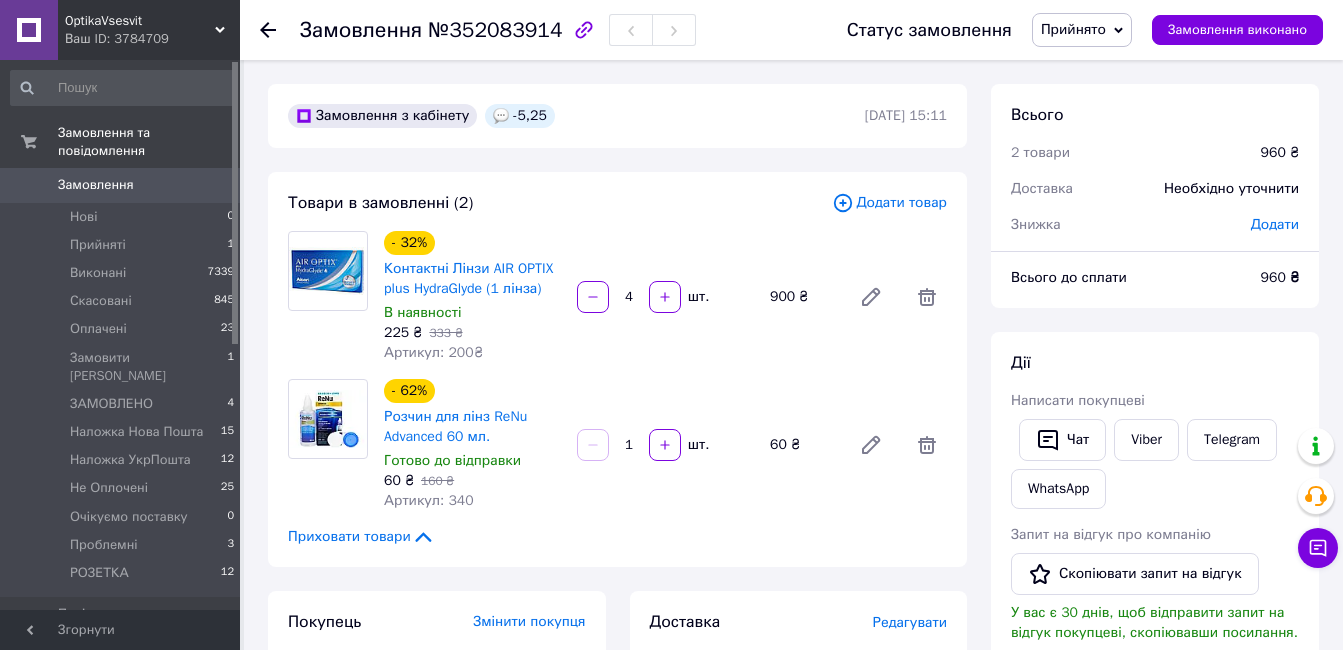 click on "- 32% Контактні Лінзи AIR OPTIX plus HydraGlyde (1 лінза) В наявності 225 ₴   333 ₴ Артикул: 200₴ 4   шт. 900 ₴" at bounding box center (665, 297) 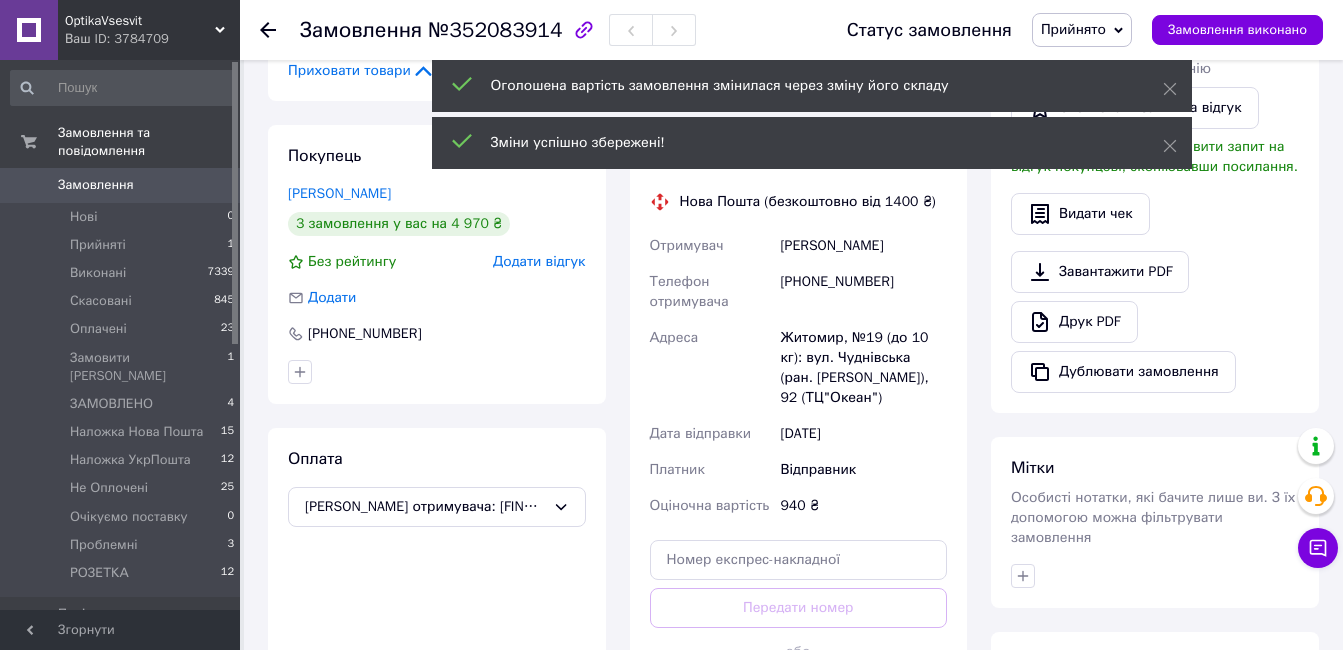 scroll, scrollTop: 500, scrollLeft: 0, axis: vertical 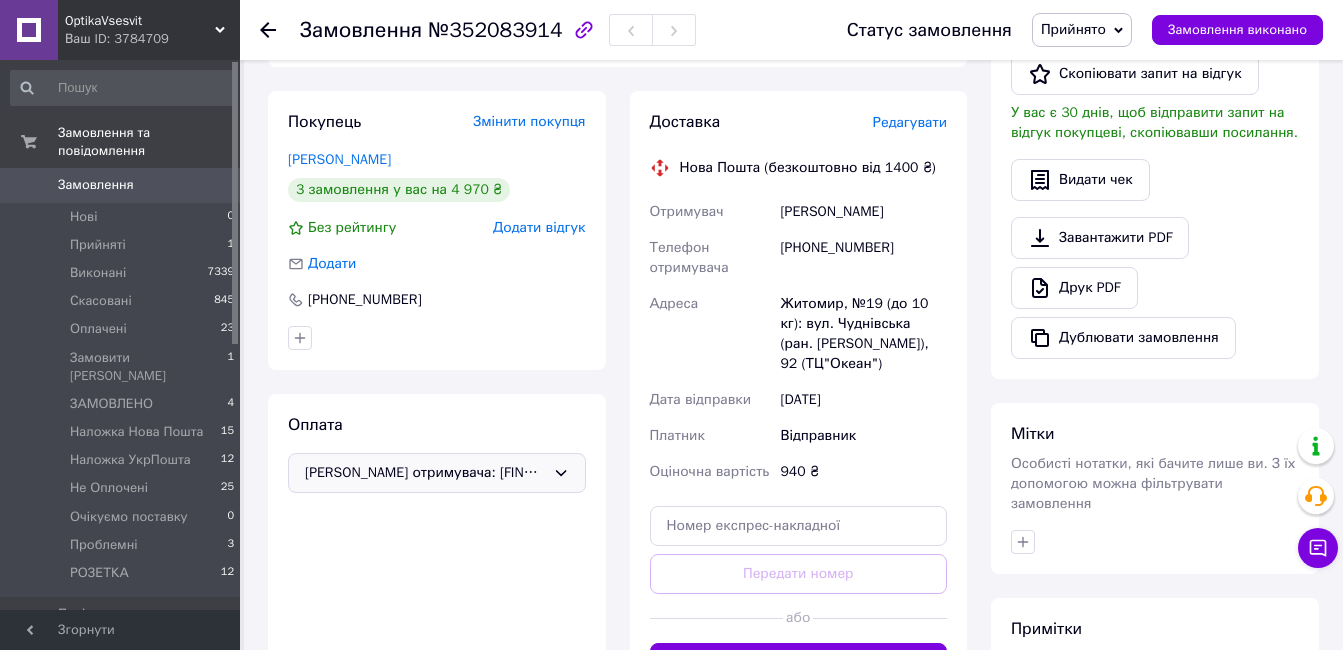 click on "ФОП Безкоровайна Леонтіна Іванівна  Рахунок отримувача: UA233052990000026000046019791 (спосіб деактивовано)" at bounding box center [425, 473] 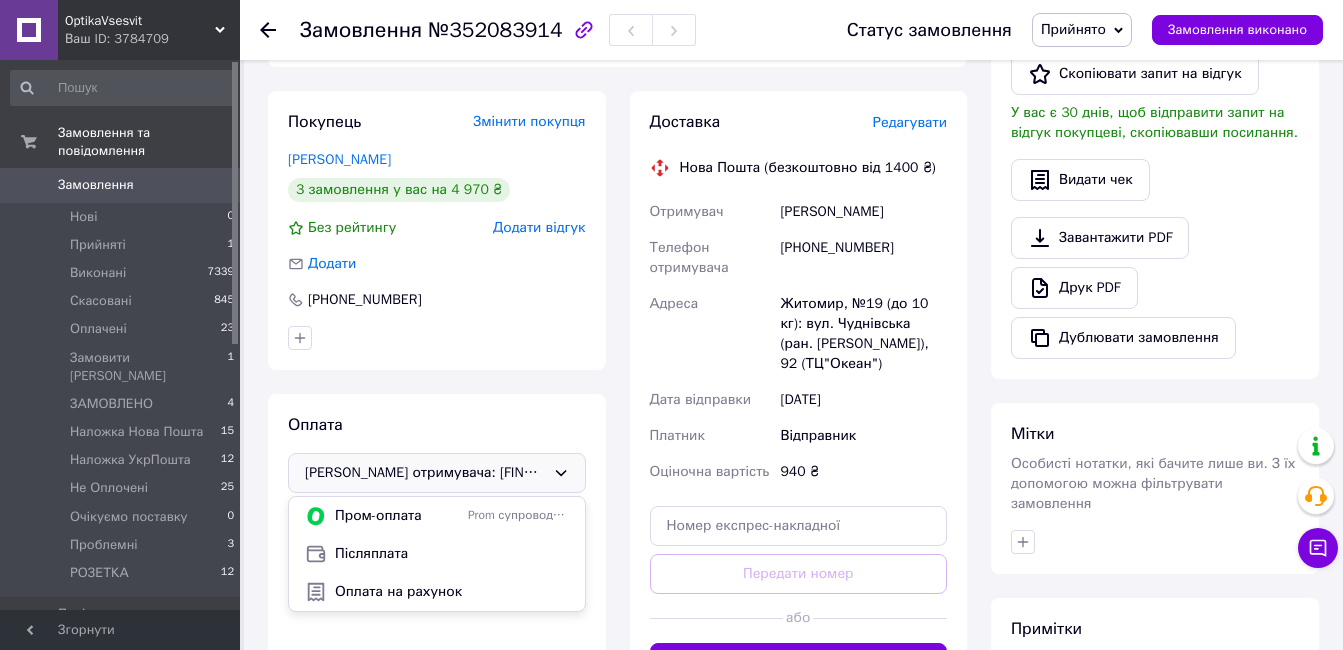 drag, startPoint x: 361, startPoint y: 558, endPoint x: 376, endPoint y: 551, distance: 16.552946 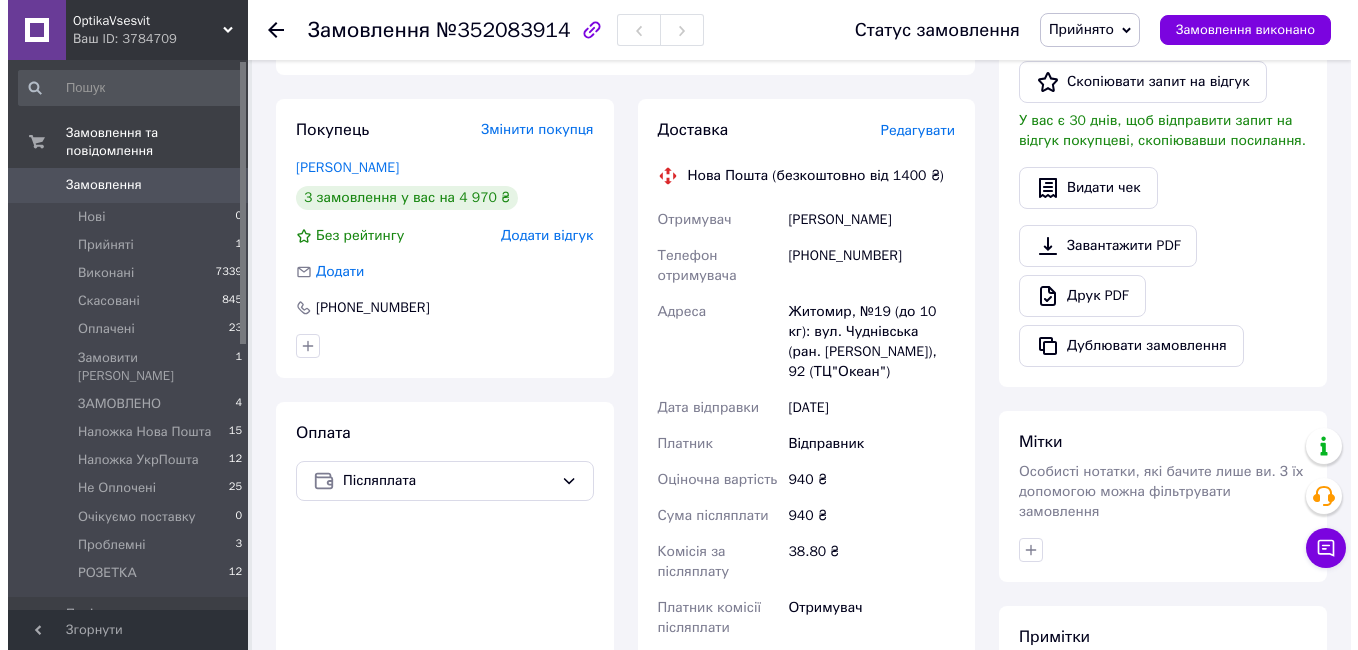 scroll, scrollTop: 300, scrollLeft: 0, axis: vertical 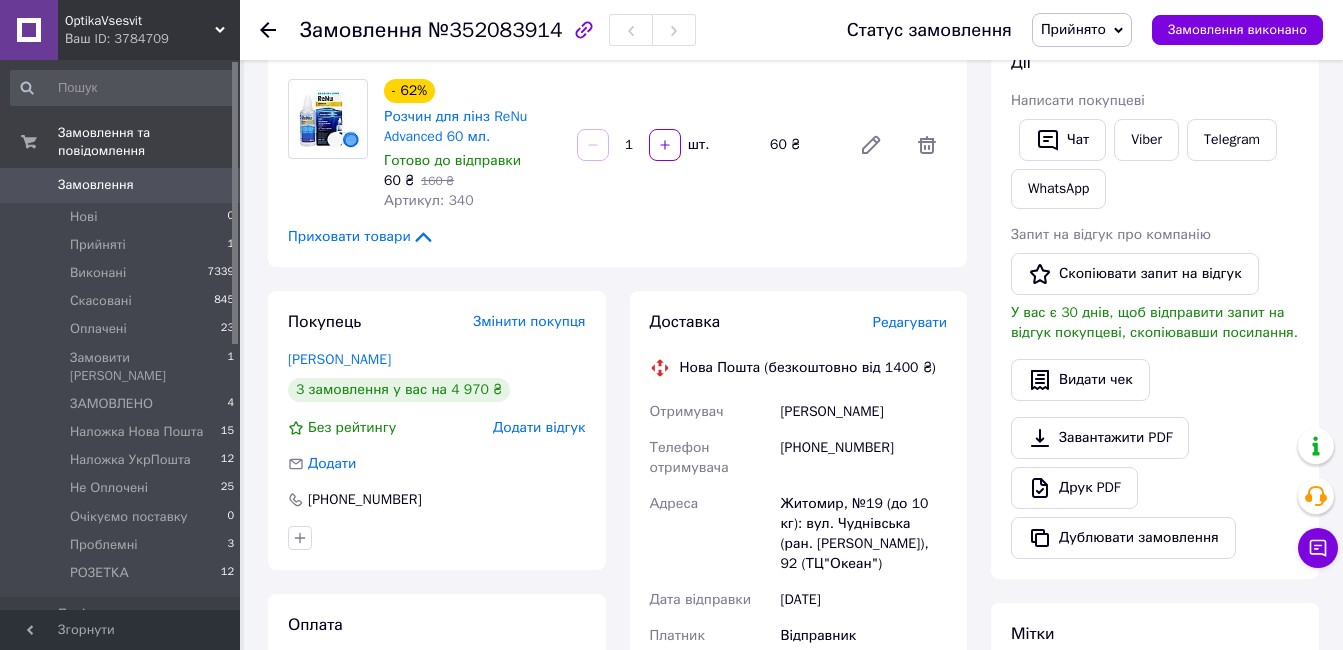 click on "Доставка Редагувати Нова Пошта (безкоштовно від 1400 ₴) Отримувач Вітюк Віктор Телефон отримувача +380965391965 Адреса Житомир, №19 (до 10 кг): вул. Чуднівська (ран. Черняховського), 92 (ТЦ"Океан") Дата відправки 24.12.2023 Платник Відправник Оціночна вартість 940 ₴ Сума післяплати 940 ₴ Комісія за післяплату 38.80 ₴ Платник комісії післяплати Отримувач Передати номер або Згенерувати ЕН Платник Відправник Отримувач Прізвище отримувача Вітюк Ім'я отримувача Віктор По батькові отримувача Телефон отримувача +380965391965 Тип доставки У відділенні Кур'єром В поштоматі Місто Вантаж" at bounding box center (799, 671) 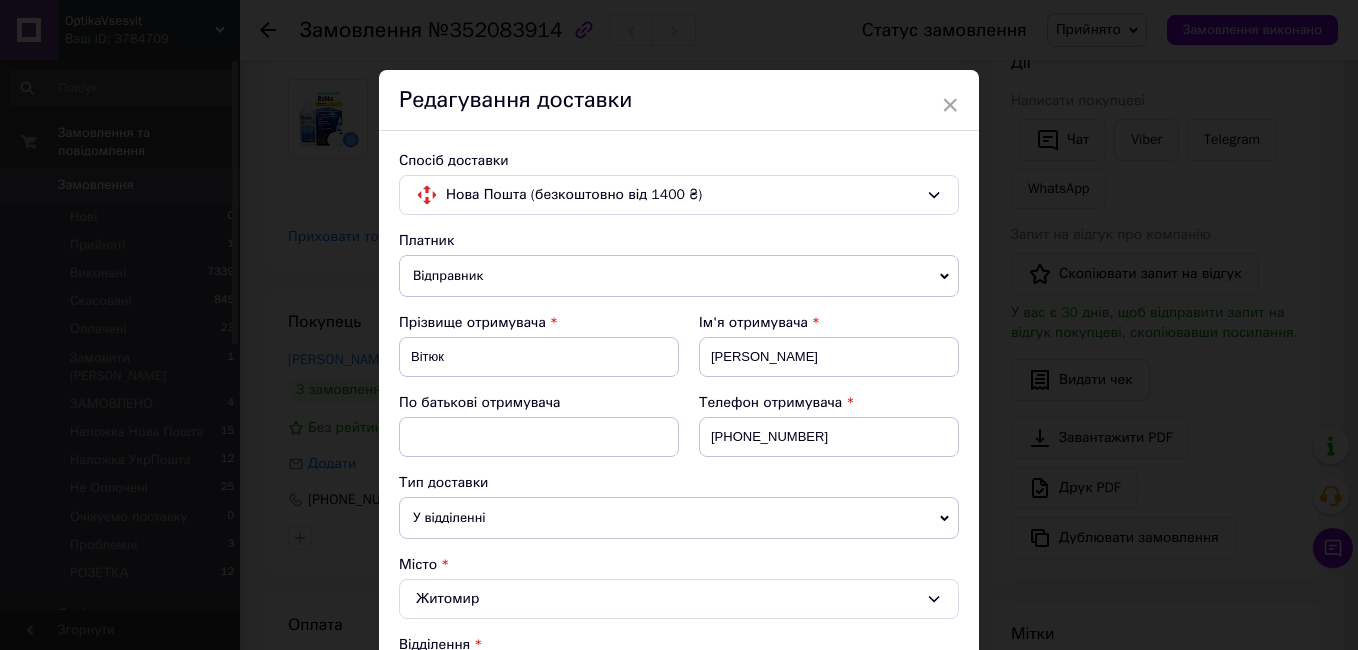 click on "Відправник" at bounding box center (679, 276) 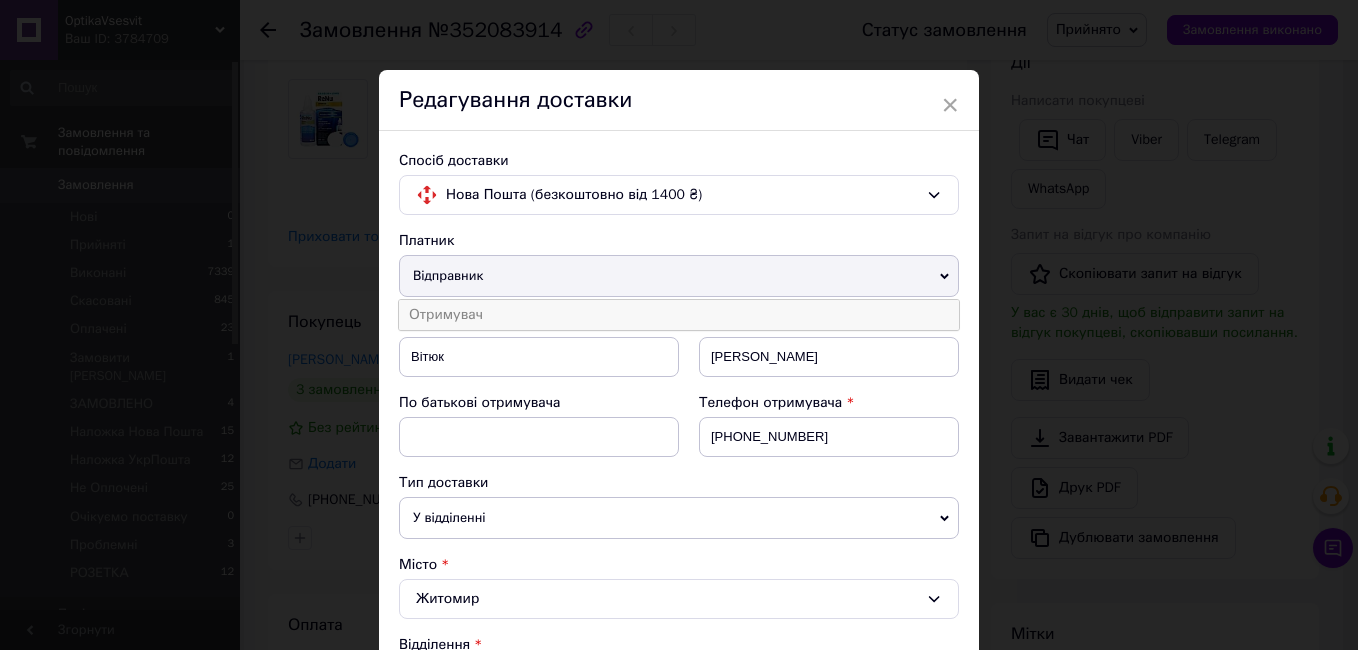 click on "Отримувач" at bounding box center (679, 315) 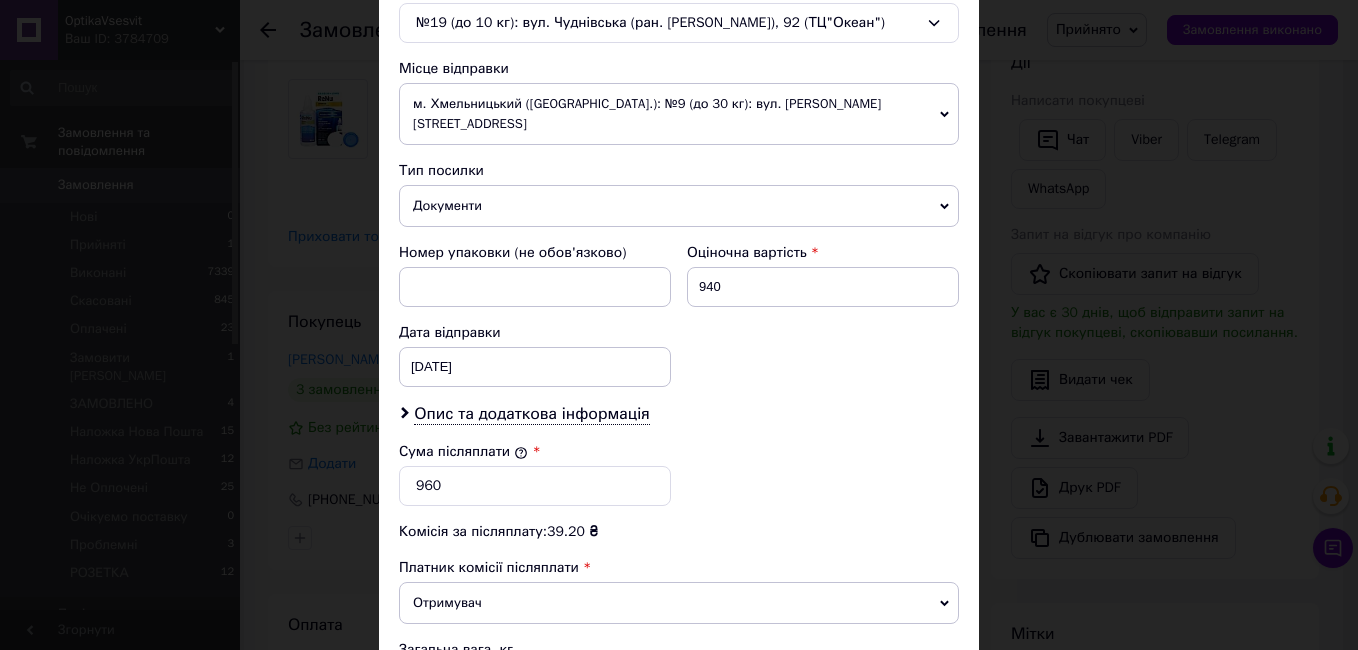 scroll, scrollTop: 800, scrollLeft: 0, axis: vertical 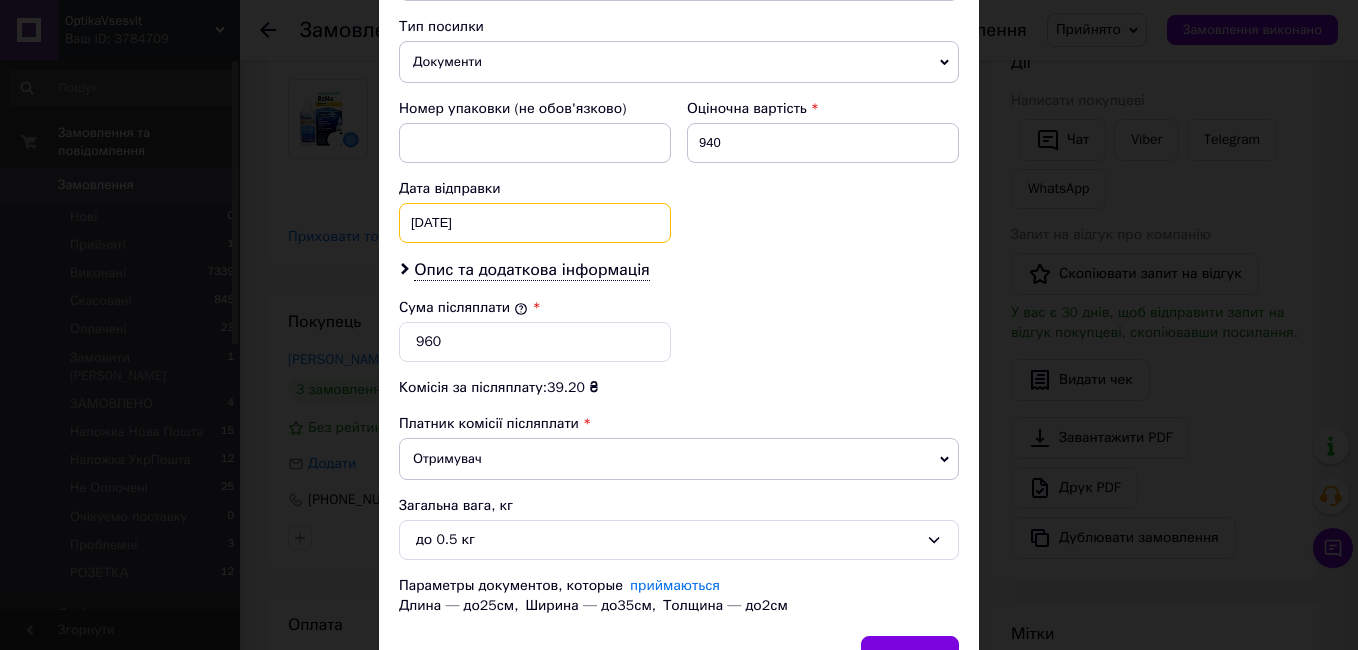 click on "24.12.2023 < 2023 > < Декабрь > Пн Вт Ср Чт Пт Сб Вс 27 28 29 30 1 2 3 4 5 6 7 8 9 10 11 12 13 14 15 16 17 18 19 20 21 22 23 24 25 26 27 28 29 30 31 1 2 3 4 5 6 7" at bounding box center [535, 223] 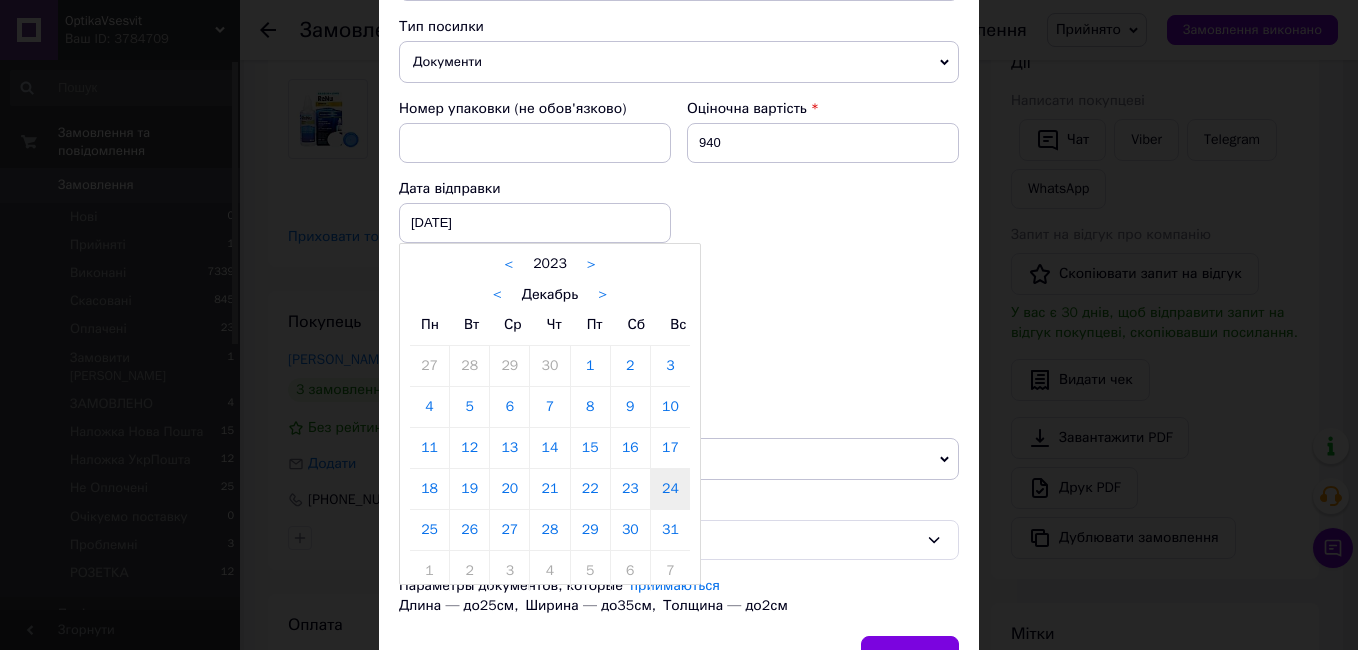 click on ">" at bounding box center (602, 295) 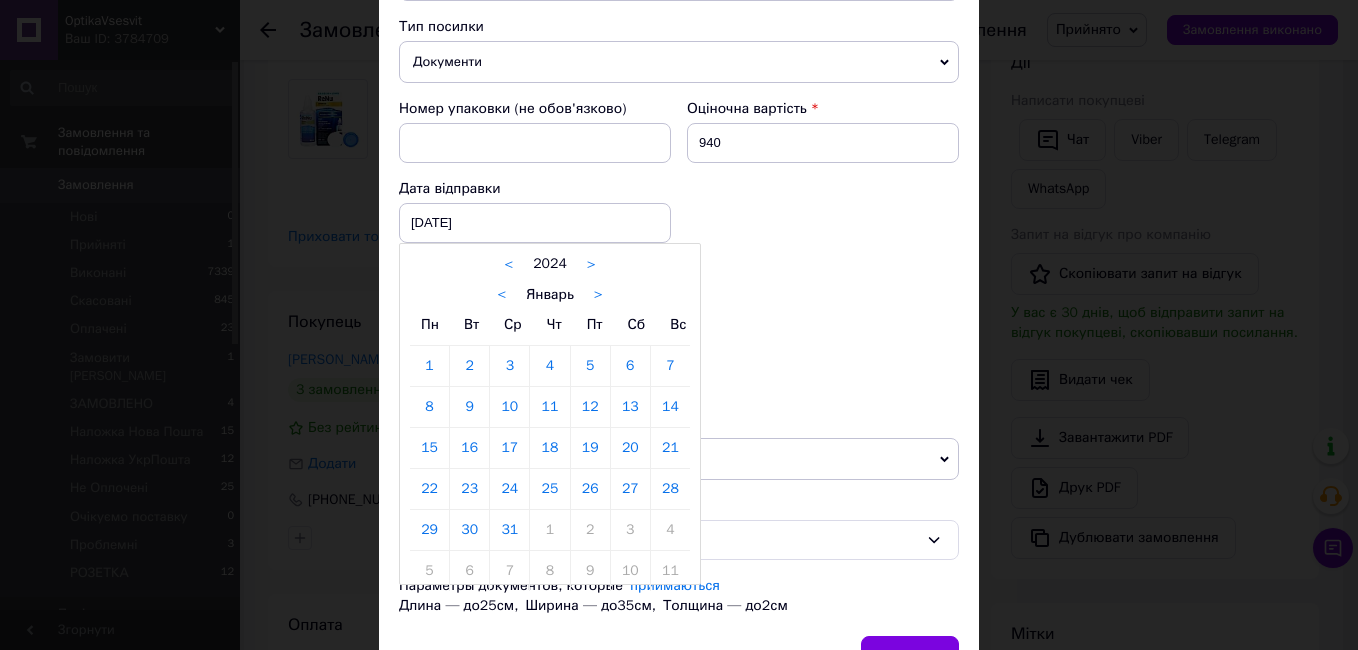 click on ">" at bounding box center (598, 295) 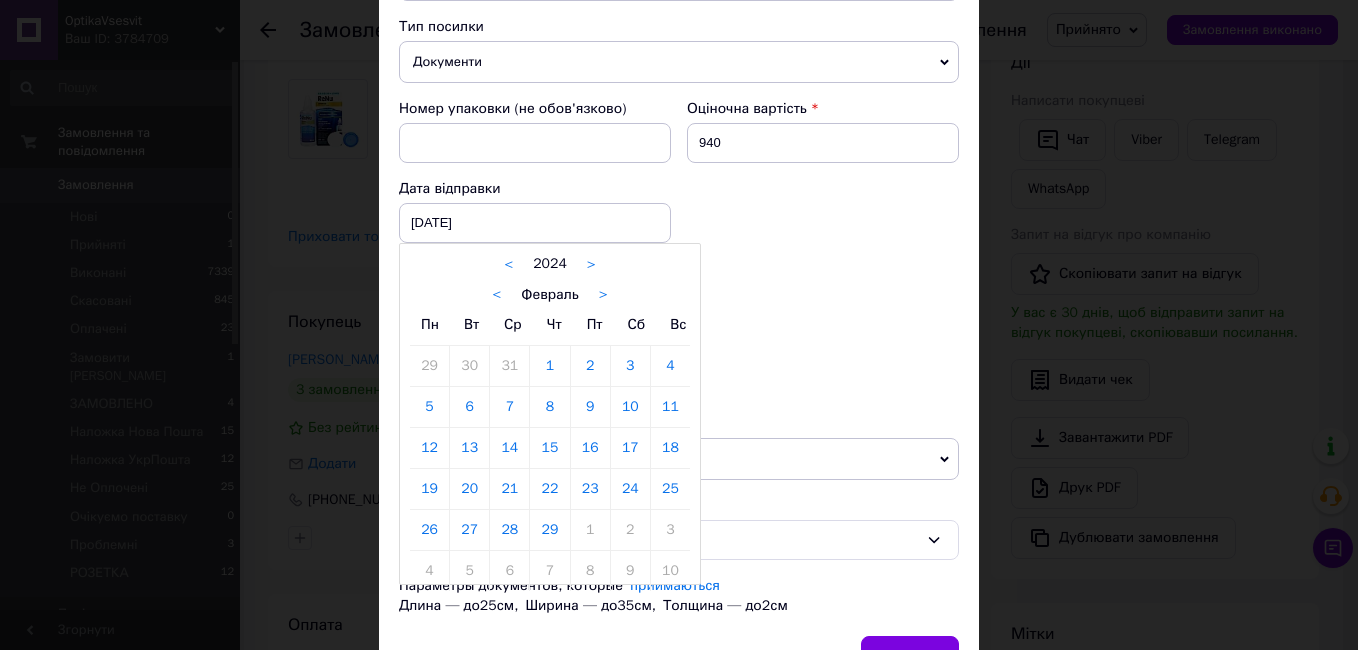 click on ">" at bounding box center [603, 295] 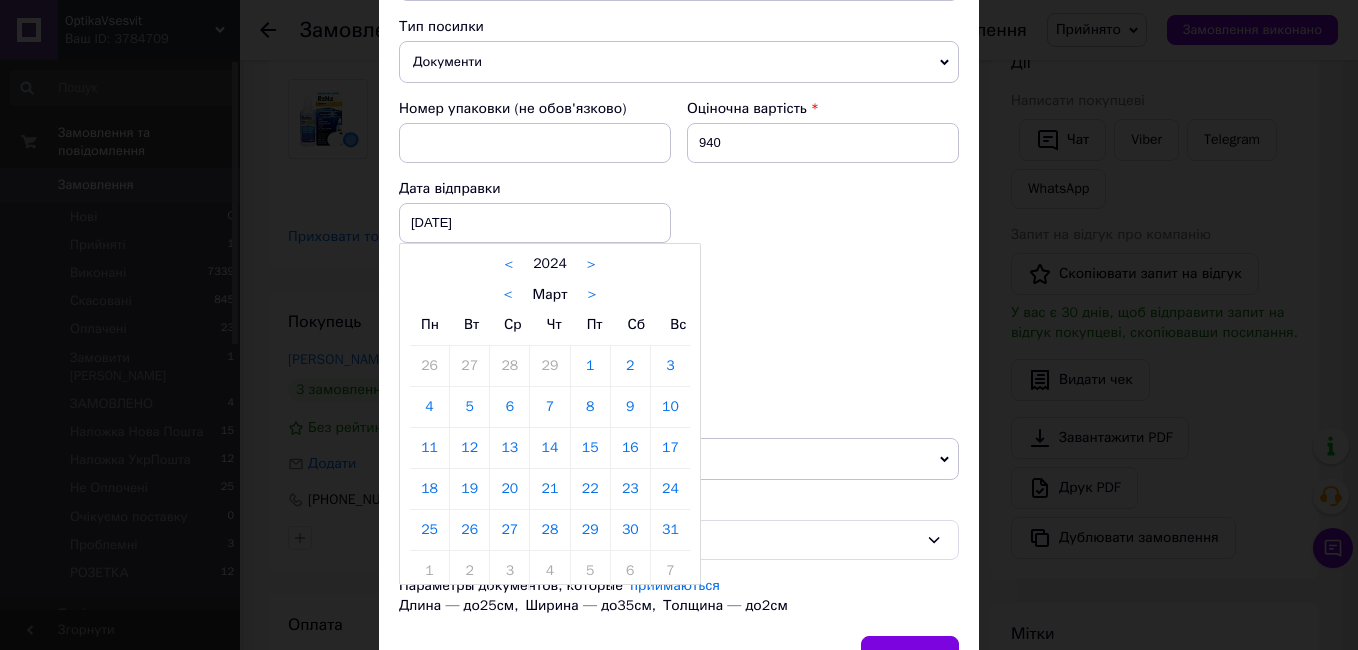 click on "< Март >" at bounding box center [550, 294] 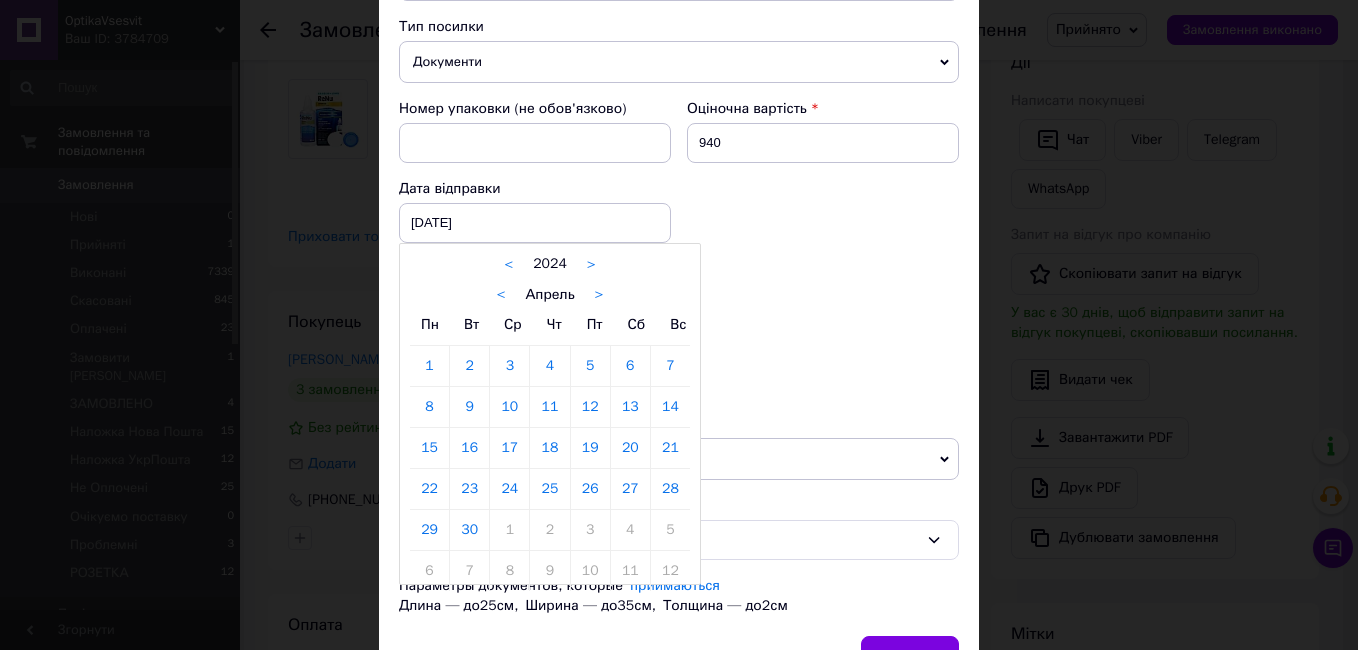 click on ">" at bounding box center [599, 295] 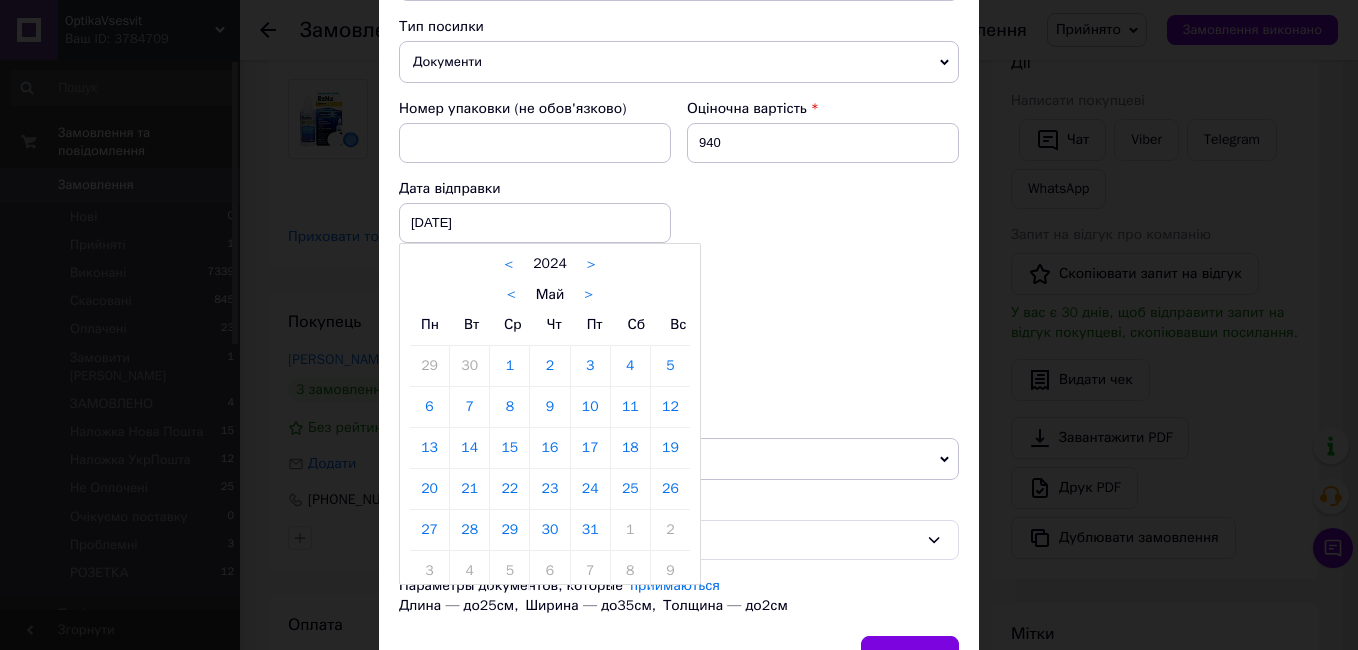 click on ">" at bounding box center [588, 295] 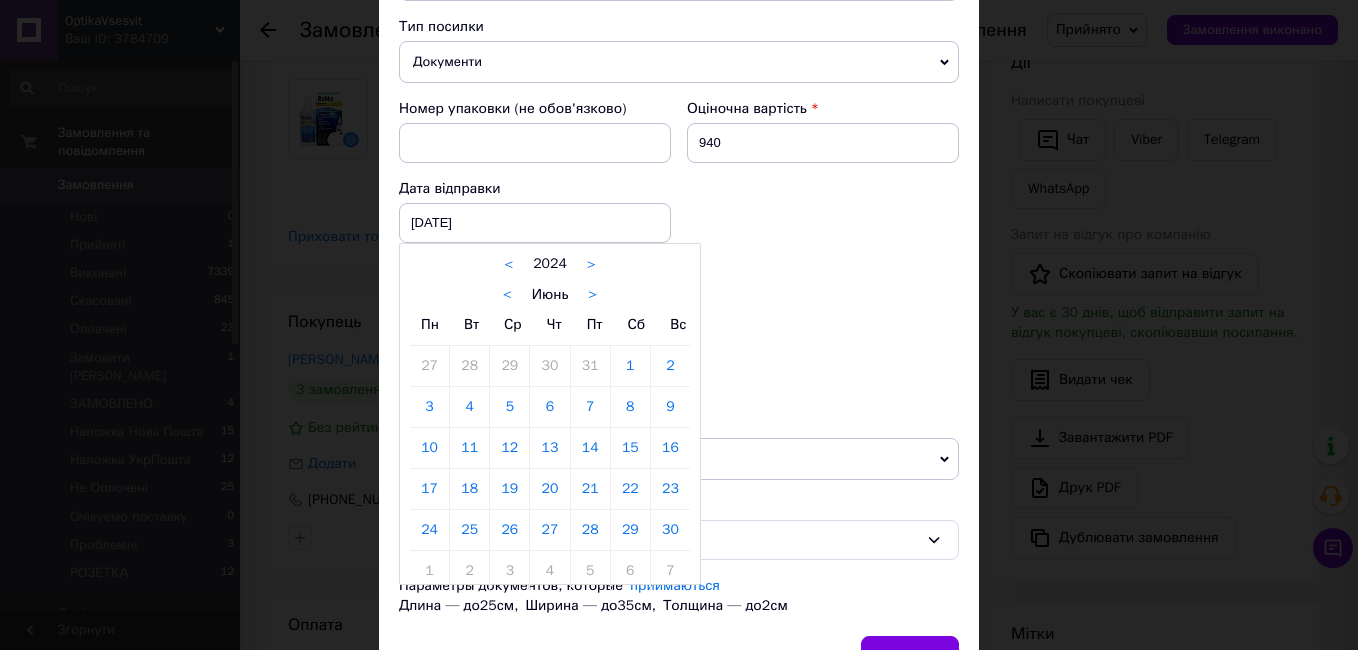 click on ">" at bounding box center (592, 295) 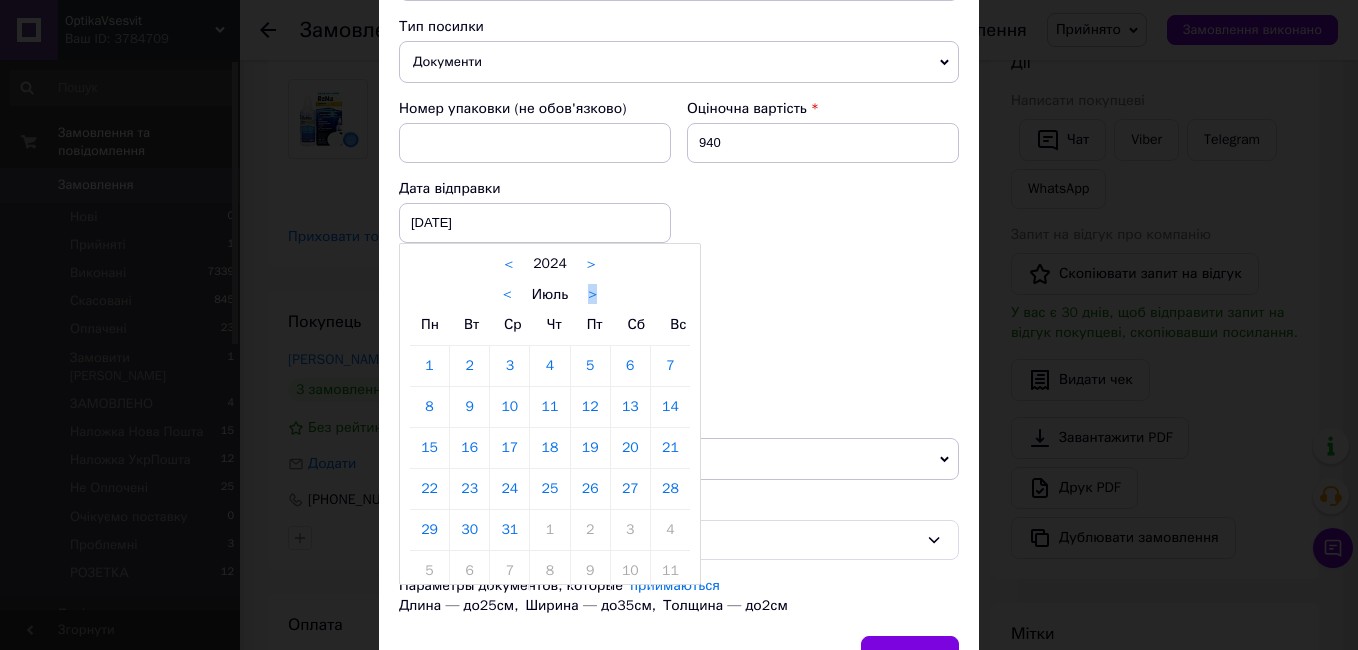 drag, startPoint x: 587, startPoint y: 279, endPoint x: 512, endPoint y: 390, distance: 133.96268 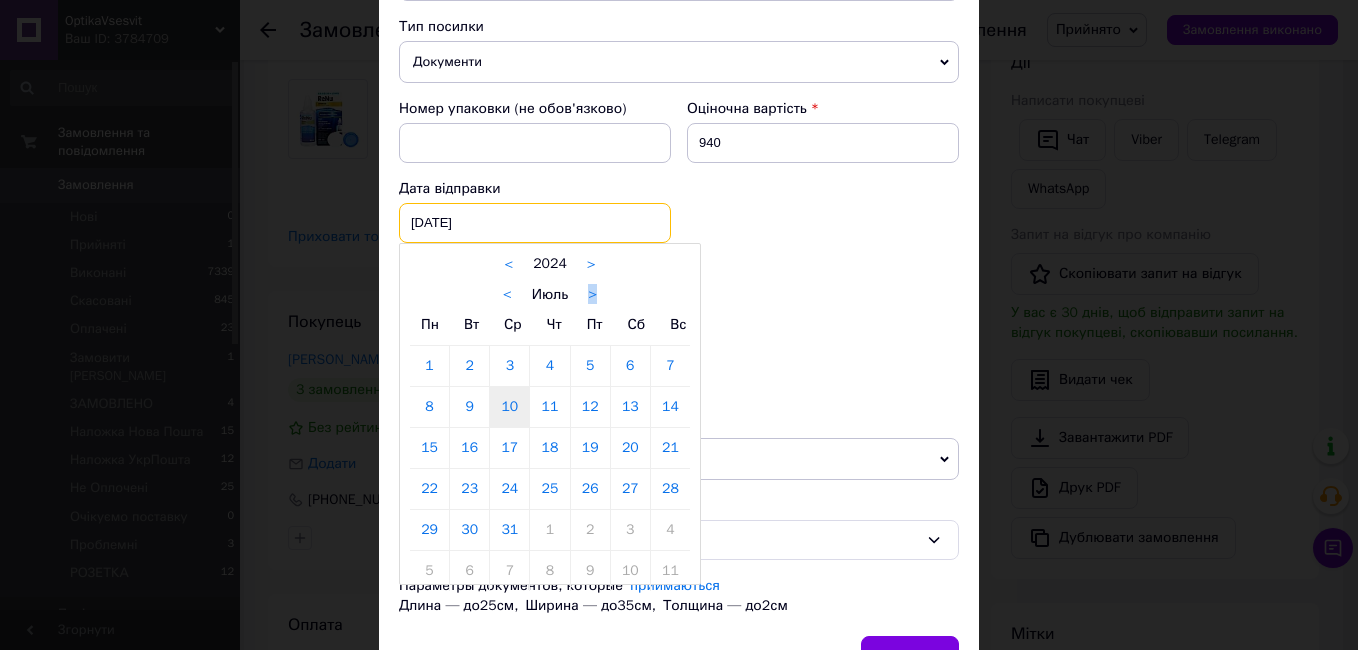 drag, startPoint x: 450, startPoint y: 209, endPoint x: 506, endPoint y: 273, distance: 85.04117 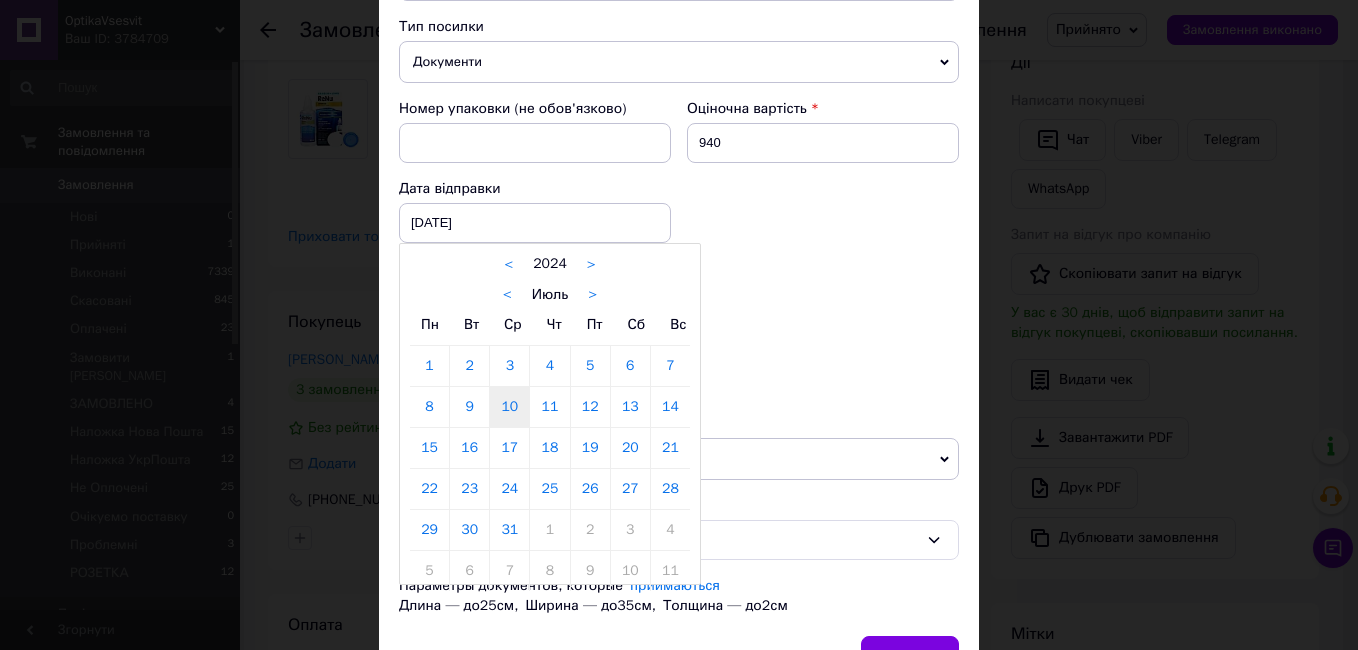 click on "< 2024 >" at bounding box center [550, 264] 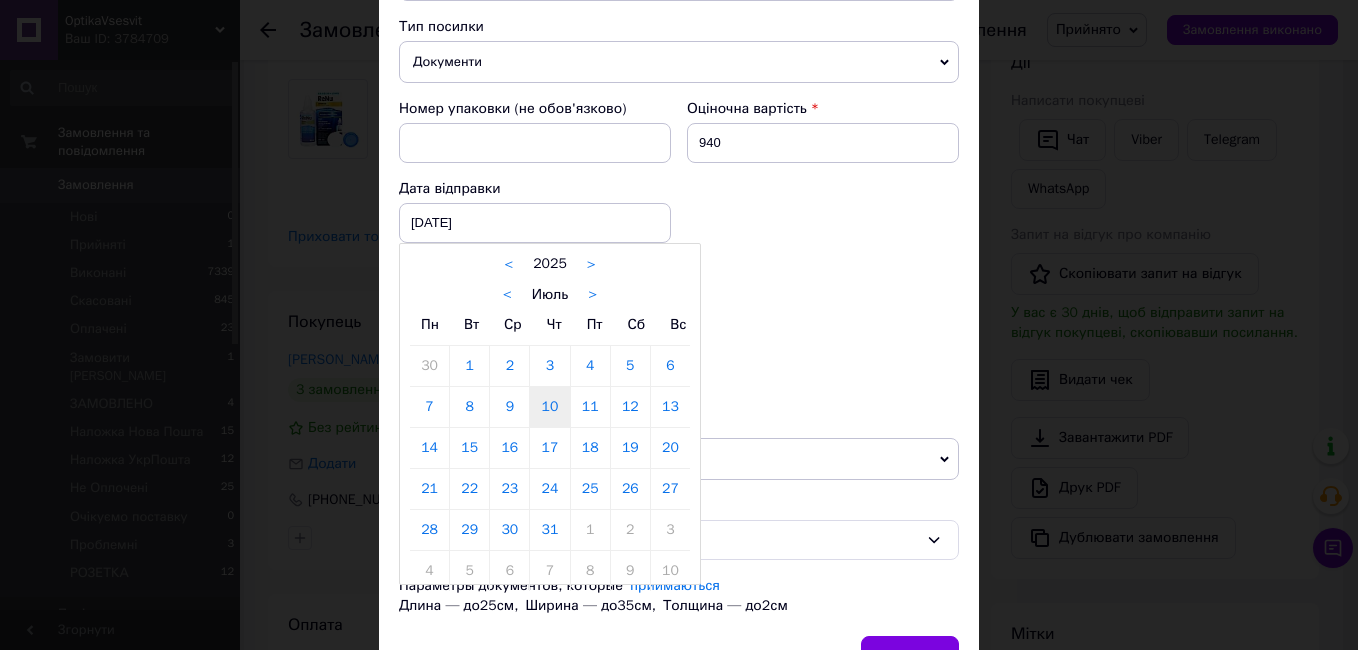click on "10" at bounding box center (549, 407) 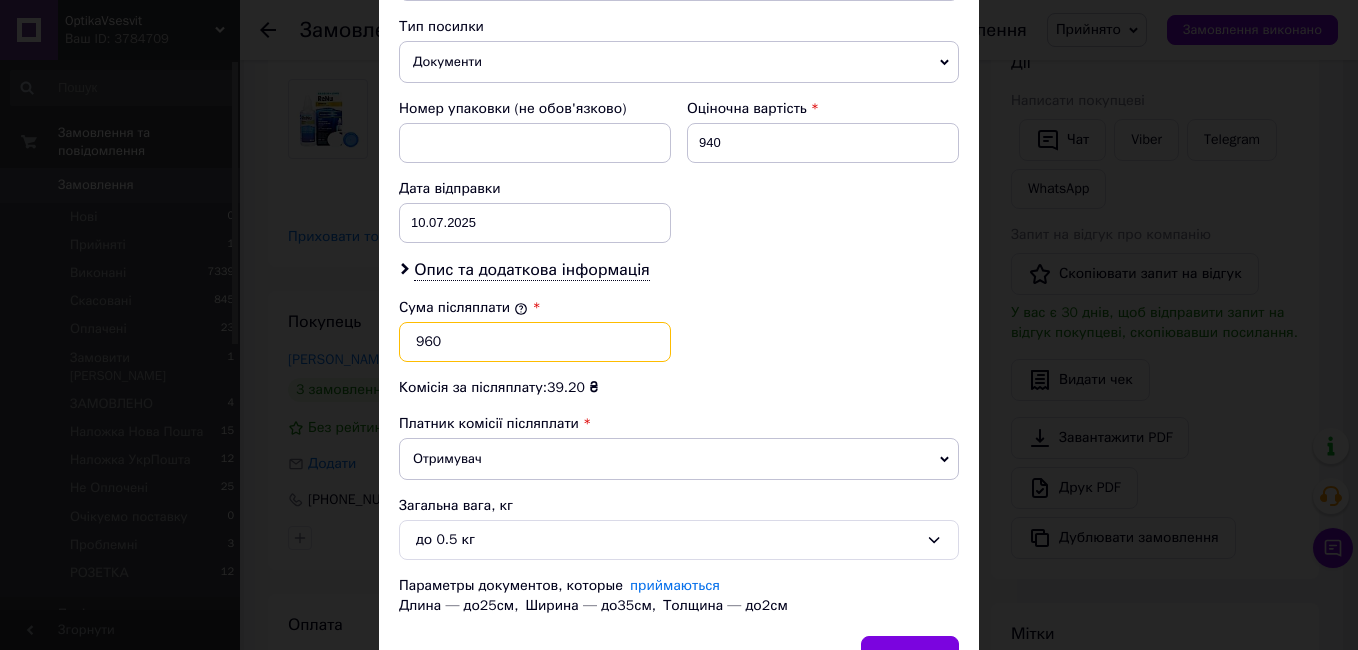 click on "960" at bounding box center (535, 342) 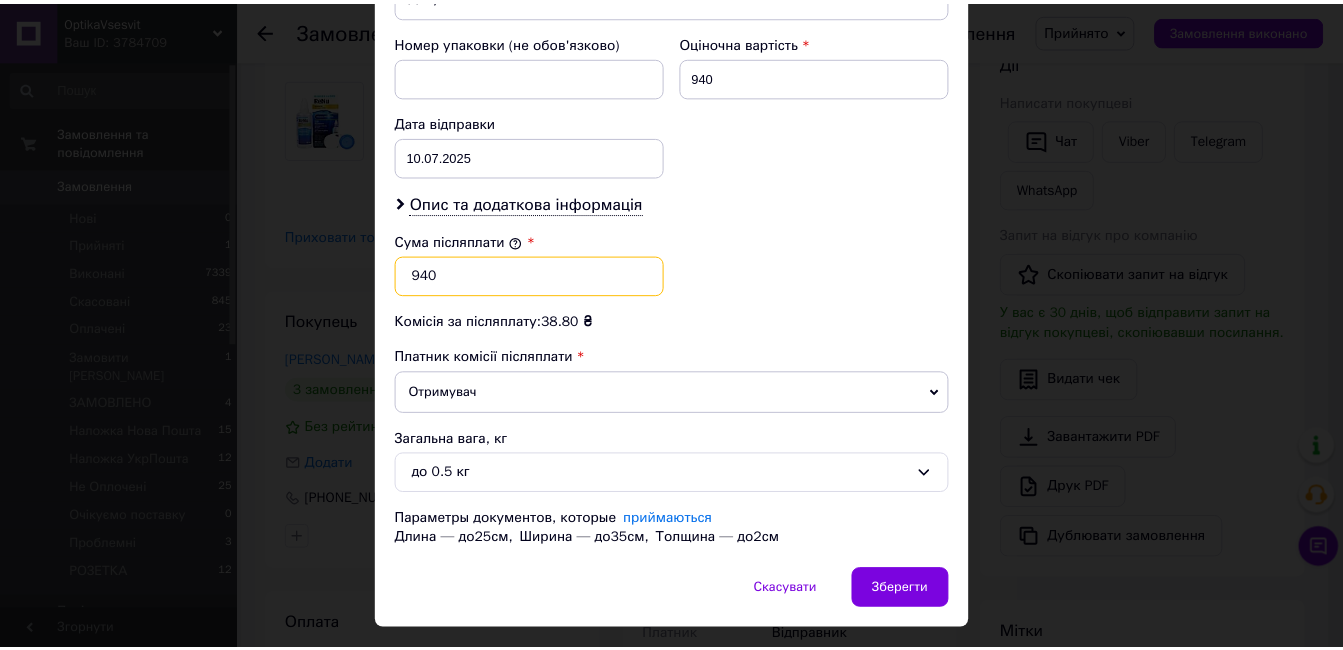 scroll, scrollTop: 896, scrollLeft: 0, axis: vertical 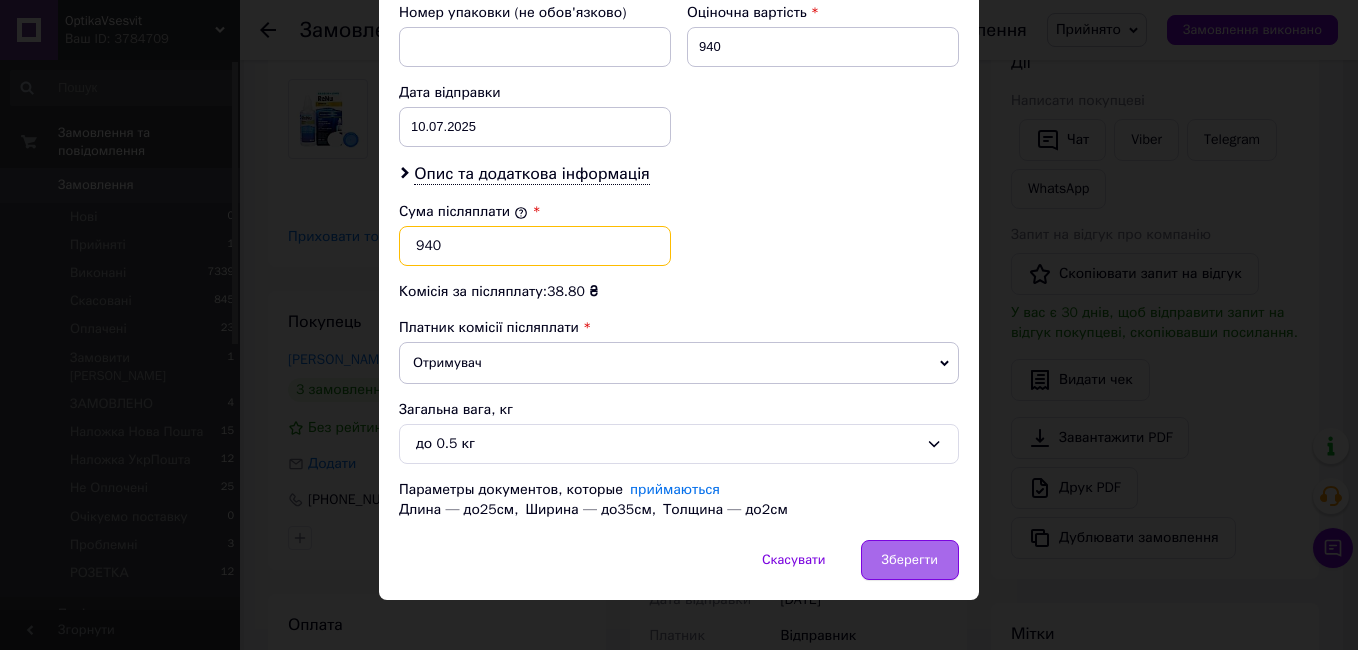 type on "940" 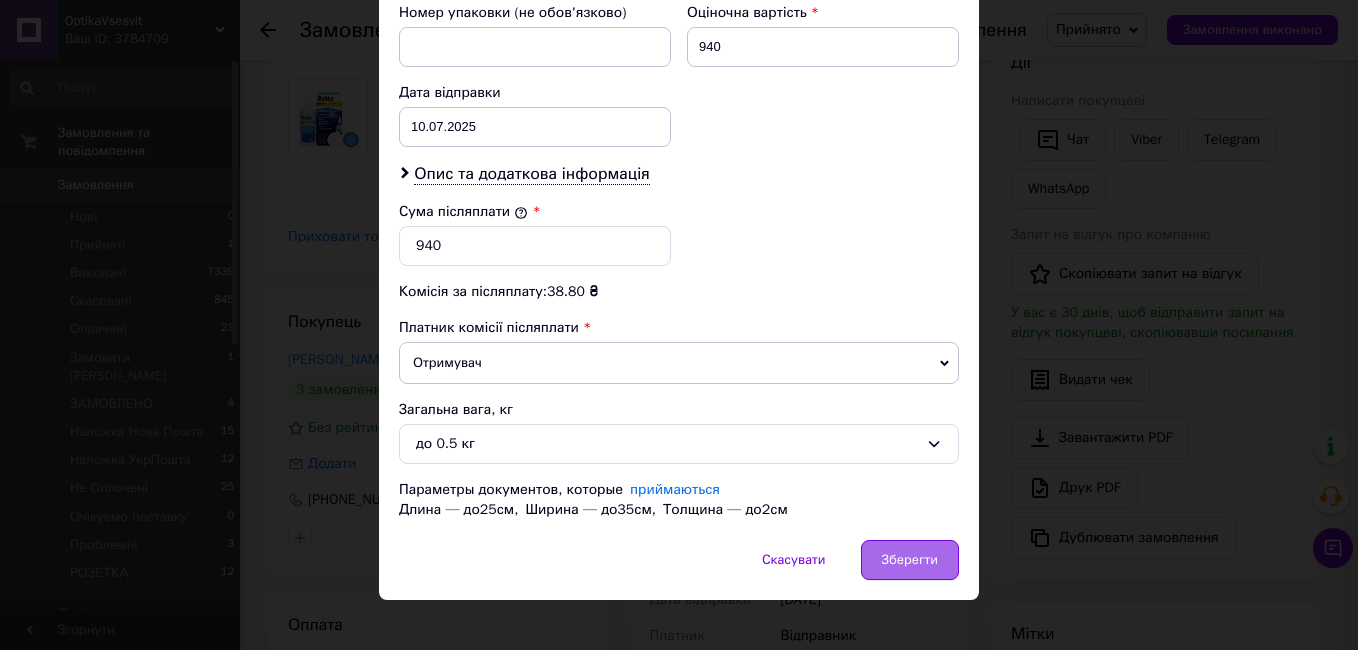 click on "Зберегти" at bounding box center (910, 560) 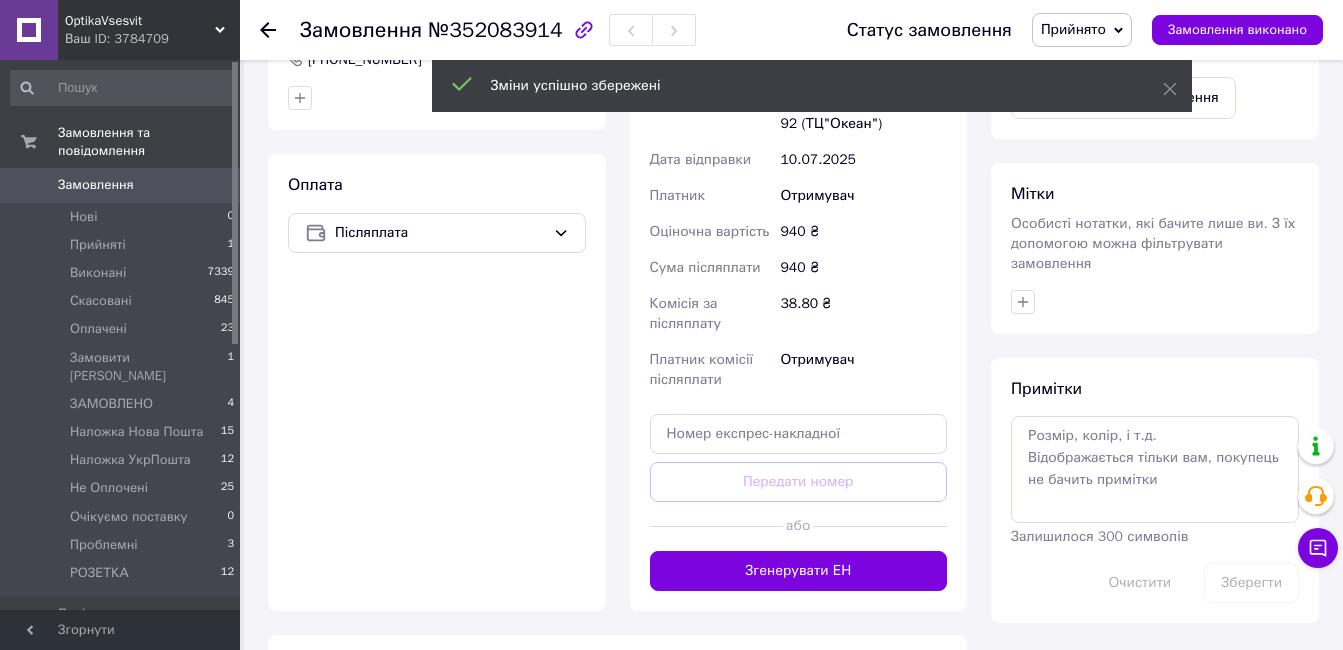 scroll, scrollTop: 800, scrollLeft: 0, axis: vertical 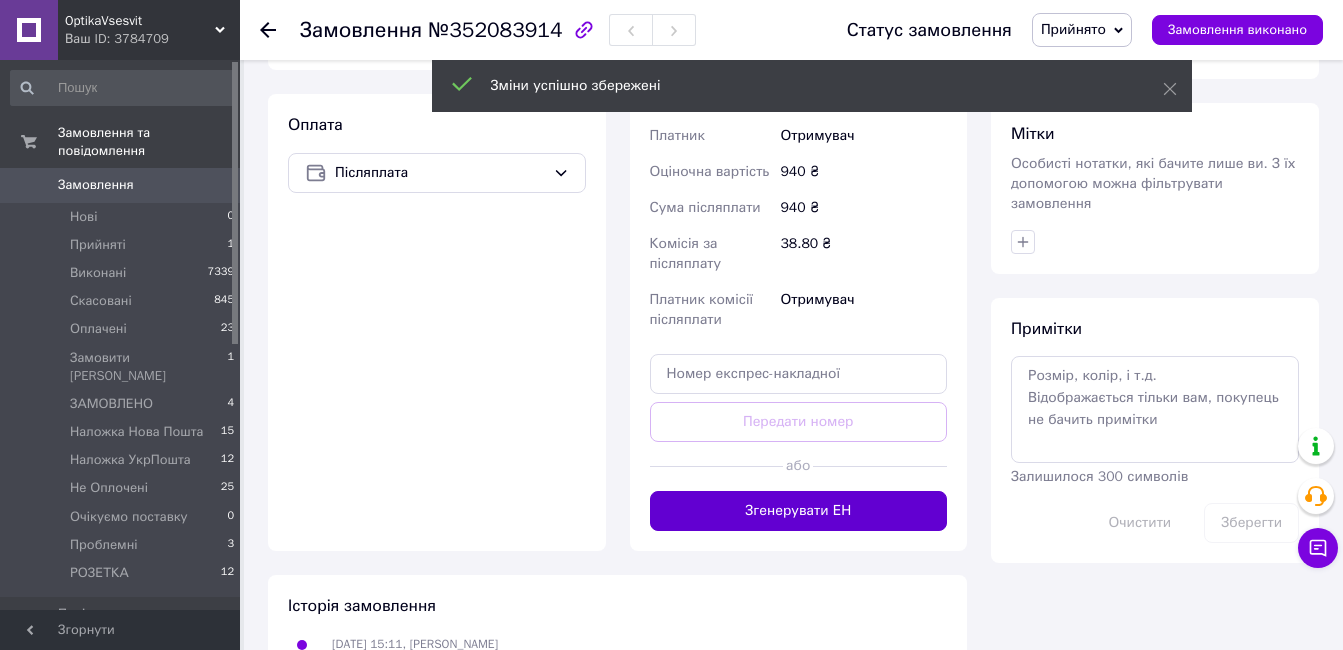 click on "Згенерувати ЕН" at bounding box center [799, 511] 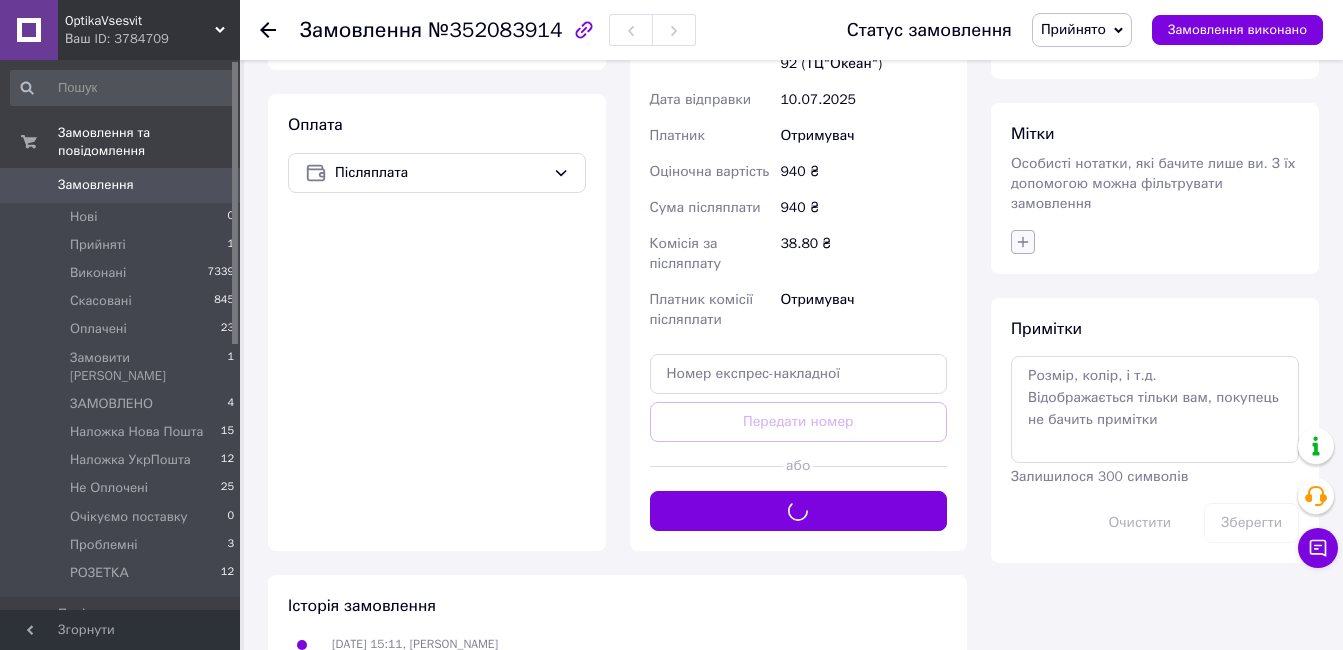 click 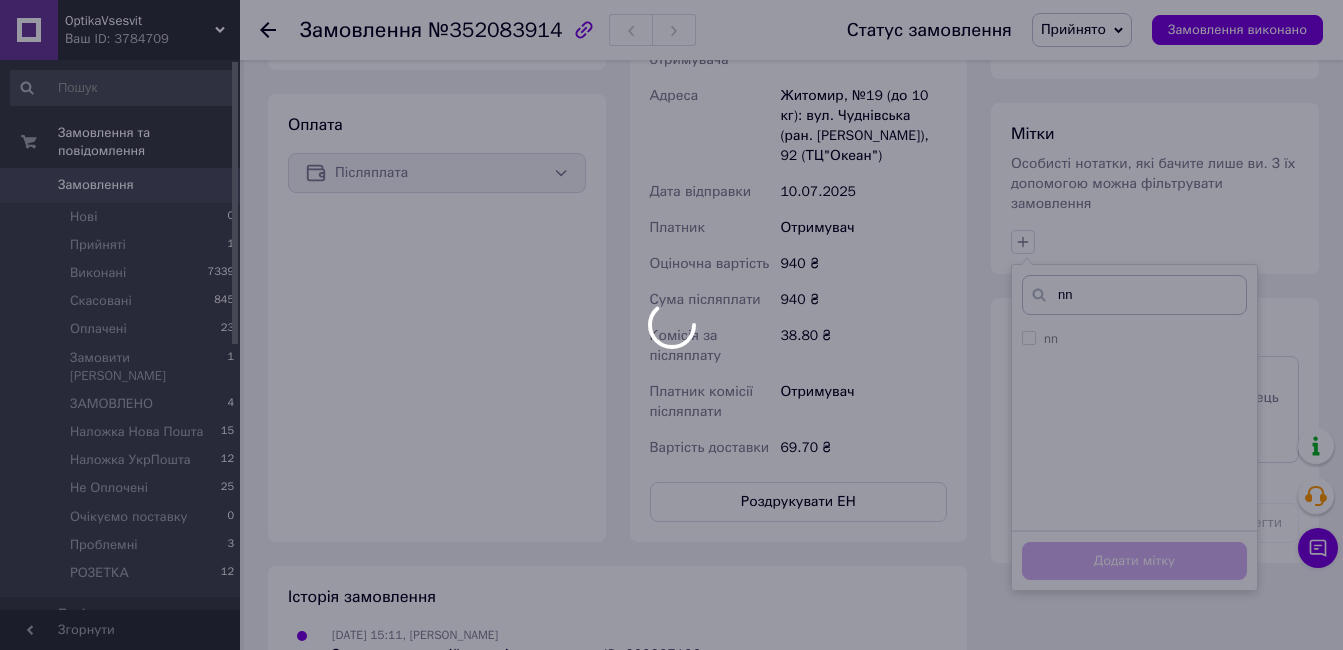 type on "nn" 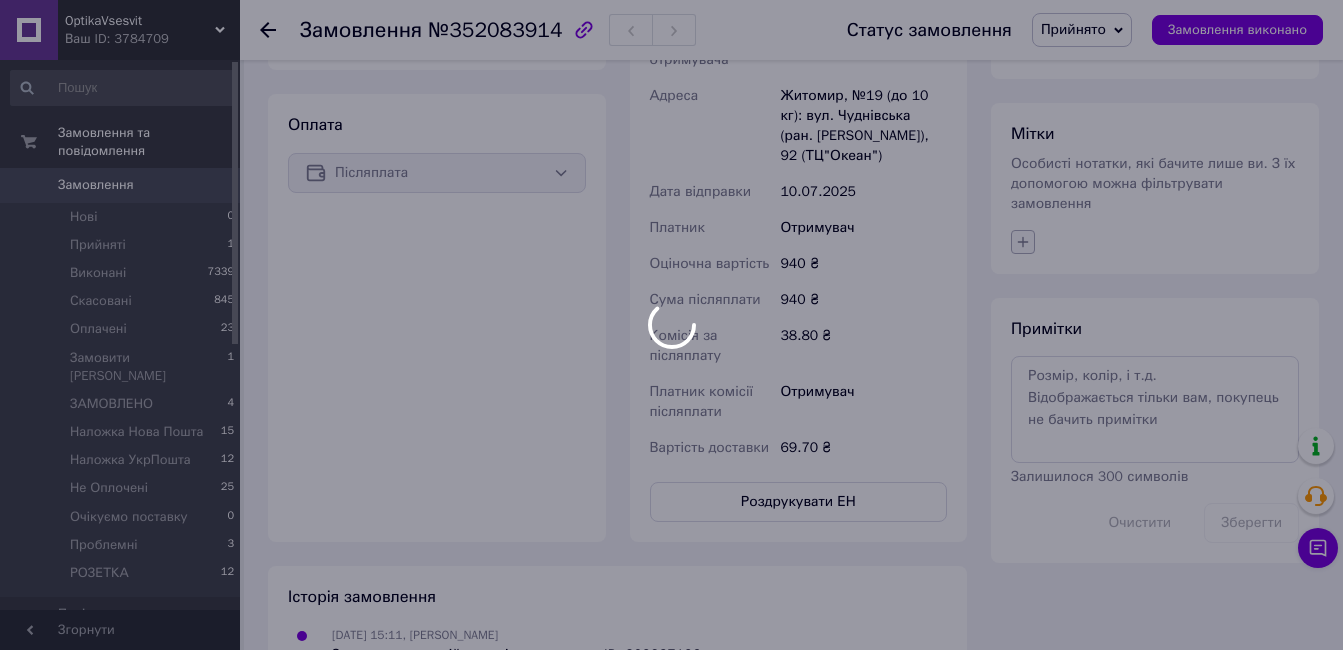 scroll, scrollTop: 48, scrollLeft: 0, axis: vertical 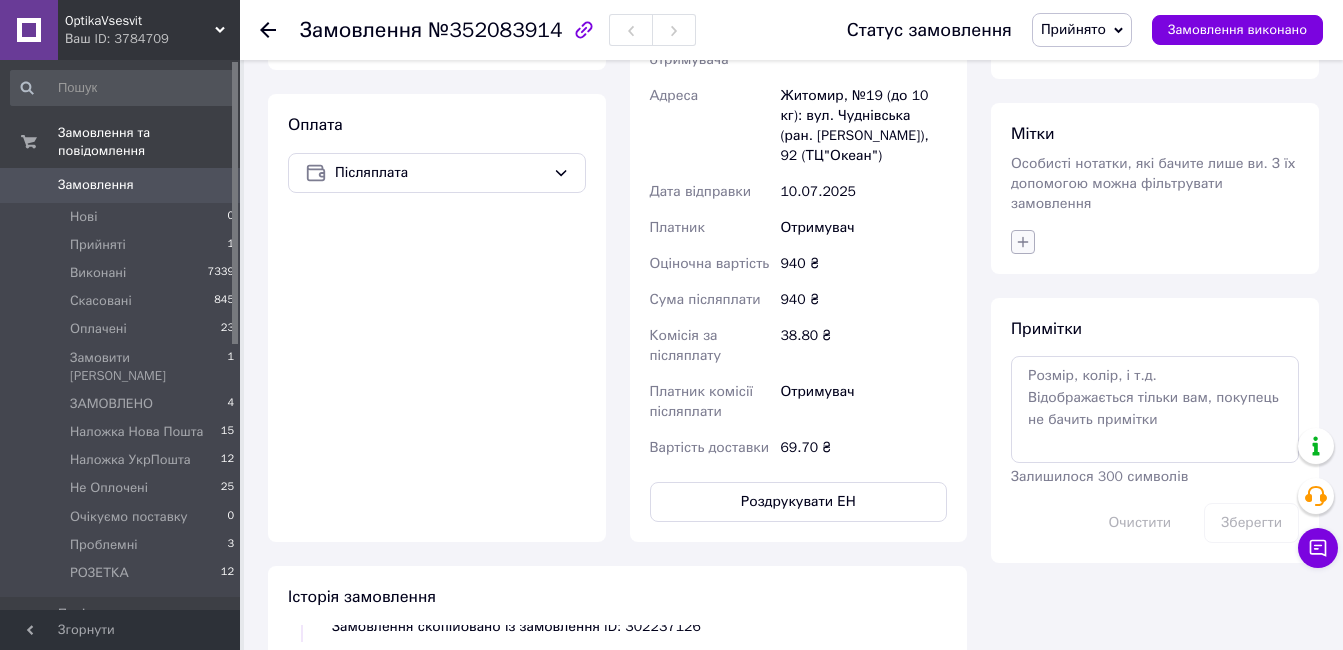 click at bounding box center (1023, 242) 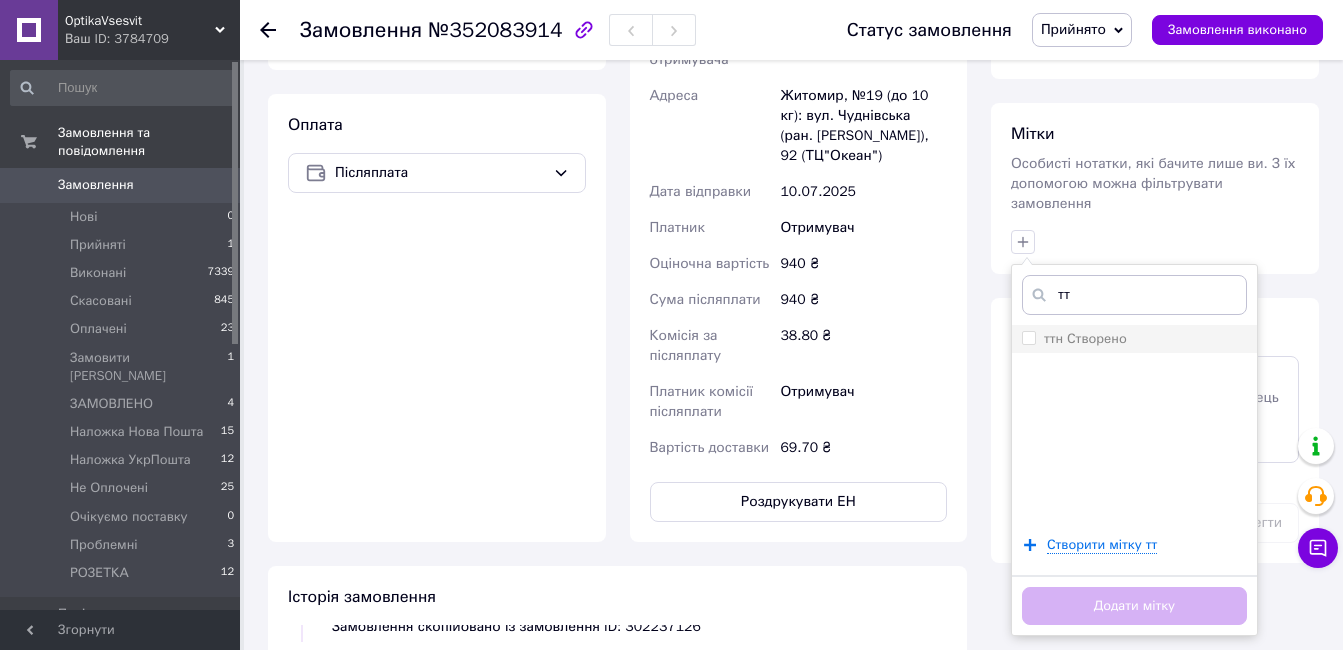 type on "тт" 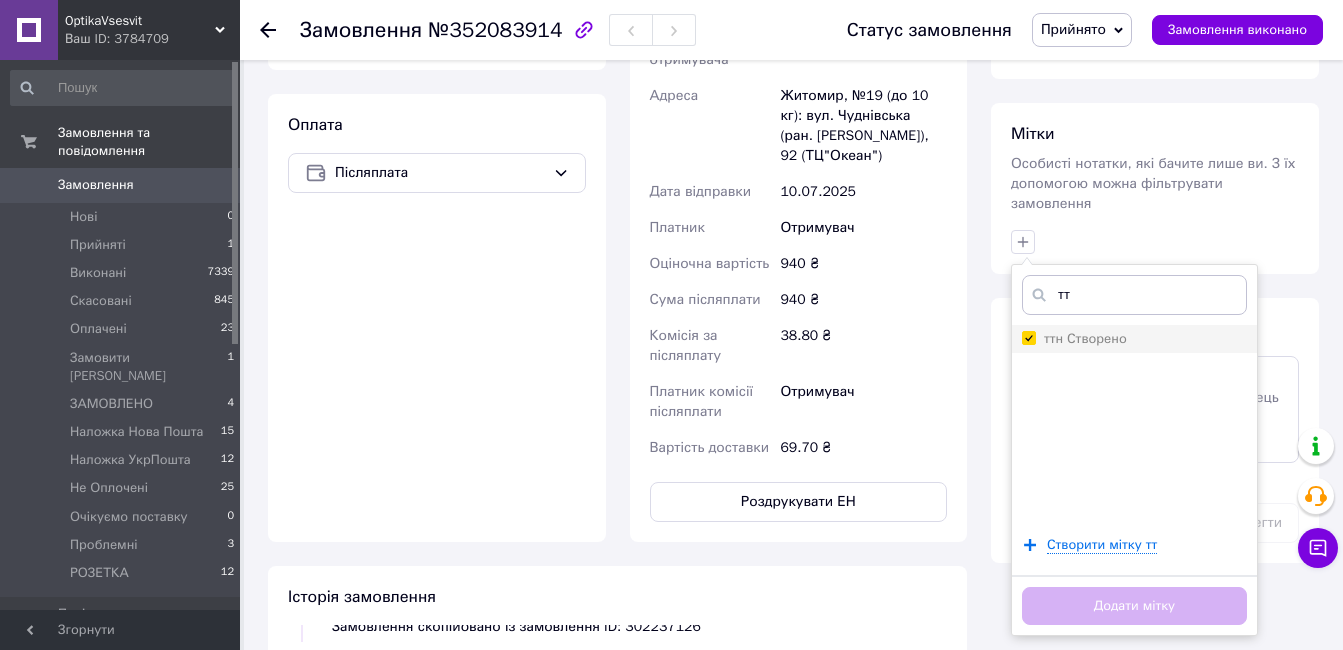 checkbox on "true" 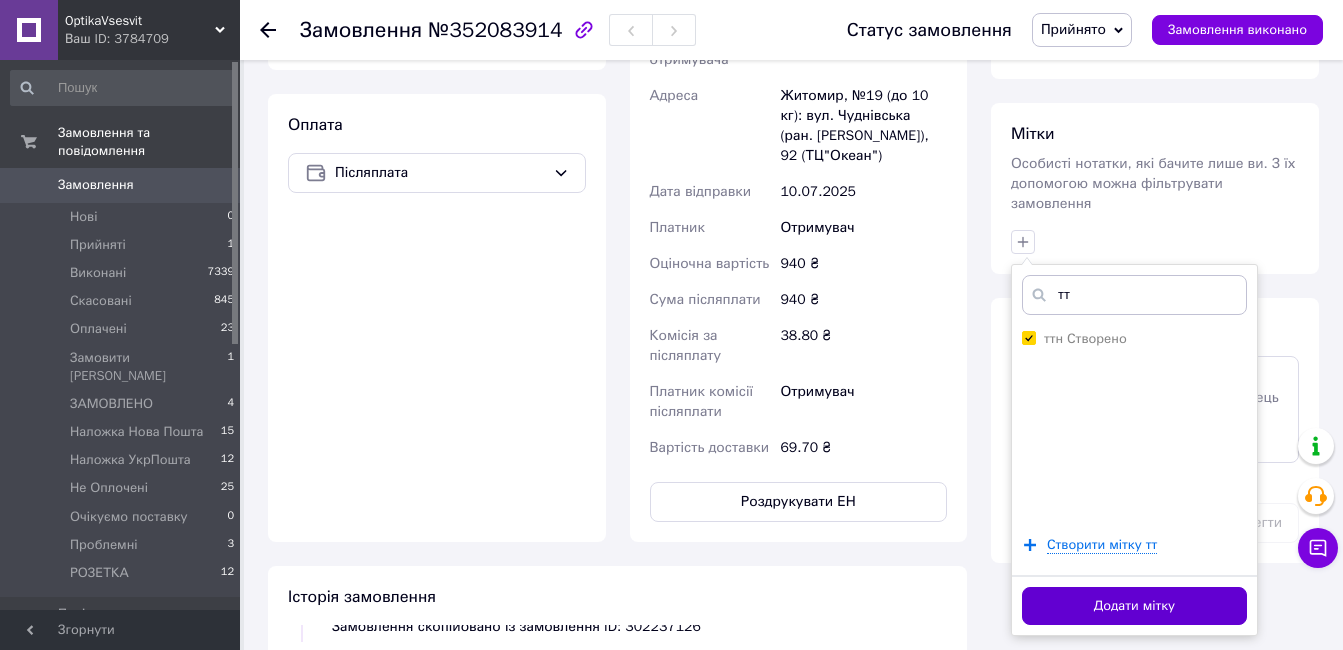 click on "Додати мітку" at bounding box center (1134, 606) 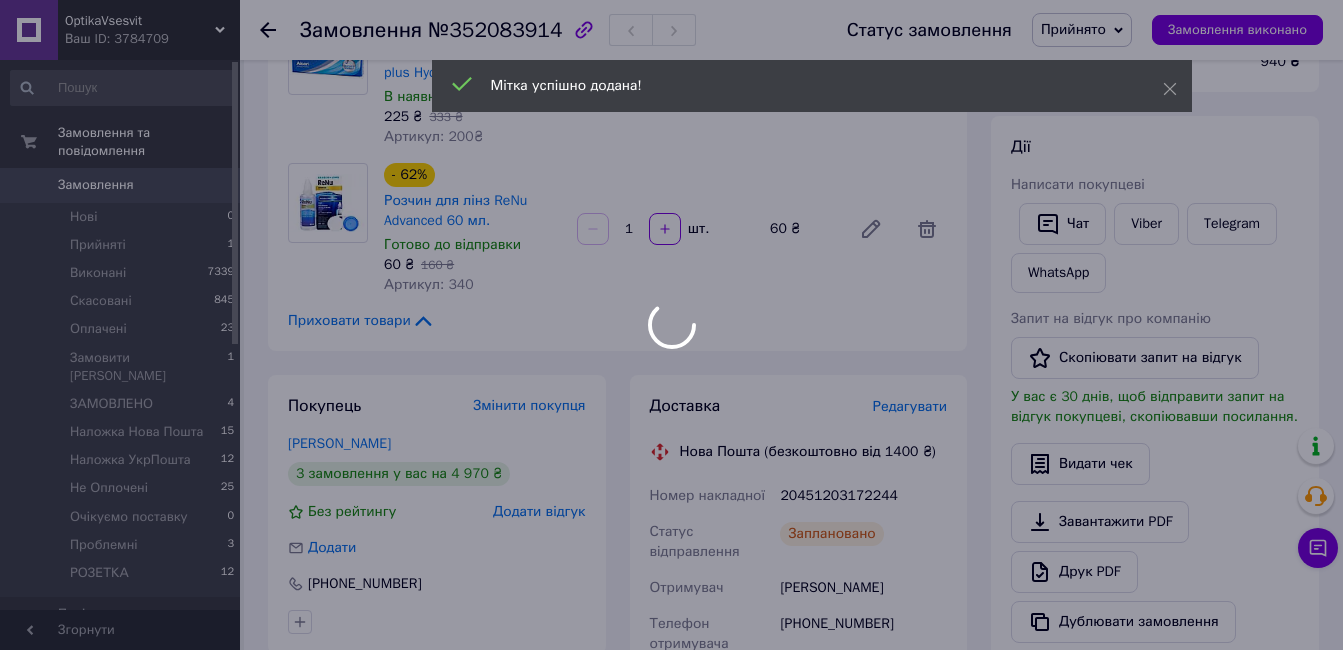 scroll, scrollTop: 200, scrollLeft: 0, axis: vertical 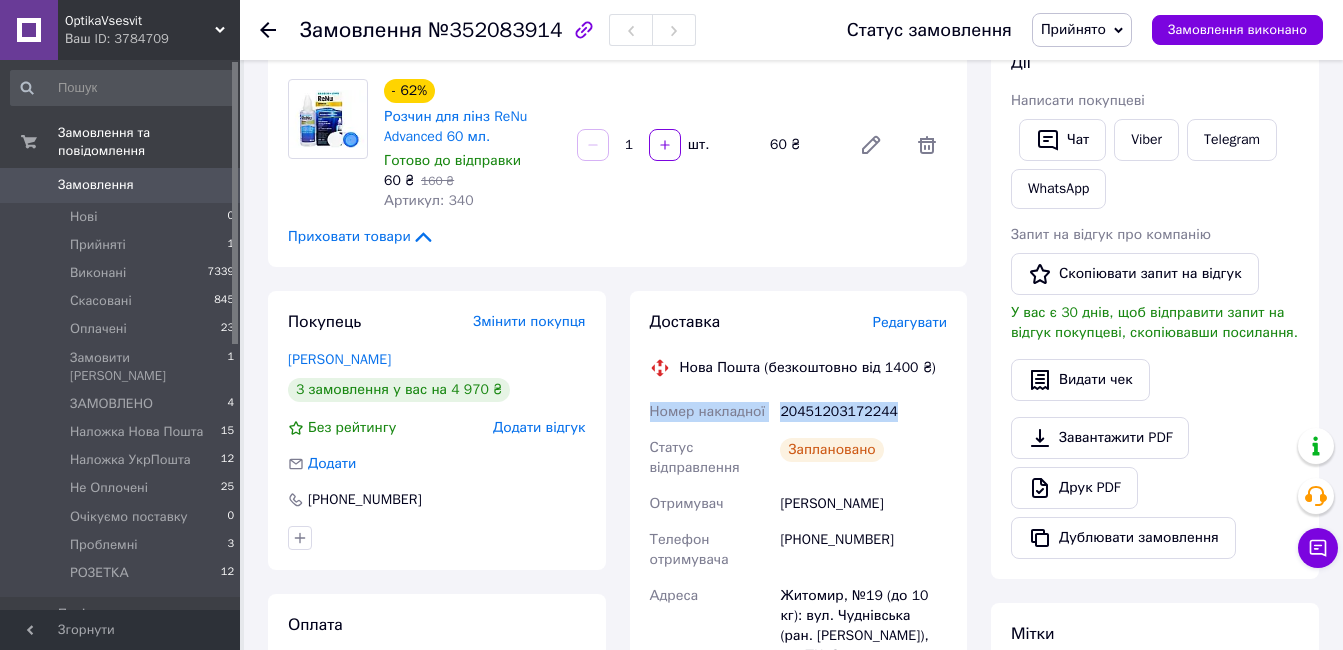 drag, startPoint x: 908, startPoint y: 408, endPoint x: 642, endPoint y: 418, distance: 266.1879 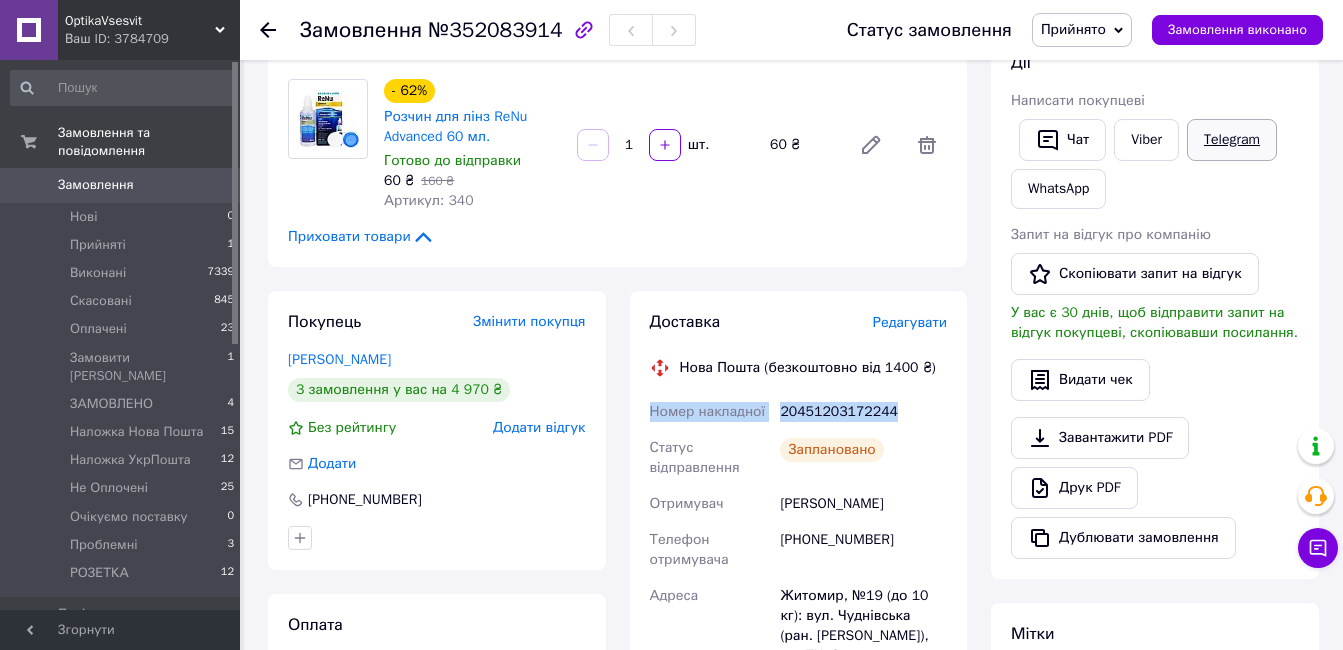 scroll, scrollTop: 0, scrollLeft: 0, axis: both 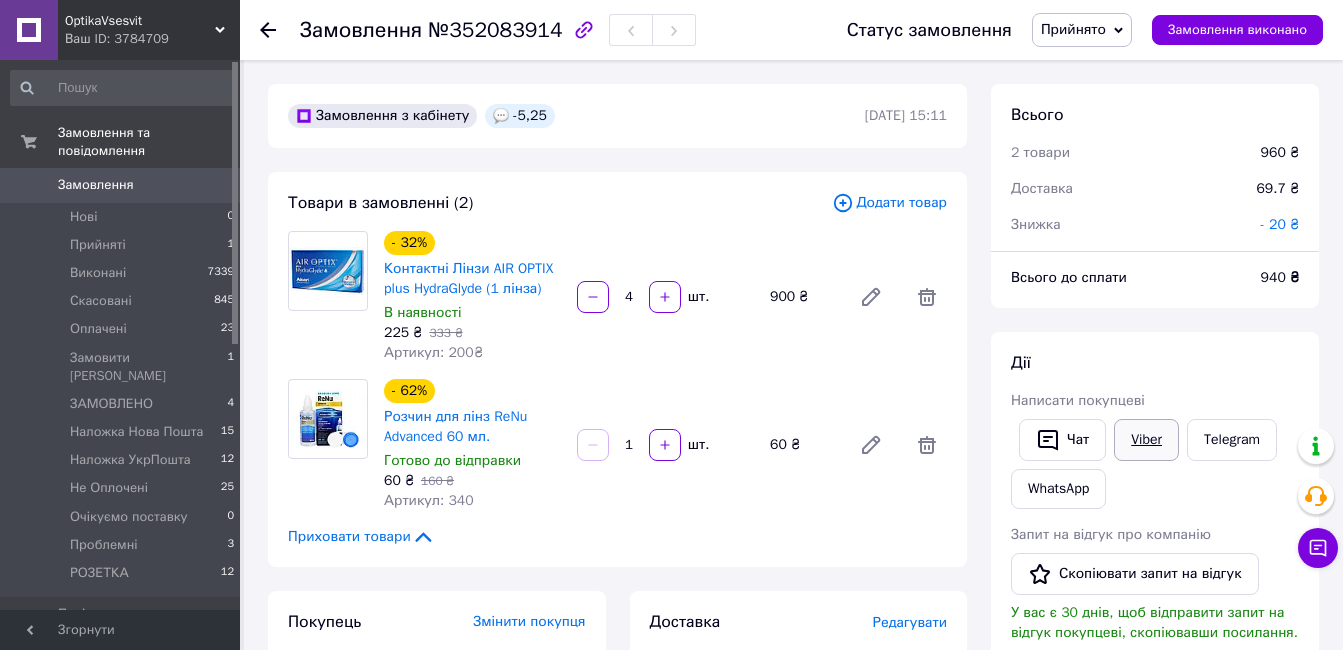 click on "Viber" at bounding box center (1146, 440) 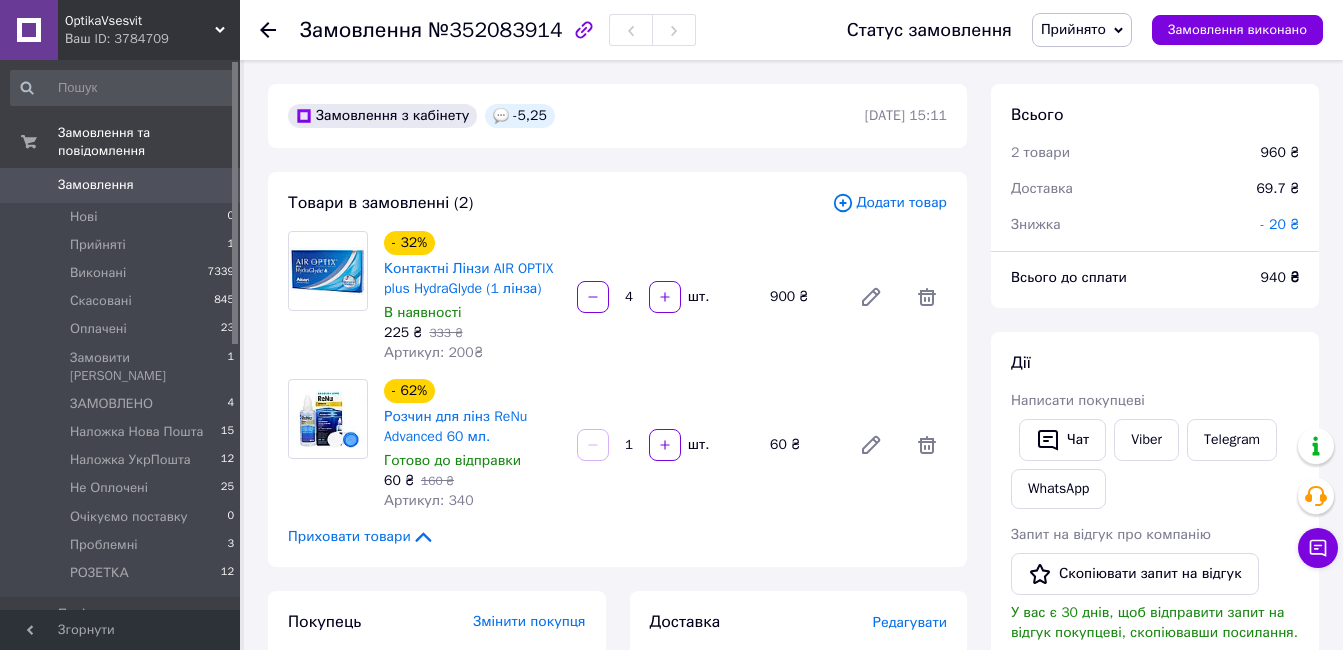 drag, startPoint x: 1080, startPoint y: 35, endPoint x: 1154, endPoint y: 139, distance: 127.64012 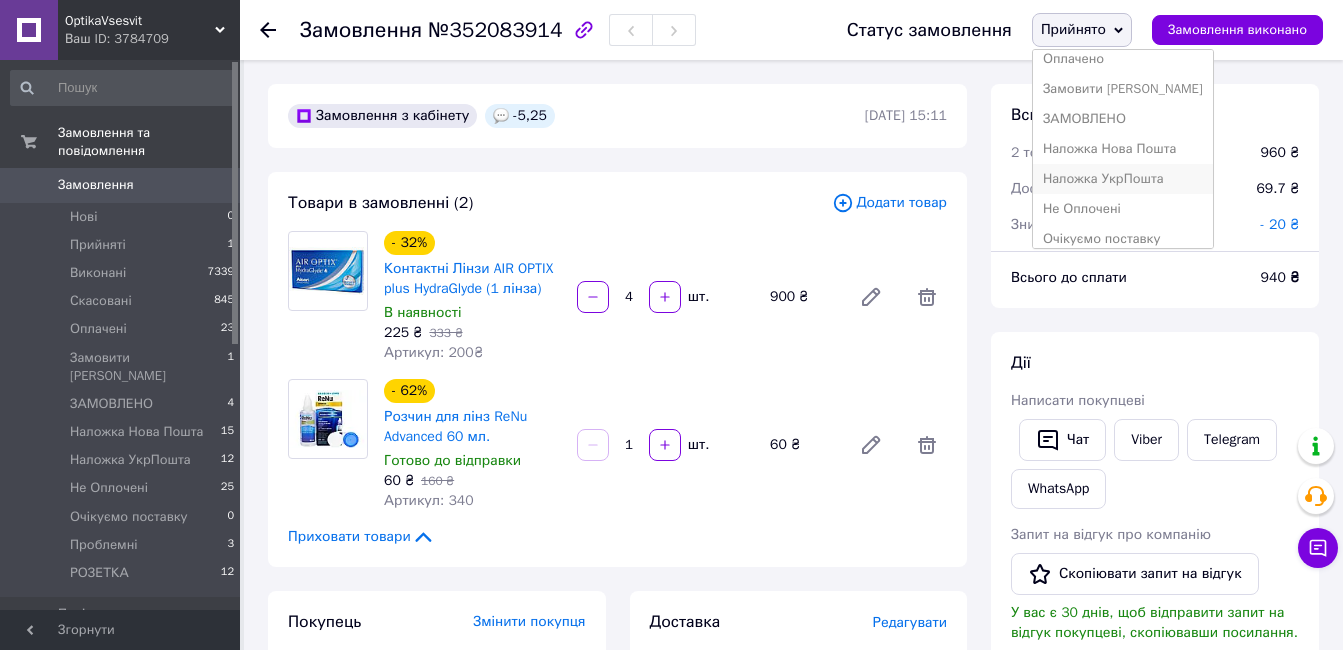 scroll, scrollTop: 100, scrollLeft: 0, axis: vertical 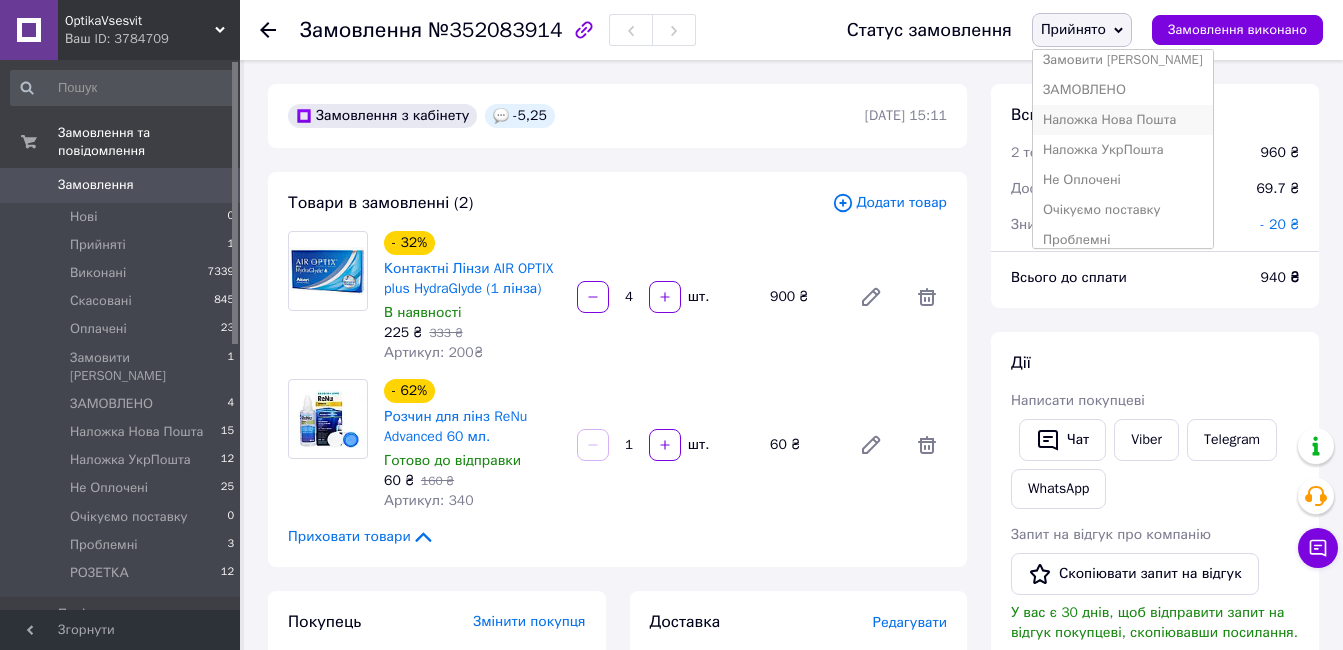 click on "Наложка Нова Пошта" at bounding box center [1123, 120] 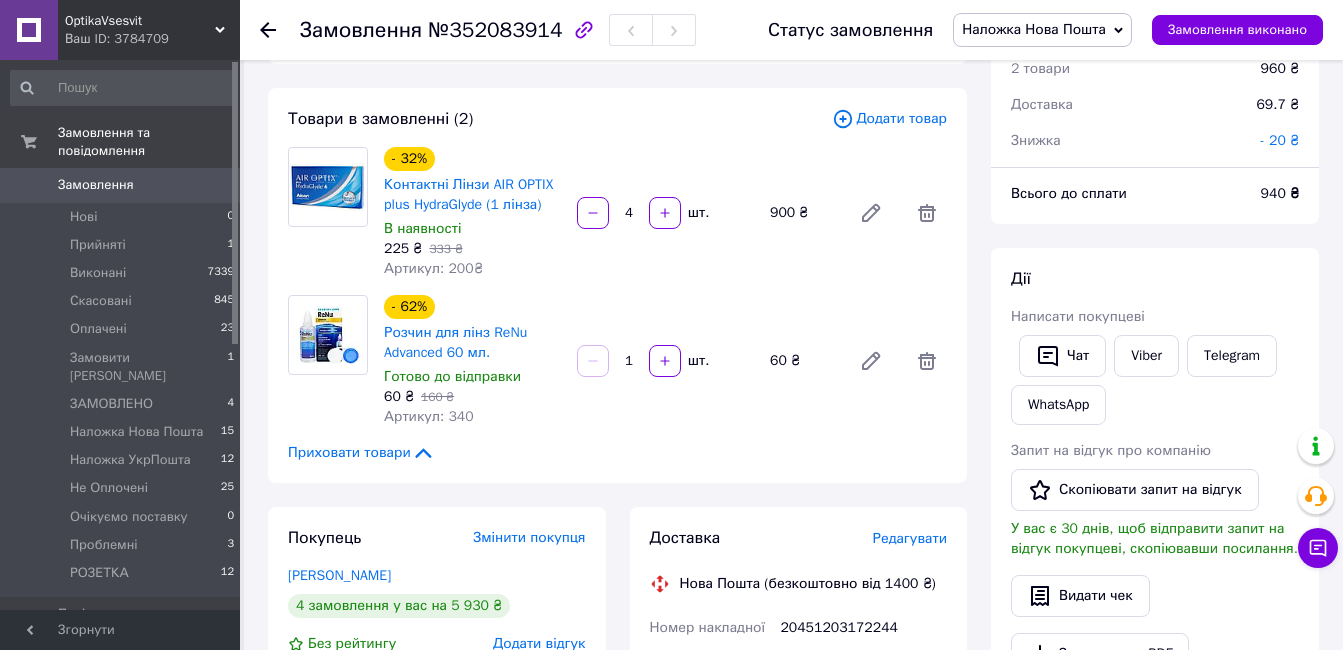 scroll, scrollTop: 0, scrollLeft: 0, axis: both 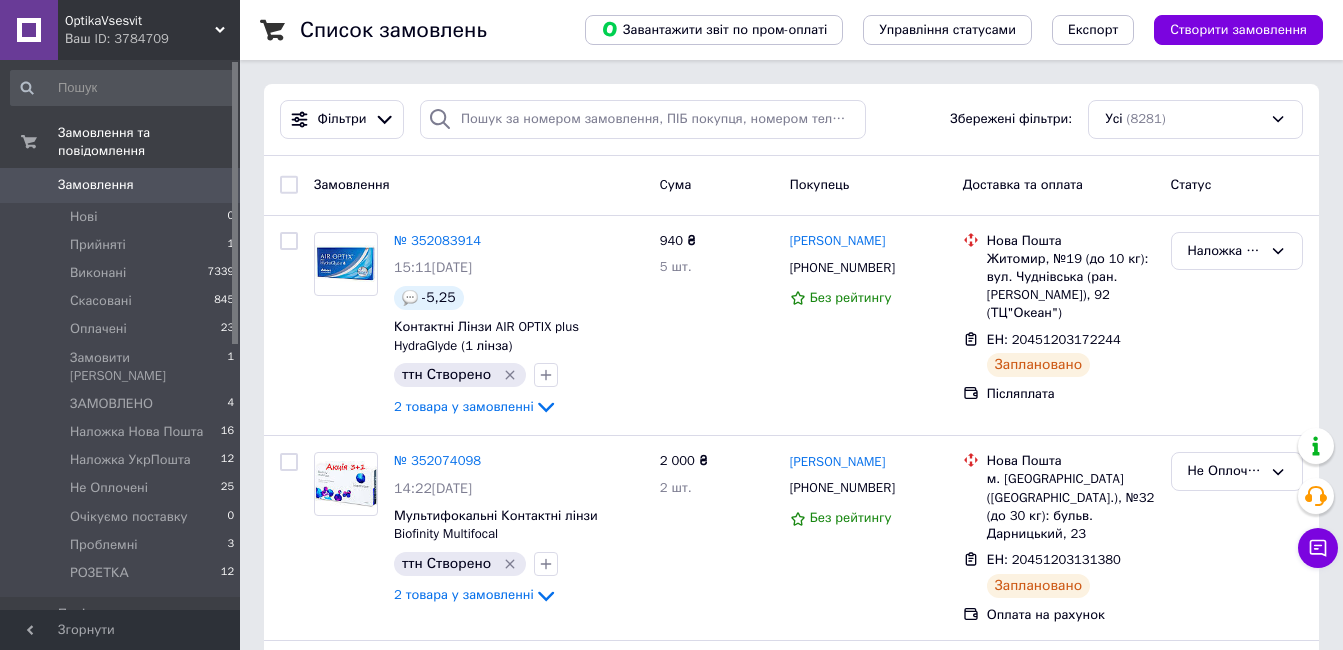 drag, startPoint x: 100, startPoint y: 164, endPoint x: 111, endPoint y: 0, distance: 164.36848 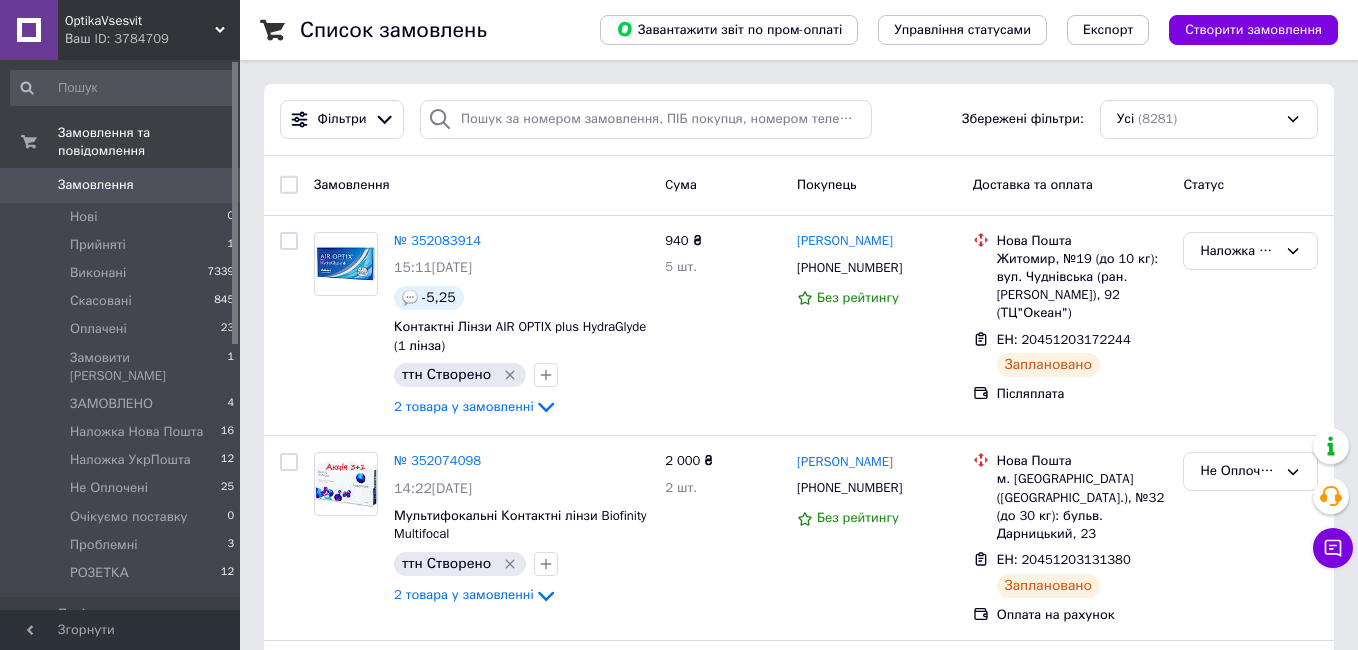 scroll, scrollTop: 0, scrollLeft: 0, axis: both 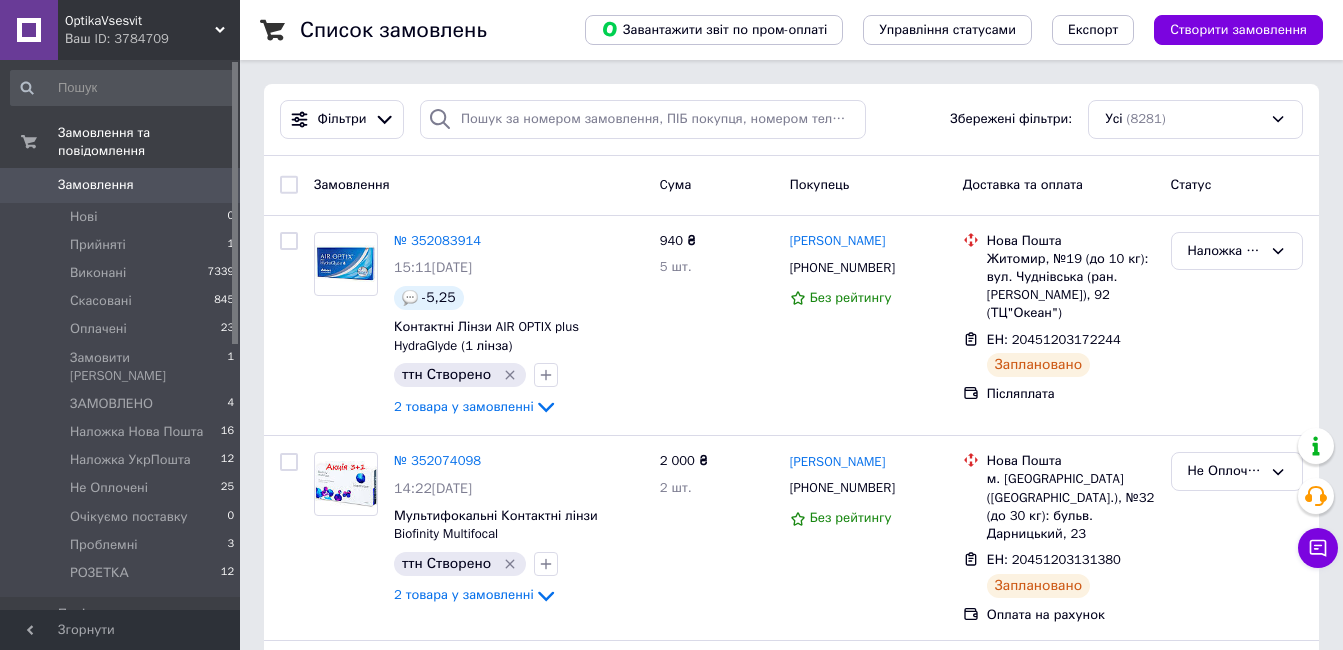 click on "Замовлення" at bounding box center [96, 185] 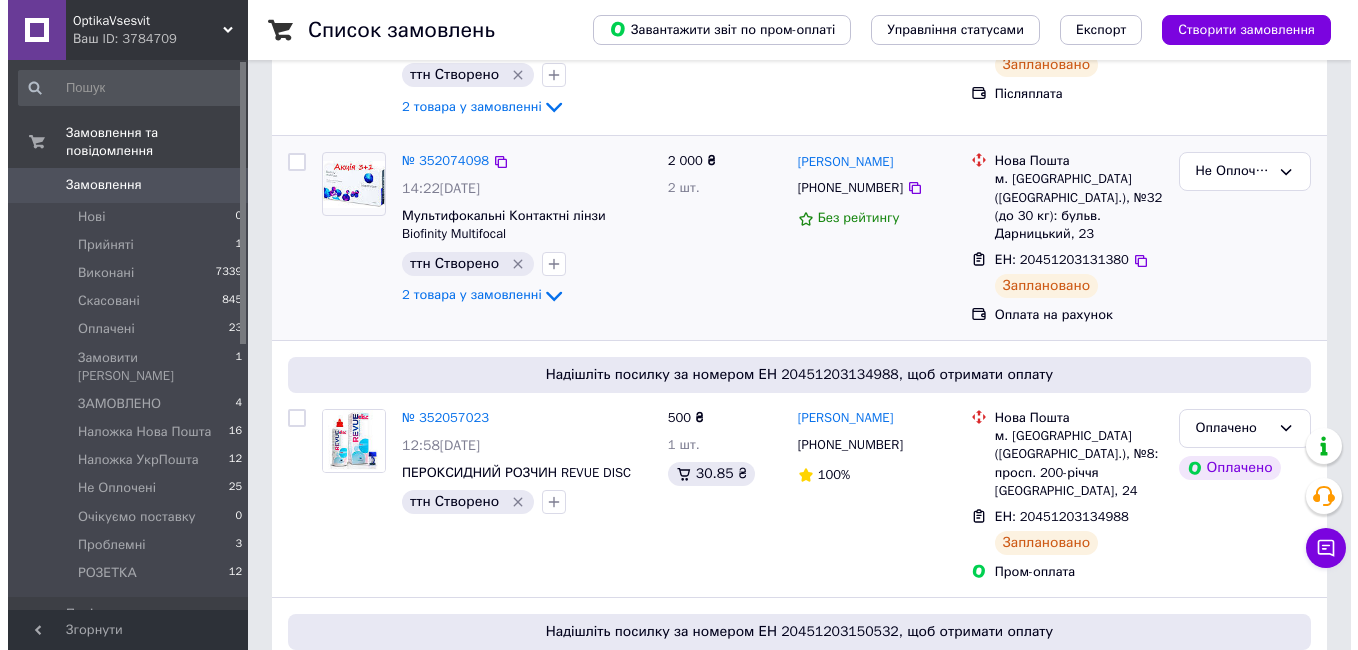 scroll, scrollTop: 0, scrollLeft: 0, axis: both 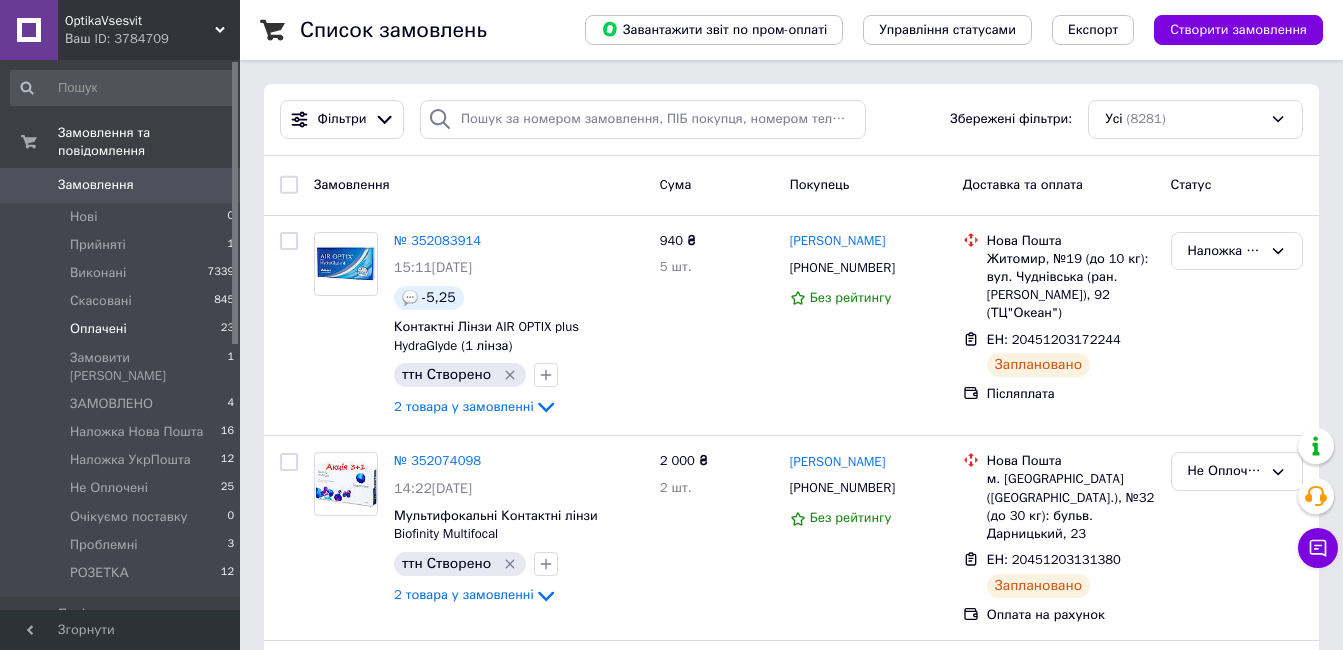 drag, startPoint x: 106, startPoint y: 159, endPoint x: 153, endPoint y: 303, distance: 151.47607 